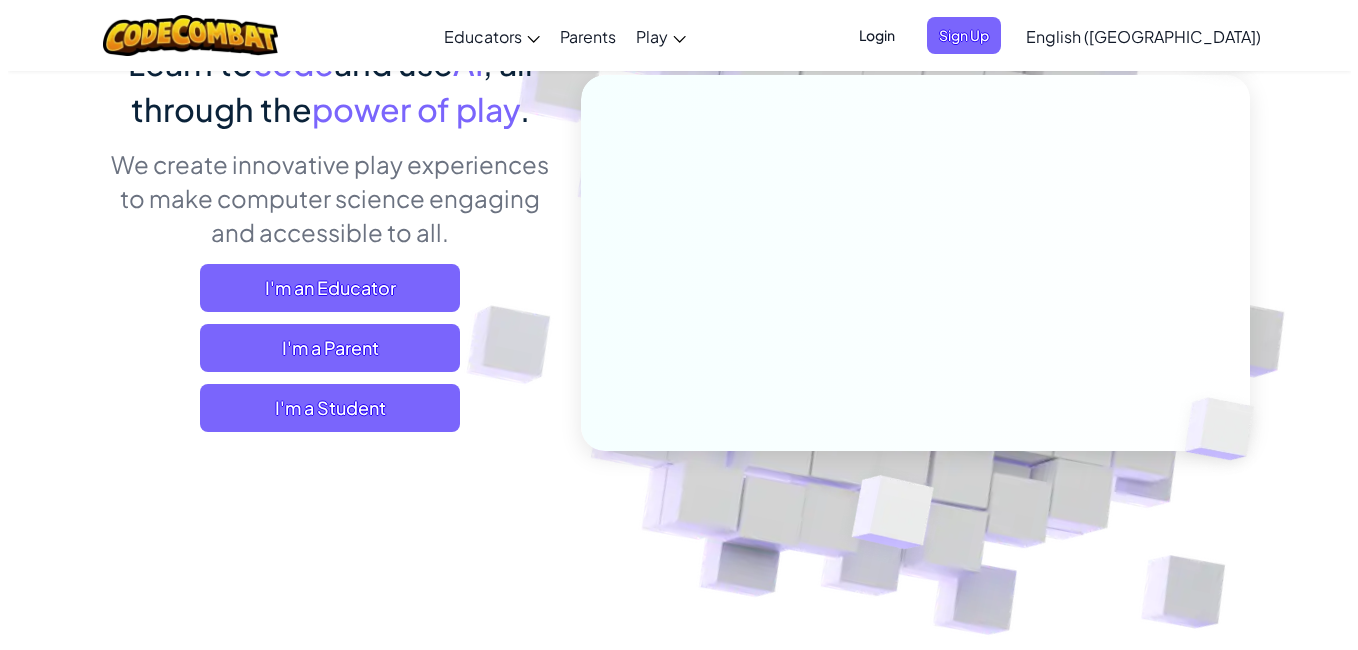 scroll, scrollTop: 0, scrollLeft: 0, axis: both 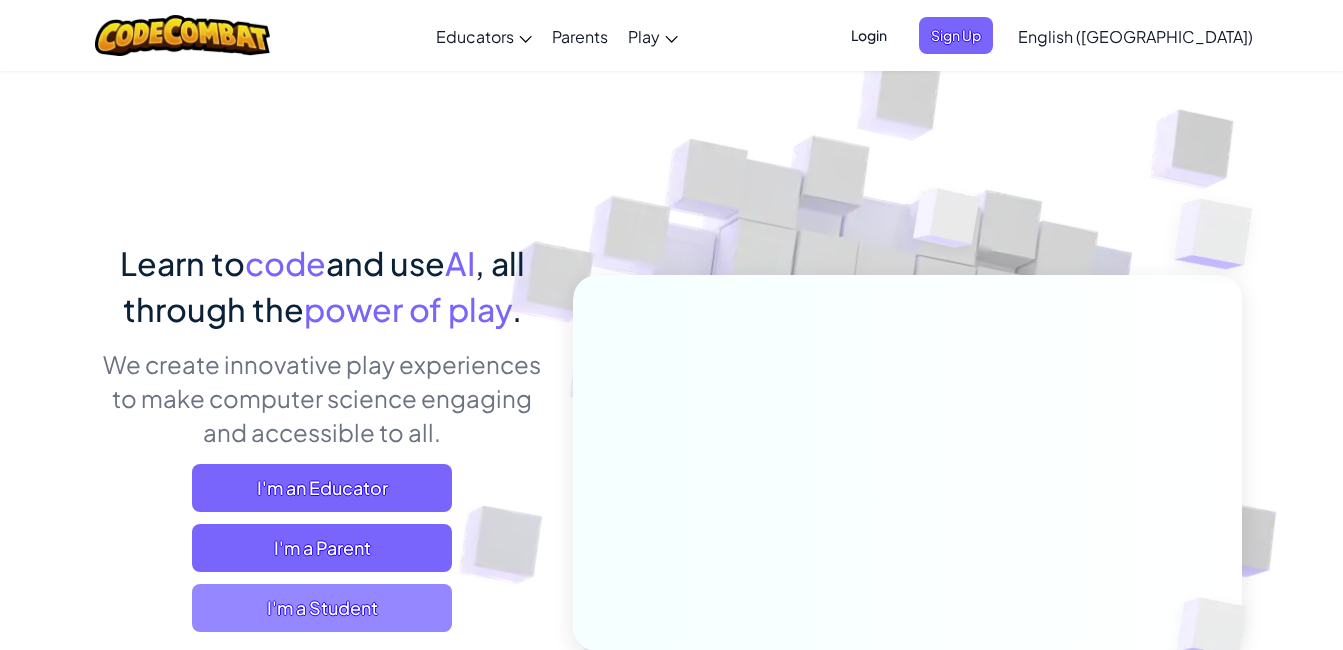 click on "I'm a Student" at bounding box center (322, 608) 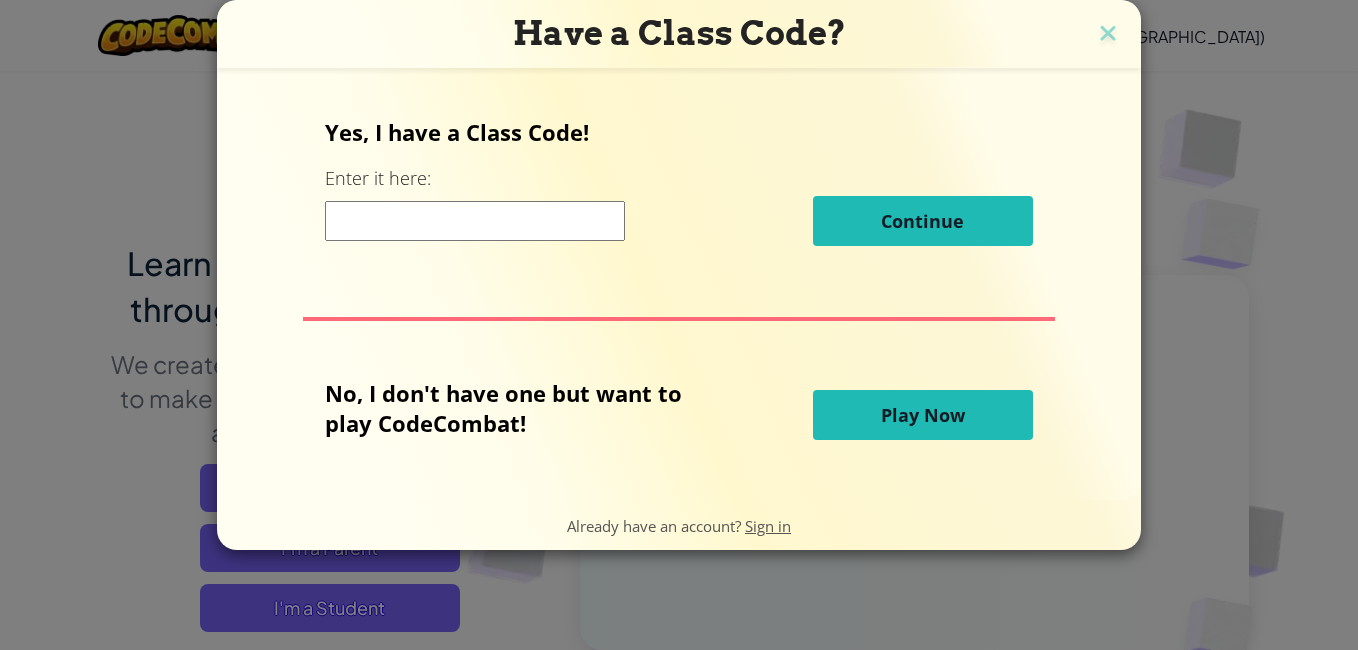 click at bounding box center [475, 221] 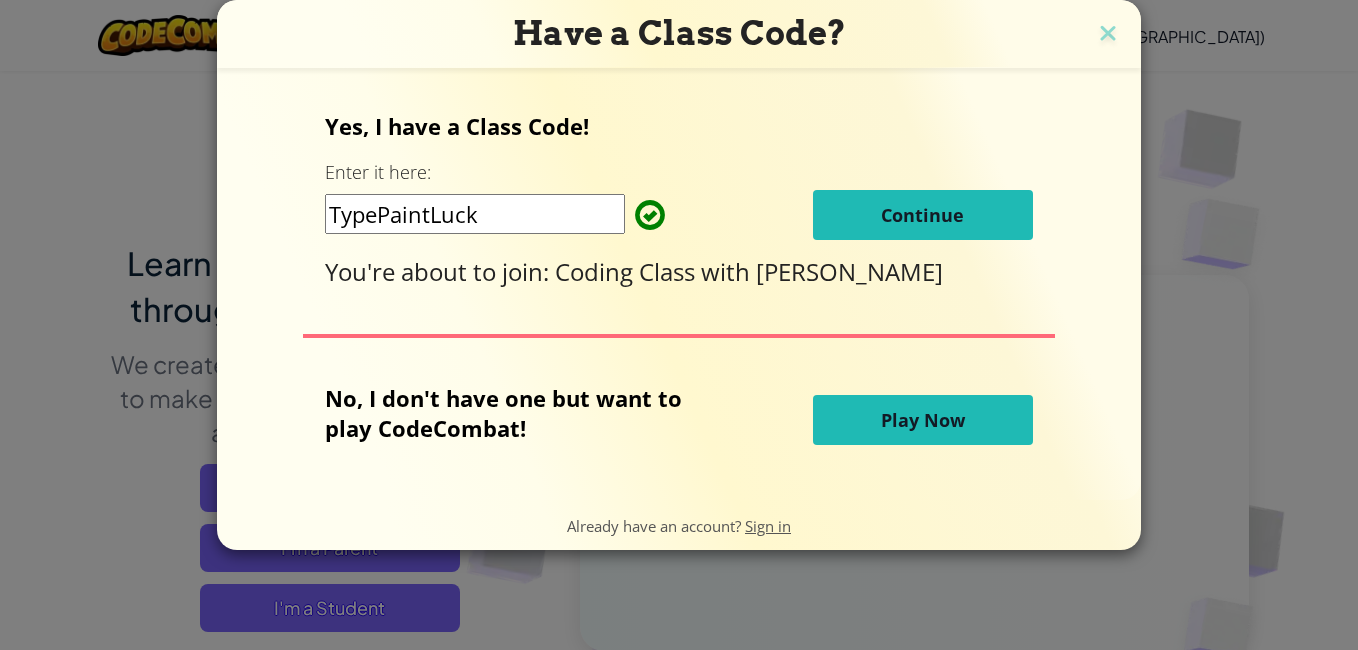 click on "Continue" at bounding box center [923, 215] 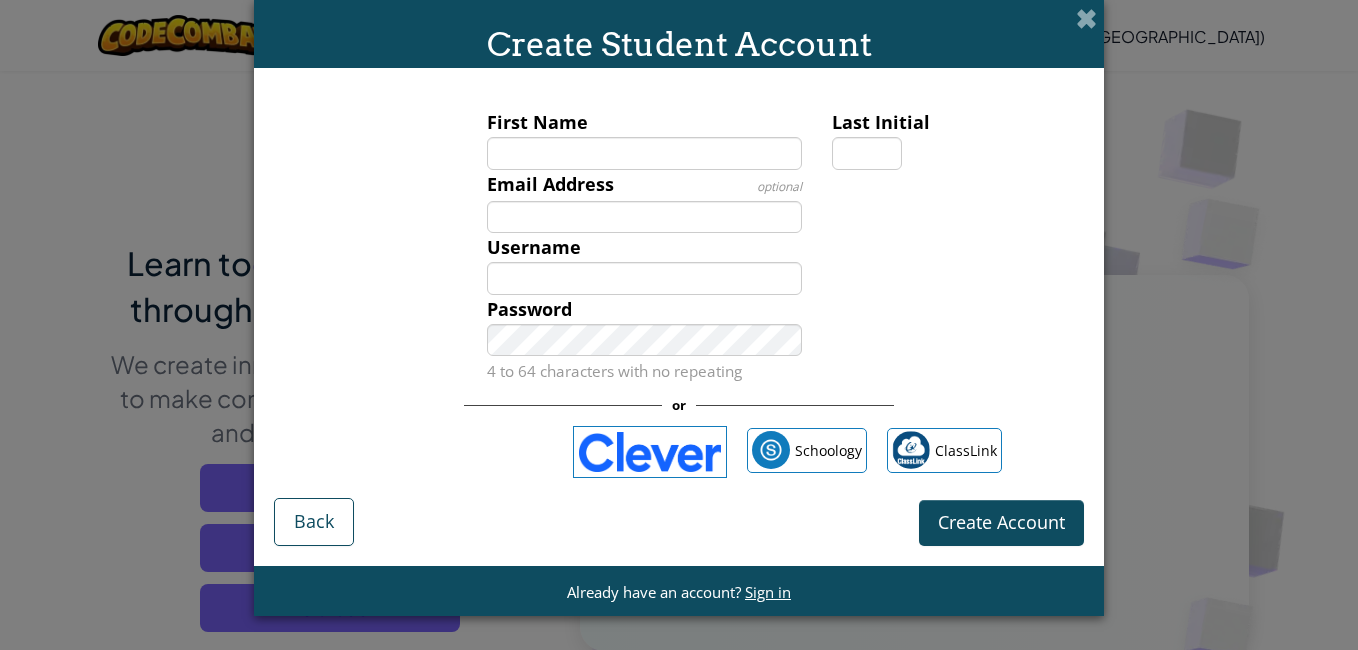 type on "n" 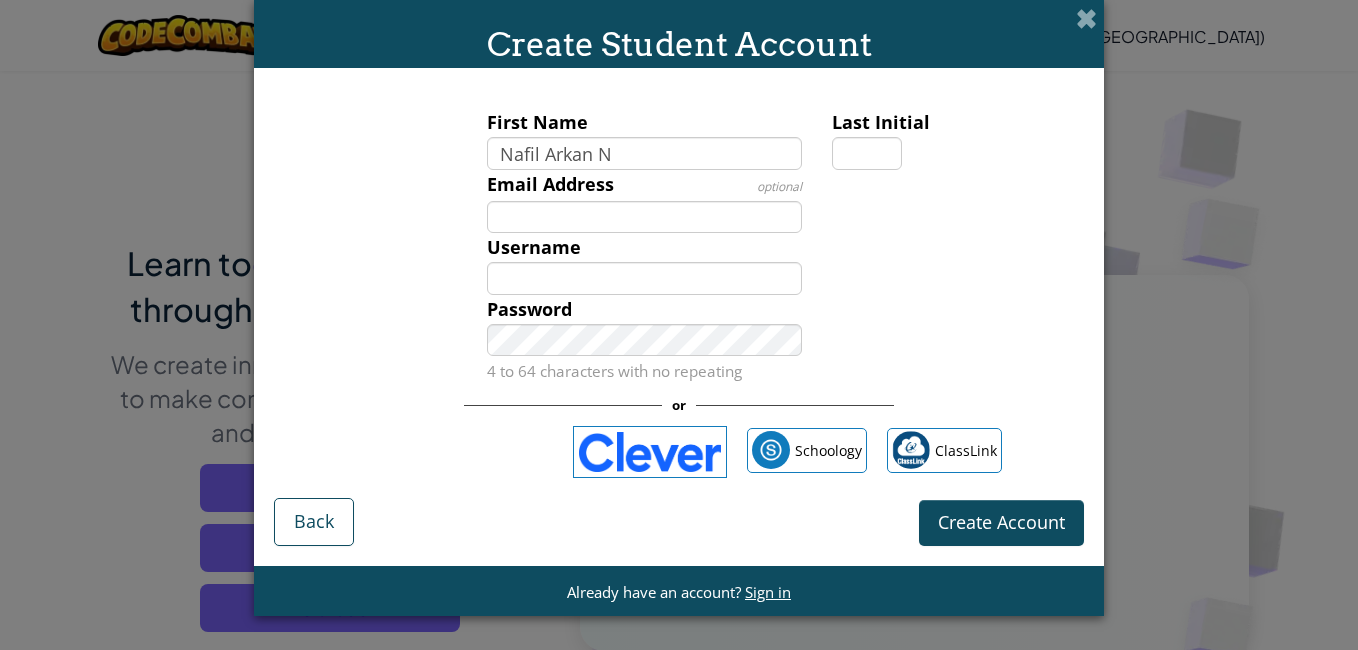 type on "Nafil Arkan N" 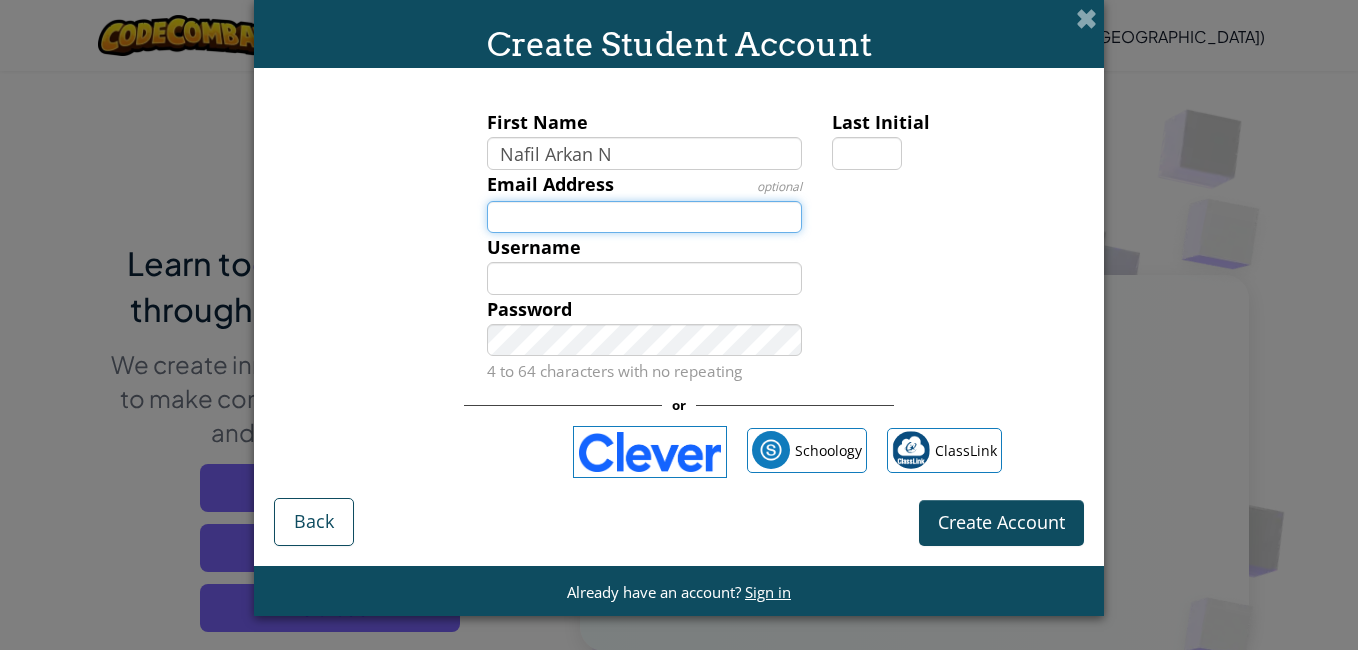 type on "Nafil Arkan N" 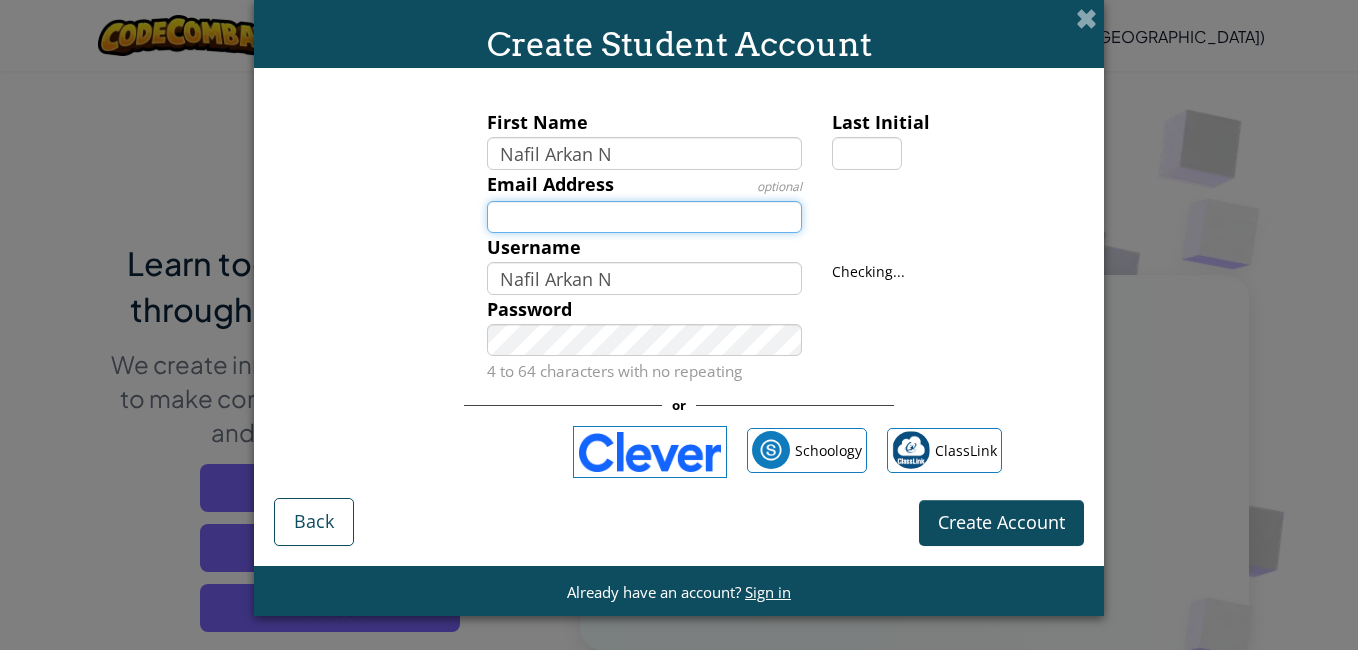 click on "Email Address" at bounding box center [645, 217] 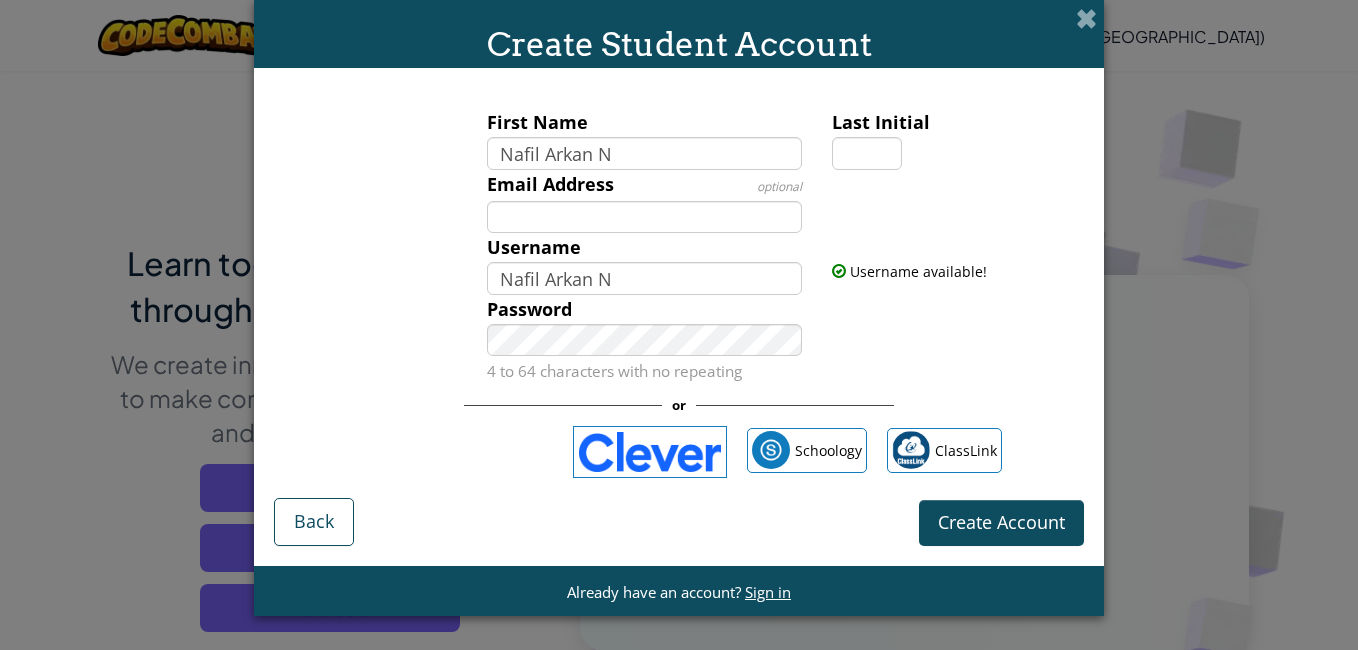 click on "Password 4 to 64 characters with no repeating" at bounding box center (645, 341) 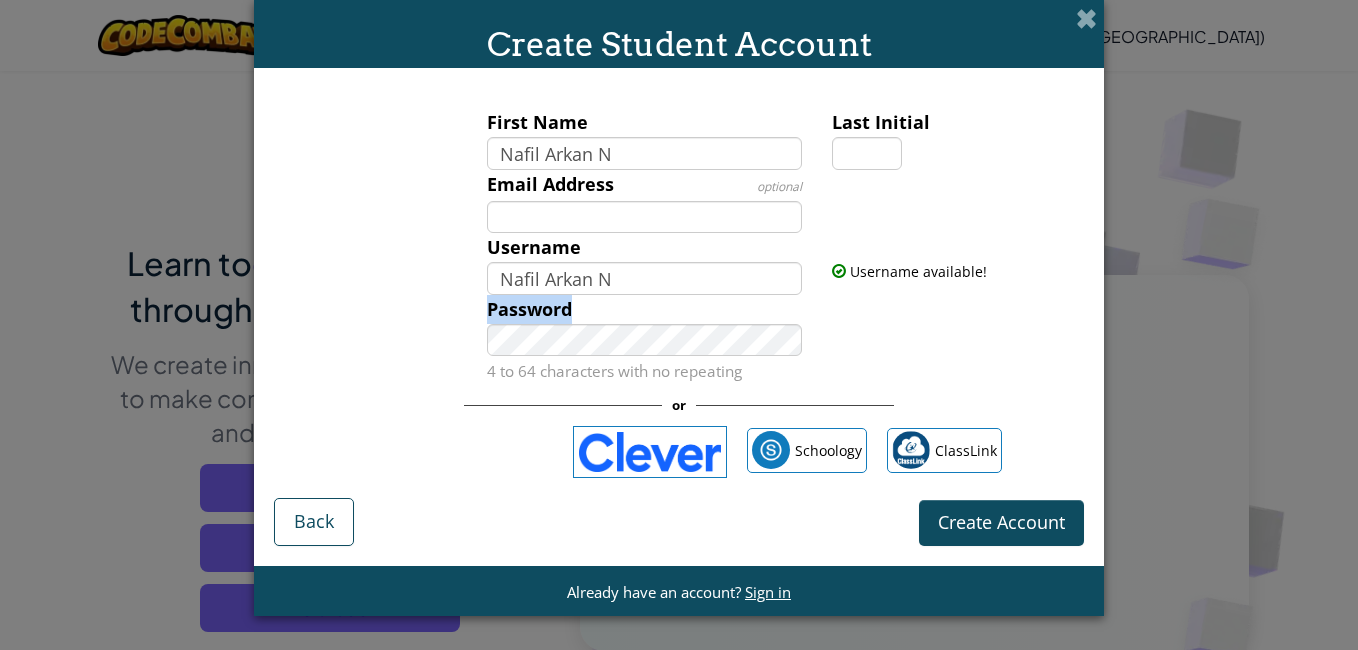 click on "Password 4 to 64 characters with no repeating" at bounding box center [645, 341] 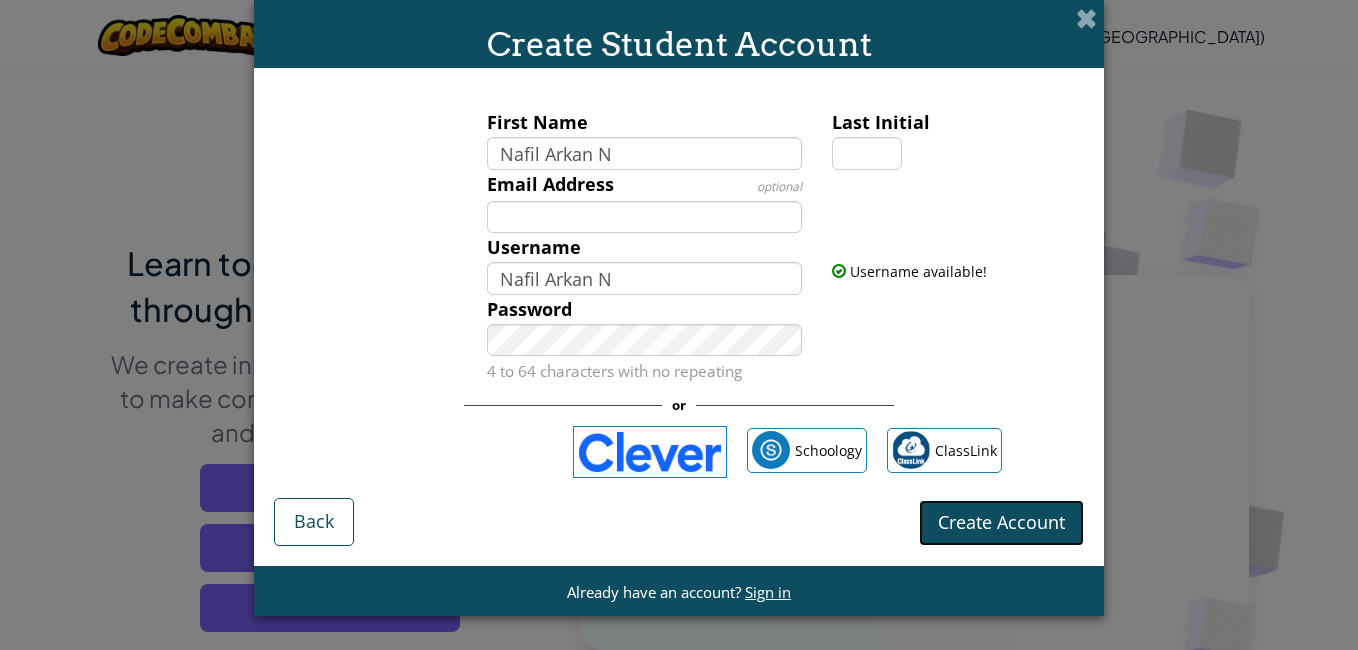 click on "Create Account" at bounding box center [1001, 522] 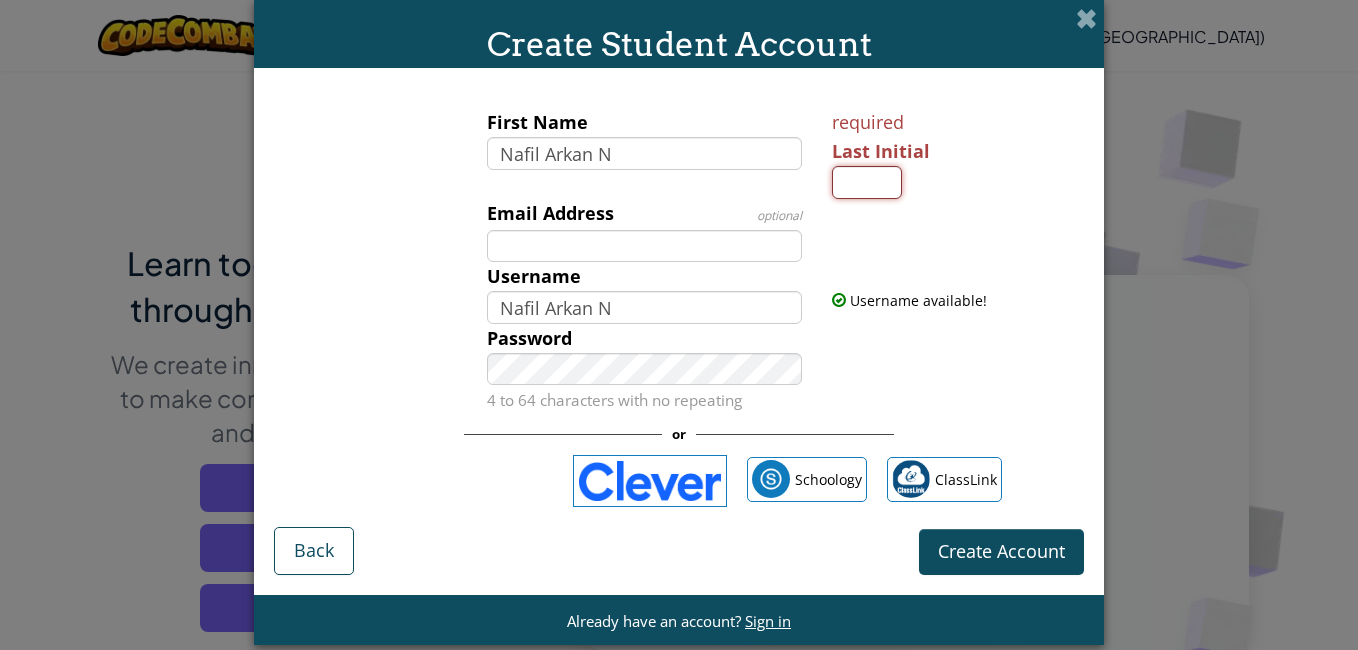 click on "Last Initial" at bounding box center (867, 182) 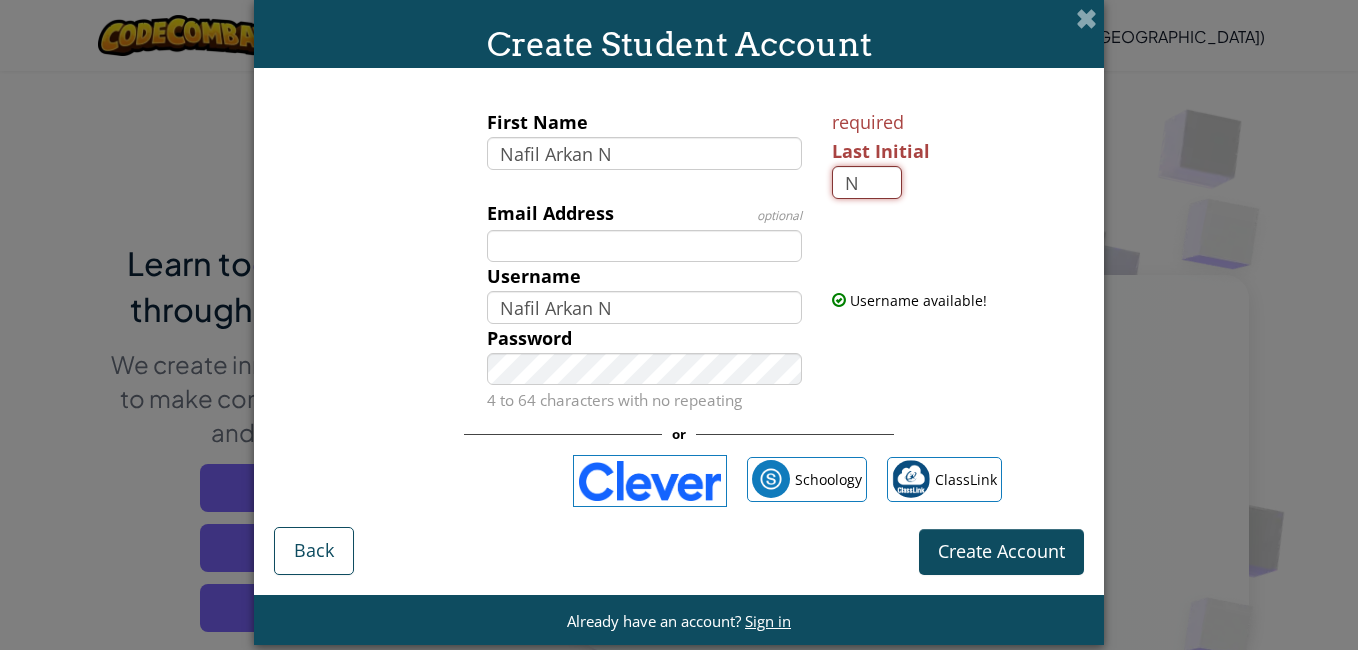 type on "N" 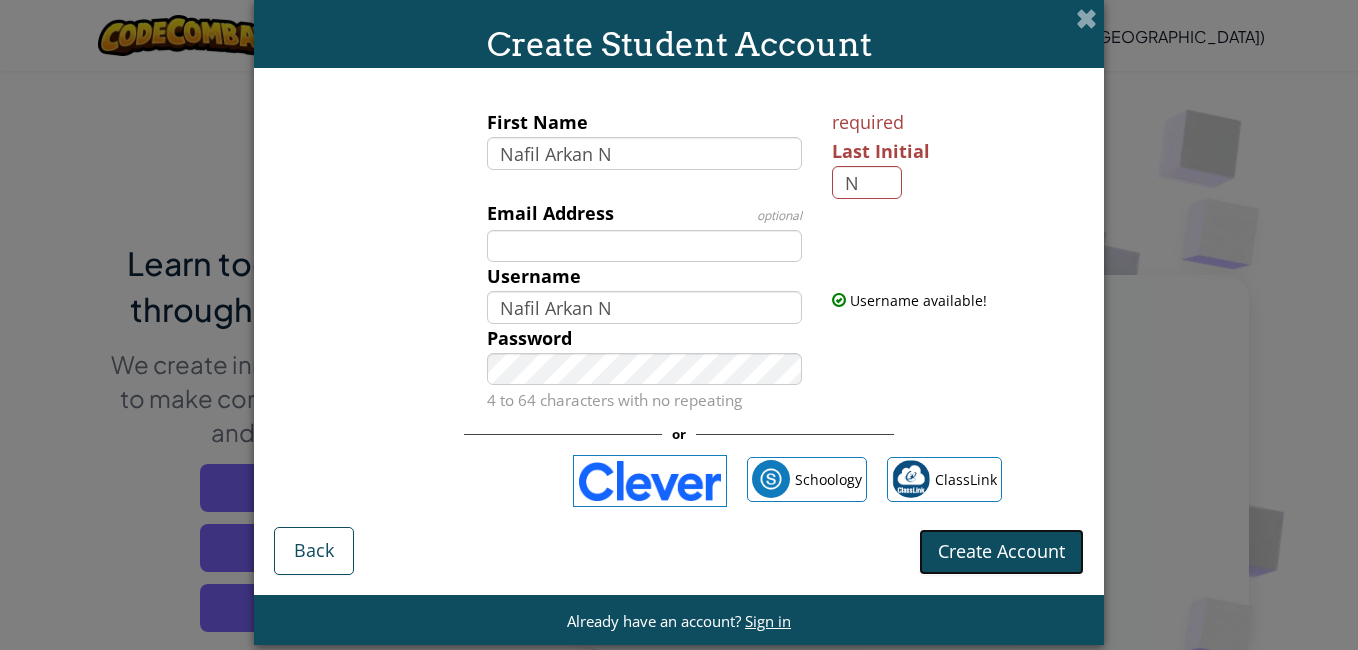 type on "Nafil Arkan NN" 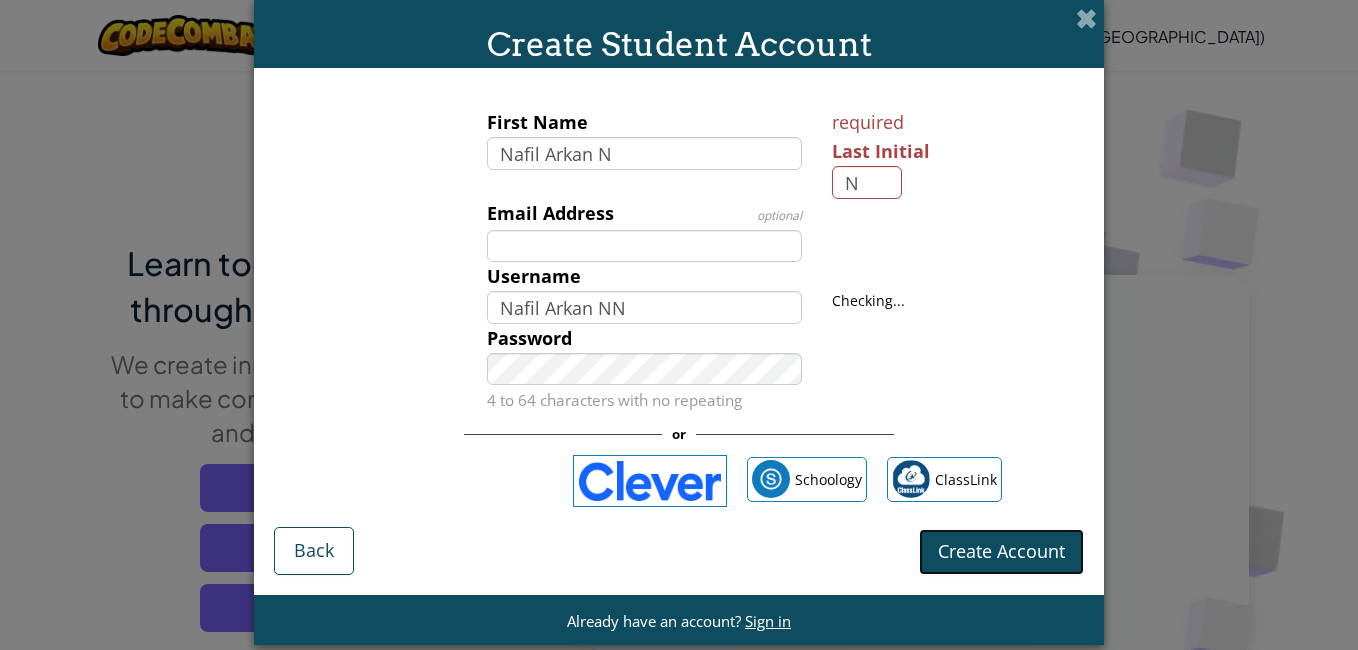 click on "Create Account" at bounding box center [1001, 551] 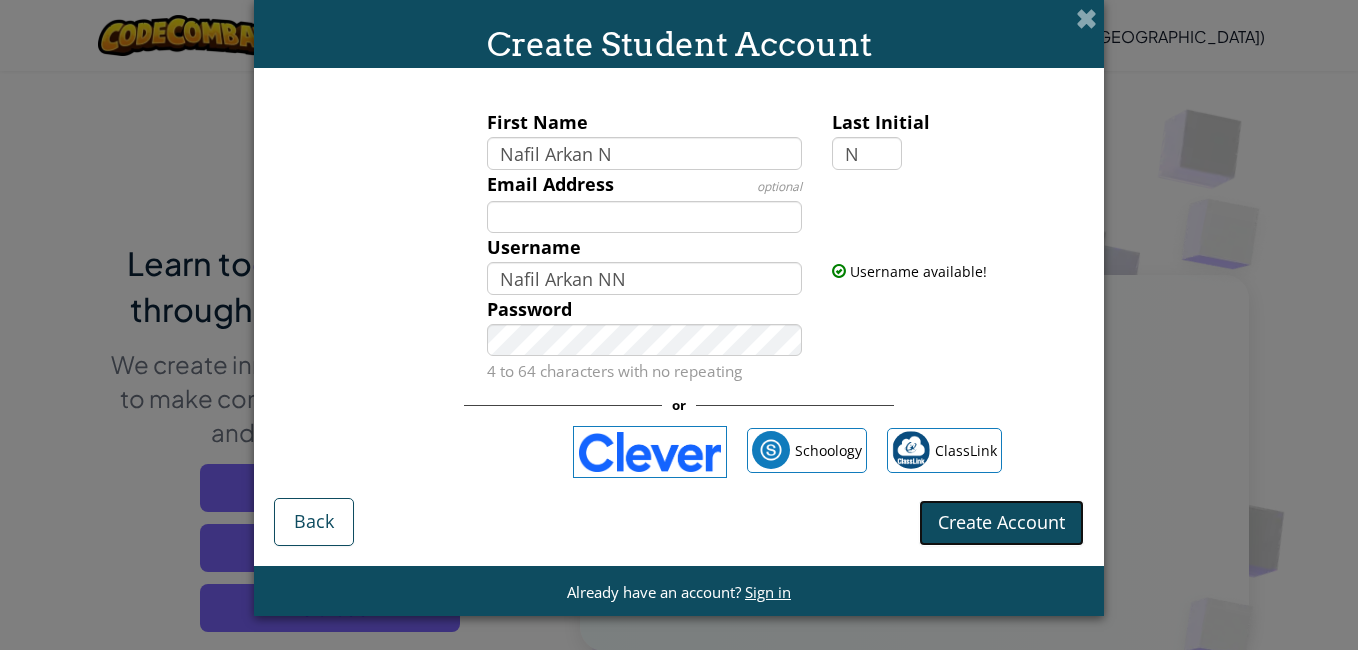click on "Create Account" at bounding box center [1001, 523] 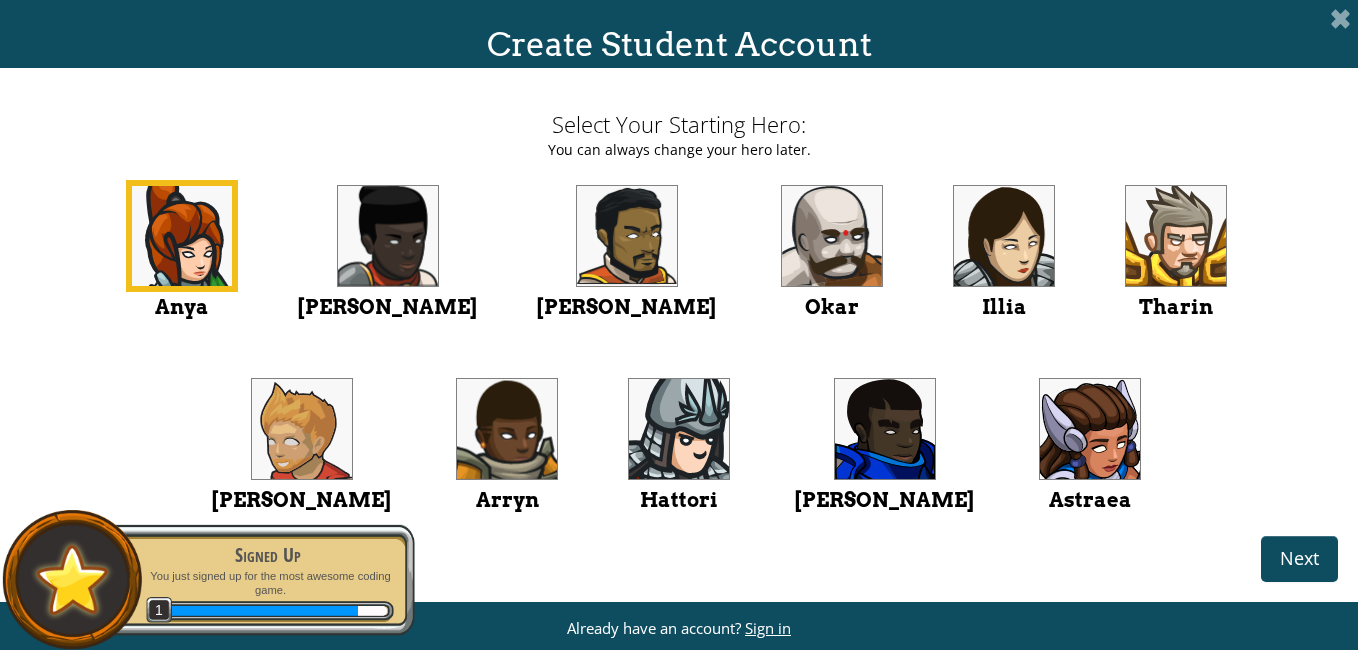 click at bounding box center (302, 429) 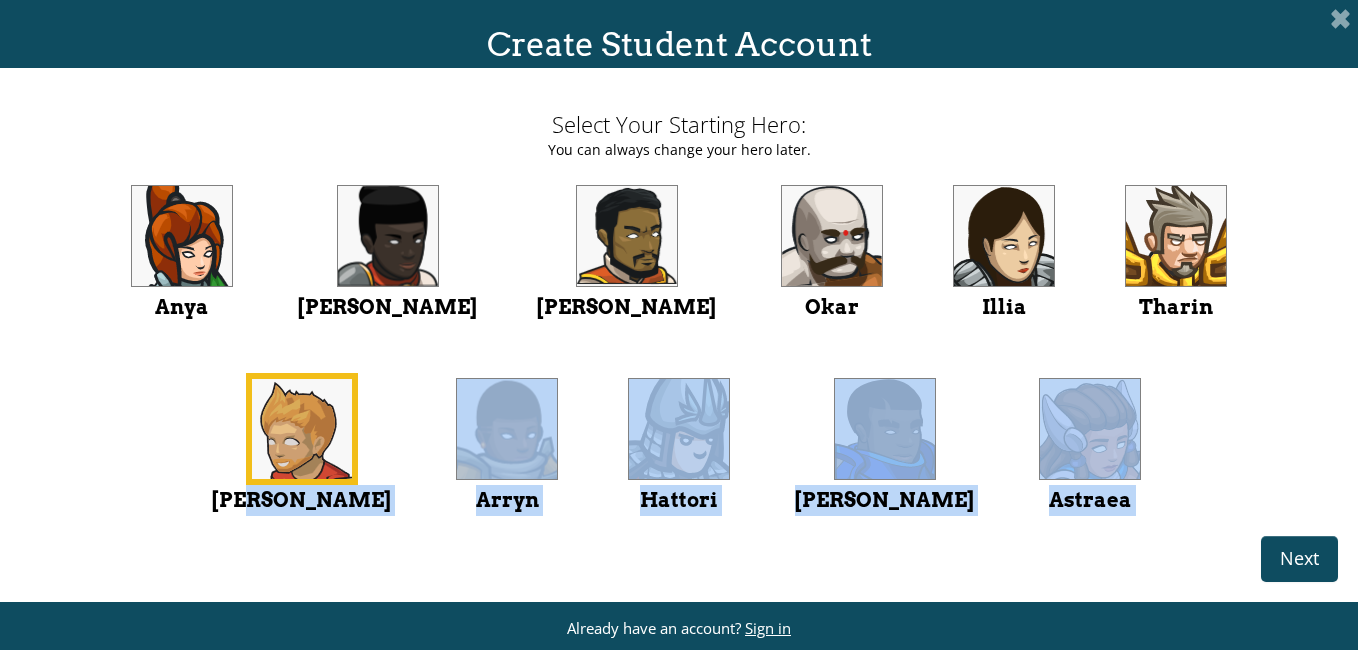 drag, startPoint x: 1245, startPoint y: 559, endPoint x: 1253, endPoint y: 582, distance: 24.351591 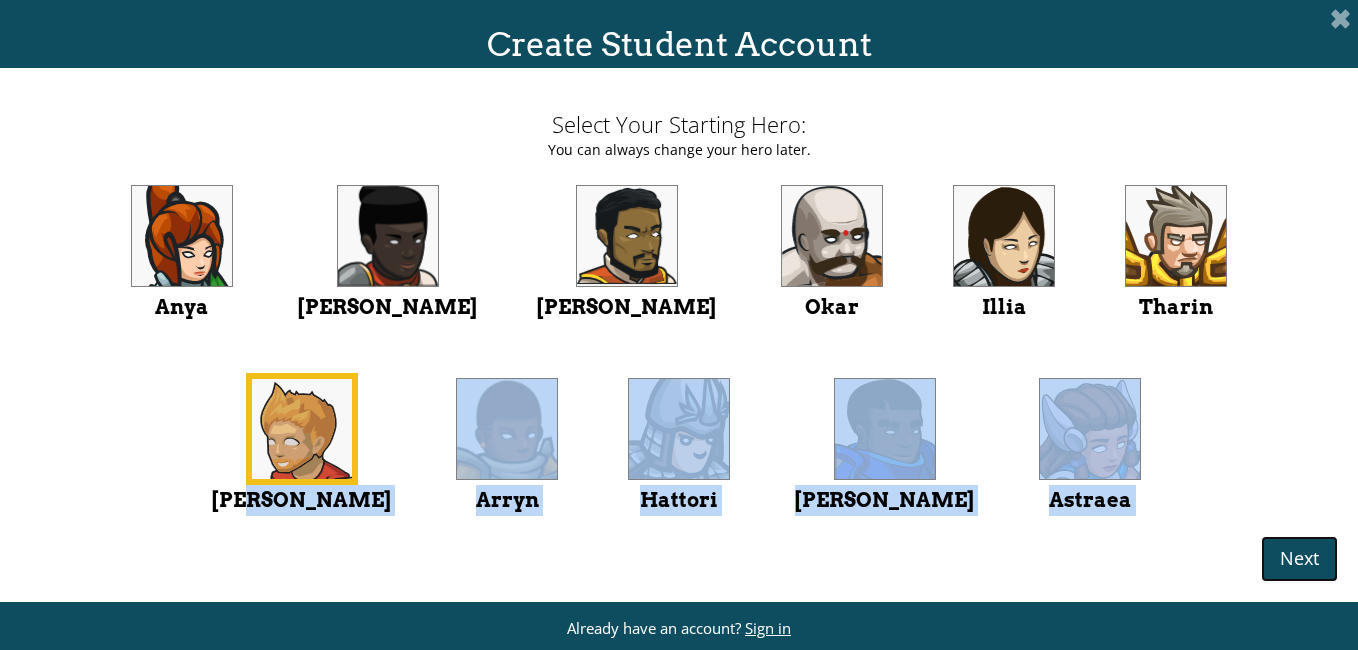 click on "Next" at bounding box center (1299, 558) 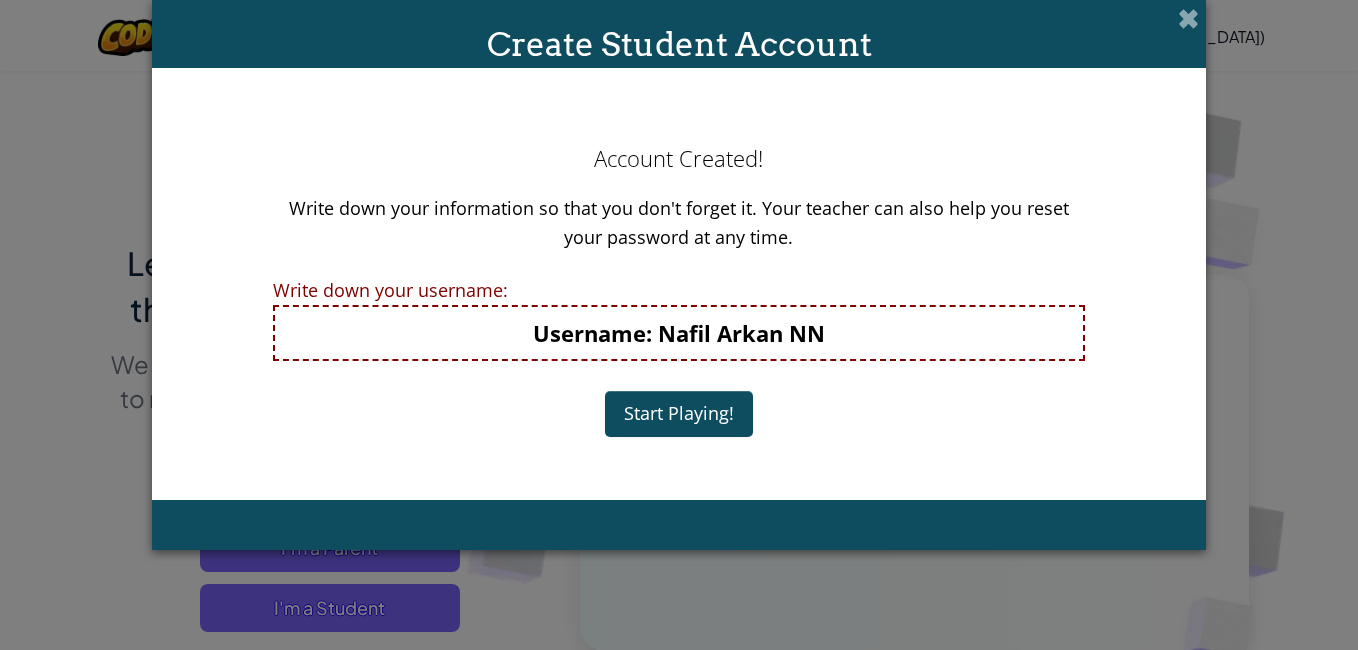 click on "Username : Nafil Arkan NN" at bounding box center (679, 333) 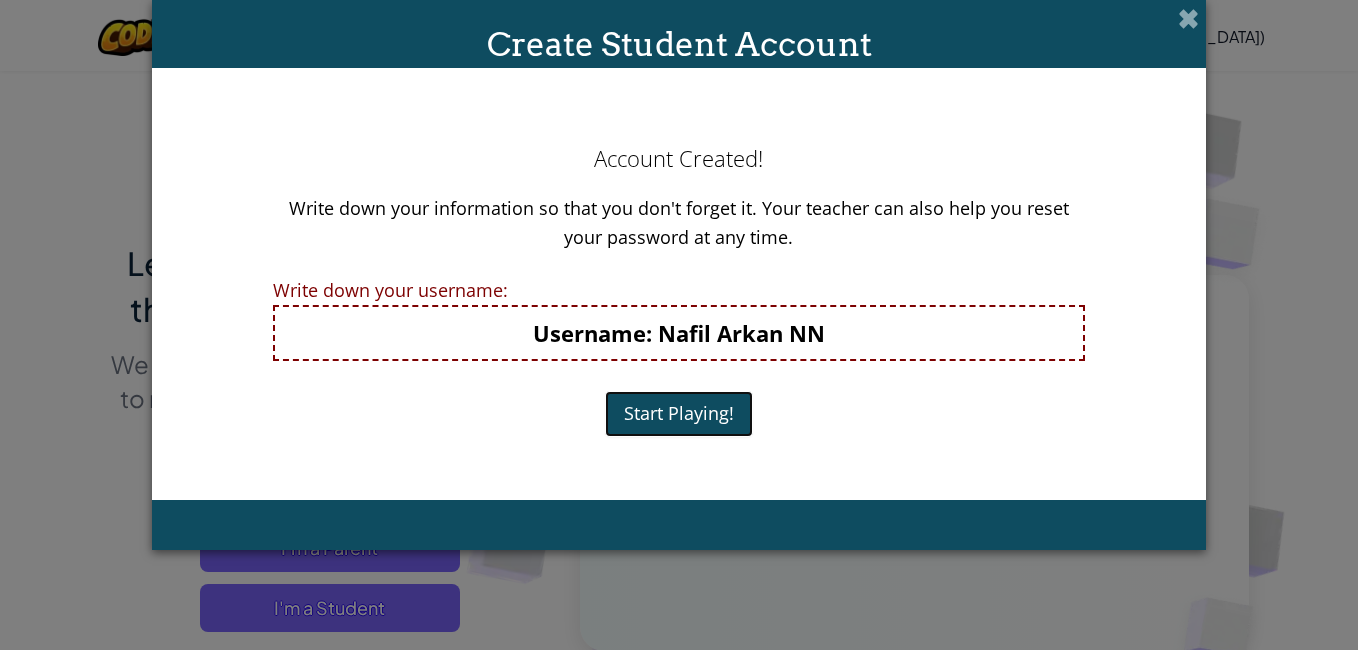 click on "Start Playing!" at bounding box center [679, 414] 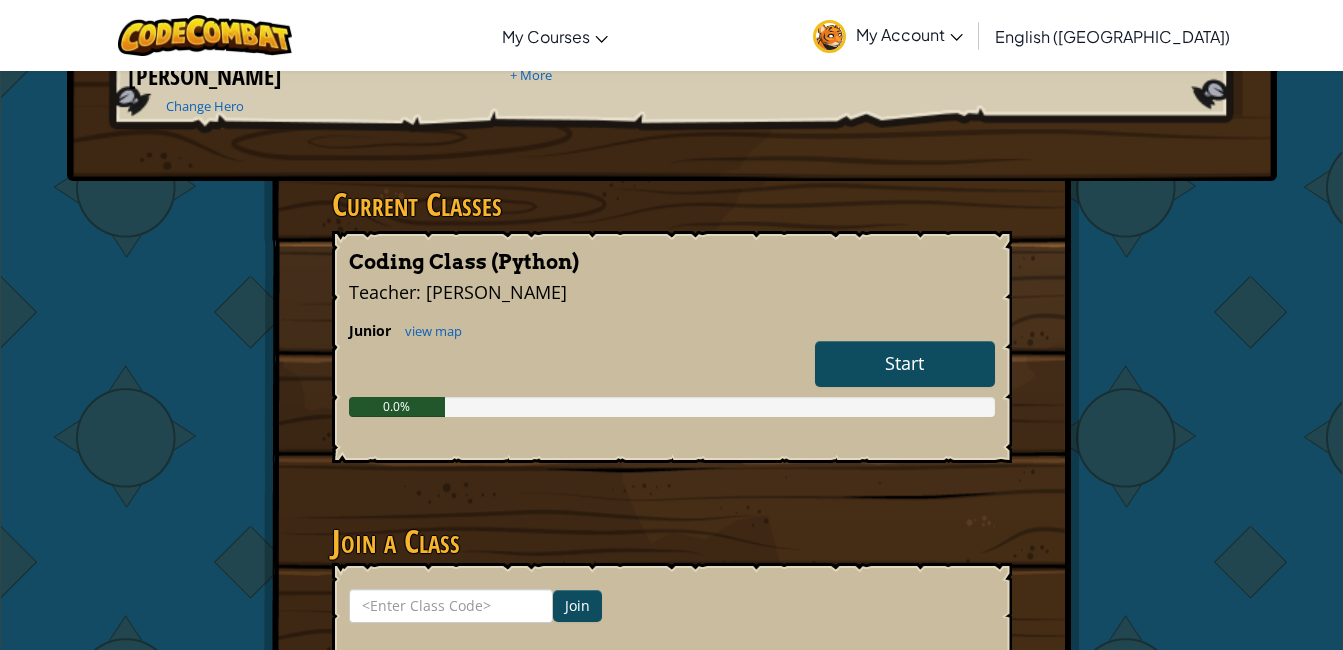 scroll, scrollTop: 200, scrollLeft: 0, axis: vertical 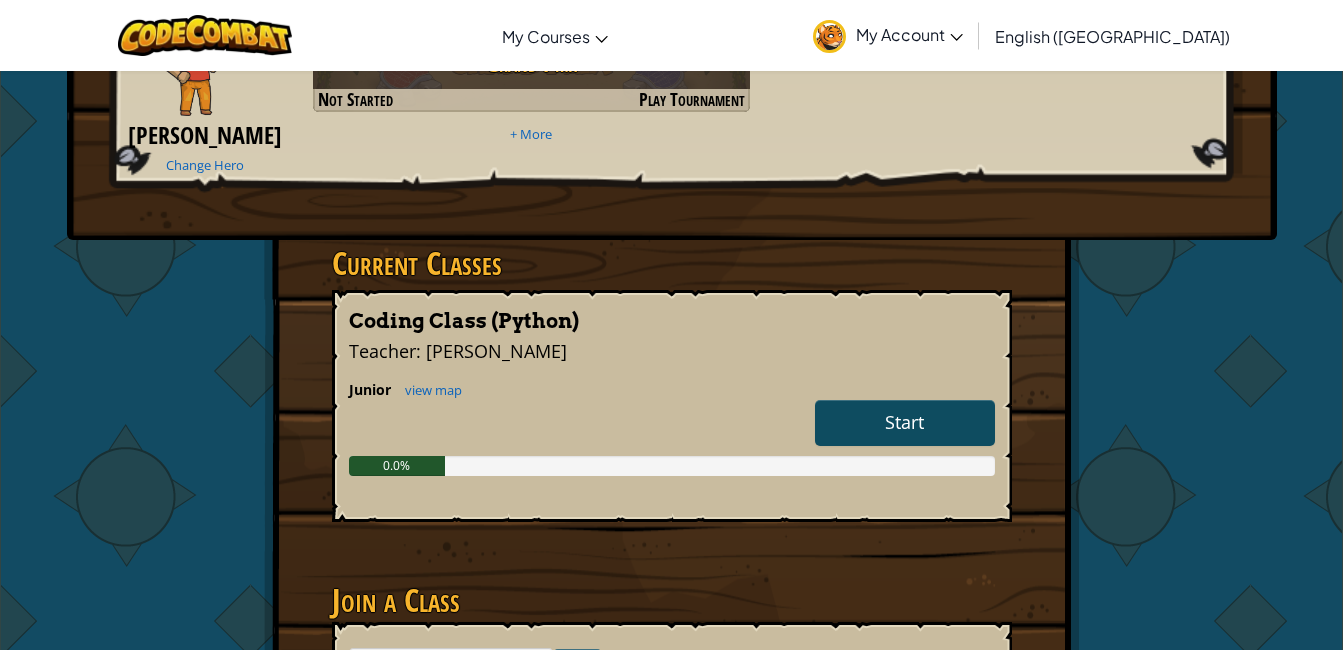 click on "Start" at bounding box center (905, 423) 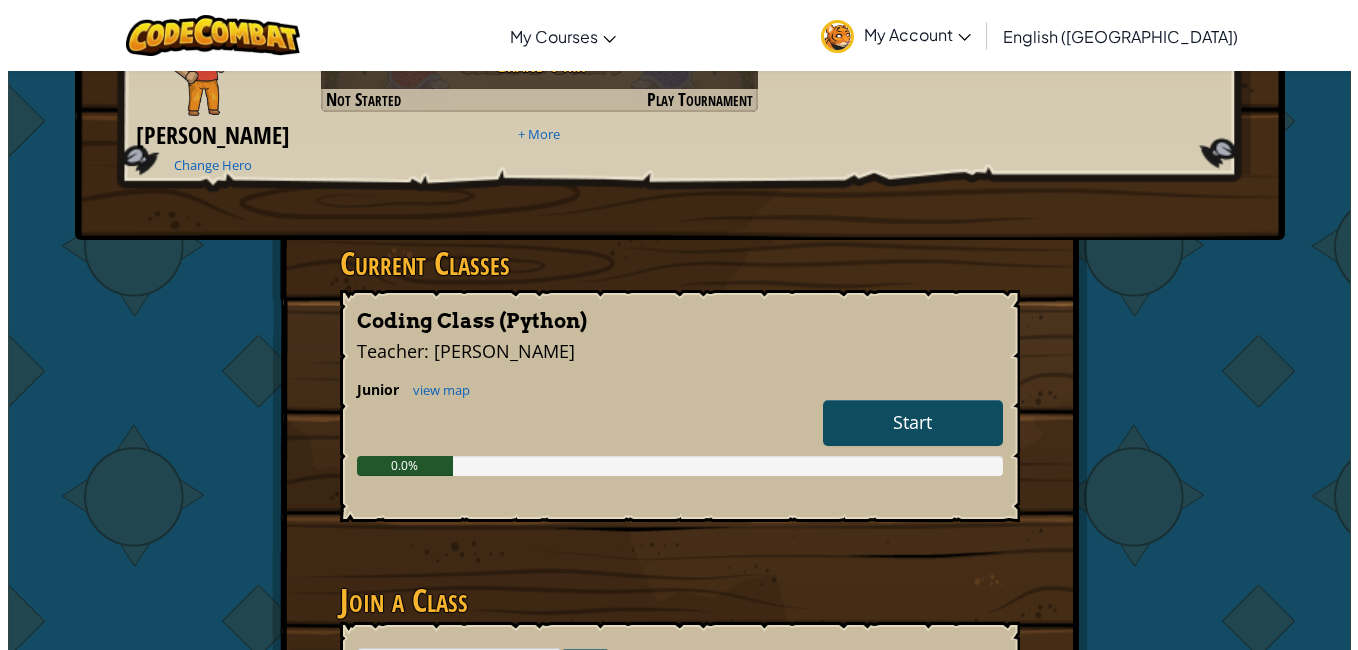 scroll, scrollTop: 0, scrollLeft: 0, axis: both 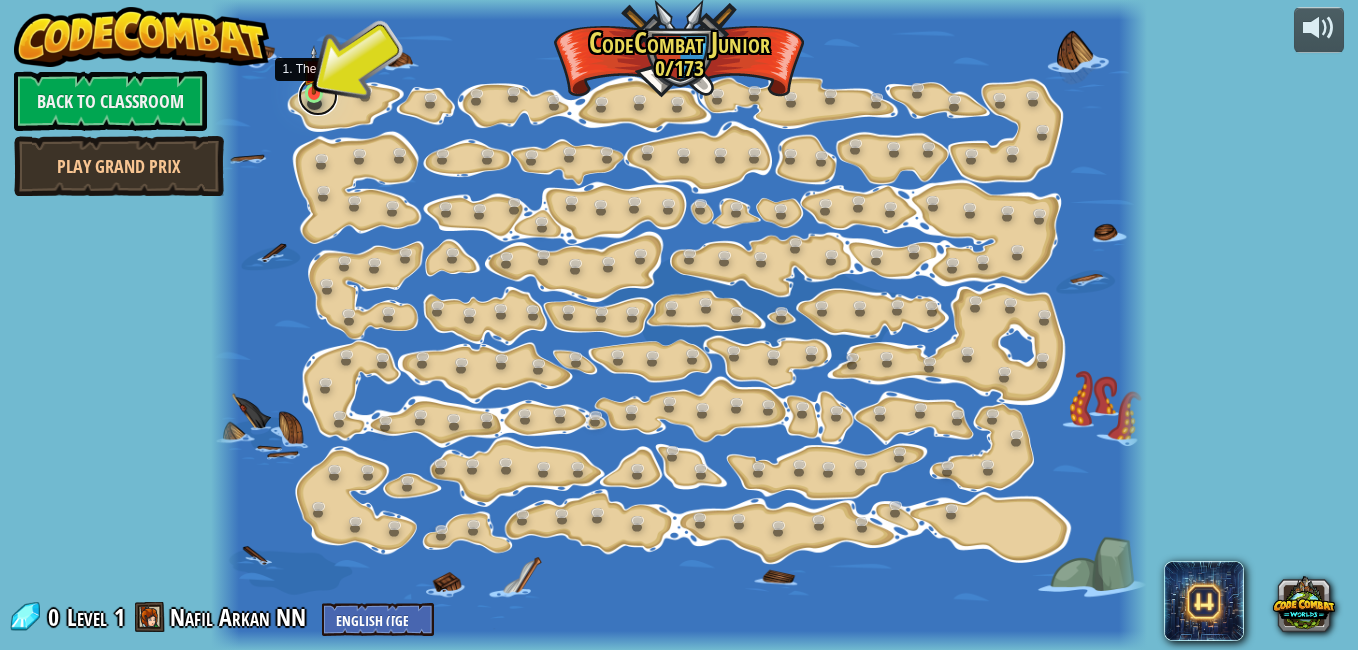 click at bounding box center [318, 96] 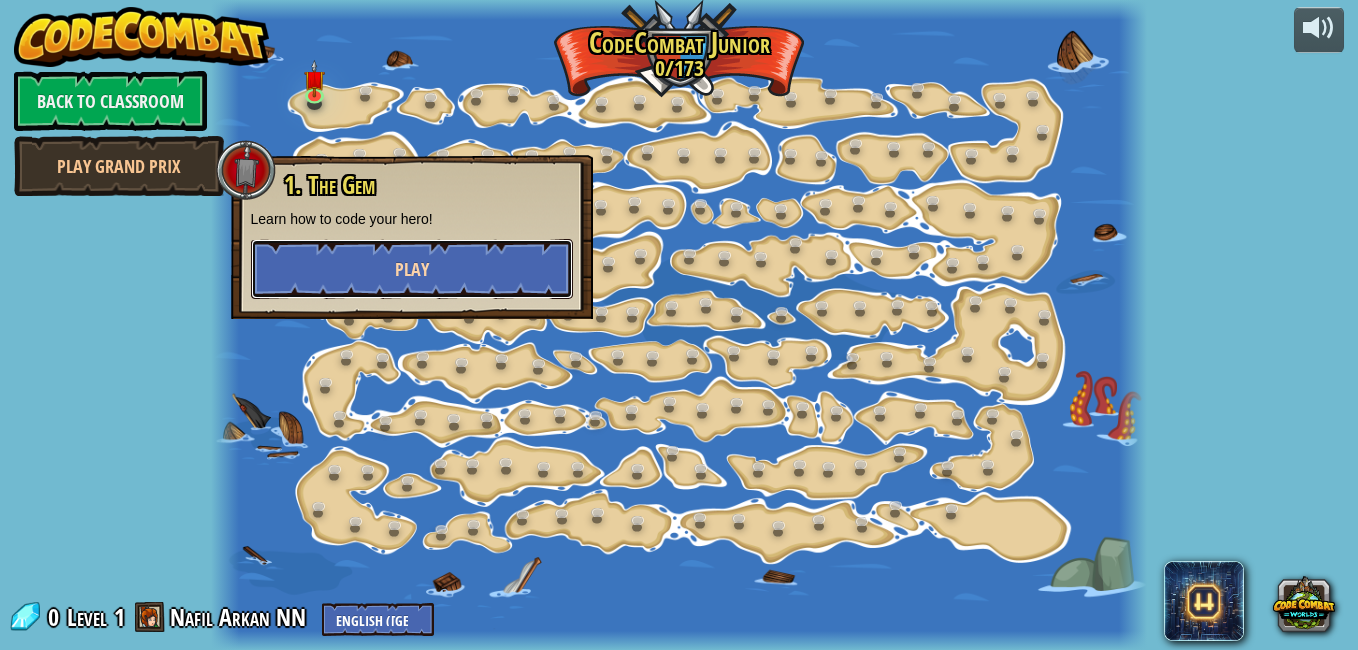 click on "Play" at bounding box center [412, 269] 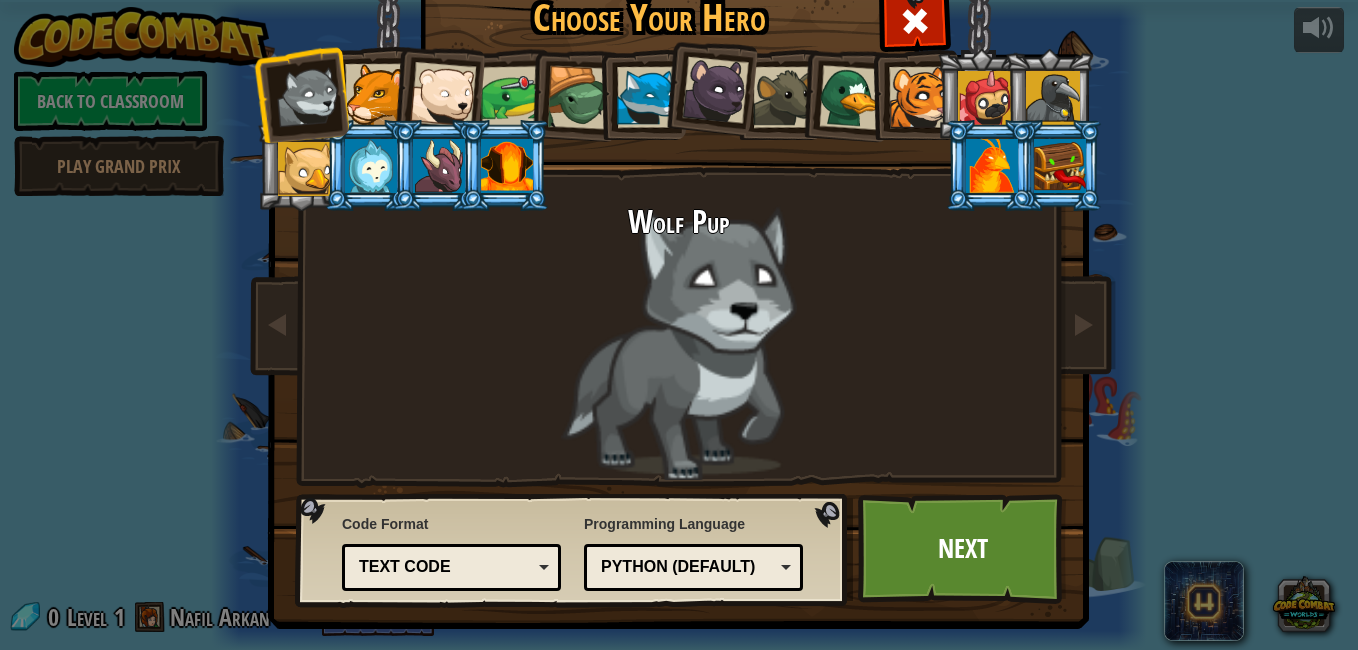 click on "Text code" at bounding box center [451, 567] 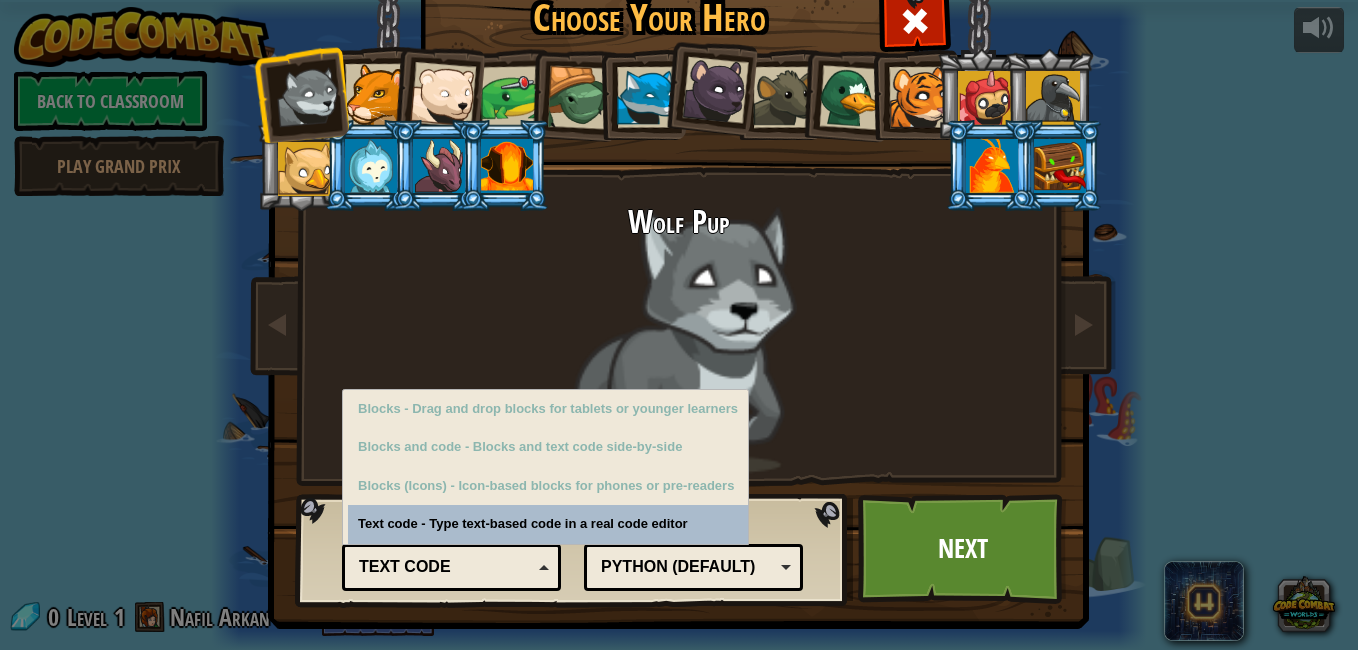 click on "Text code" at bounding box center (451, 567) 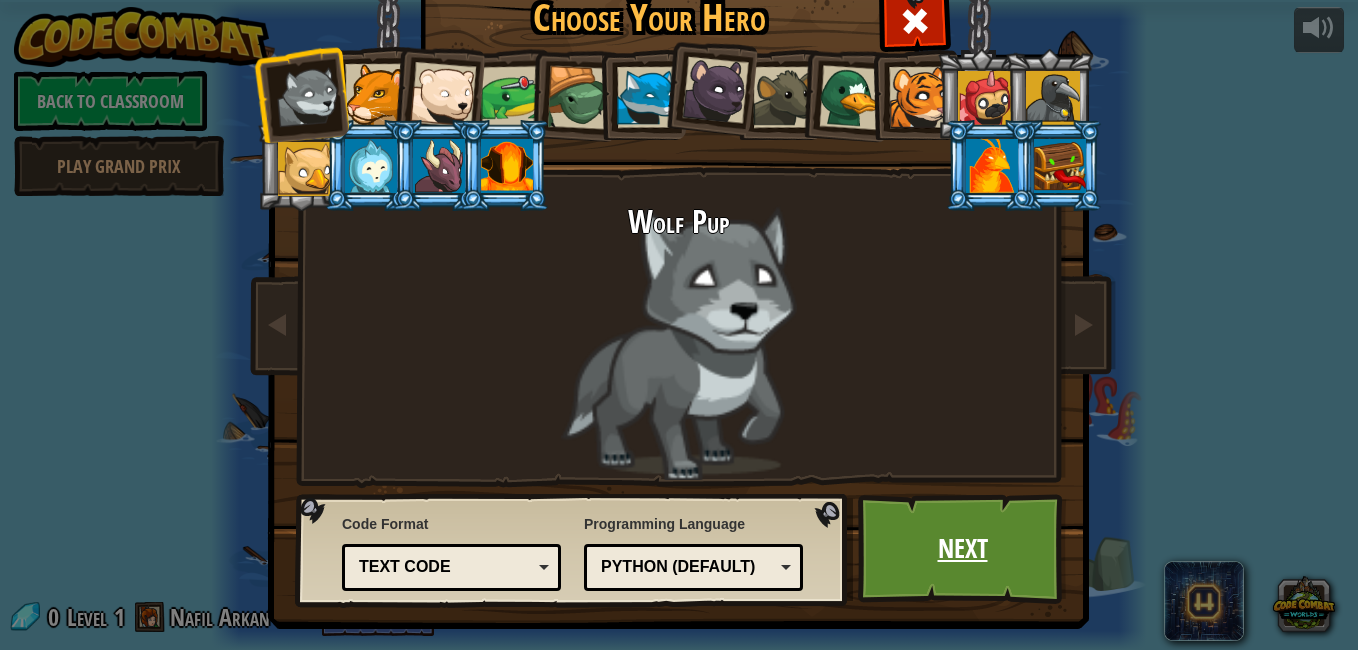 click on "Next" at bounding box center (962, 549) 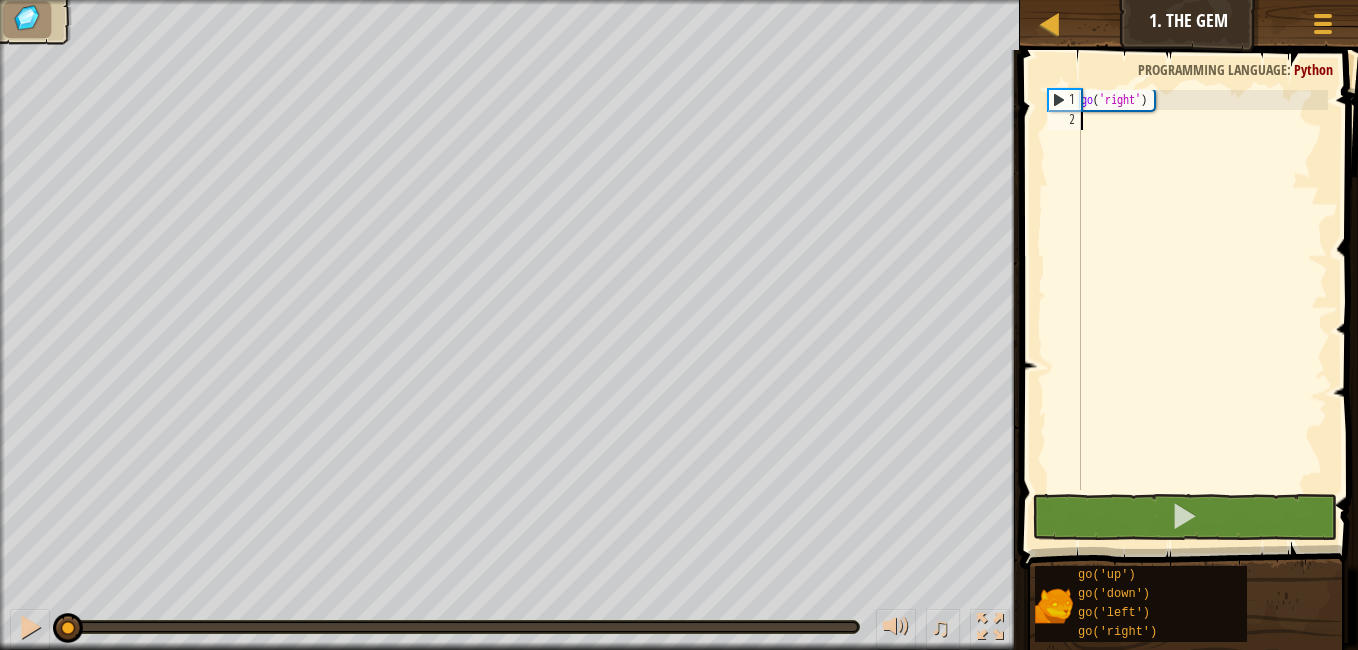 type on "go('right')" 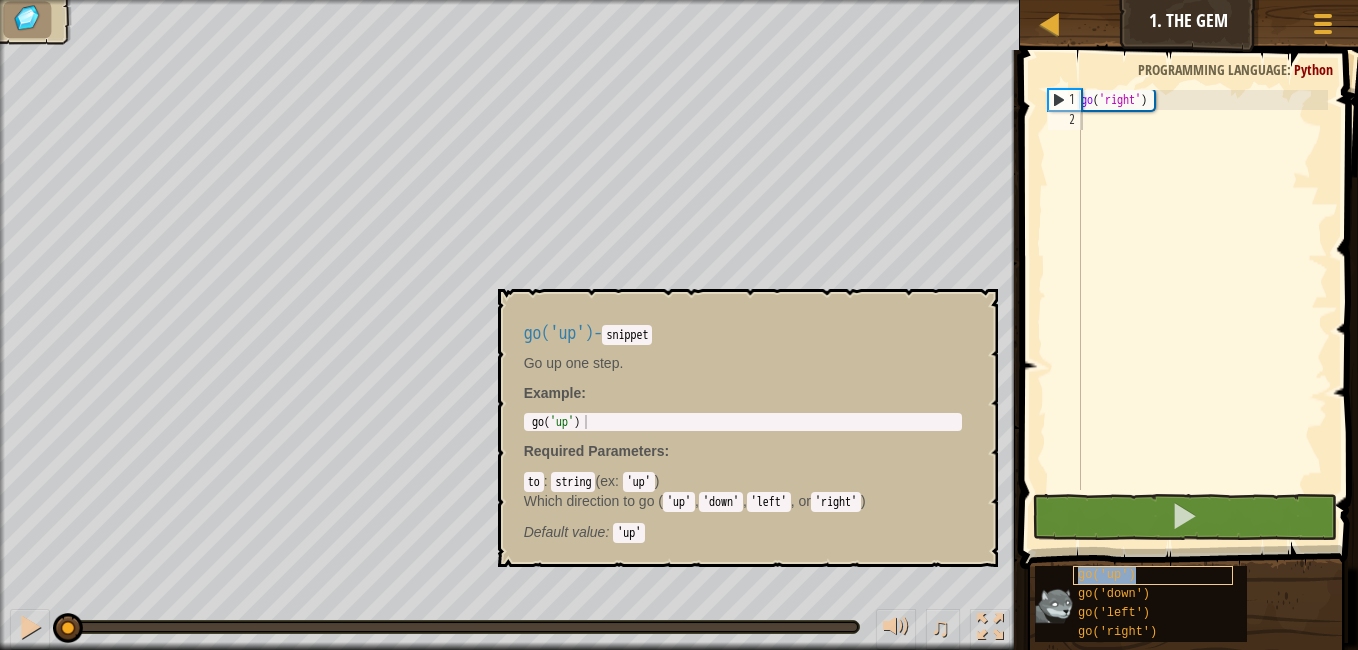 click on "go('up')" at bounding box center [1107, 575] 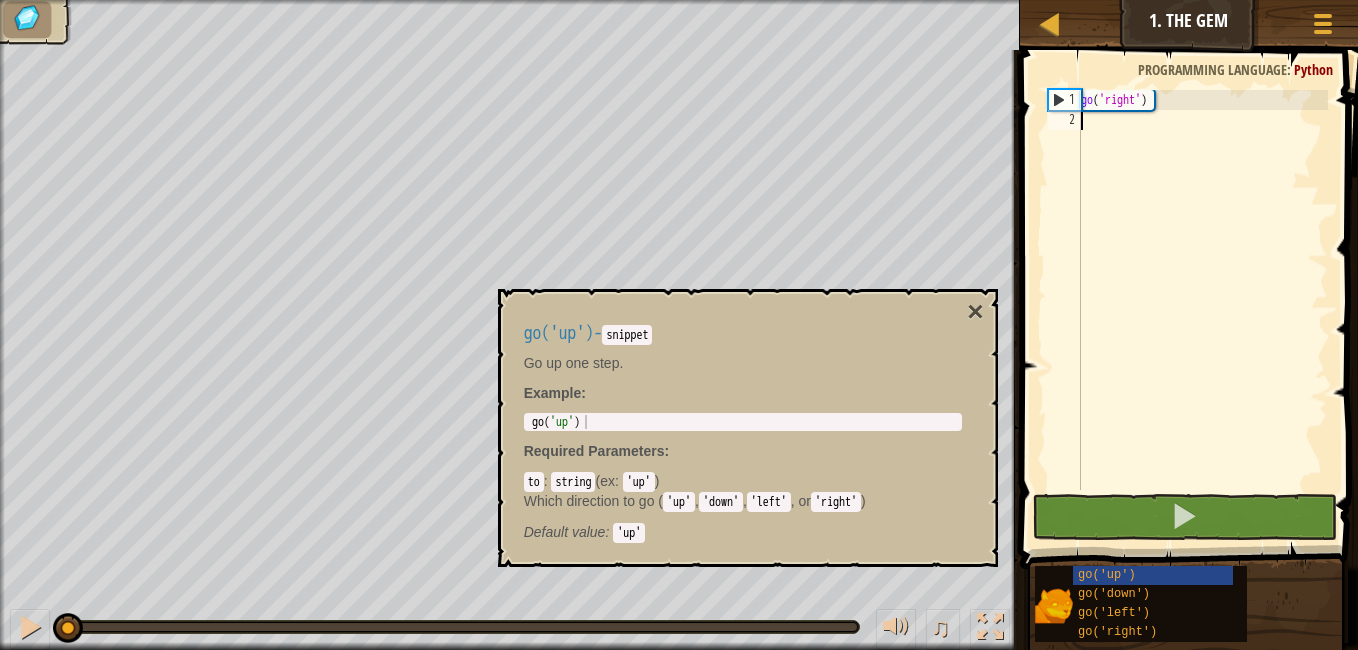 click on "go ( 'right' )" at bounding box center [1202, 310] 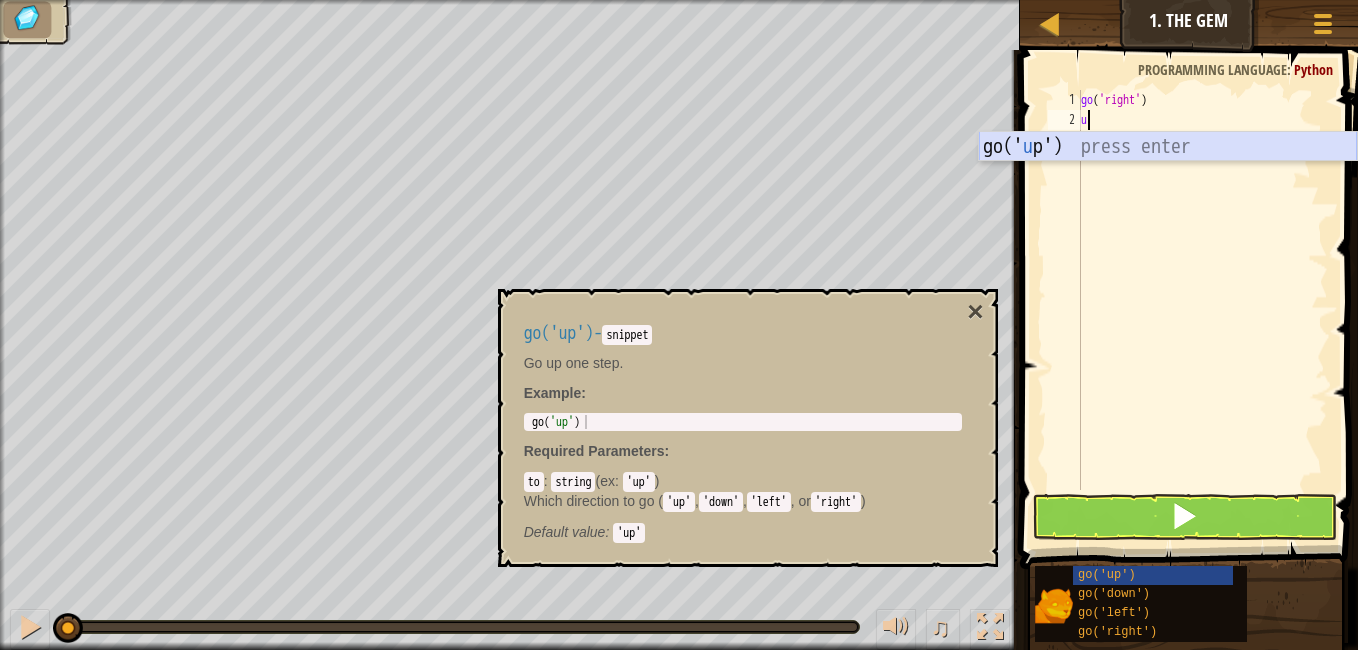 click on "go(' u p') press enter" at bounding box center [1168, 177] 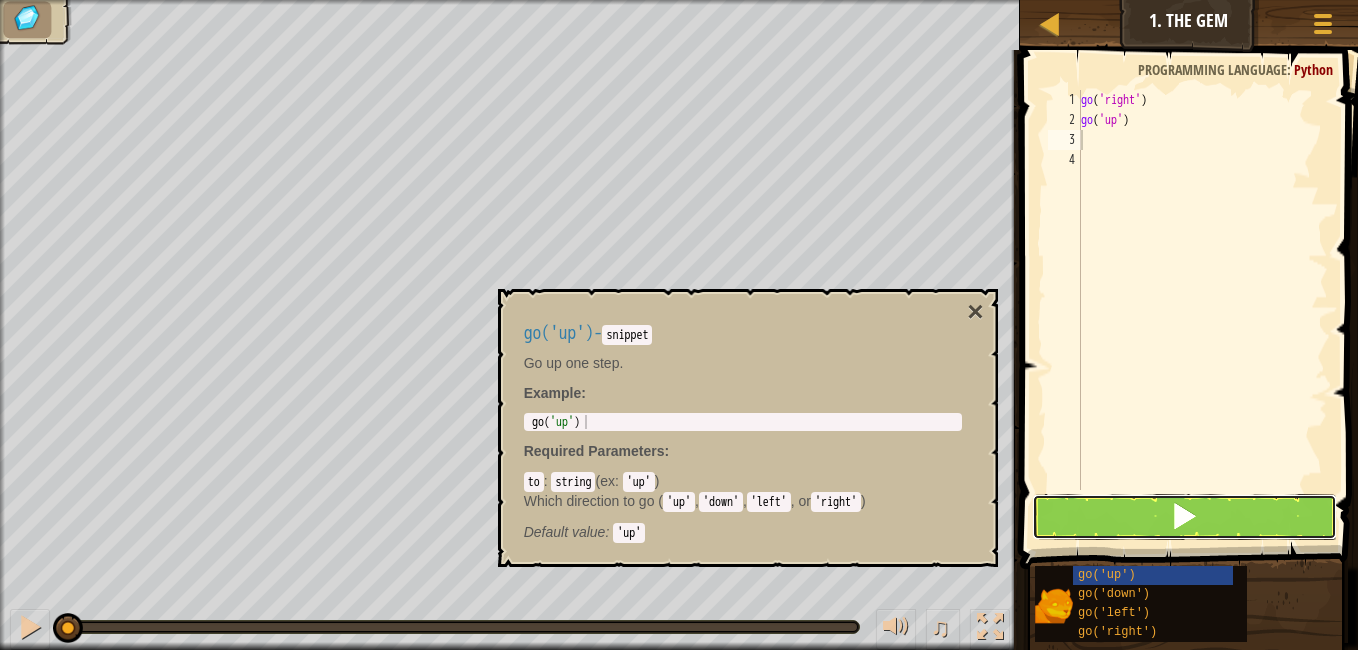 click at bounding box center (1184, 517) 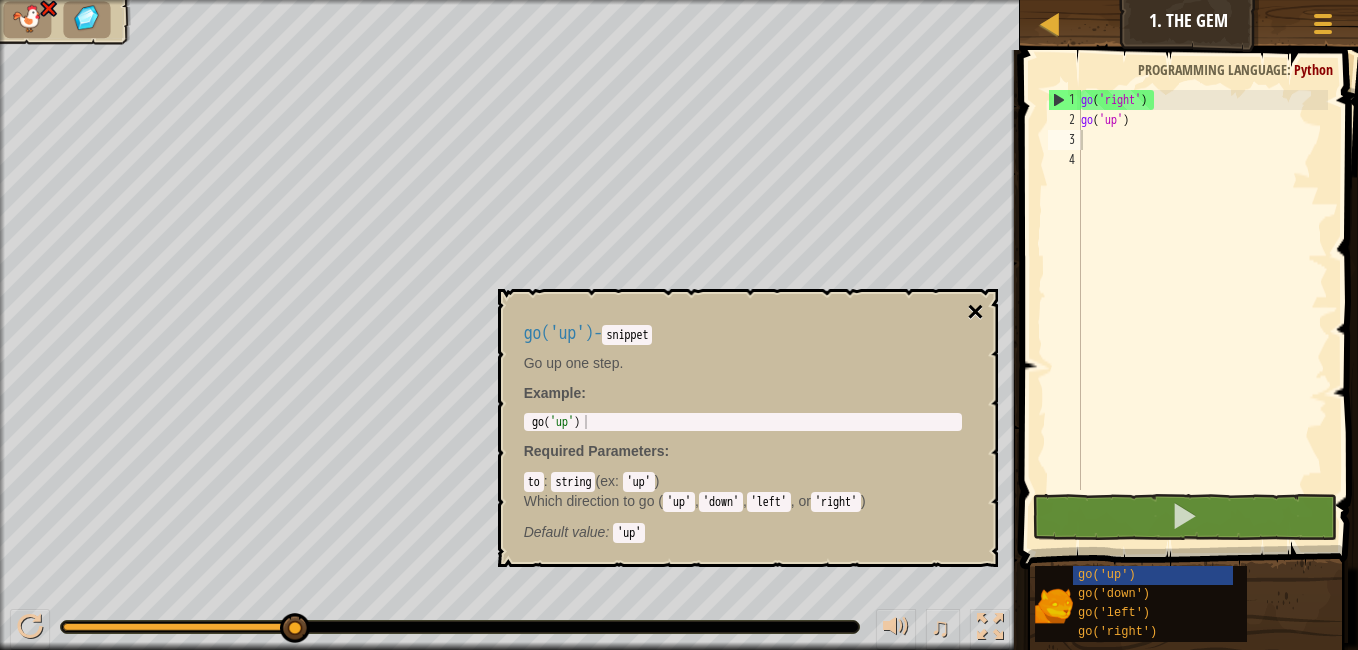 click on "×" at bounding box center [975, 312] 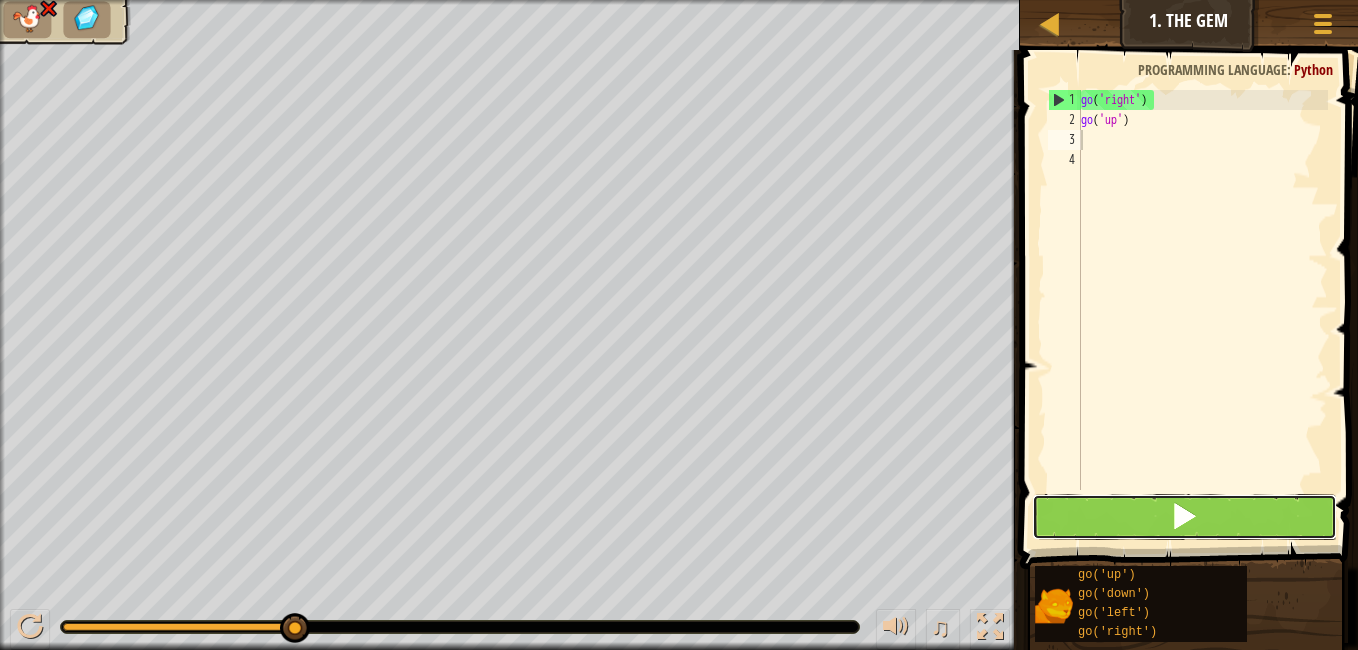 click at bounding box center [1184, 517] 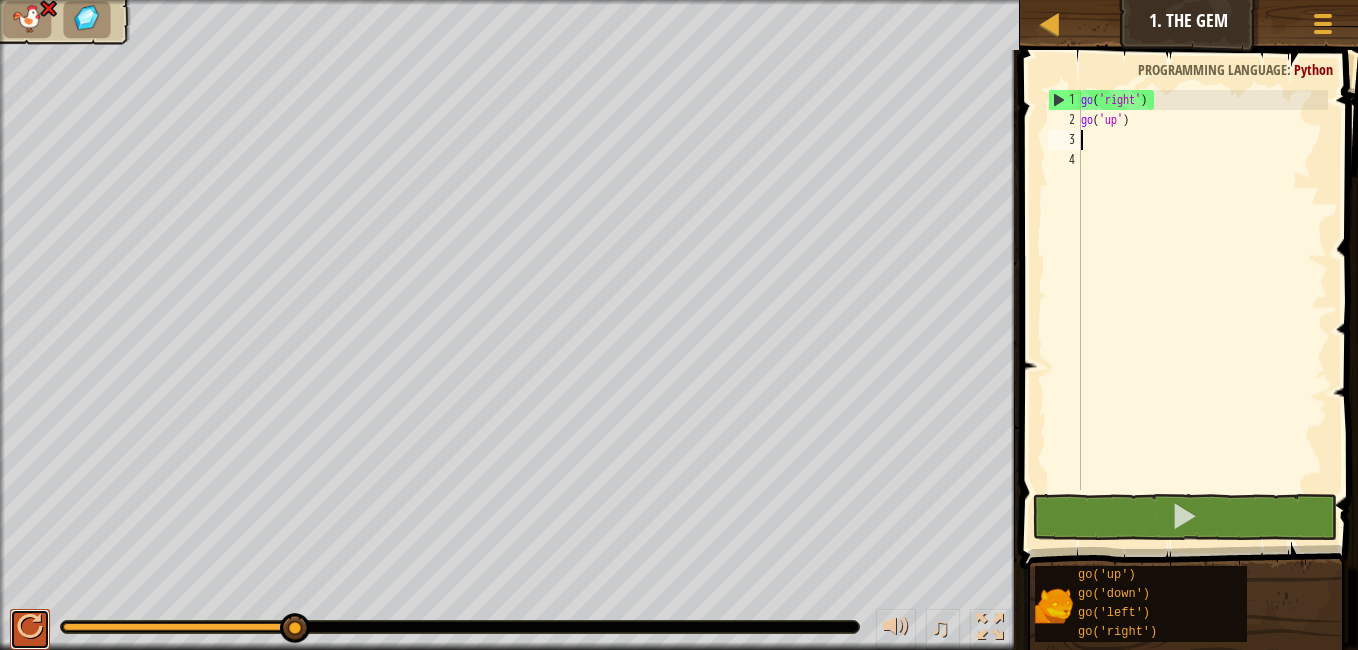 click at bounding box center [30, 627] 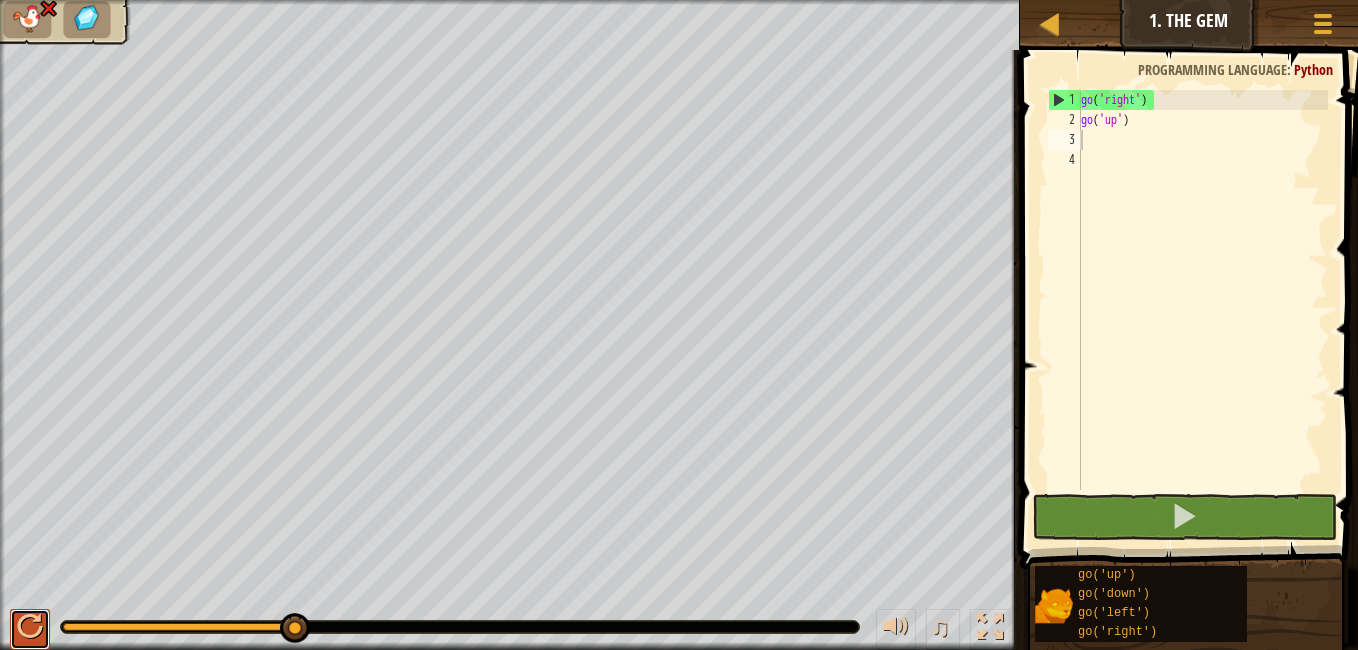 click at bounding box center [30, 627] 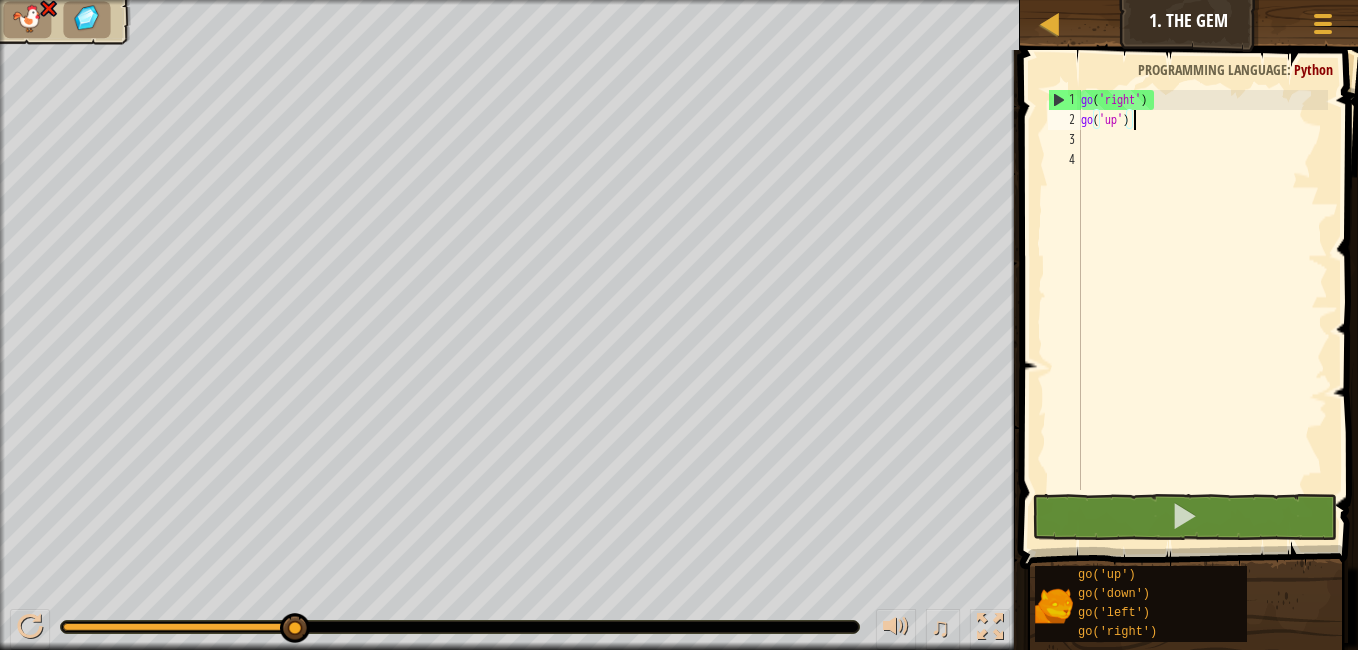 click on "go ( 'right' ) go ( 'up' )" at bounding box center (1202, 310) 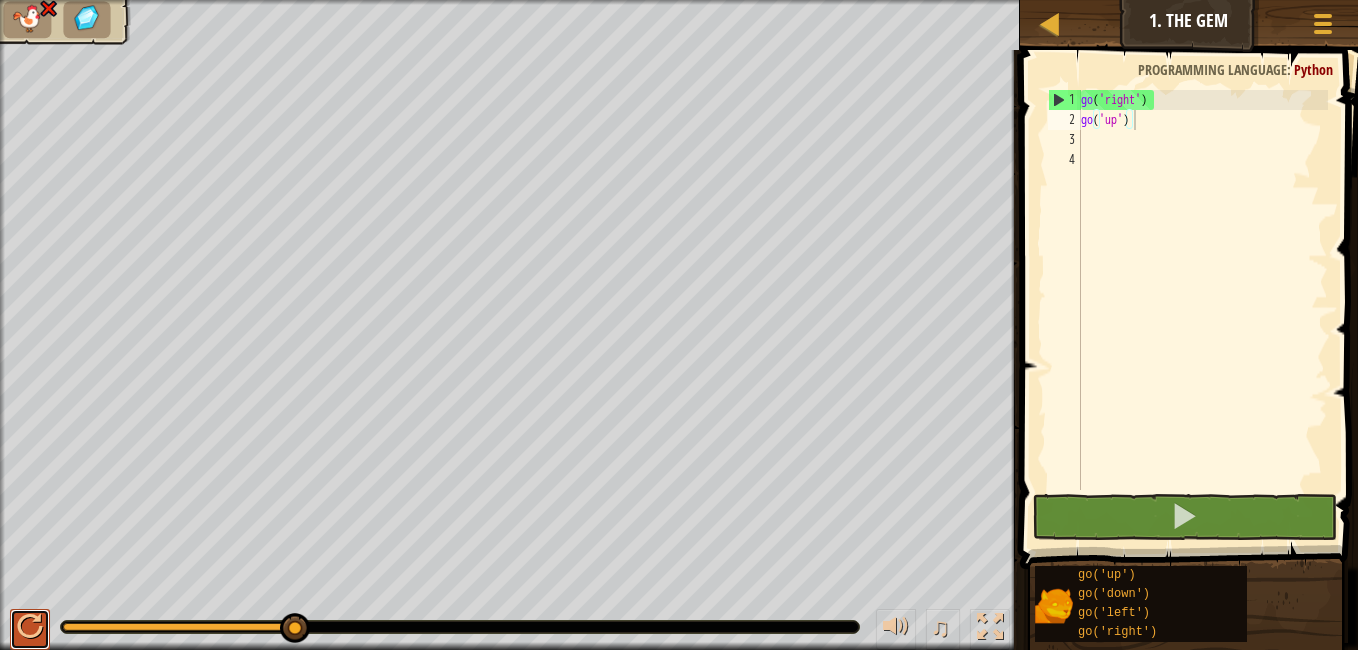 click at bounding box center (30, 629) 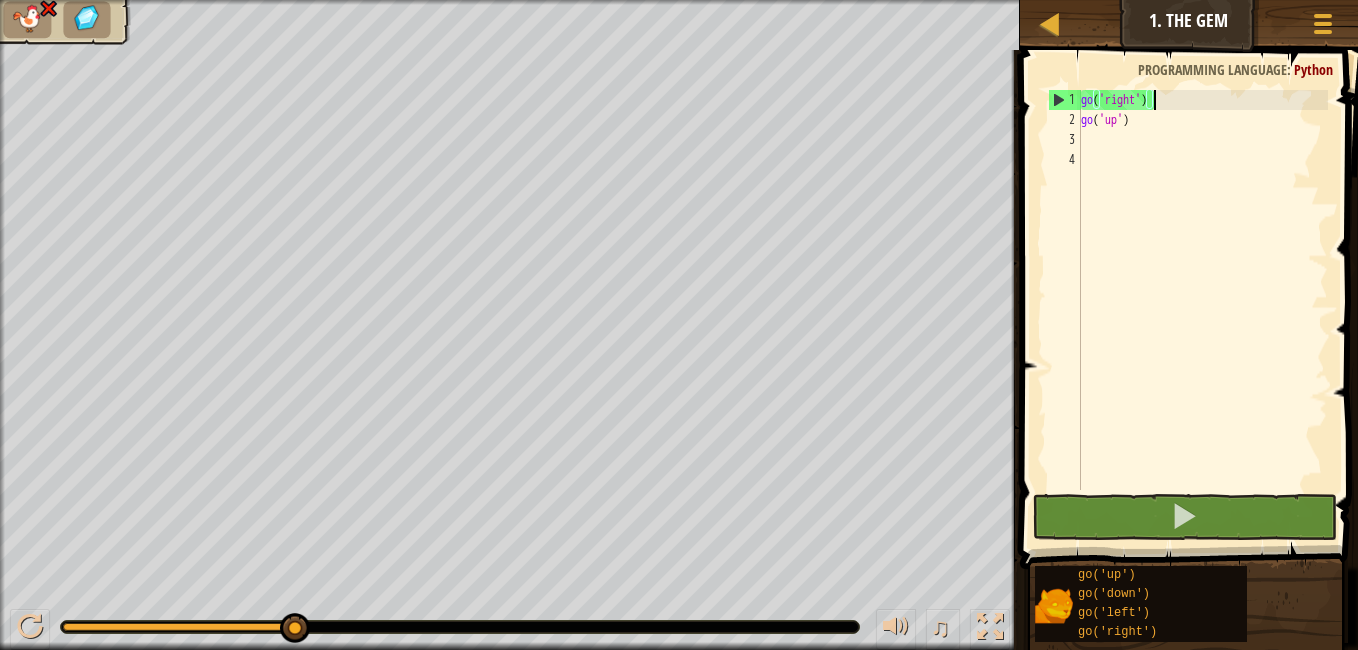 click on "go ( 'right' ) go ( 'up' )" at bounding box center (1202, 310) 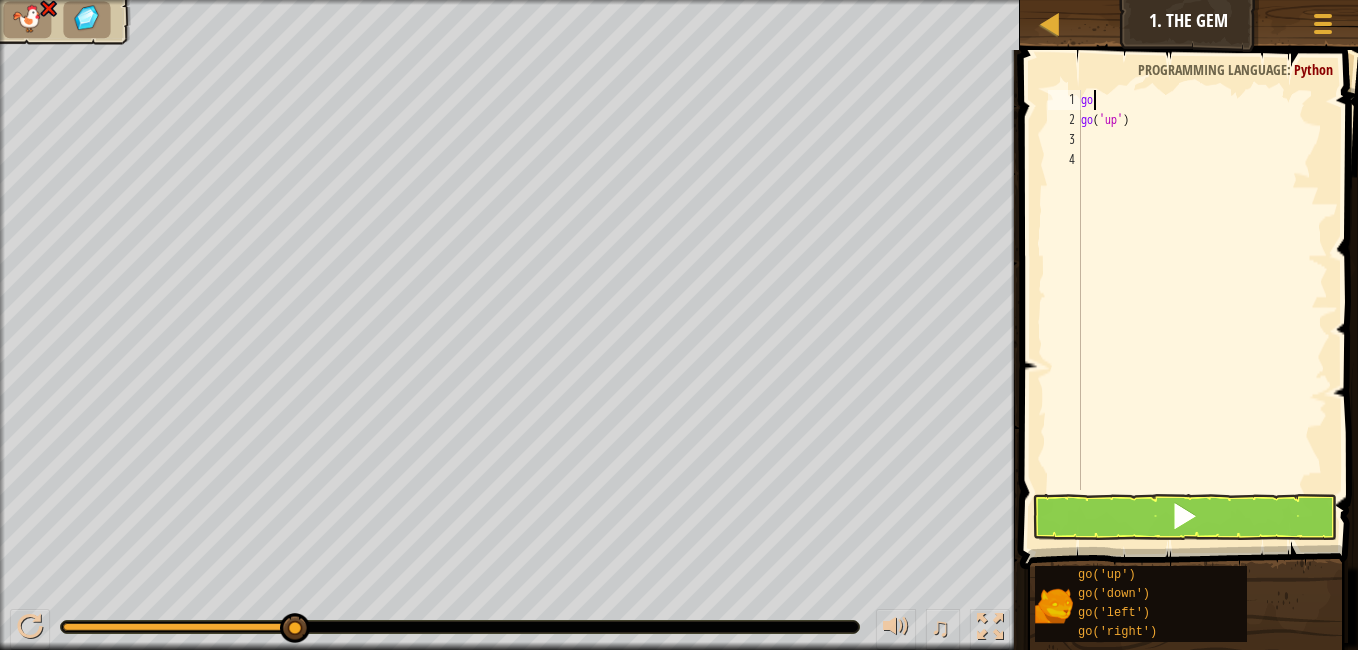 type on "g" 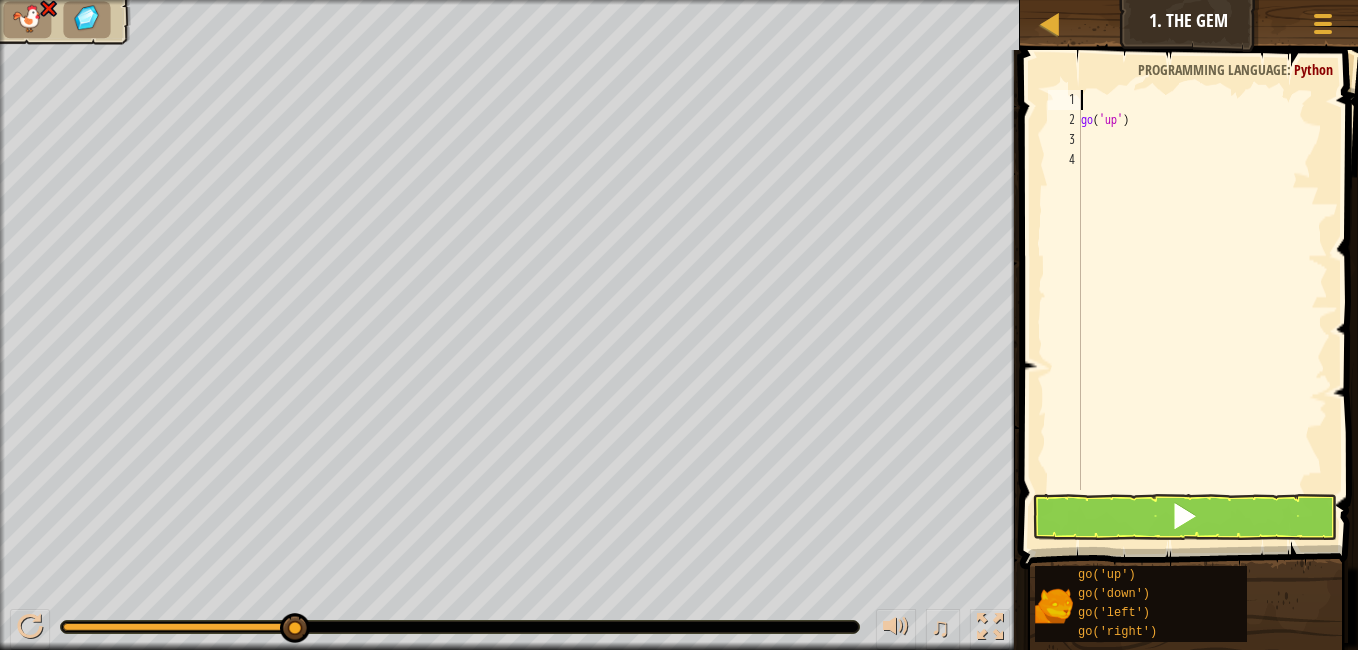 click on "go ( 'up' )" at bounding box center (1202, 310) 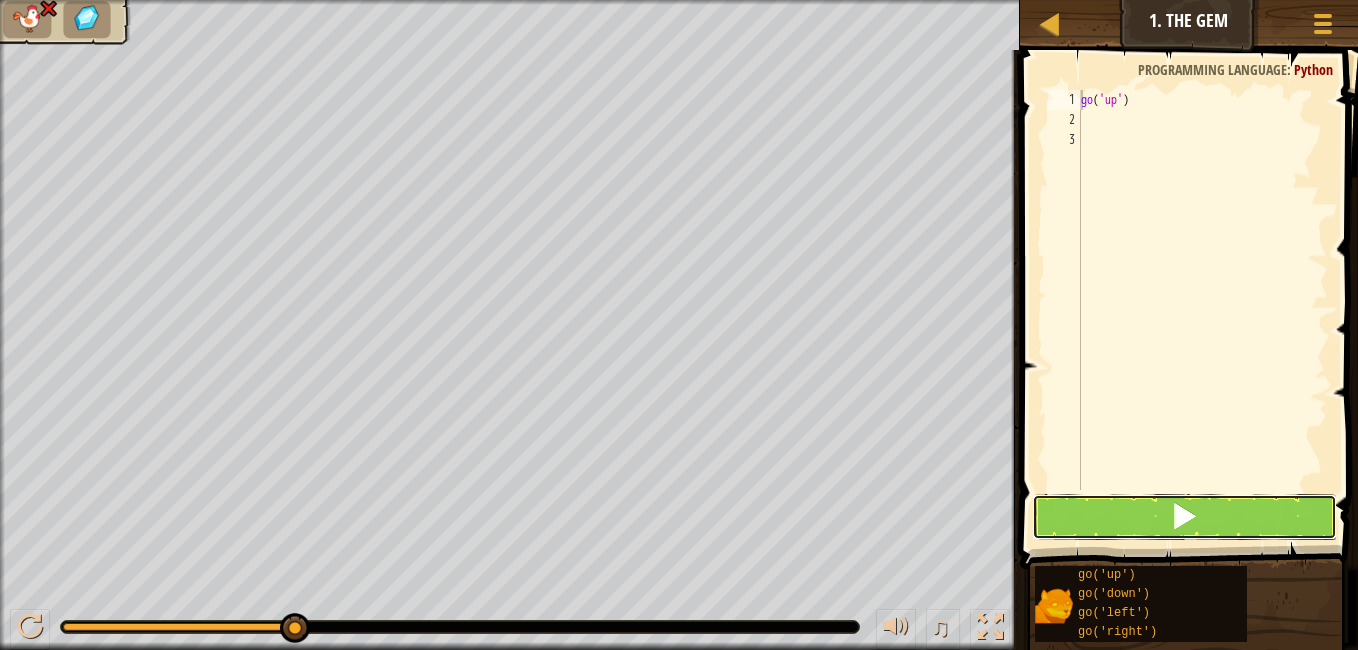 click at bounding box center (1184, 516) 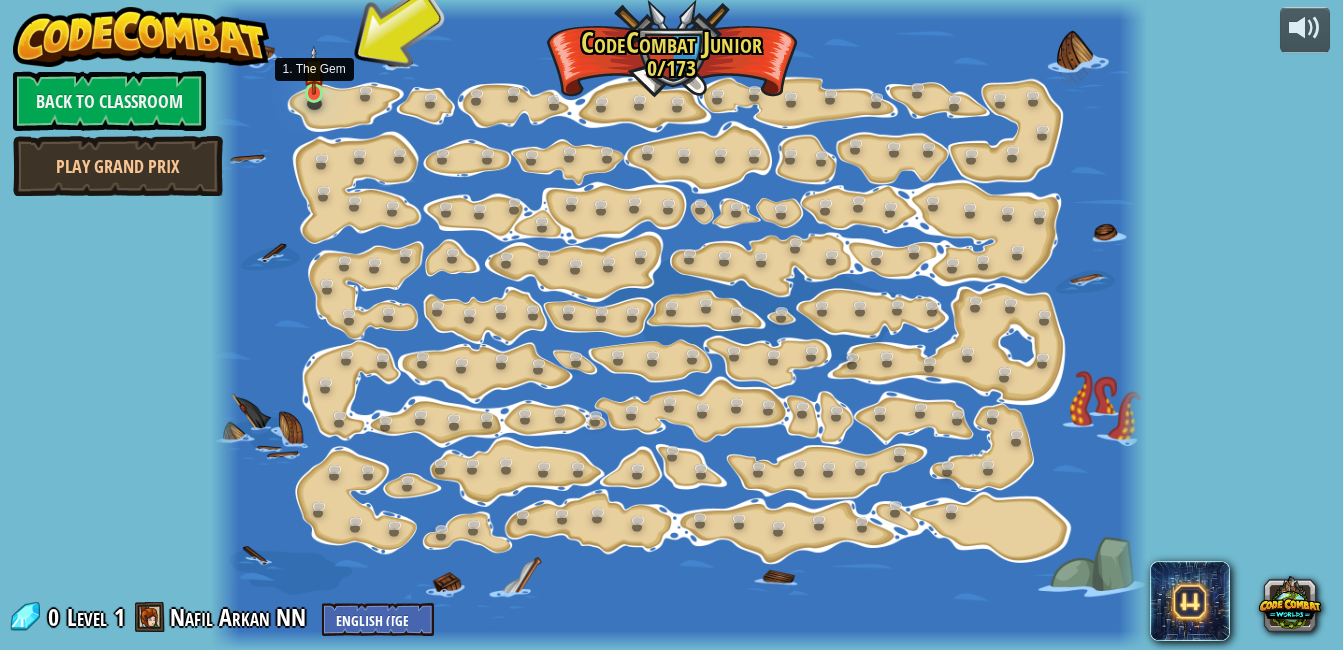 click at bounding box center (314, 70) 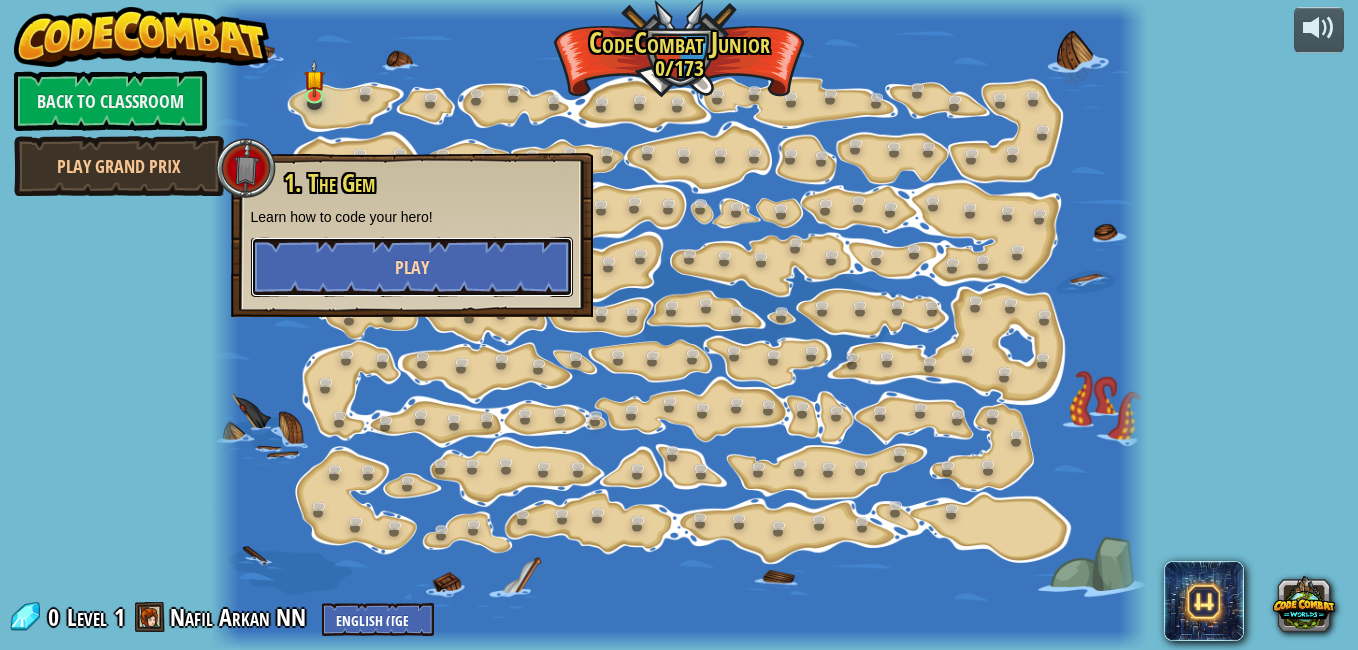 click on "Play" at bounding box center (412, 267) 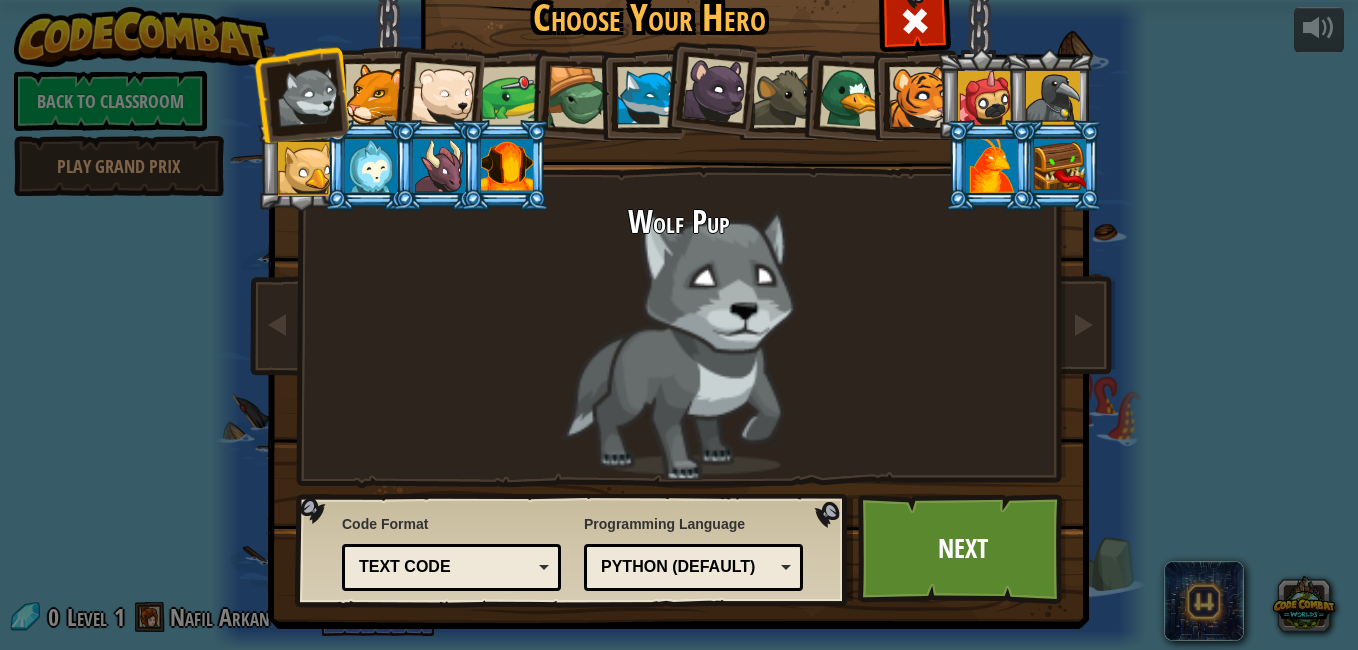 click at bounding box center [919, 97] 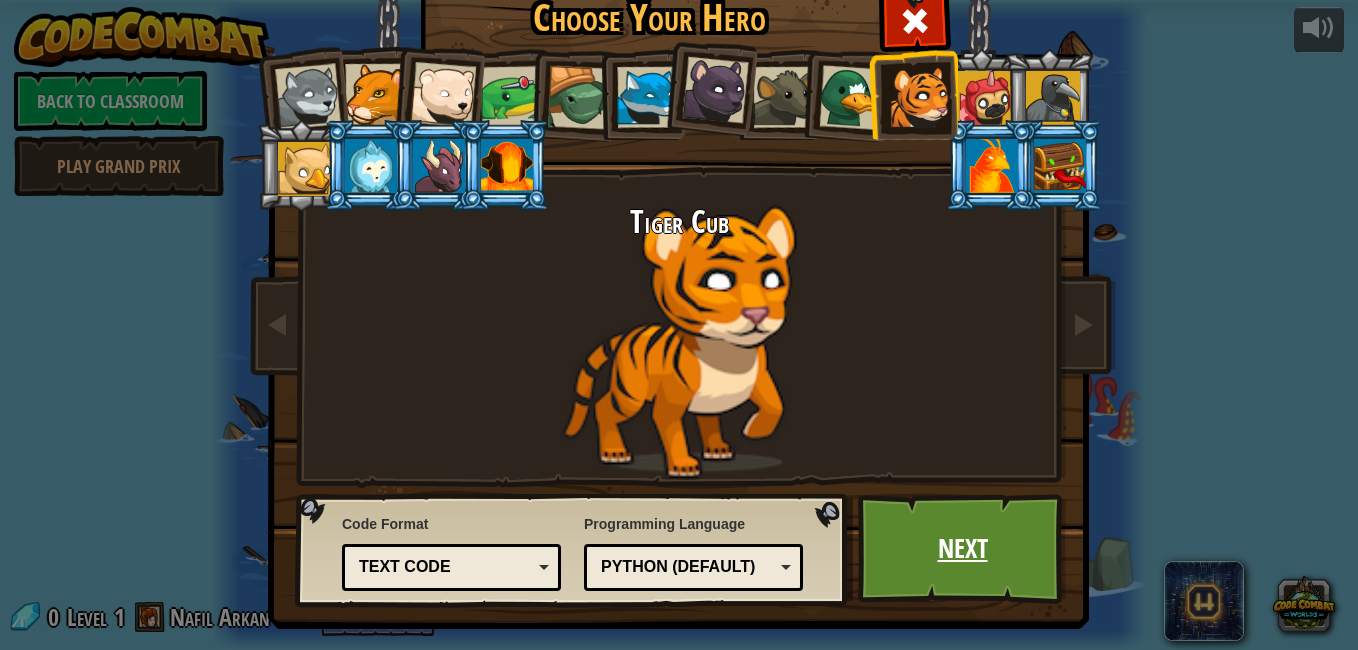 click on "Next" at bounding box center [962, 549] 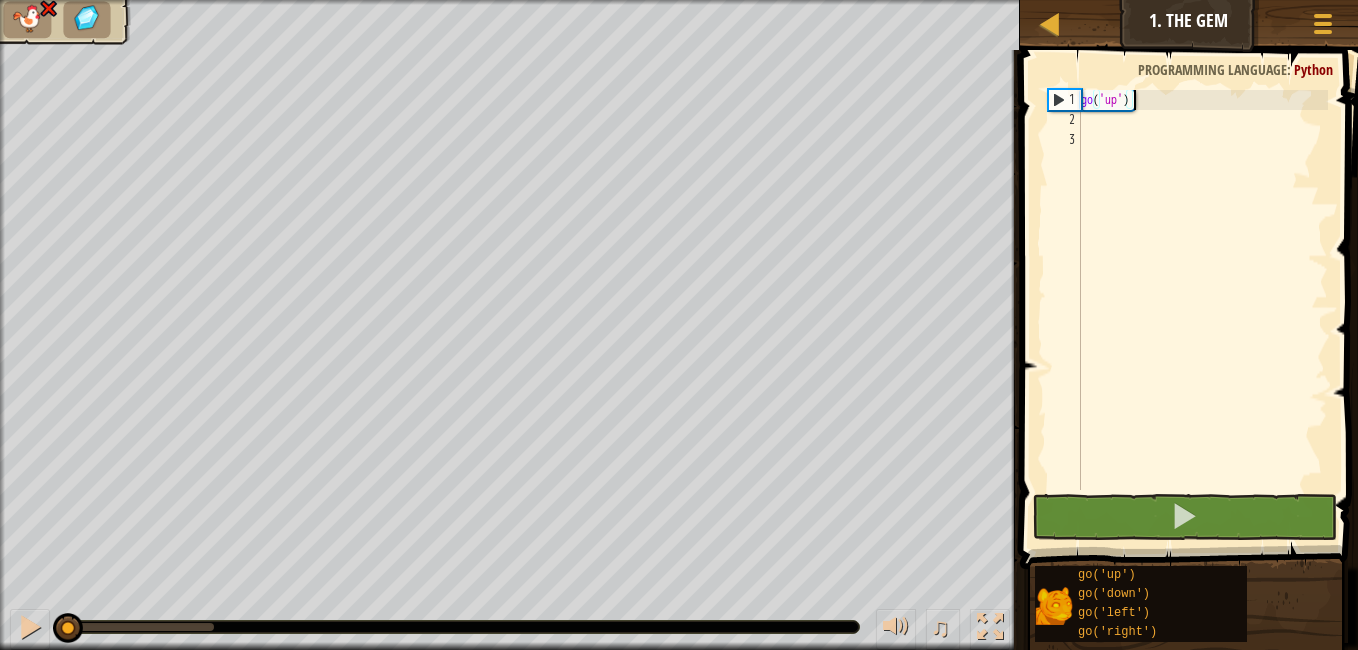 click on "go ( 'up' )" at bounding box center [1202, 310] 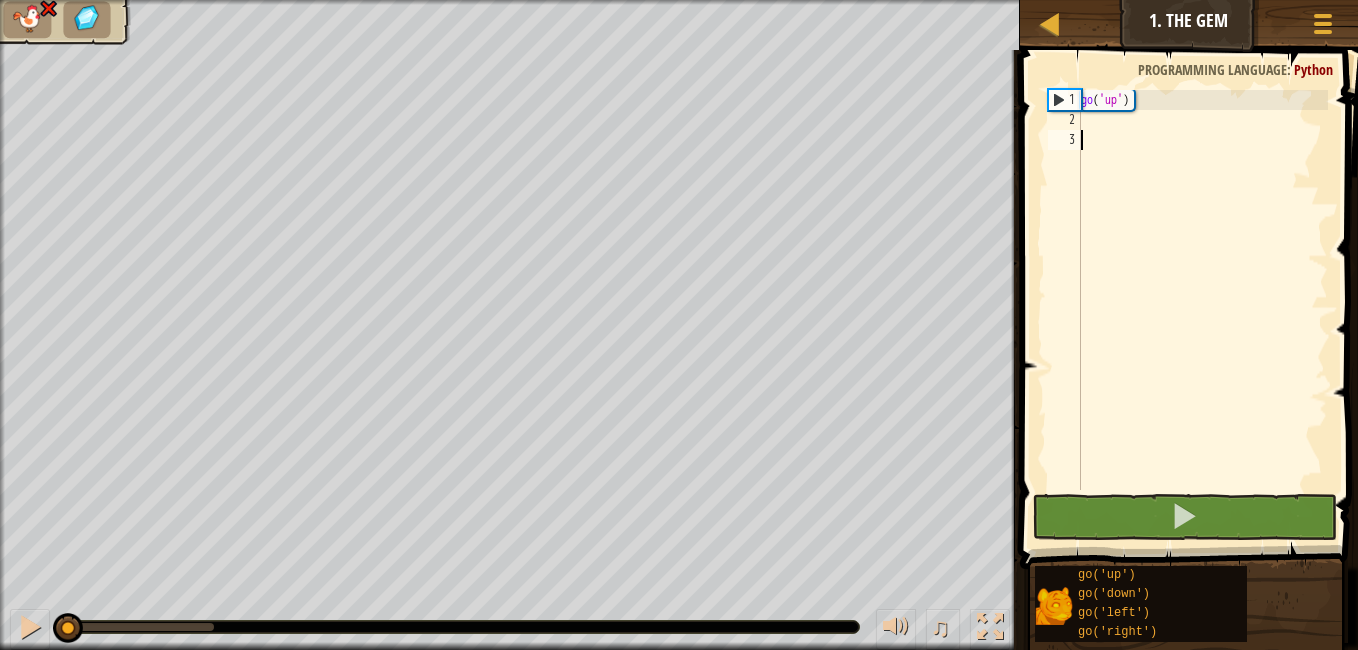 click on "go ( 'up' )" at bounding box center (1202, 310) 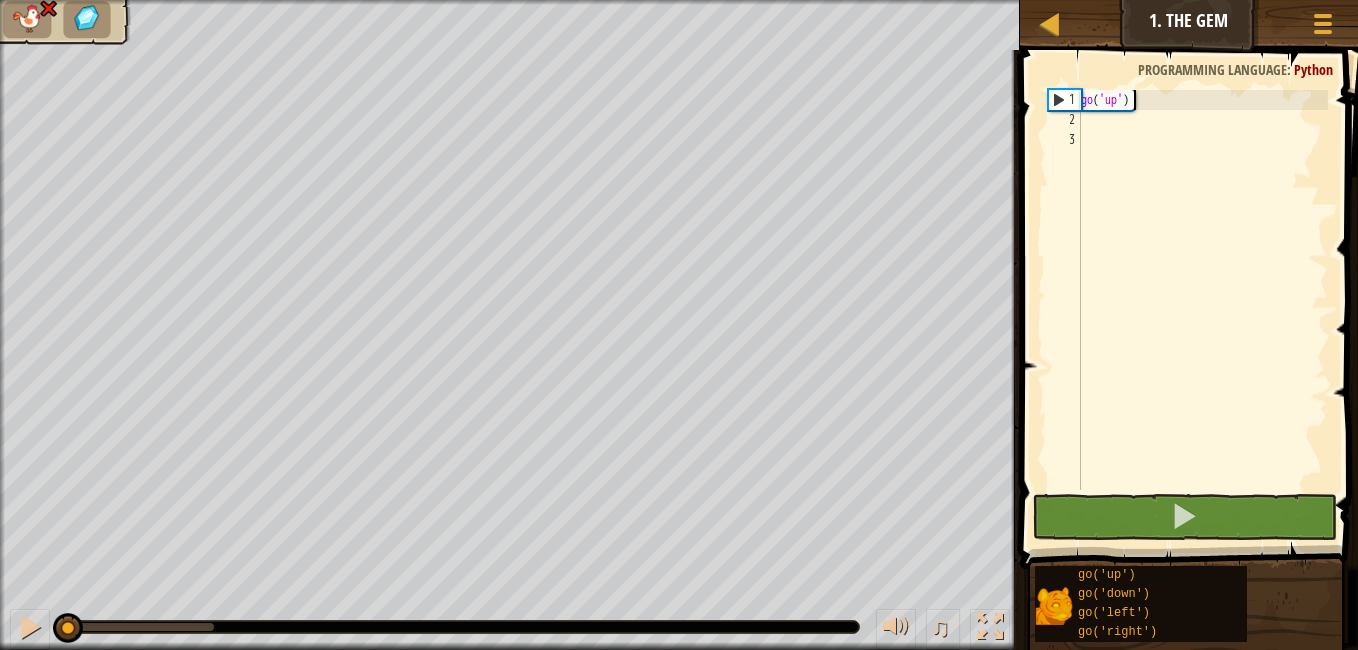 click on "go ( 'up' )" at bounding box center (1202, 310) 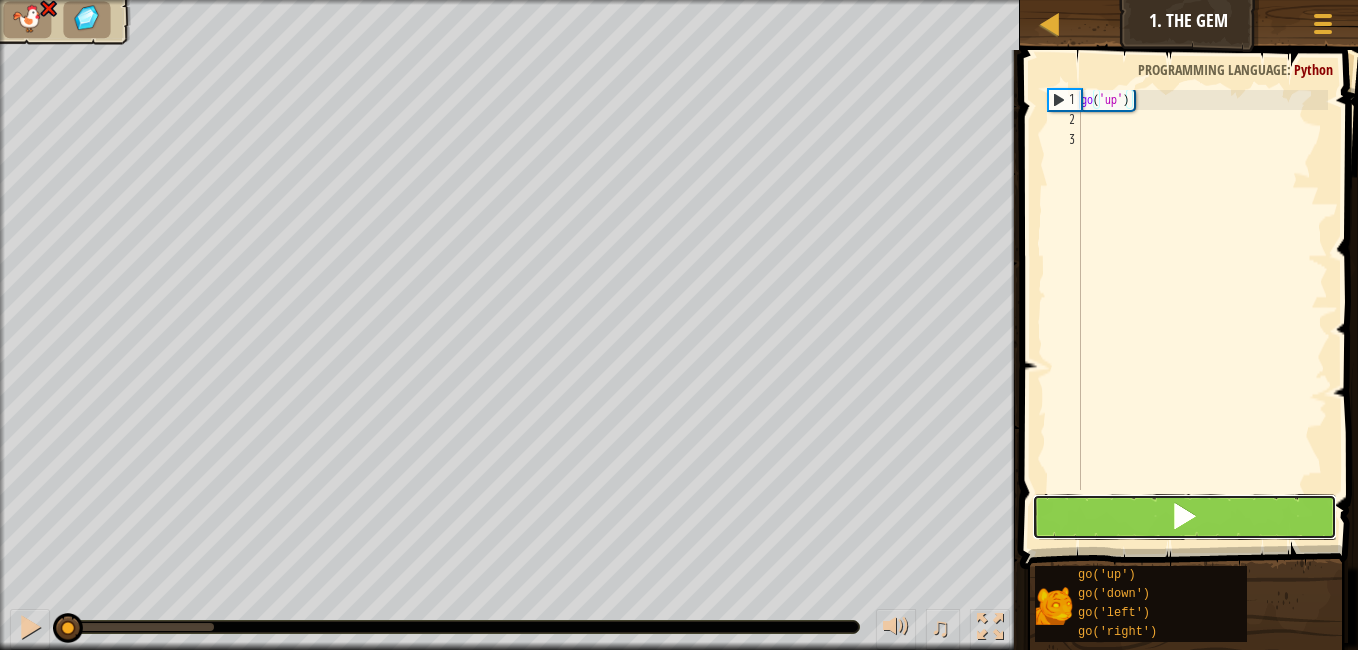 click at bounding box center [1184, 516] 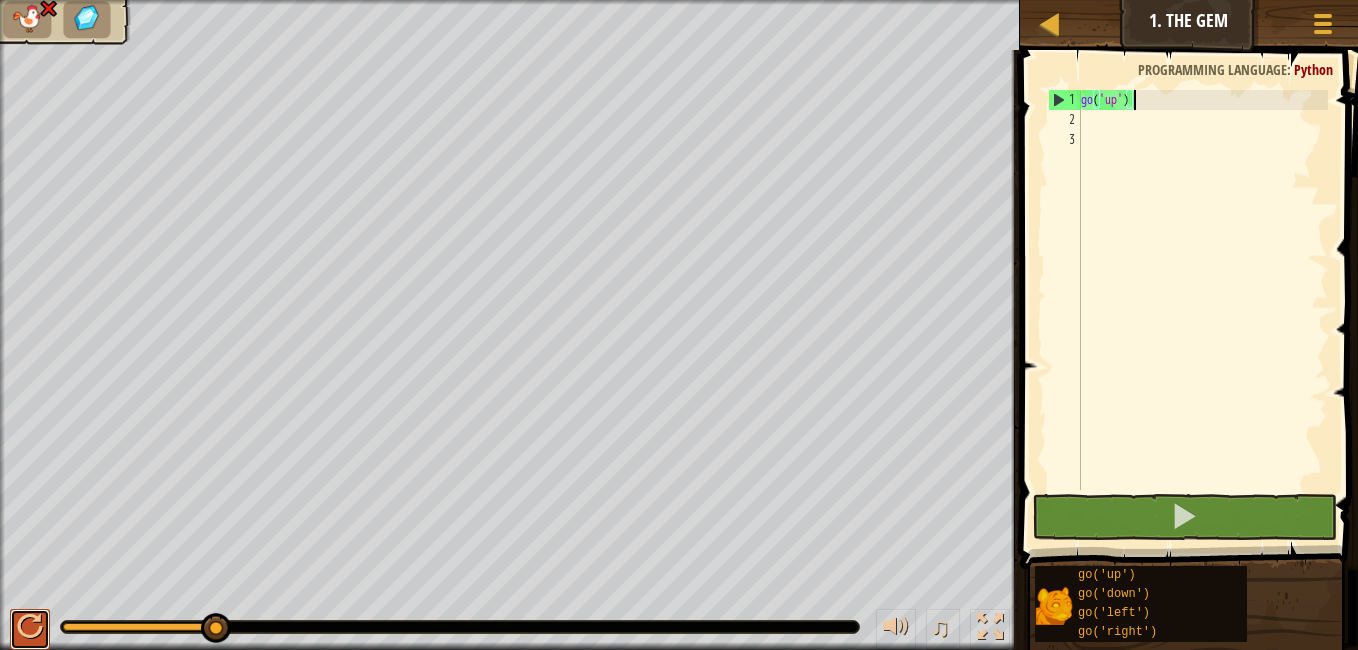 click at bounding box center (30, 627) 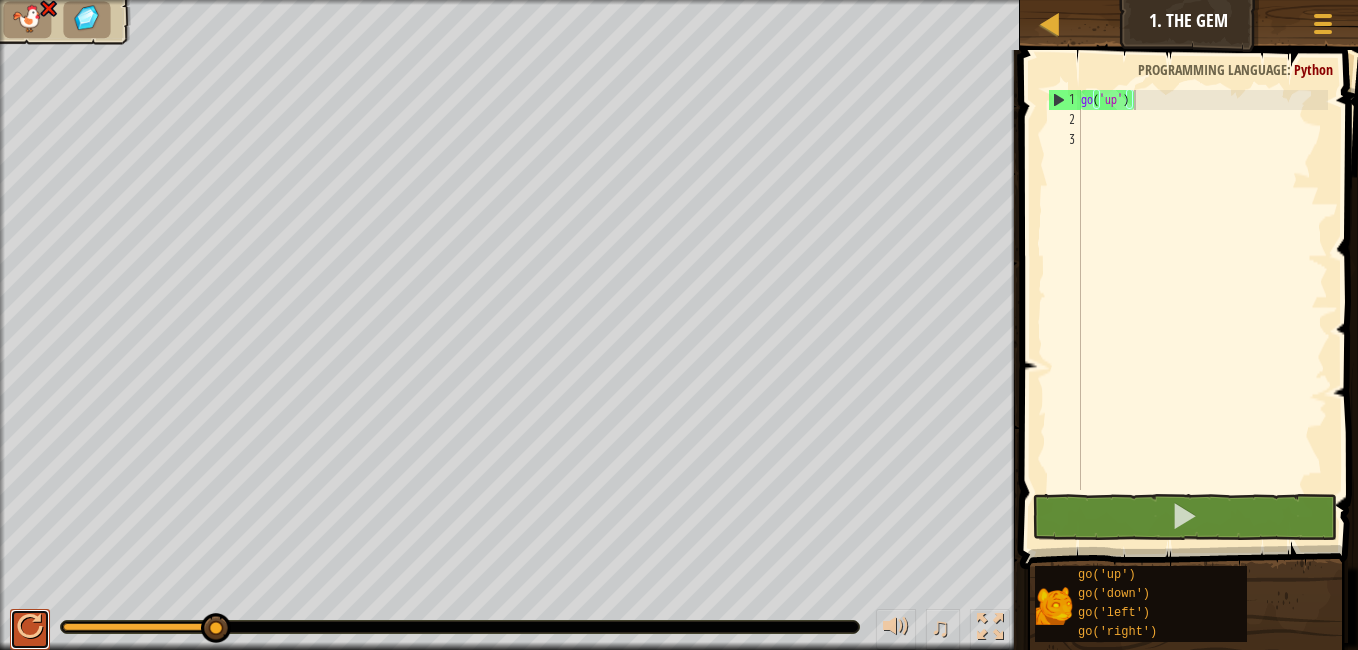 click at bounding box center (30, 627) 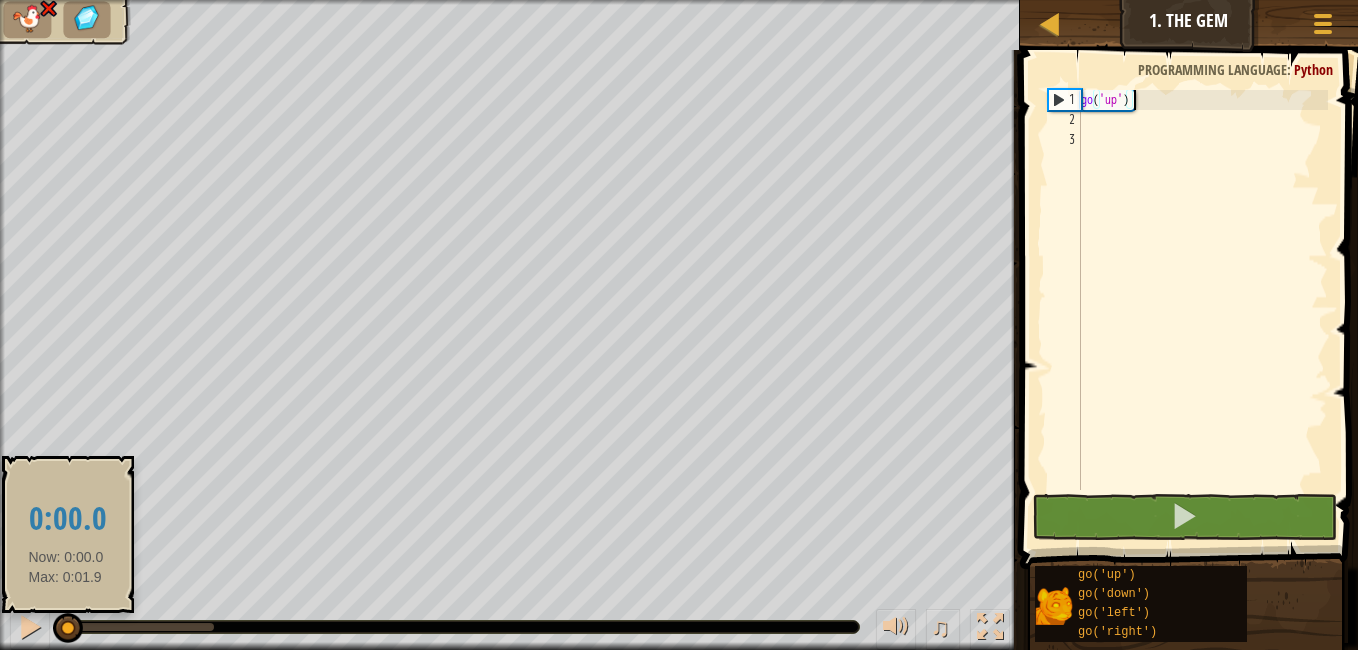 drag, startPoint x: 176, startPoint y: 623, endPoint x: 66, endPoint y: 614, distance: 110.36757 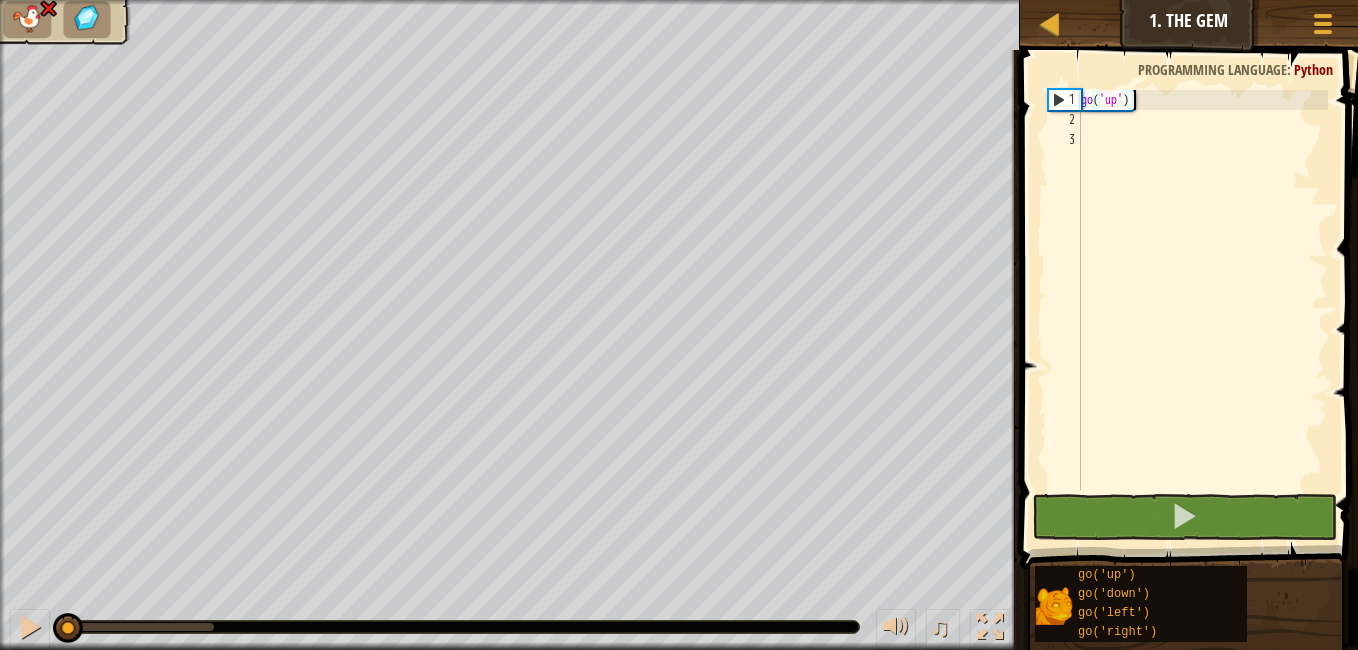 click on "go ( 'up' )" at bounding box center (1202, 310) 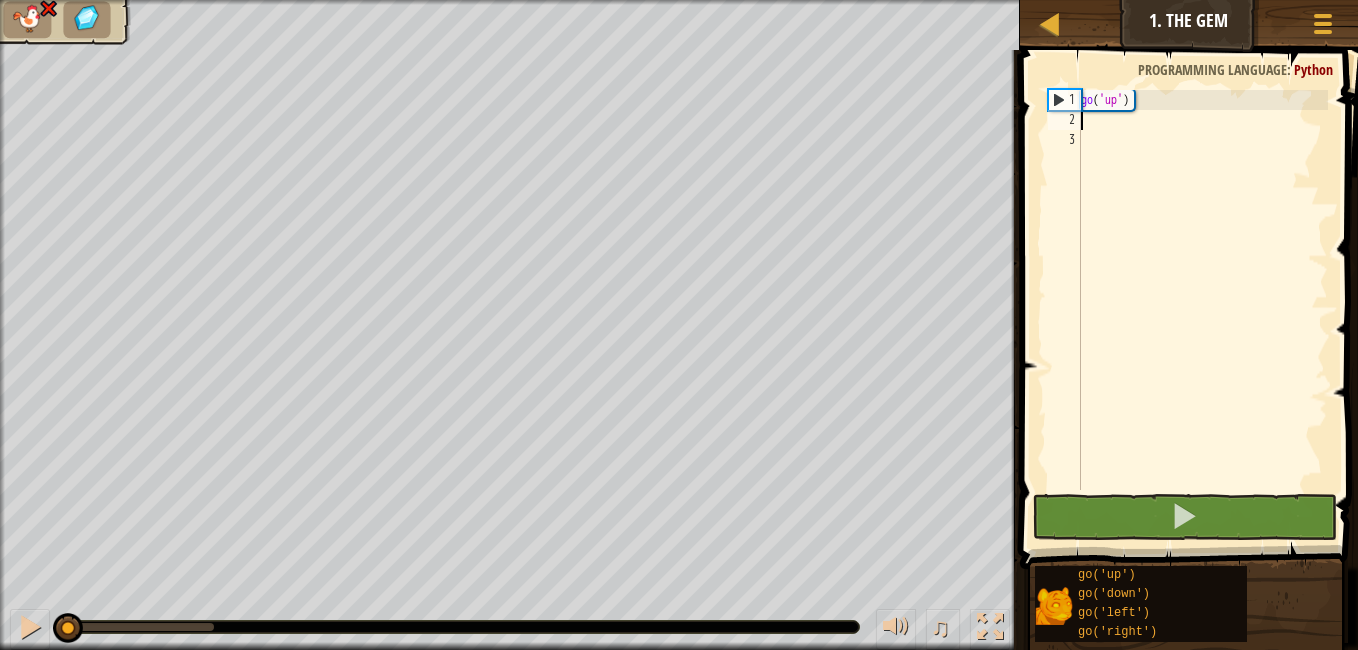 click on "go ( 'up' )" at bounding box center [1202, 310] 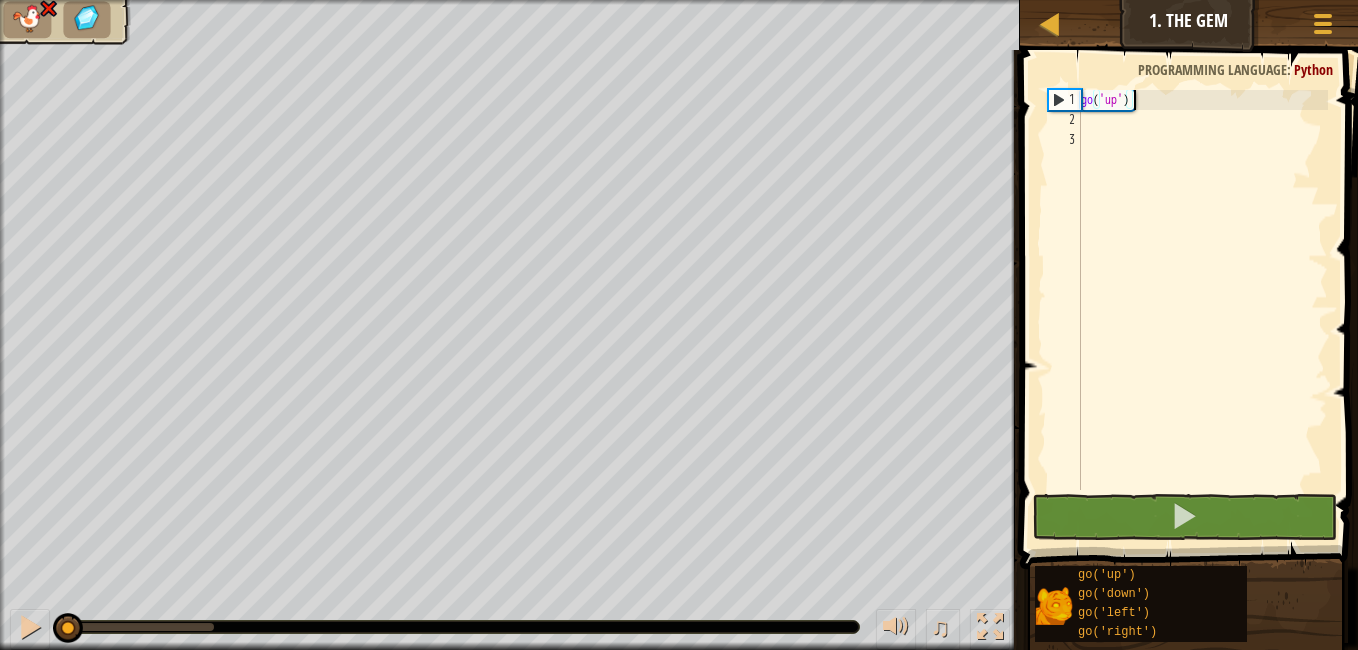 click on "go ( 'up' )" at bounding box center (1202, 310) 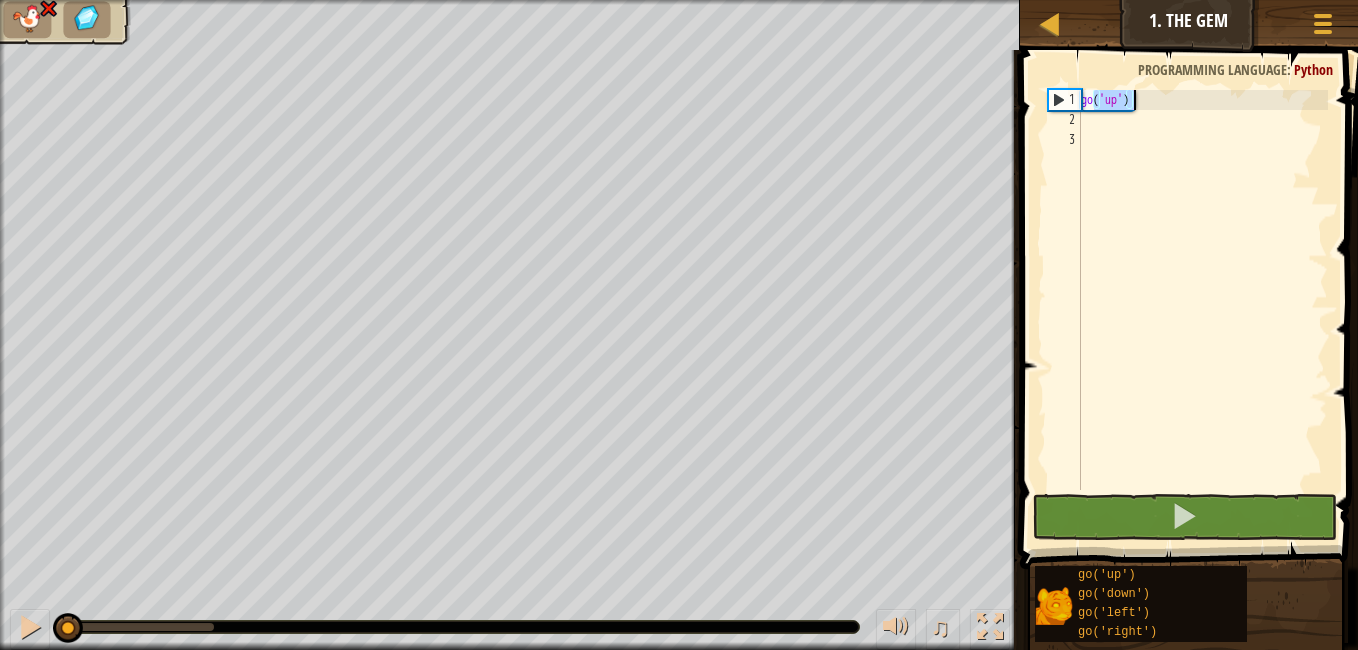 click on "go ( 'up' )" at bounding box center [1202, 290] 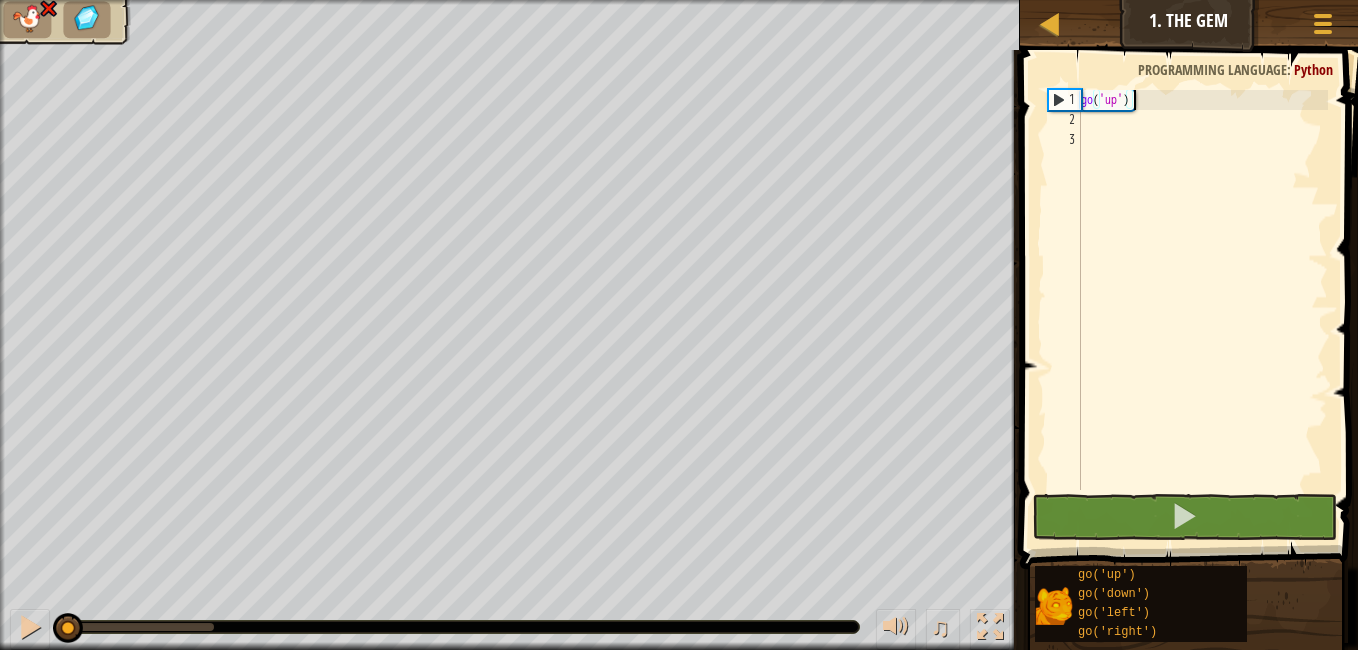 click on "go ( 'up' )" at bounding box center [1202, 310] 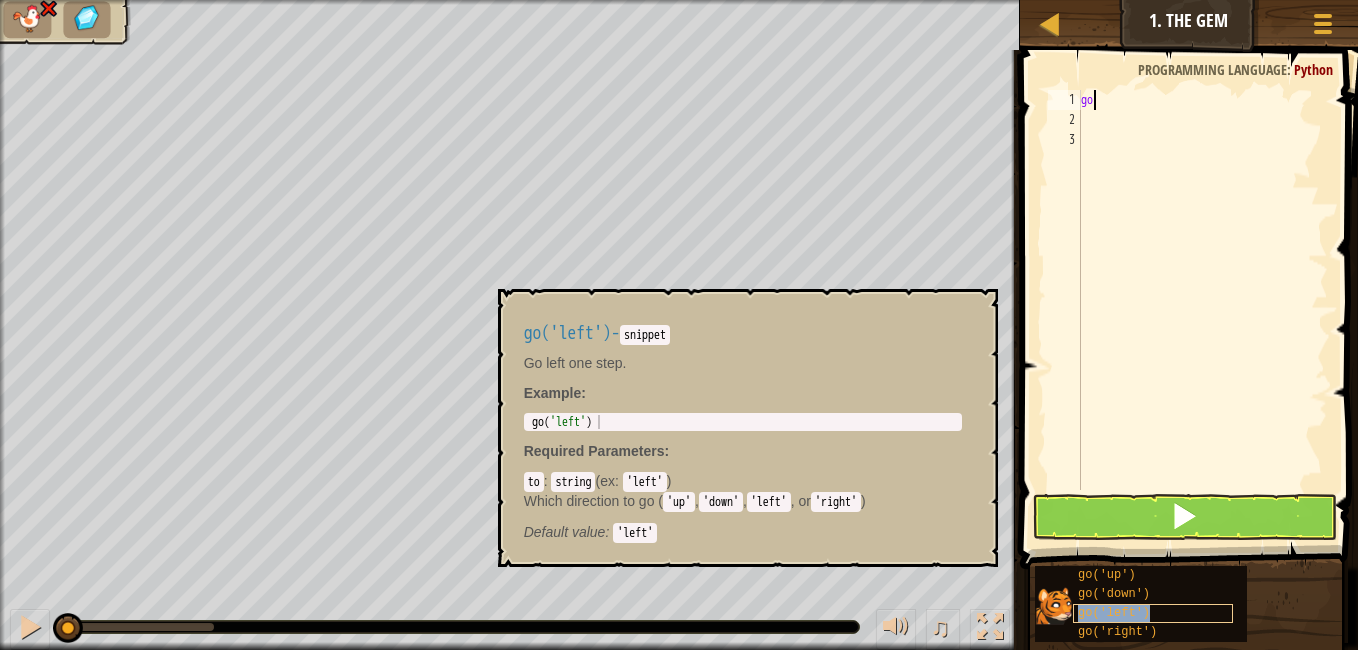 click on "go('left')" at bounding box center (1114, 613) 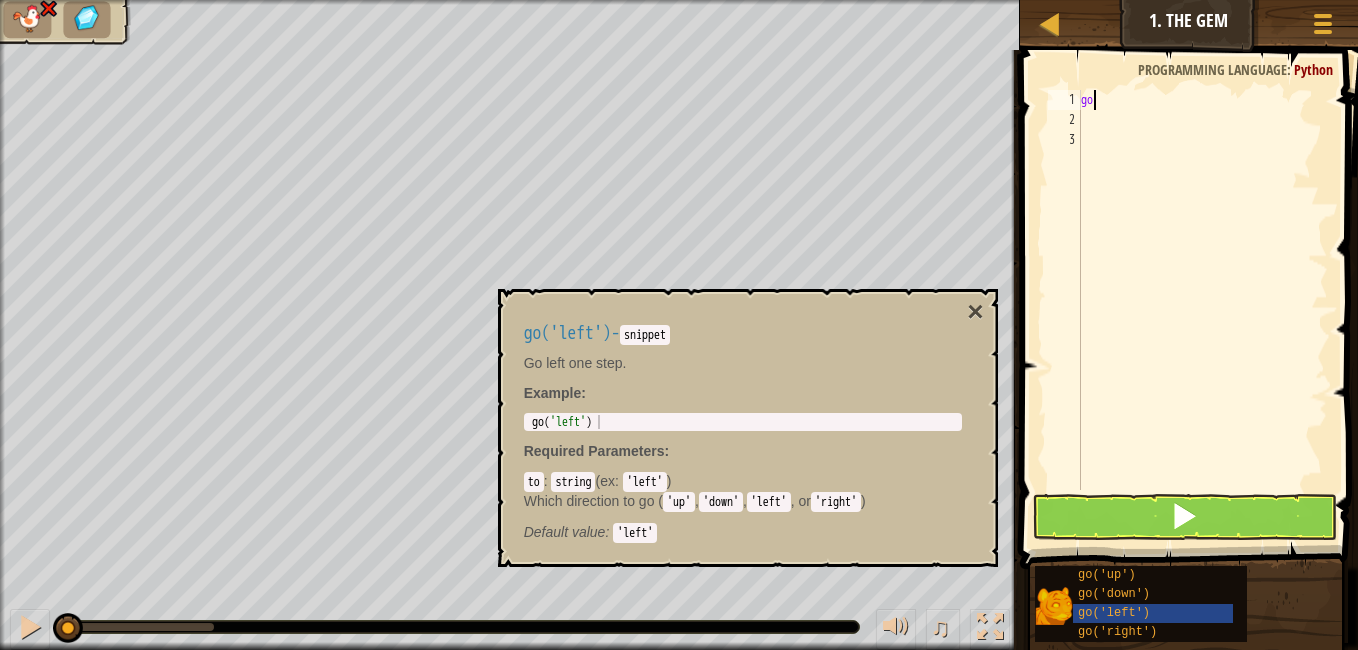 click on "go" at bounding box center [1202, 310] 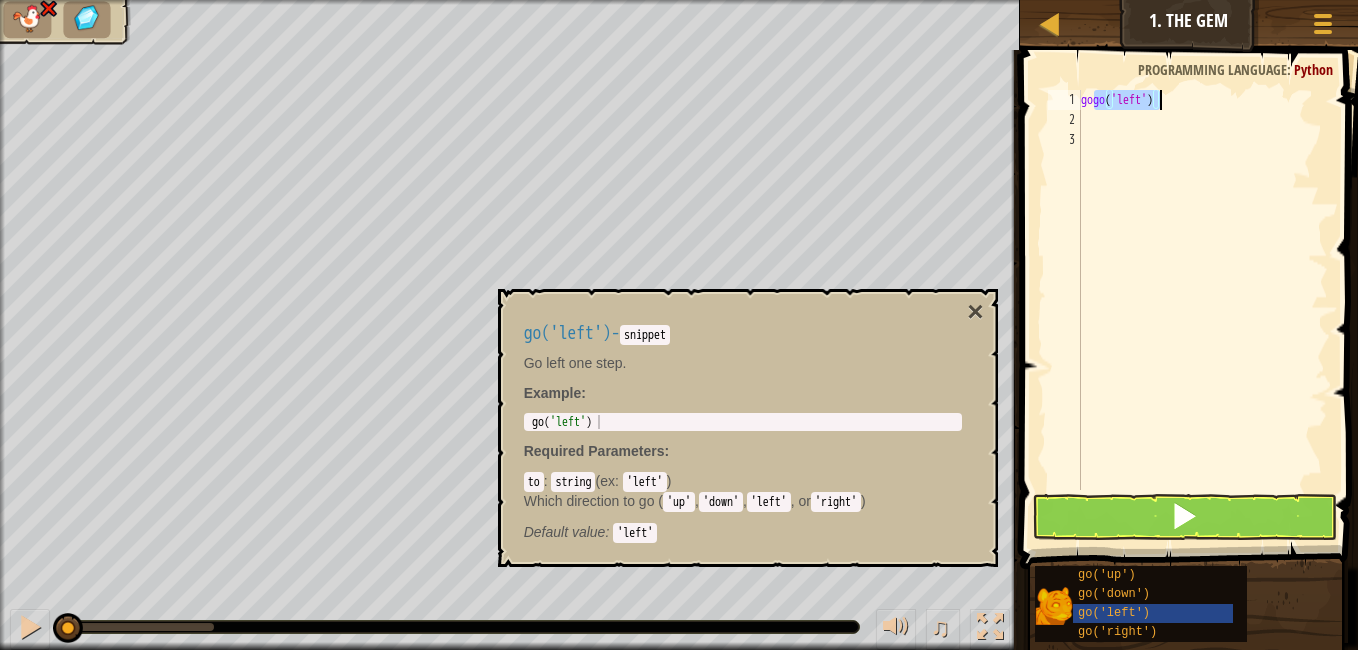 click on "gogo ( 'left' )" at bounding box center (1202, 290) 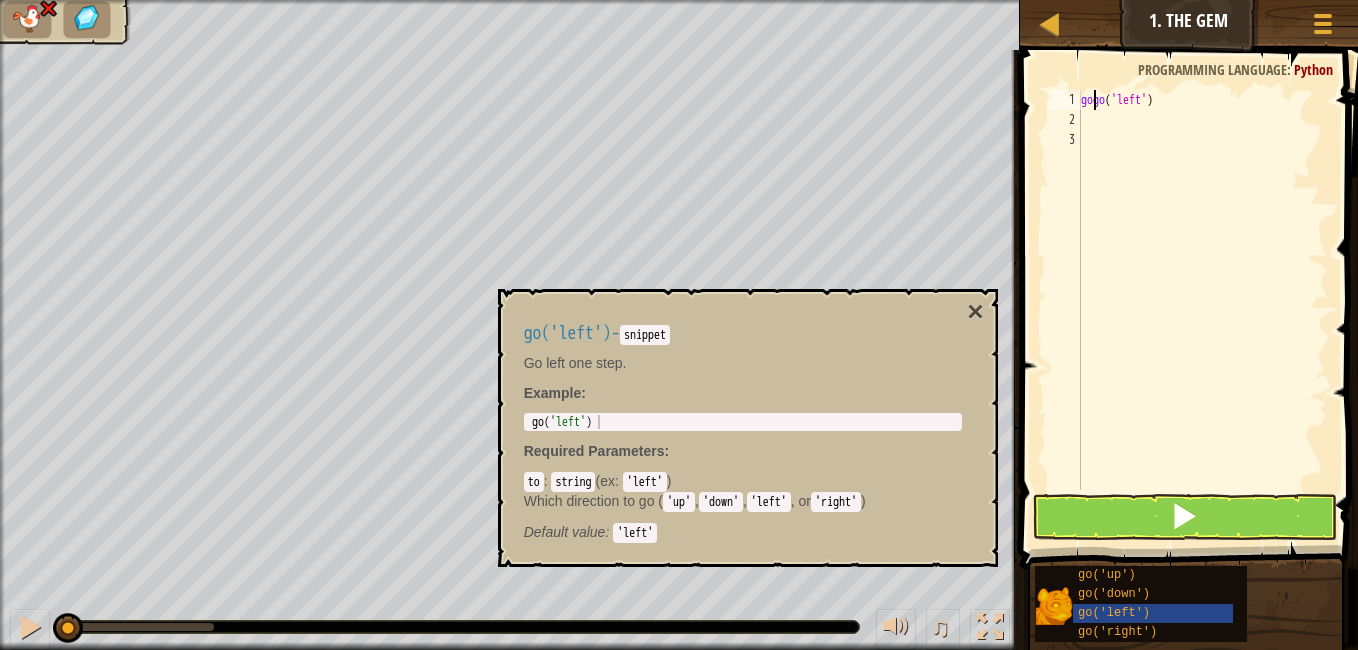 click on "gogo ( 'left' )" at bounding box center (1202, 310) 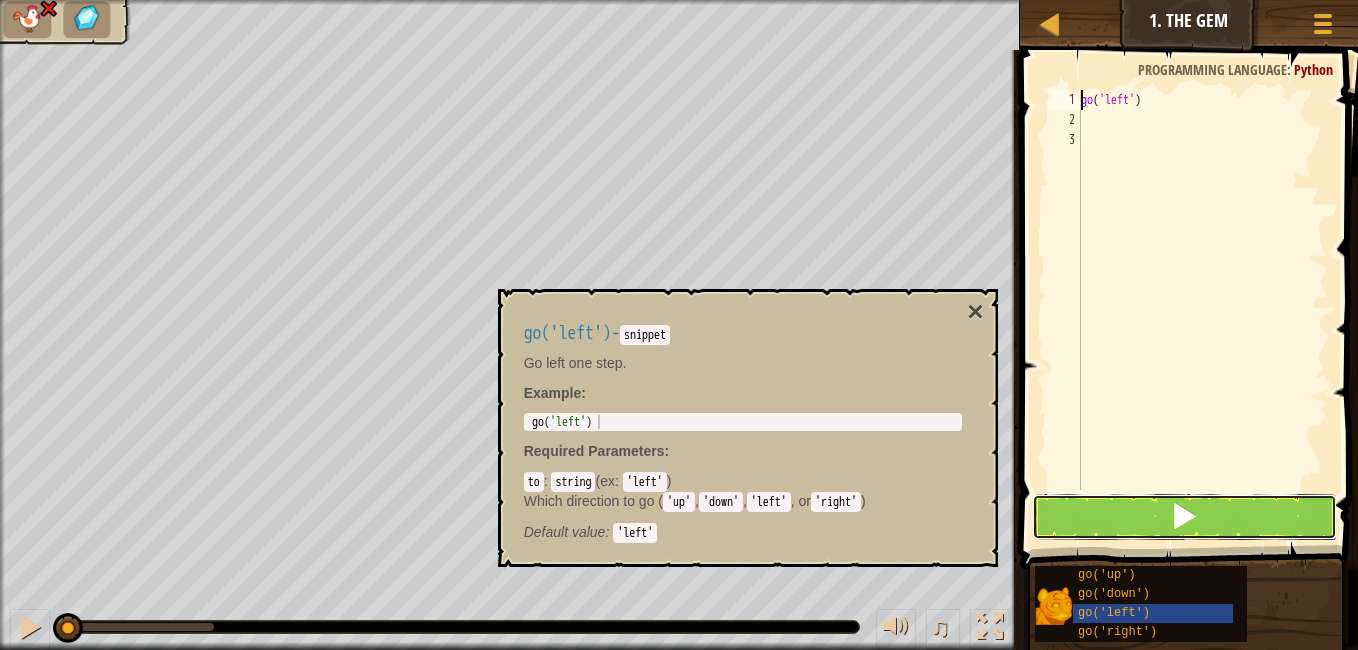 click at bounding box center (1184, 516) 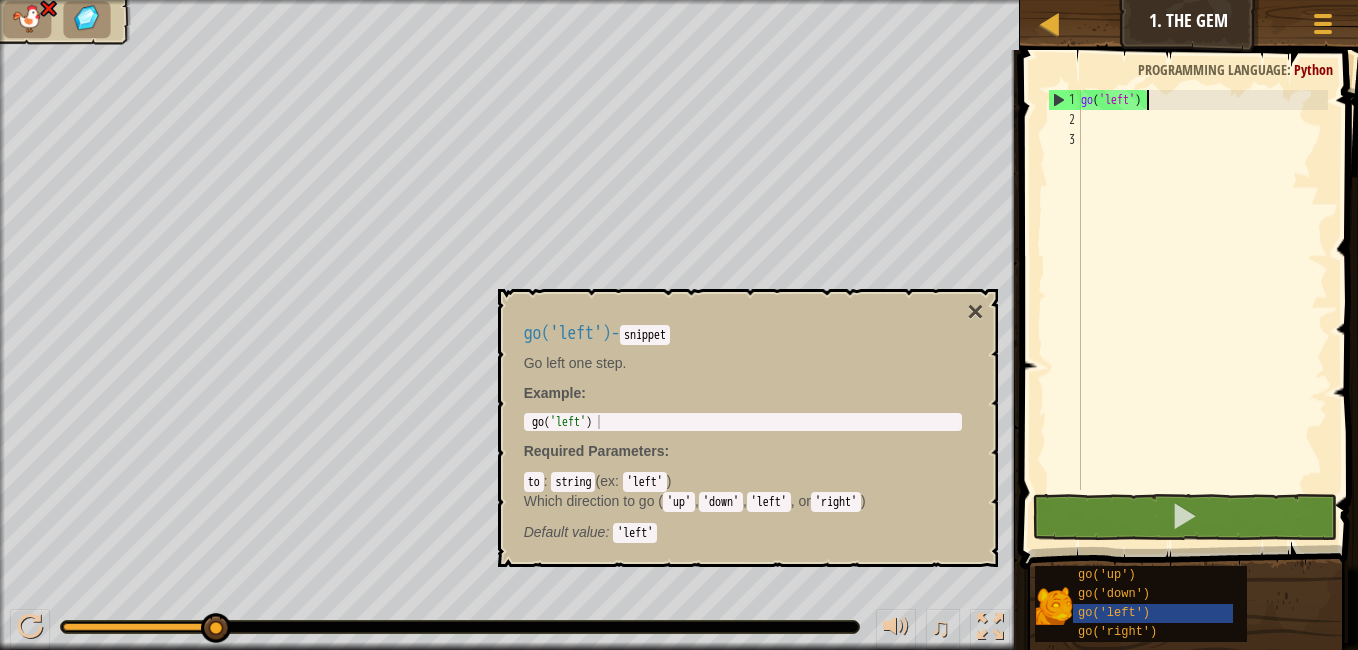 click on "go ( 'left' )" at bounding box center [1202, 310] 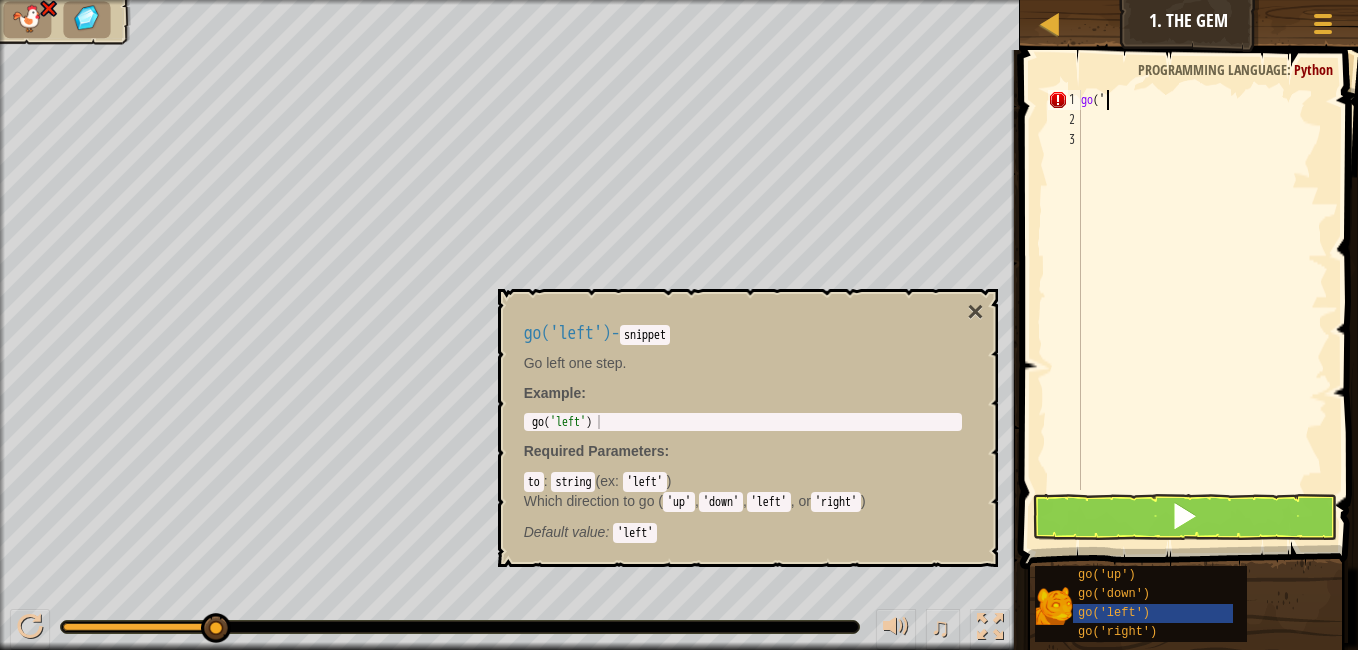 type on "go('r" 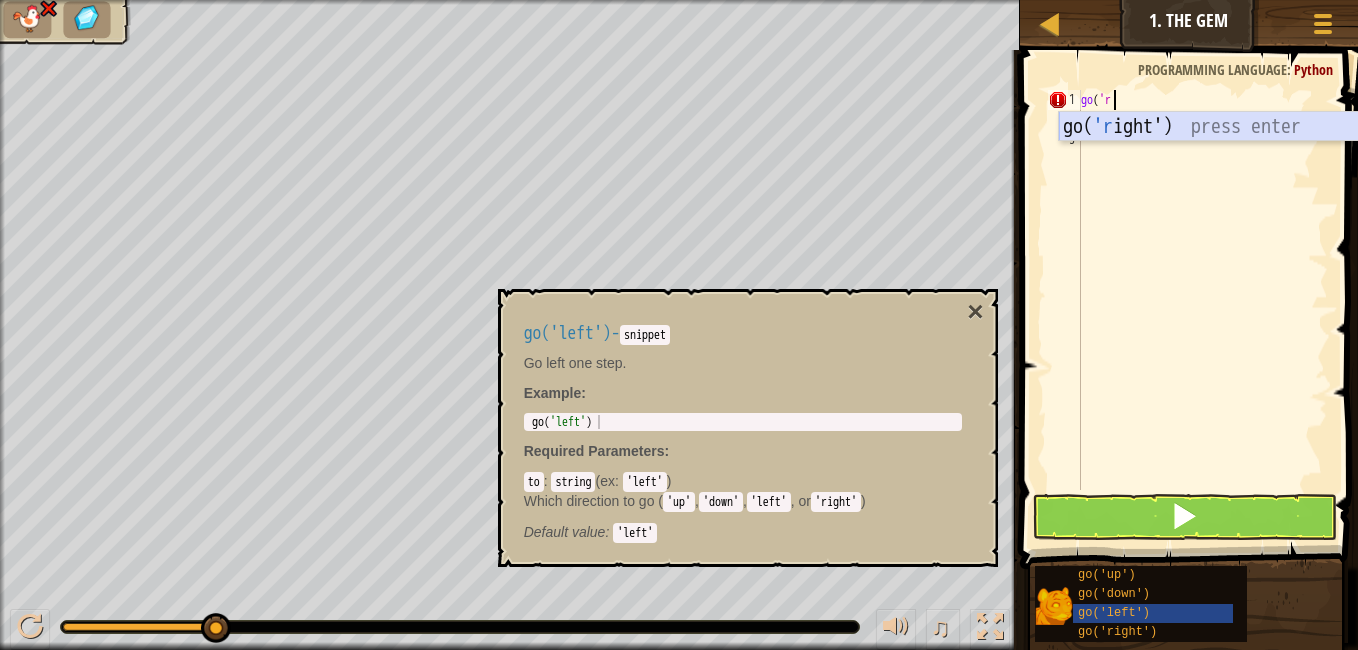 click on "go( 'r ight') press enter" at bounding box center (1248, 157) 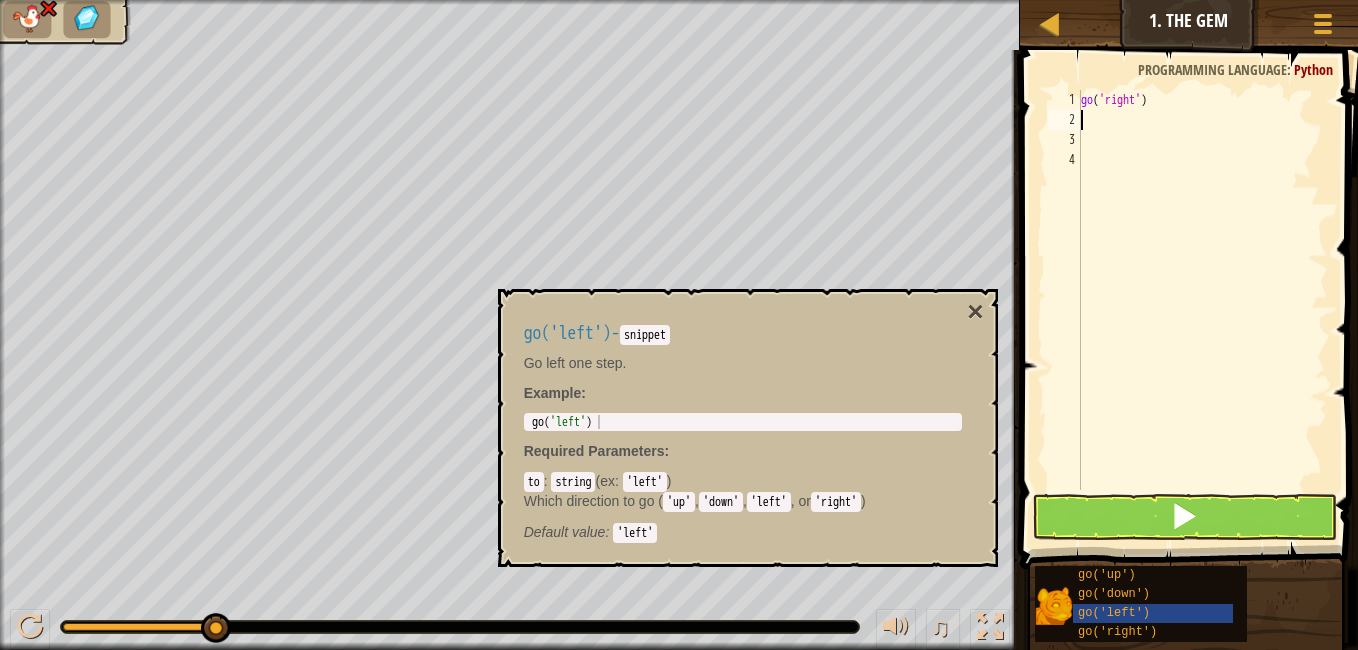 scroll, scrollTop: 9, scrollLeft: 0, axis: vertical 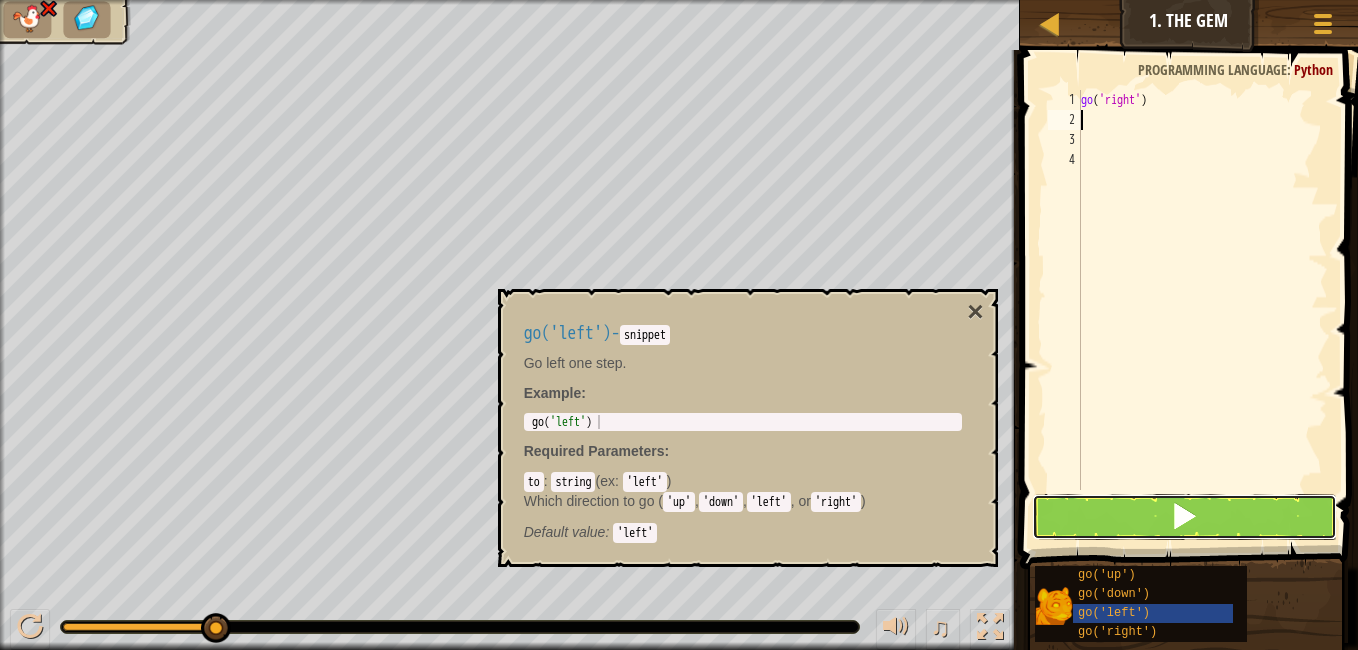 click at bounding box center (1184, 516) 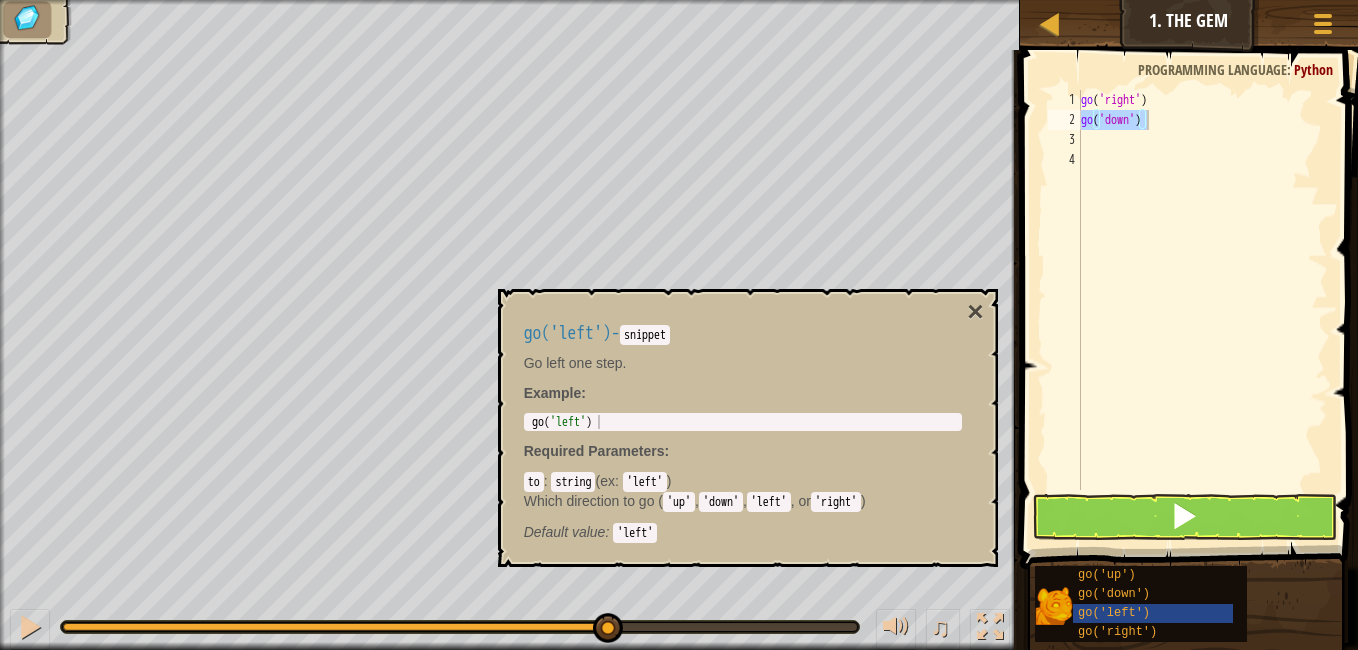 click on "go('left')  -  snippet Go left one step.
Example : 1 go ( 'left' )     הההההההההההההההההההההההההההההההההההההההההההההההההההההההההההההההההההההההההההההההההההההההההההההההההההההההההההההההההההההההההההההההההההההההההההההההההההההההההההההההההההההההההההההההההההההההההההההההההההההההההההההההההההההההההההההההההההההההההההההההההההההההההההההההה XXXXXXXXXXXXXXXXXXXXXXXXXXXXXXXXXXXXXXXXXXXXXXXXXXXXXXXXXXXXXXXXXXXXXXXXXXXXXXXXXXXXXXXXXXXXXXXXXXXXXXXXXXXXXXXXXXXXXXXXXXXXXXXXXXXXXXXXXXXXXXXXXXXXXXXXXXXXXXXXXXXXXXXXXXXXXXXXXXXXXXXXXXXXXXXXXXXXXXXXXXXXXXXXXXXXXXXXXXXXXXXXXXXXXXXXXXXXXXXXXXXXXXXXXXXXXXXX Required Parameters : to : string  ( ex : 'left' ) Which direction to go ( 'up' ,  'down' ,  'left' , or  'right' )
Default value : 'left'" at bounding box center [743, 428] 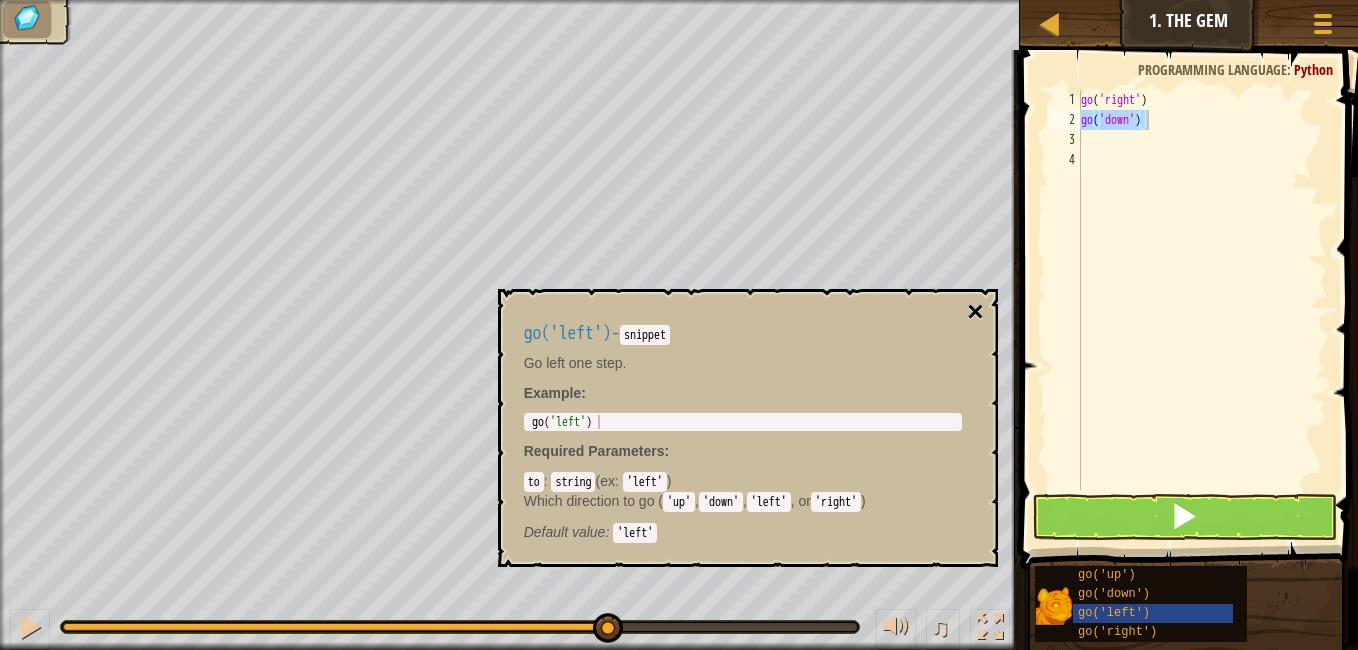 click on "×" at bounding box center (975, 312) 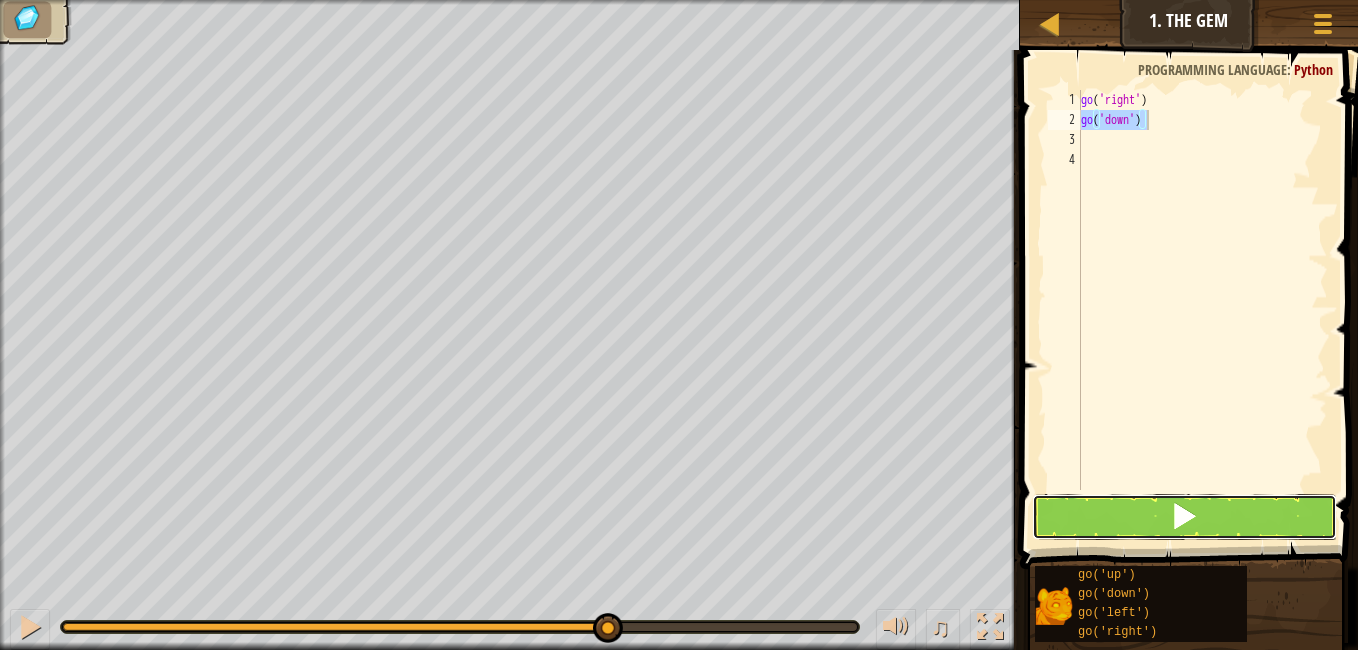 click at bounding box center (1184, 517) 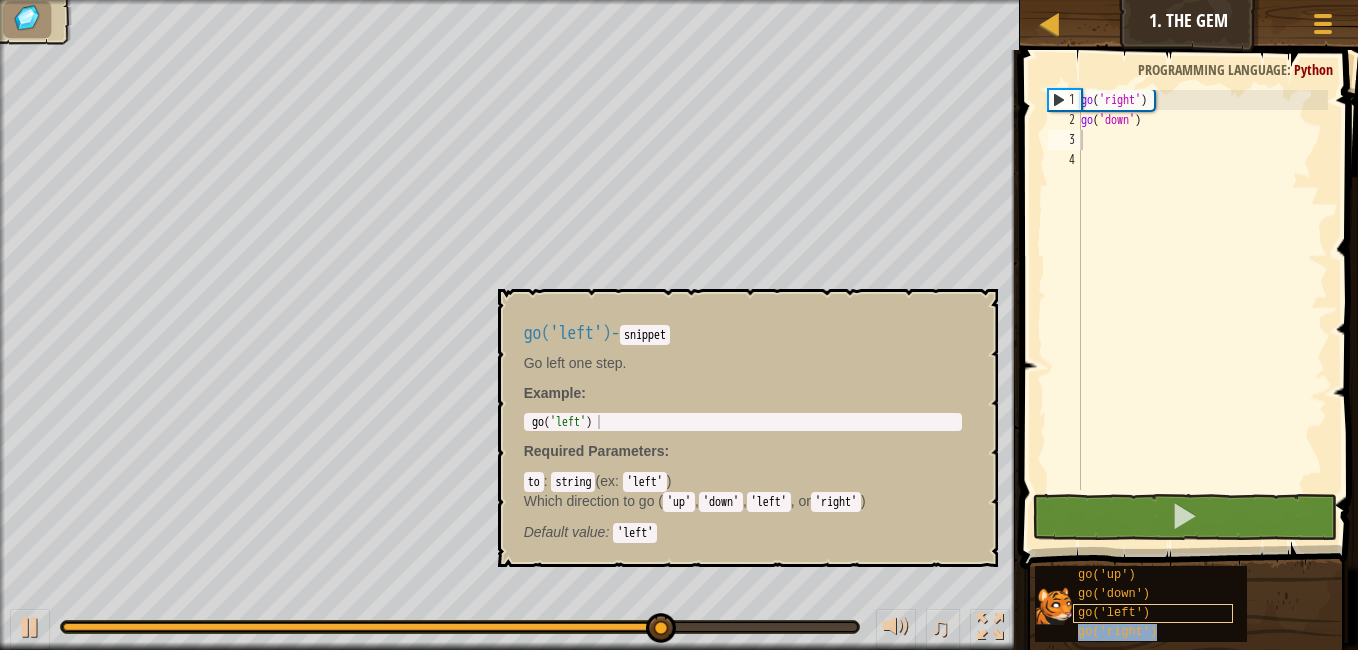 type on "go('right')" 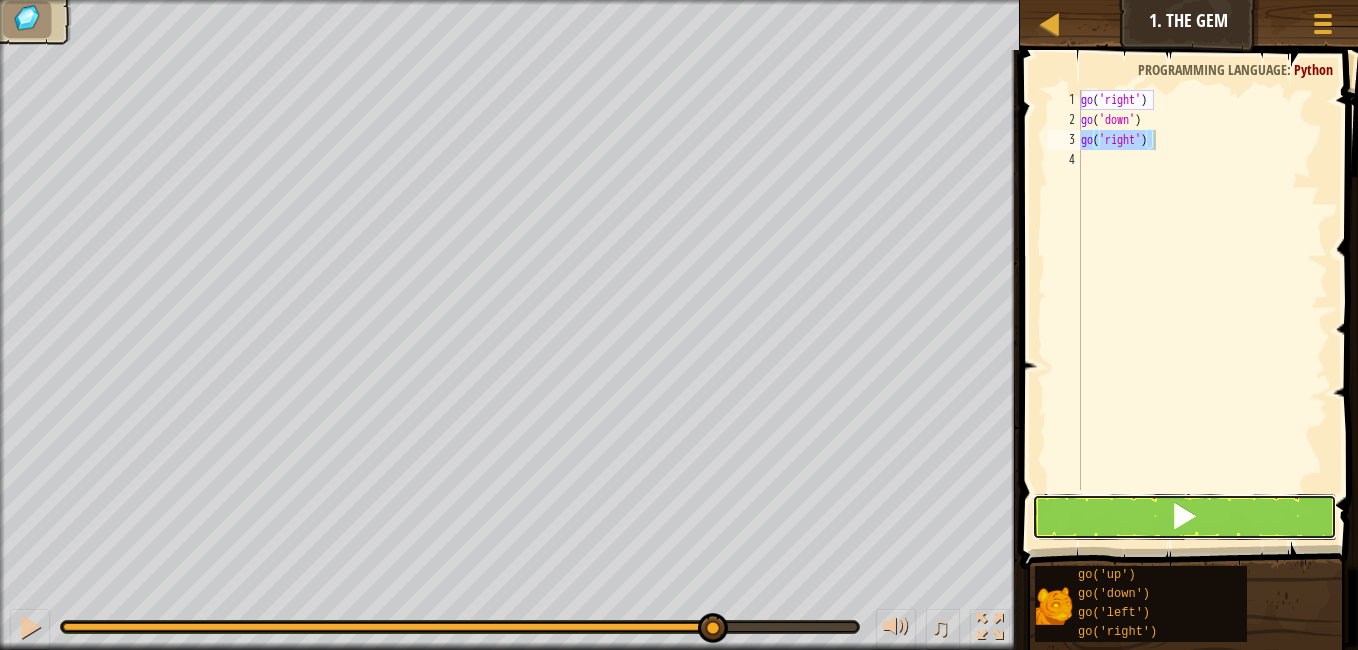 click at bounding box center (1184, 517) 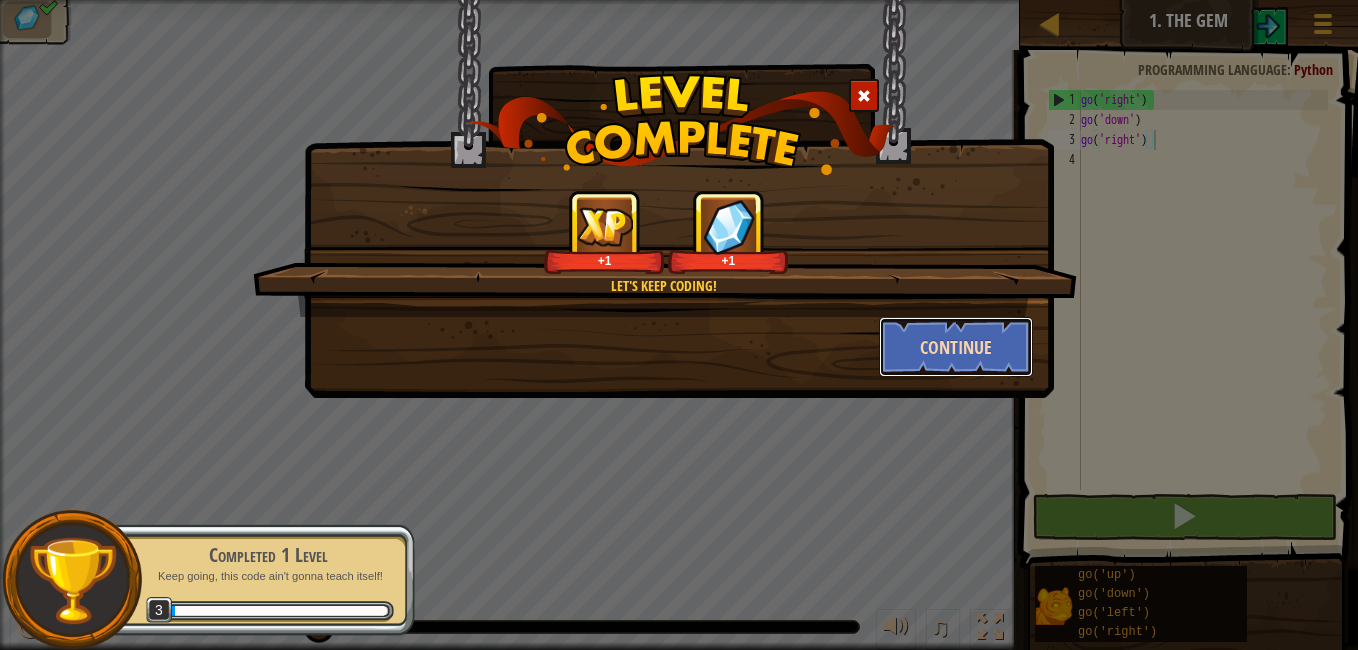 click on "Continue" at bounding box center (956, 347) 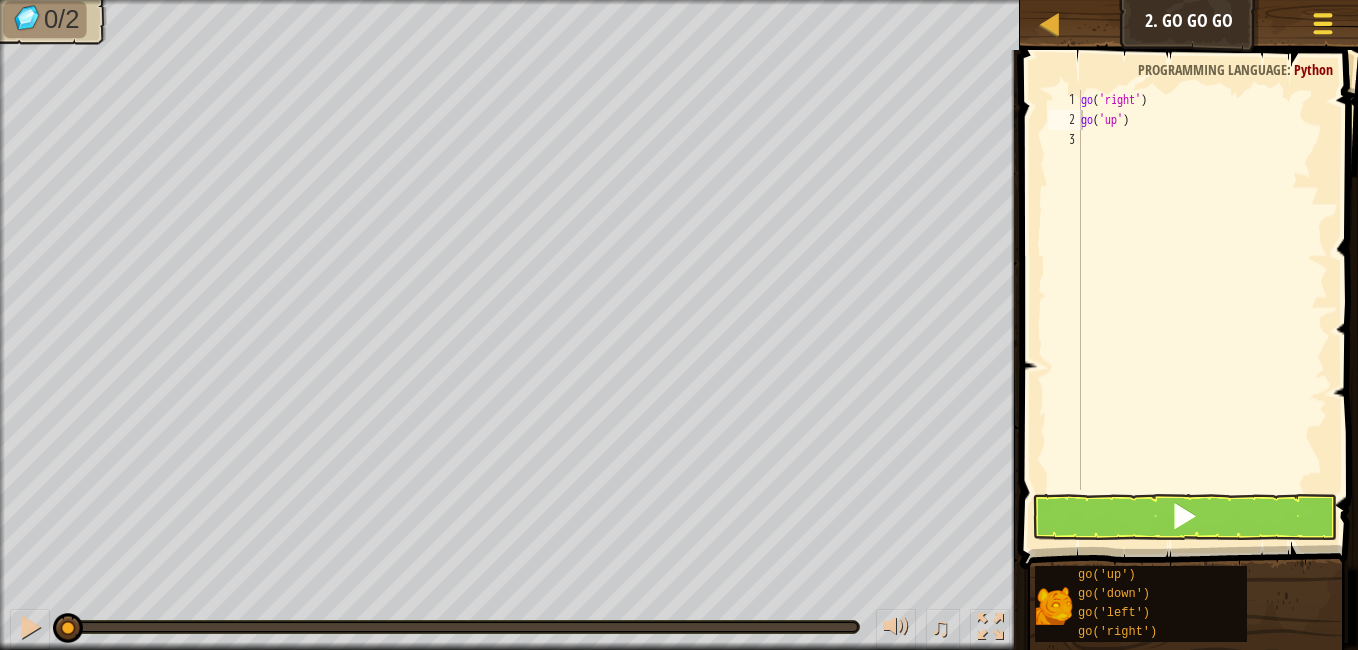 click at bounding box center [1323, 24] 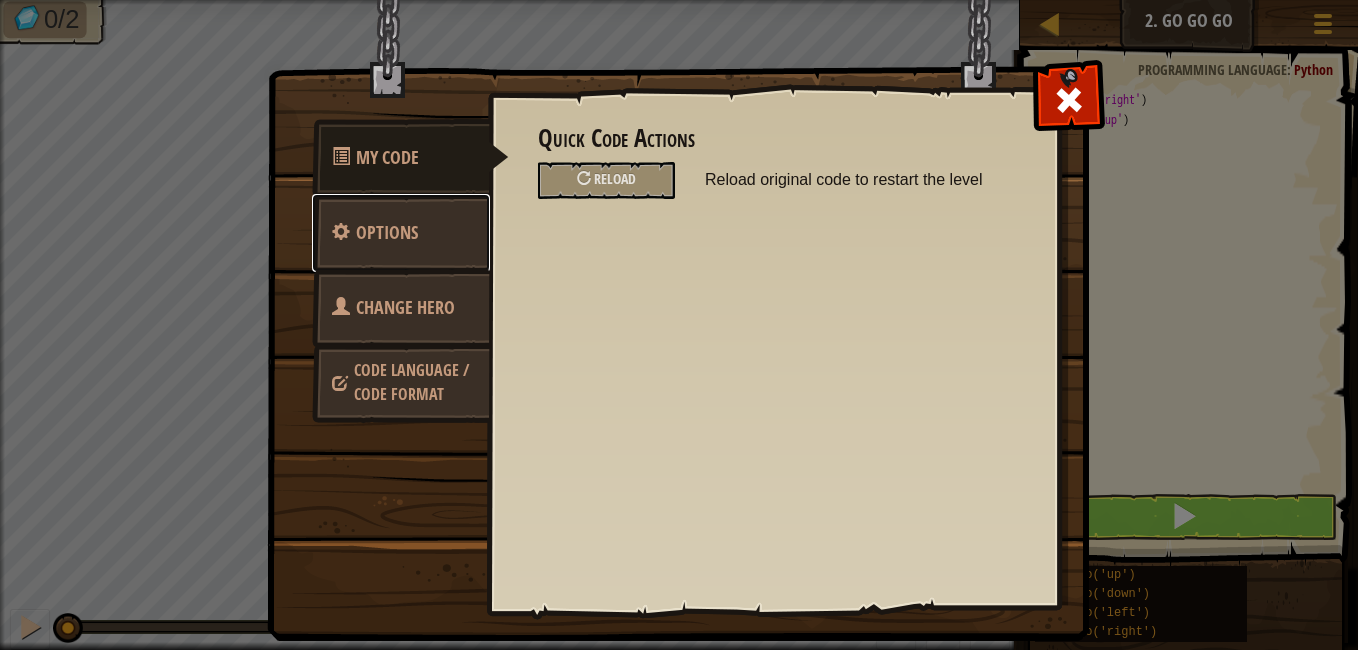click on "Options" at bounding box center (387, 232) 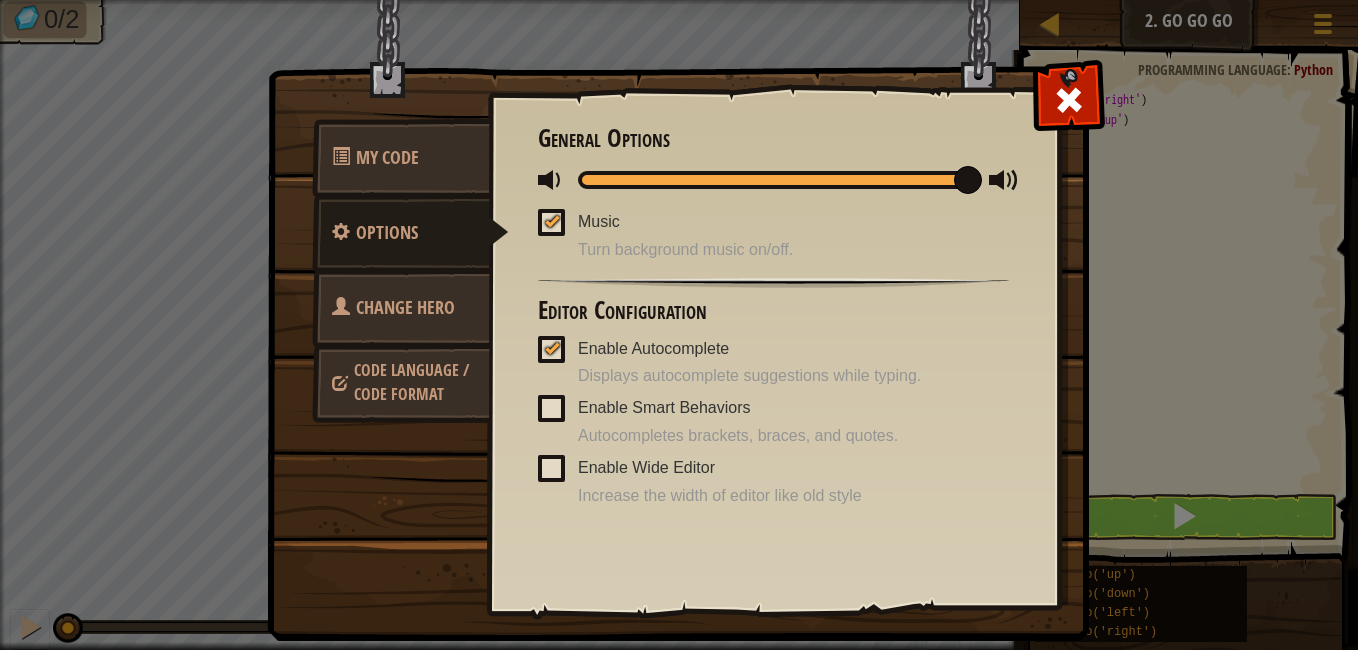 click on "Change Hero" at bounding box center (405, 307) 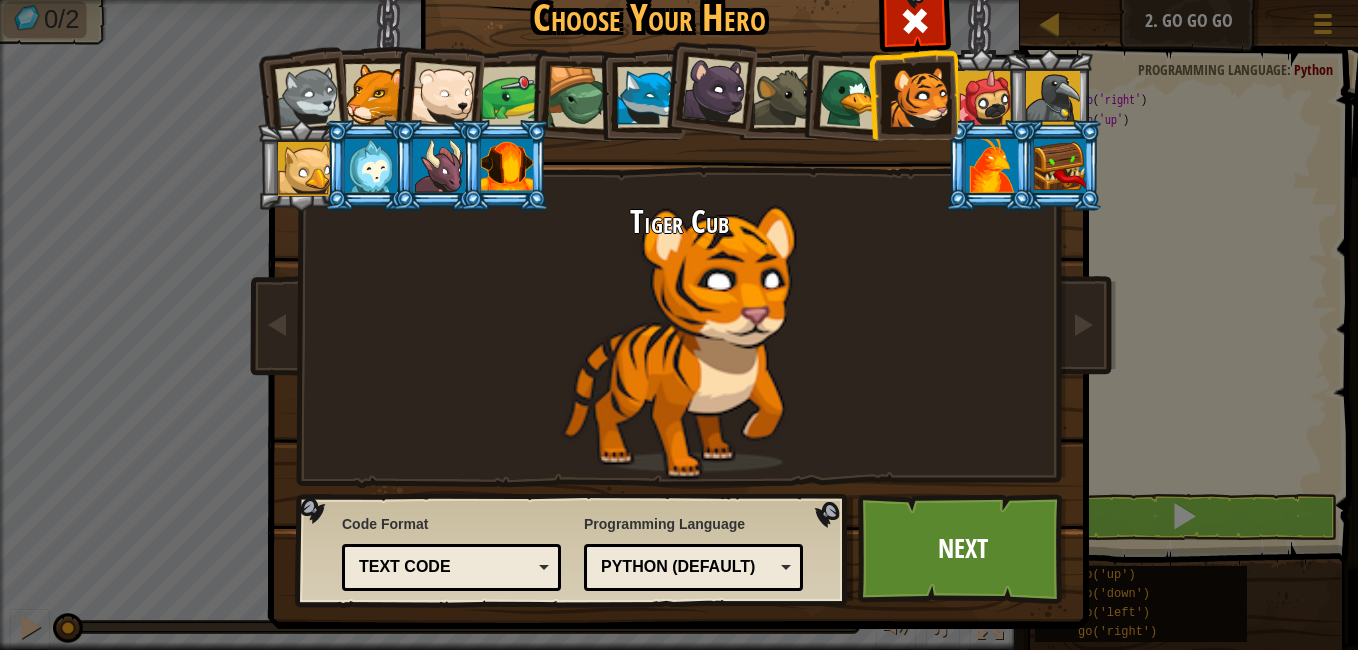 click on "Choose Your Hero 1 Wolf Pup Cougar Polar Bear Cub Frog Turtle Blue Fox Panther Cub Brown Rat Duck Tiger Cub Pugicorn Raven Baby [PERSON_NAME] Yetibab Mimic Phoenix Dragonling Kindling Elemental Code Format Text code Blocks and code Blocks Blocks (Icons) Text code Blocks - Drag and drop blocks for tablets or younger learners Blocks and code - Blocks and text code side-by-side Blocks (Icons) - Icon-based blocks for phones or pre-readers Text code - Type text-based code in a real code editor Programming Language Python (Default) JavaScript Lua C++ Java (Experimental) Python (Default) C++ - (Subscriber Only) Game development and high performance computing. Java (Experimental) - (Subscriber Only) Android and enterprise. JavaScript - The language of the web. (Not the same as Java.) Lua - Game scripting language. Python (Default) - Simple yet powerful, great for beginners and experts. Next" at bounding box center [679, 325] 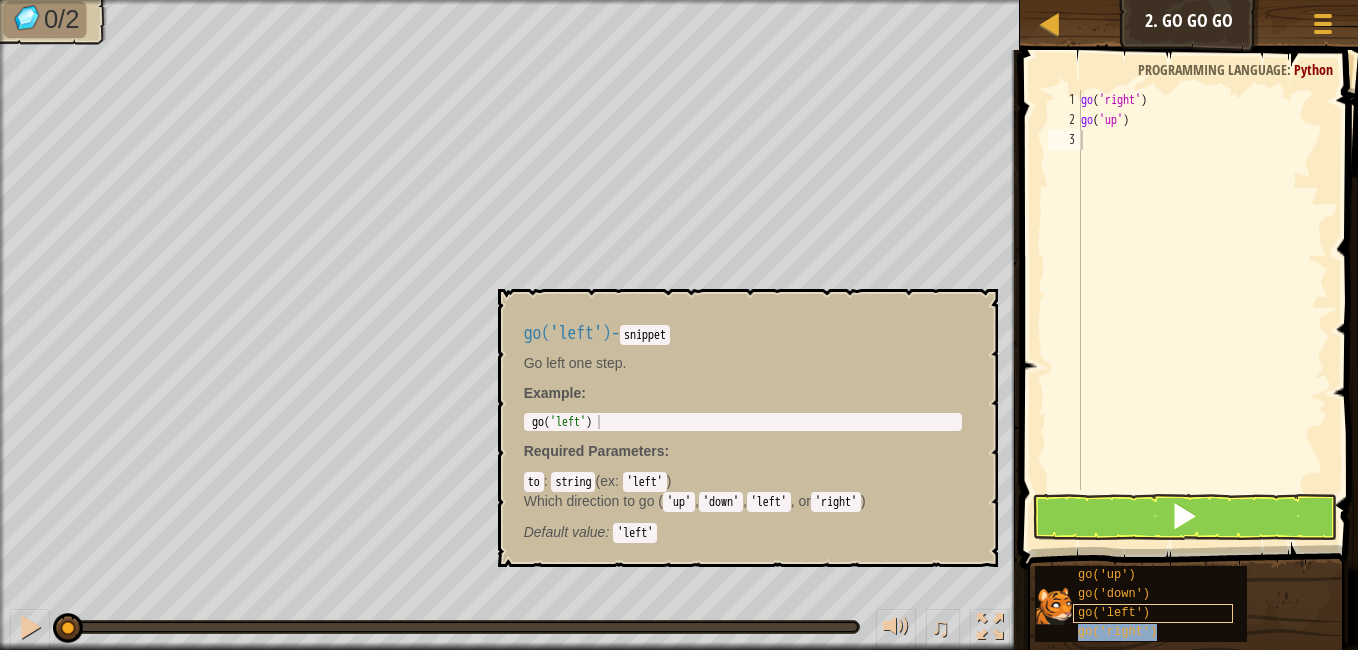 type on "go('right')" 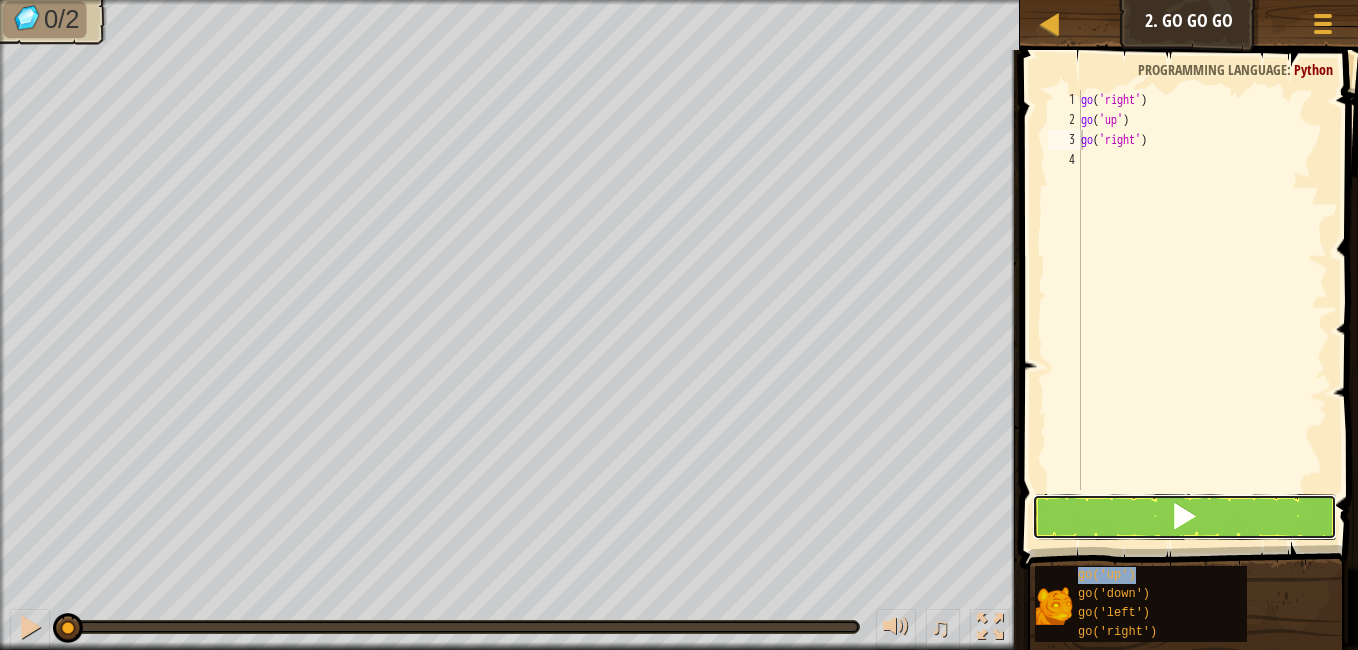 click at bounding box center (1184, 517) 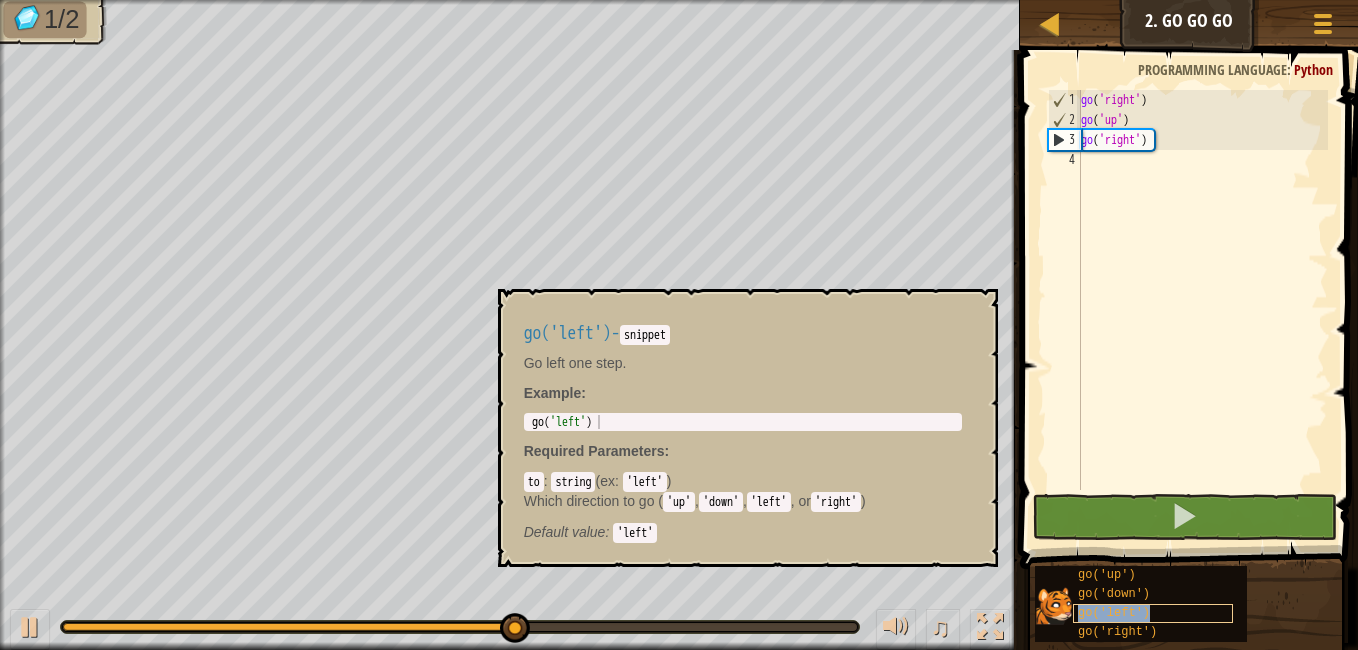 click on "go('left')" at bounding box center [1153, 613] 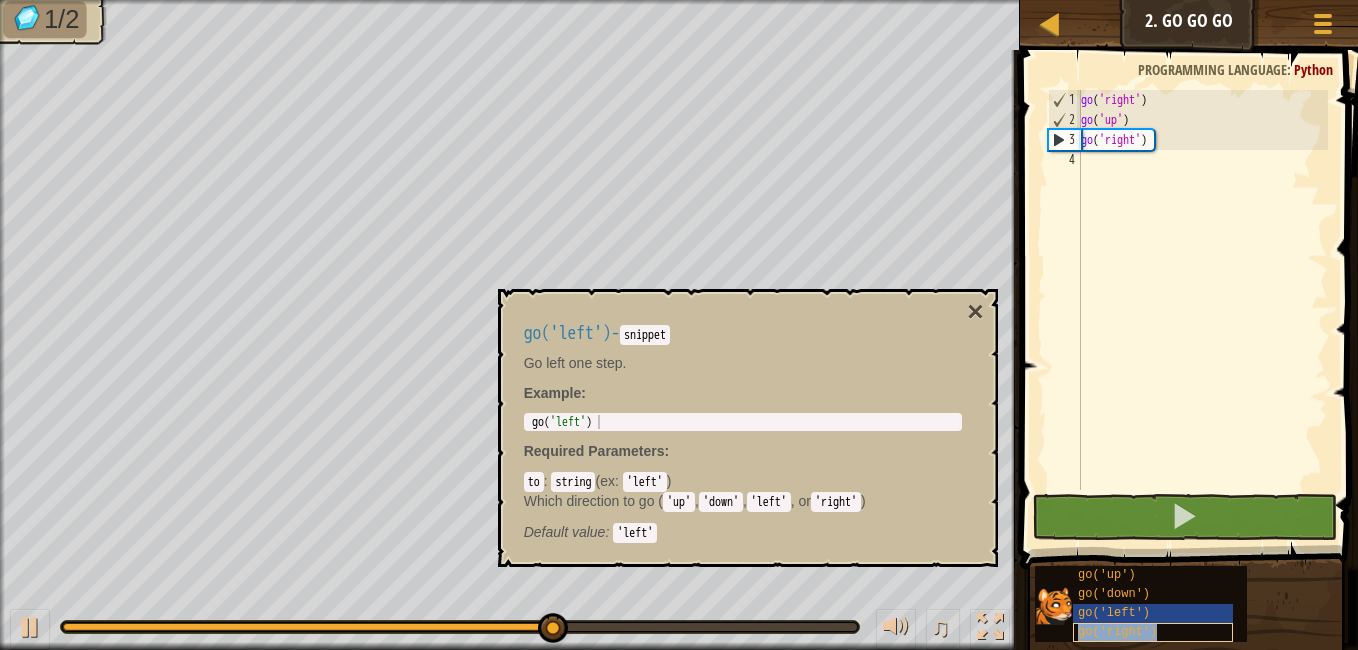 click on "go('right')" at bounding box center (1117, 632) 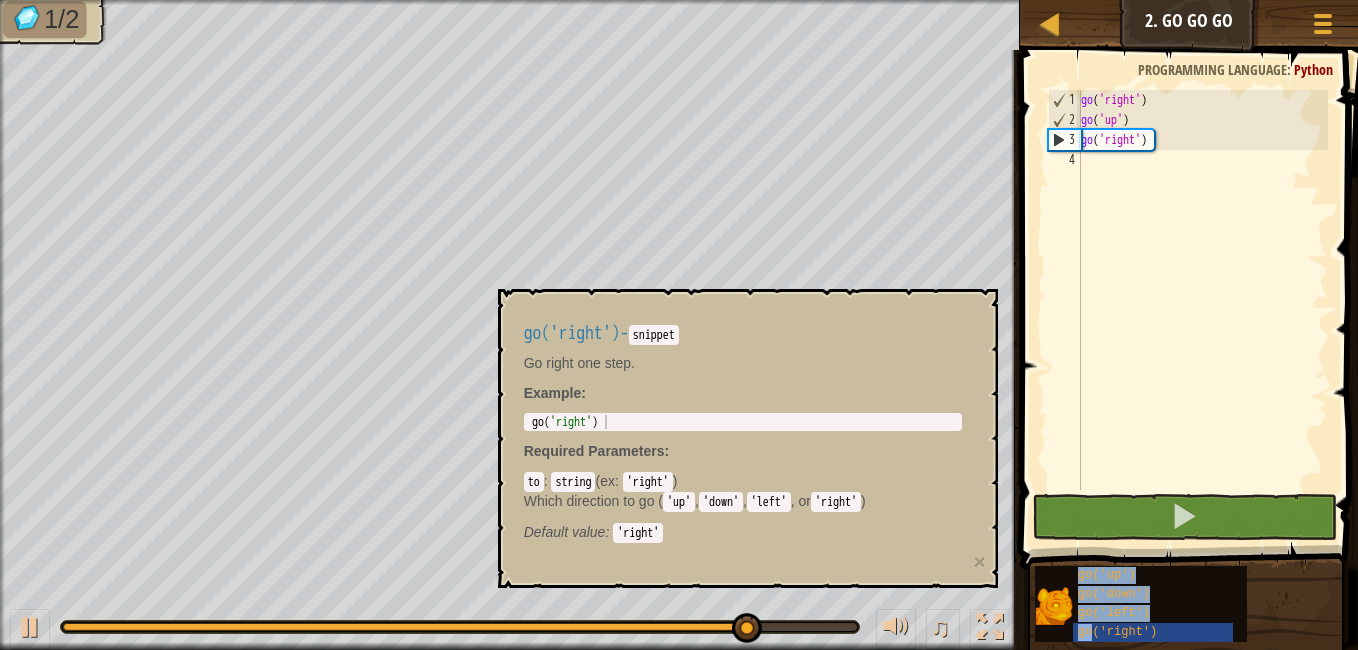 drag, startPoint x: 1142, startPoint y: 631, endPoint x: 1089, endPoint y: 685, distance: 75.66373 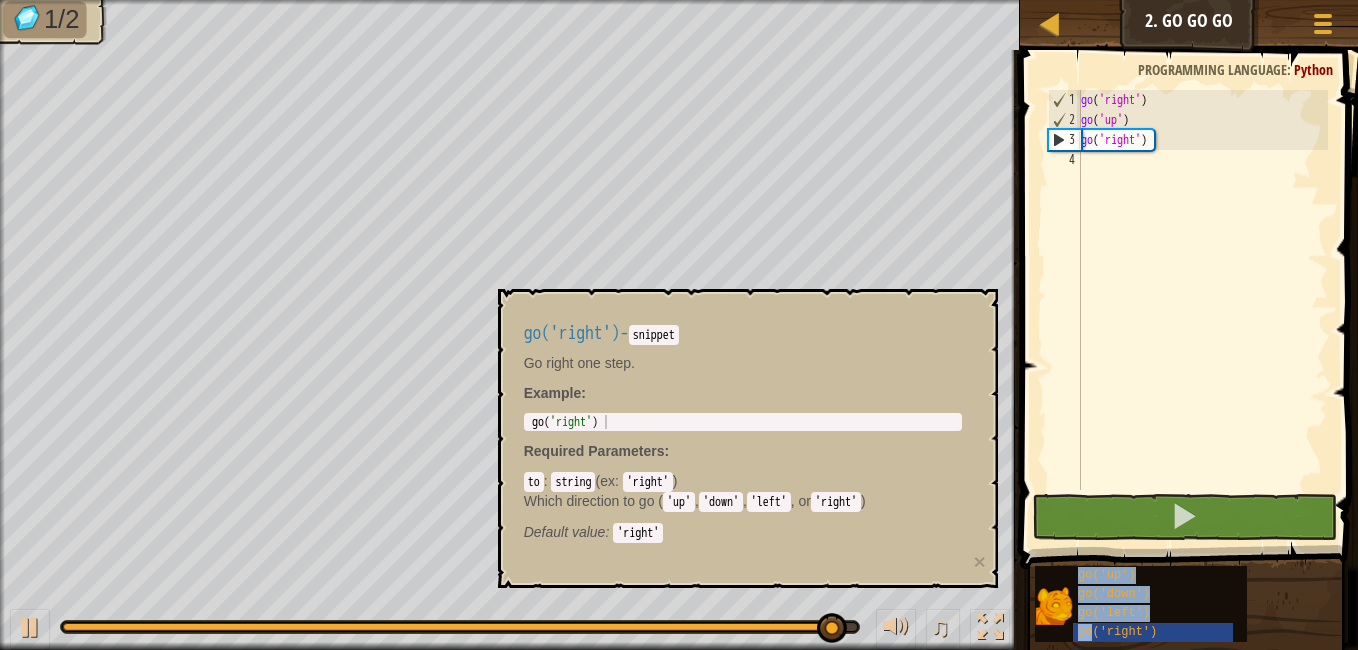 copy on "go('up') go('down') go('left') go" 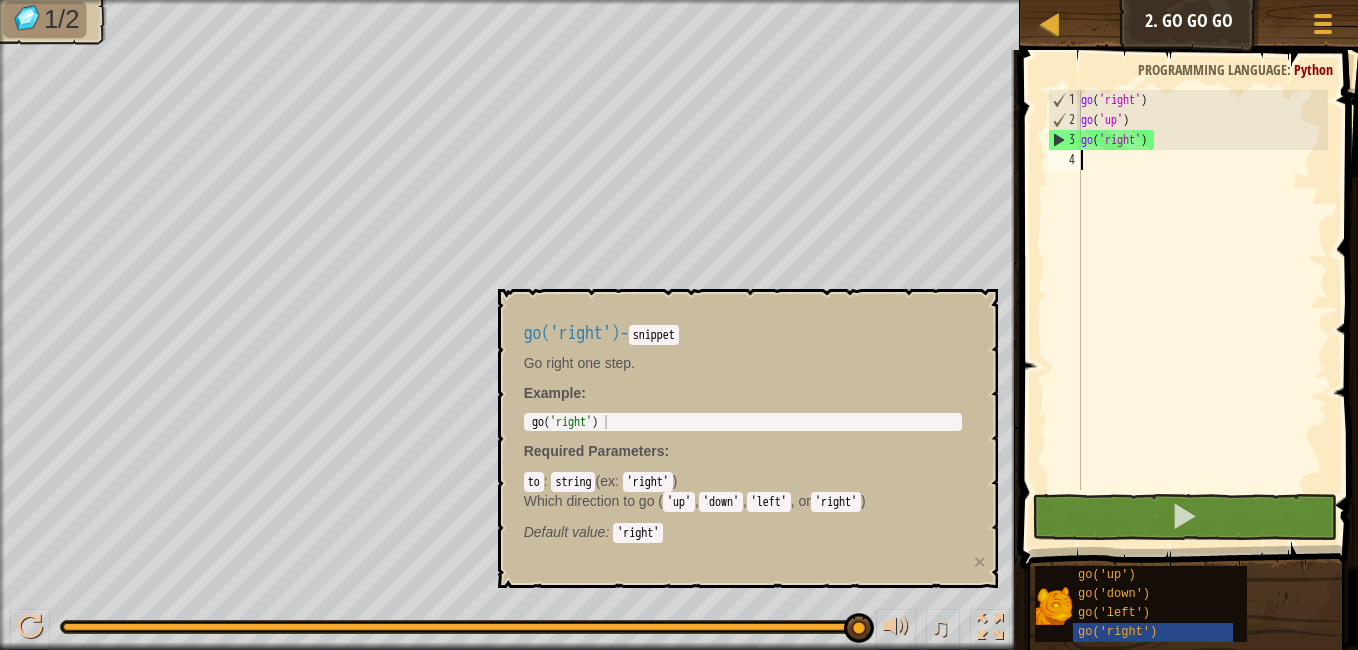 click on "go ( 'right' ) go ( 'up' ) go ( 'right' )" at bounding box center [1202, 310] 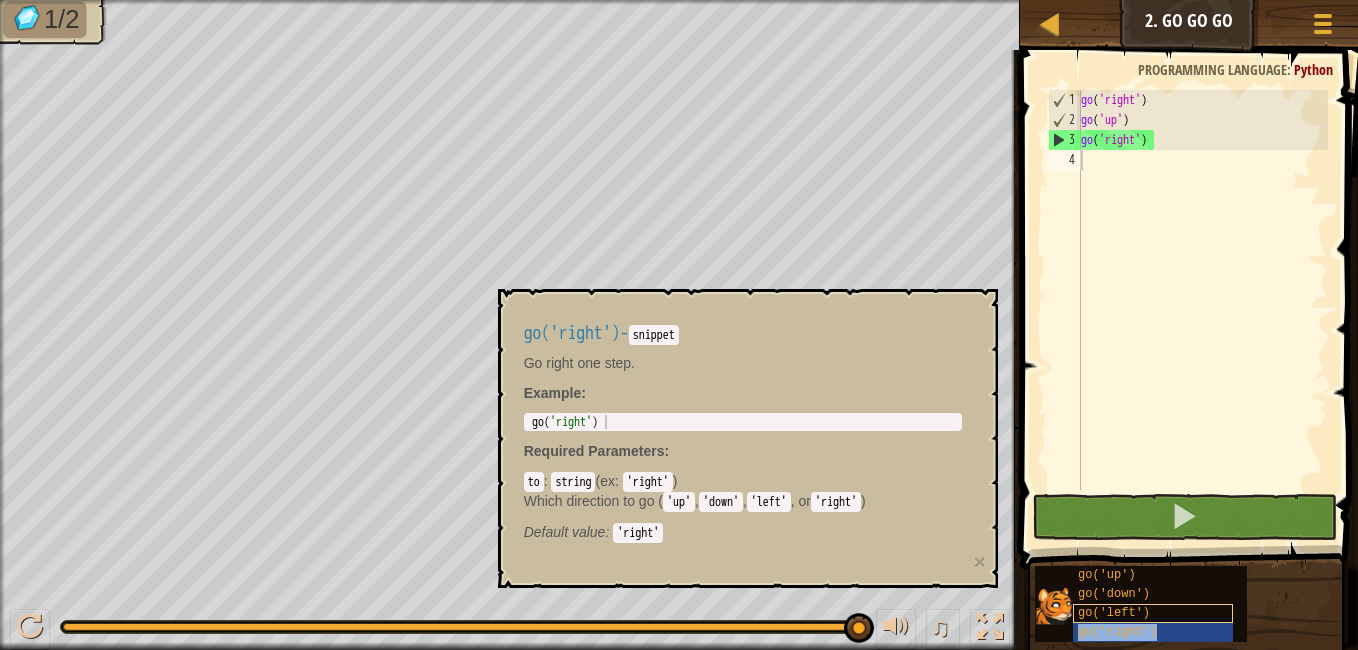 type on "go('right')" 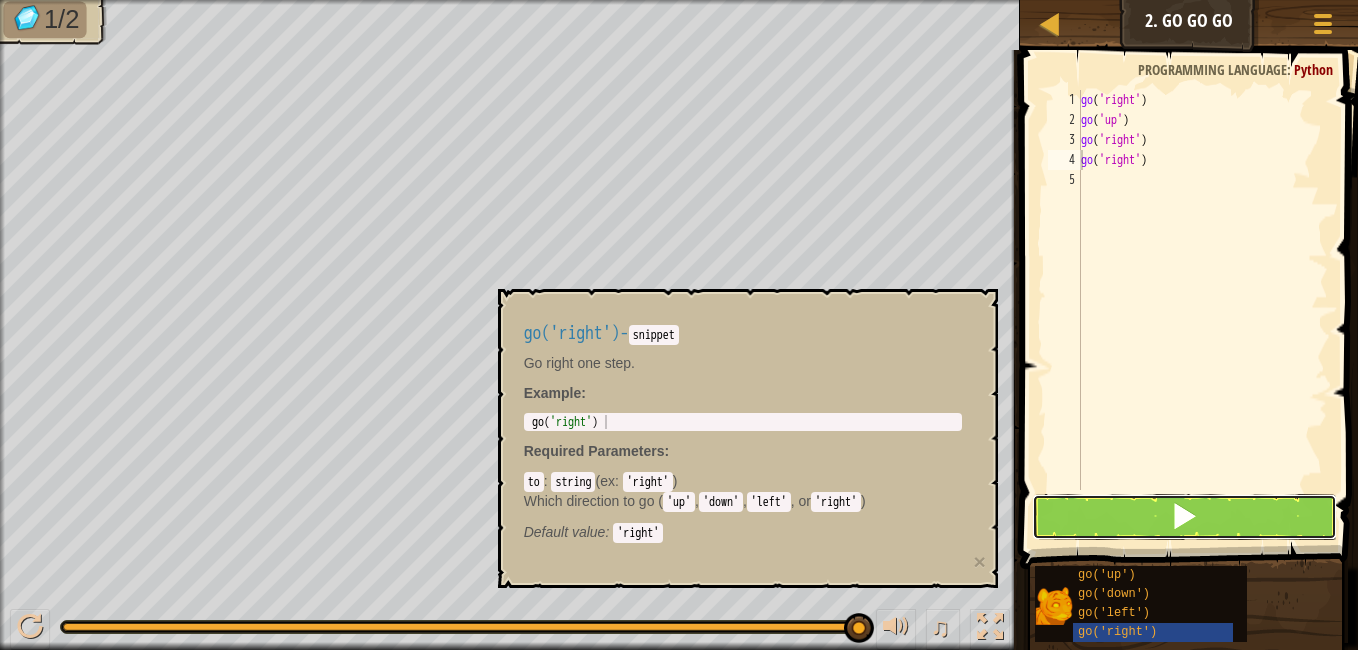 drag, startPoint x: 1139, startPoint y: 510, endPoint x: 956, endPoint y: 321, distance: 263.07794 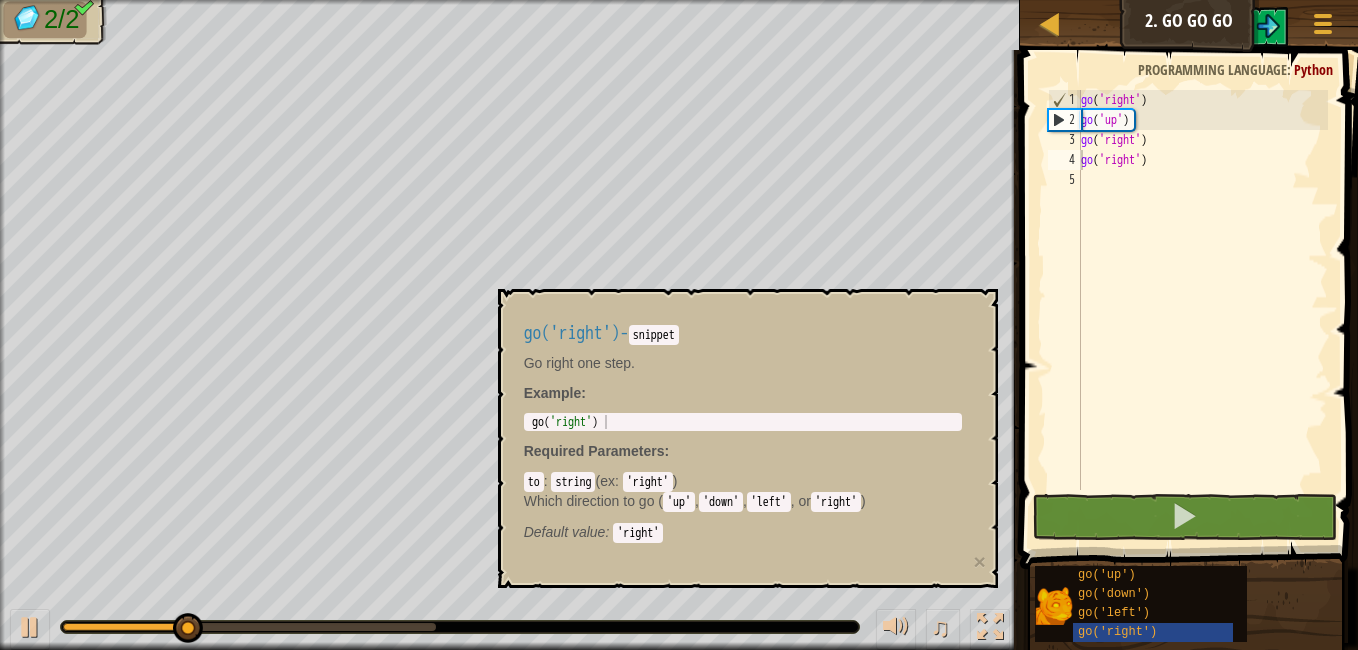 click on "go('right')  -  snippet Go right one step.
Example : 1 go ( 'right' )     הההההההההההההההההההההההההההההההההההההההההההההההההההההההההההההההההההההההההההההההההההההההההההההההההההההההההההההההההההההההההההההההההההההההההההההההההההההההההההההההההההההההההההההההההההההההההההההההההההההההההההההההההההההההההההההההההההההההההההההההההההההההההההההההה XXXXXXXXXXXXXXXXXXXXXXXXXXXXXXXXXXXXXXXXXXXXXXXXXXXXXXXXXXXXXXXXXXXXXXXXXXXXXXXXXXXXXXXXXXXXXXXXXXXXXXXXXXXXXXXXXXXXXXXXXXXXXXXXXXXXXXXXXXXXXXXXXXXXXXXXXXXXXXXXXXXXXXXXXXXXXXXXXXXXXXXXXXXXXXXXXXXXXXXXXXXXXXXXXXXXXXXXXXXXXXXXXXXXXXXXXXXXXXXXXXXXXXXXXXXXXXXX Required Parameters : to : string  ( ex : 'right' ) Which direction to go ( 'up' ,  'down' ,  'left' , or  'right' )
Default value : 'right' ×" at bounding box center [748, 438] 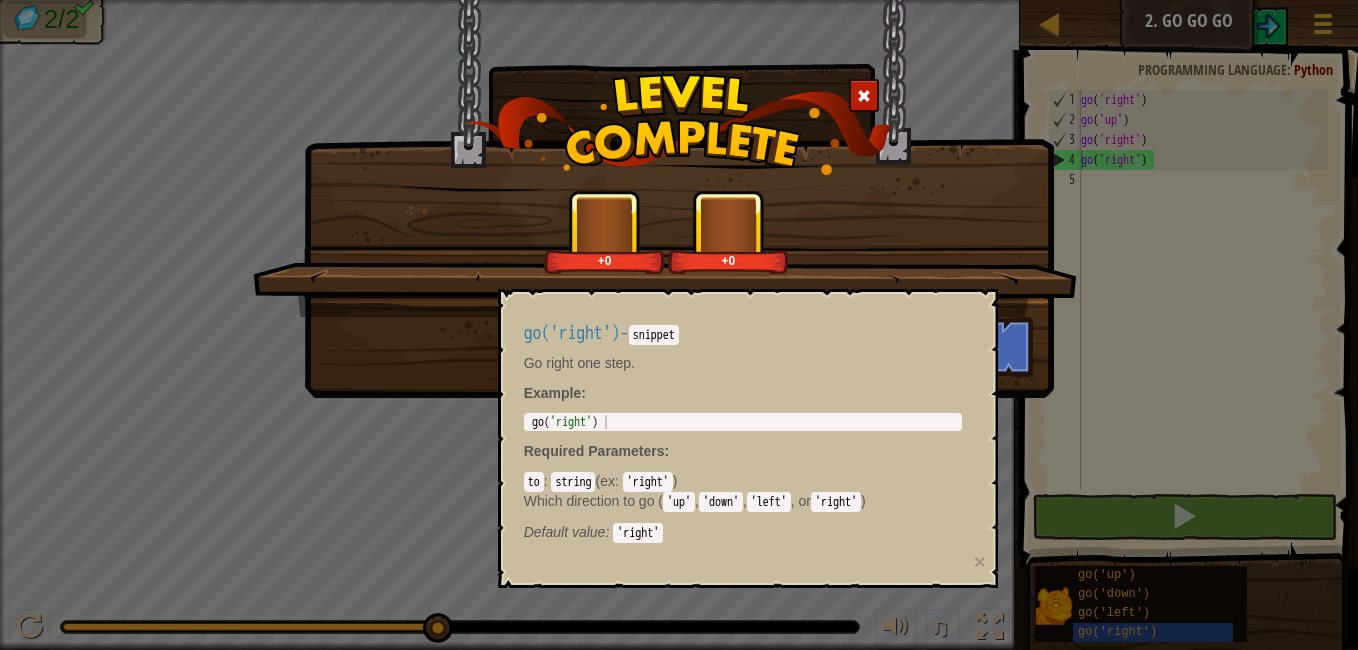 click on "go('right')  -  snippet Go right one step.
Example : 1 go ( 'right' )     הההההההההההההההההההההההההההההההההההההההההההההההההההההההההההההההההההההההההההההההההההההההההההההההההההההההההההההההההההההההההההההההההההההההההההההההההההההההההההההההההההההההההההההההההההההההההההההההההההההההההההההההההההההההההההההההההההההההההההההההההההההההההההההההה XXXXXXXXXXXXXXXXXXXXXXXXXXXXXXXXXXXXXXXXXXXXXXXXXXXXXXXXXXXXXXXXXXXXXXXXXXXXXXXXXXXXXXXXXXXXXXXXXXXXXXXXXXXXXXXXXXXXXXXXXXXXXXXXXXXXXXXXXXXXXXXXXXXXXXXXXXXXXXXXXXXXXXXXXXXXXXXXXXXXXXXXXXXXXXXXXXXXXXXXXXXXXXXXXXXXXXXXXXXXXXXXXXXXXXXXXXXXXXXXXXXXXXXXXXXXXXXX Required Parameters : to : string  ( ex : 'right' ) Which direction to go ( 'up' ,  'down' ,  'left' , or  'right' )
Default value : 'right' ×" at bounding box center (748, 438) 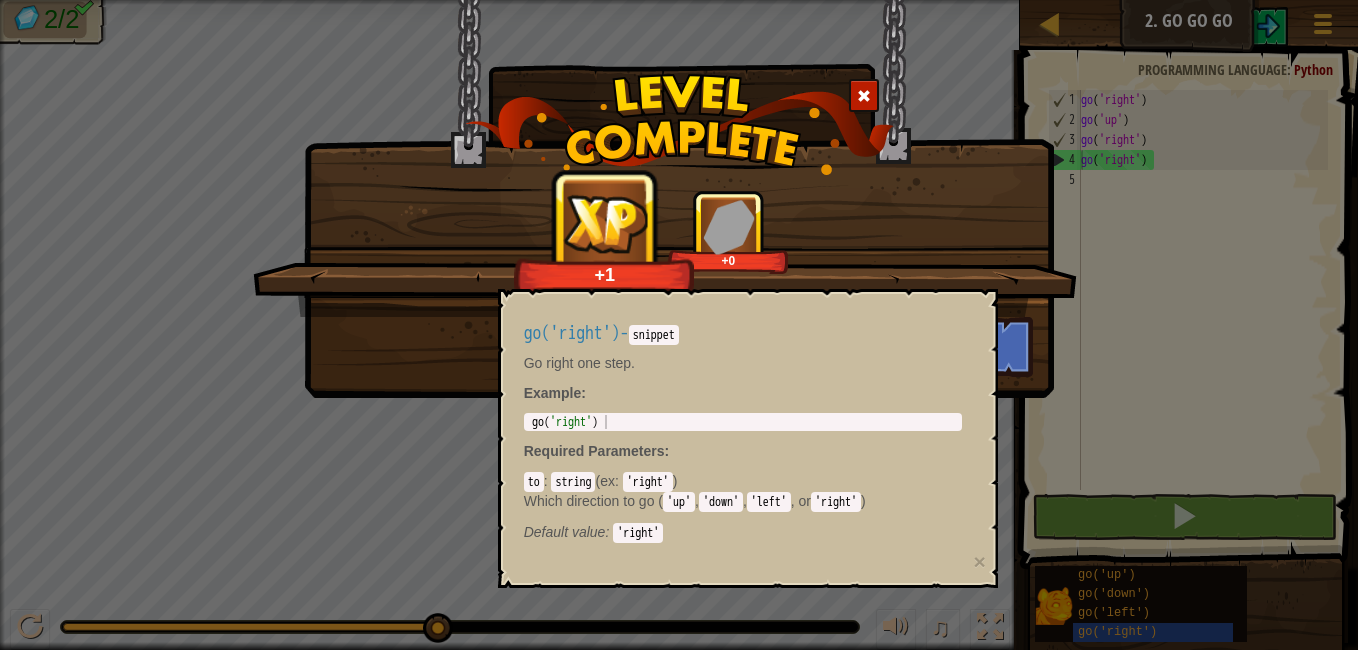 drag, startPoint x: 550, startPoint y: 320, endPoint x: 591, endPoint y: 333, distance: 43.011627 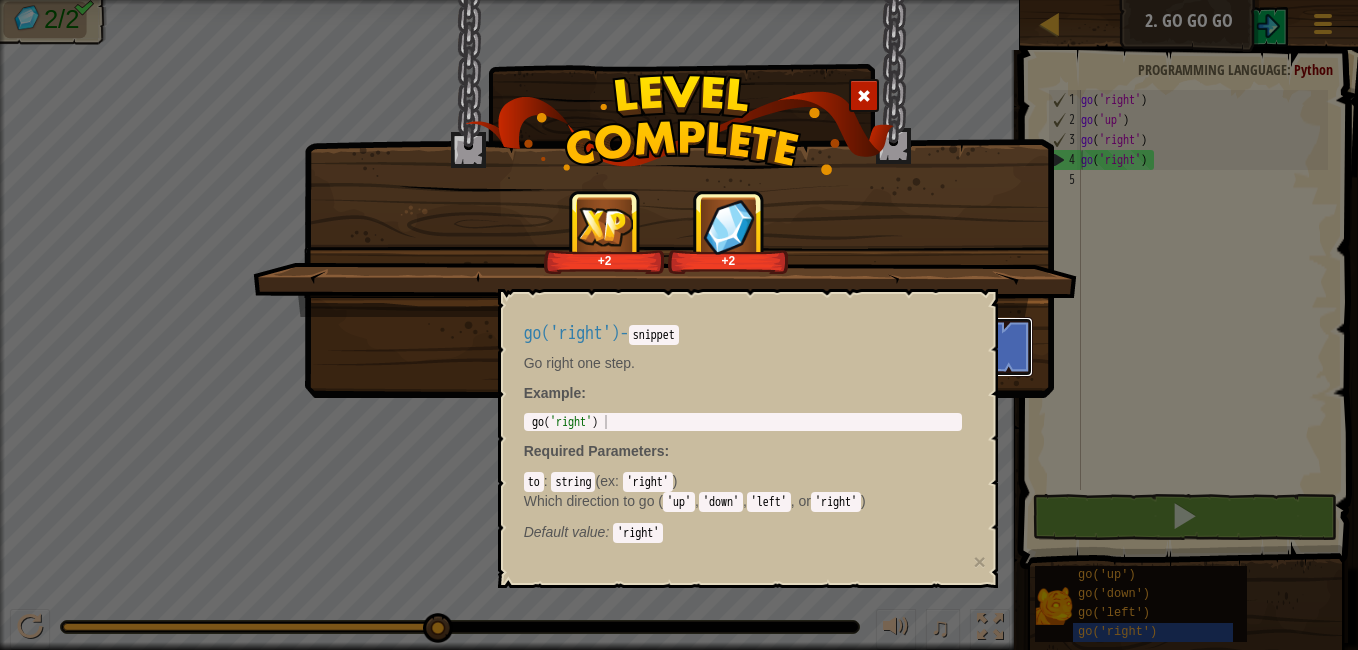 click on "Continue" at bounding box center (956, 347) 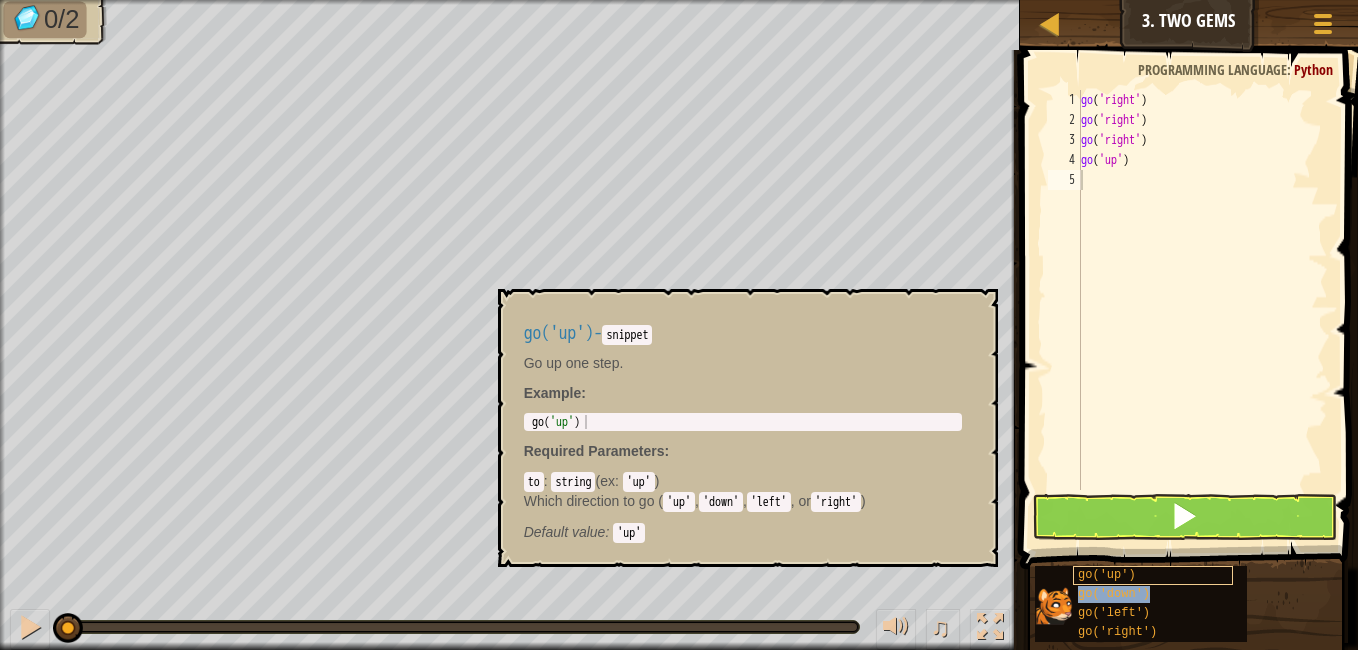 type on "go('down')" 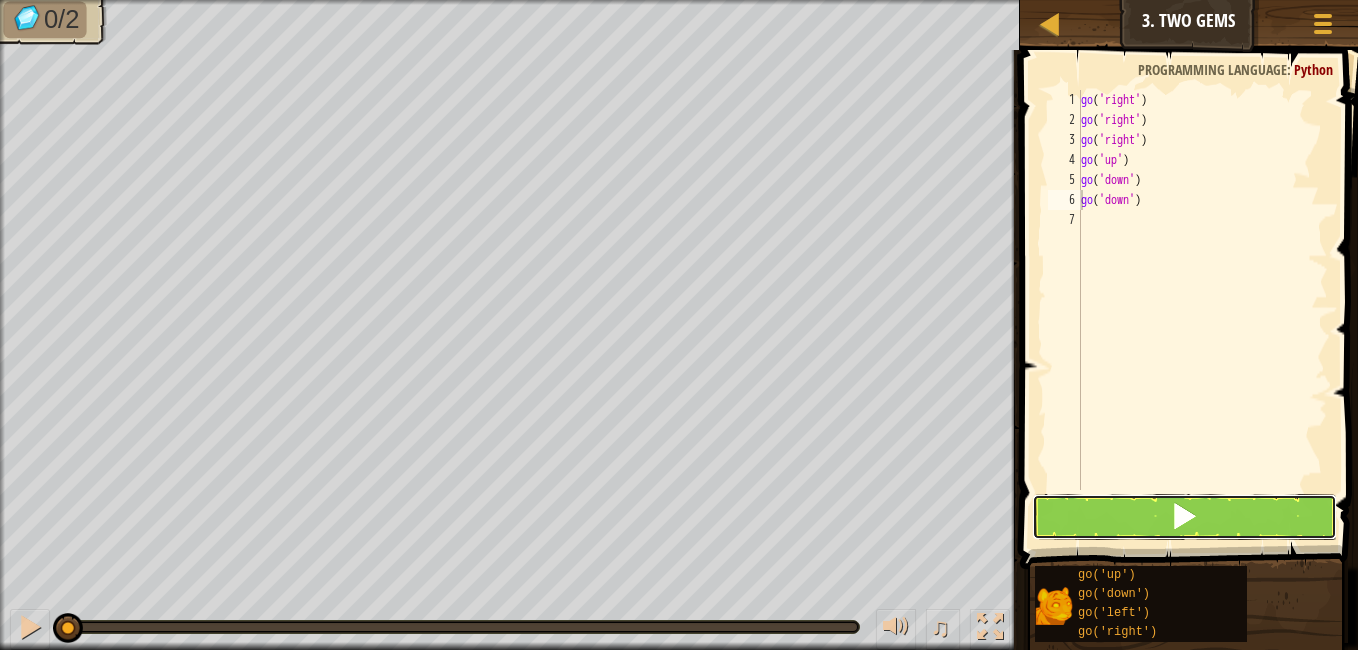 click at bounding box center (1184, 517) 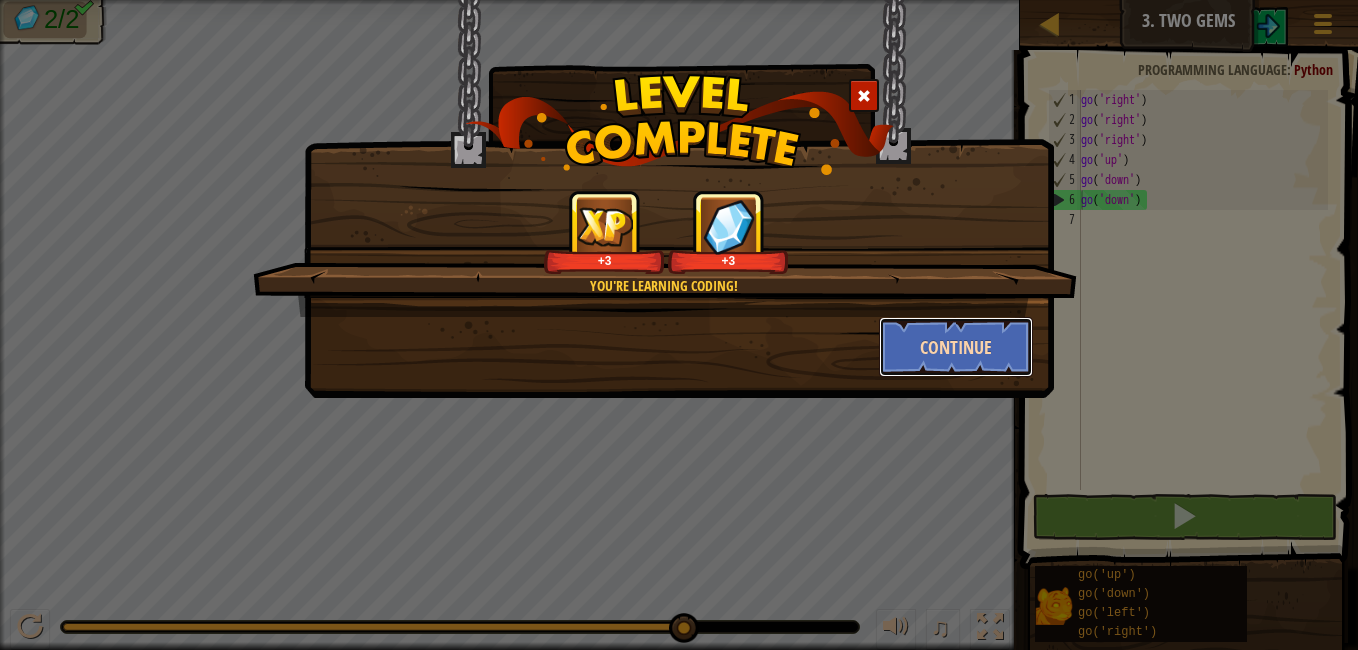 click on "Continue" at bounding box center (956, 347) 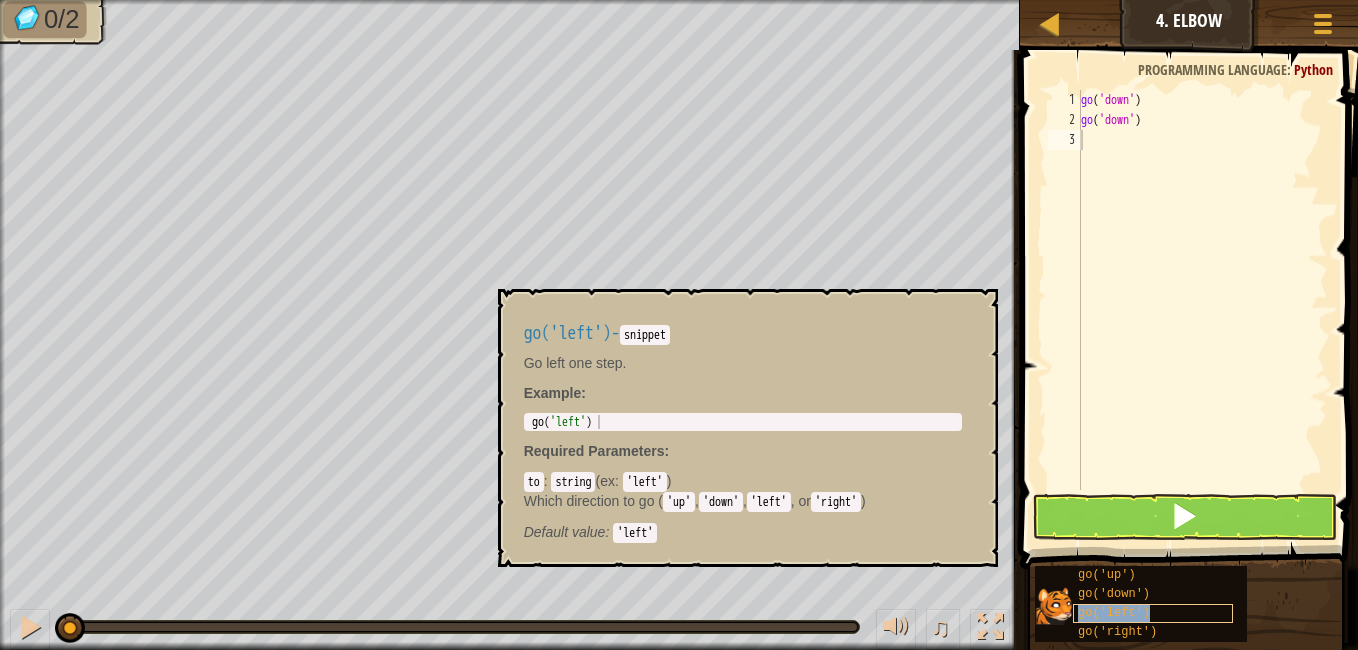 type on "go('left')" 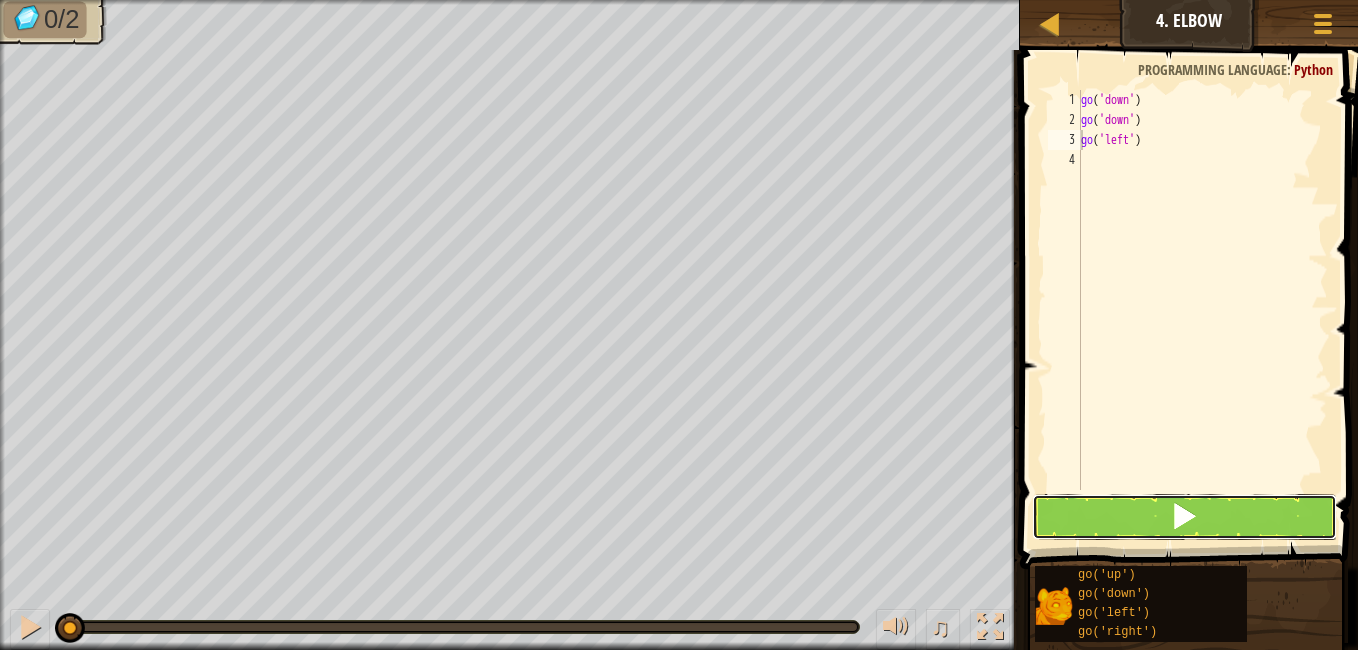 click at bounding box center (1184, 517) 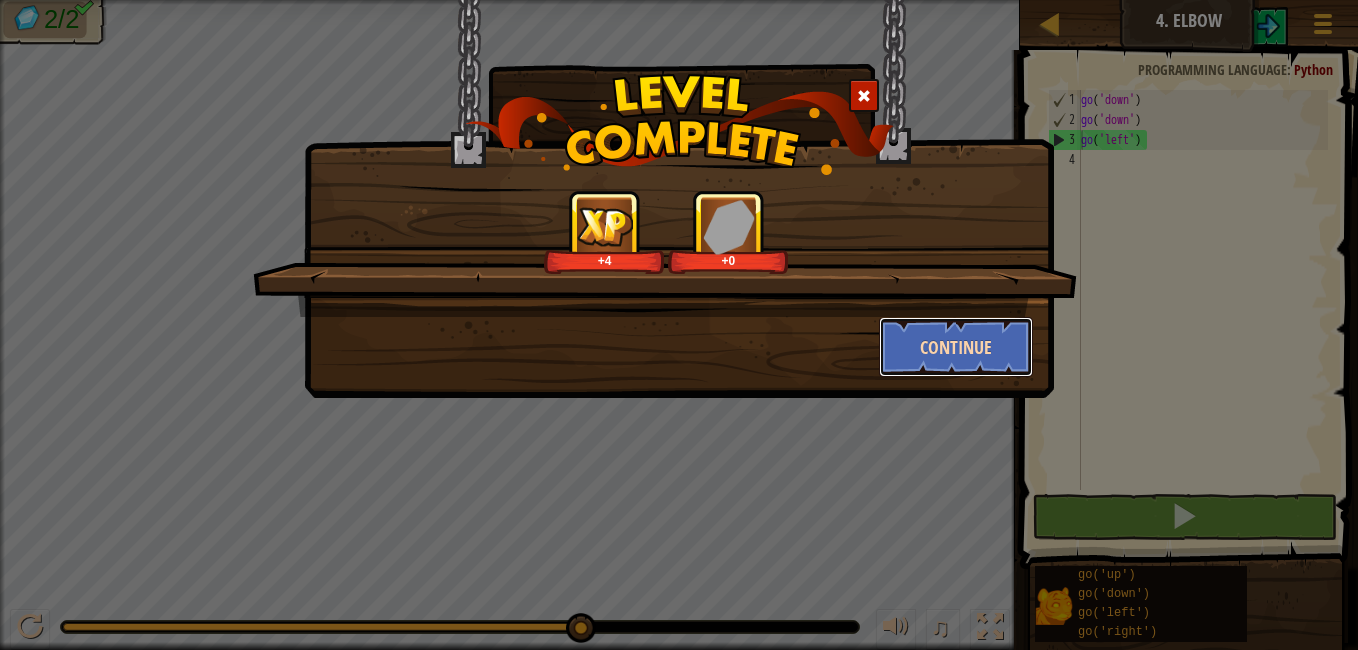 click on "Continue" at bounding box center [956, 347] 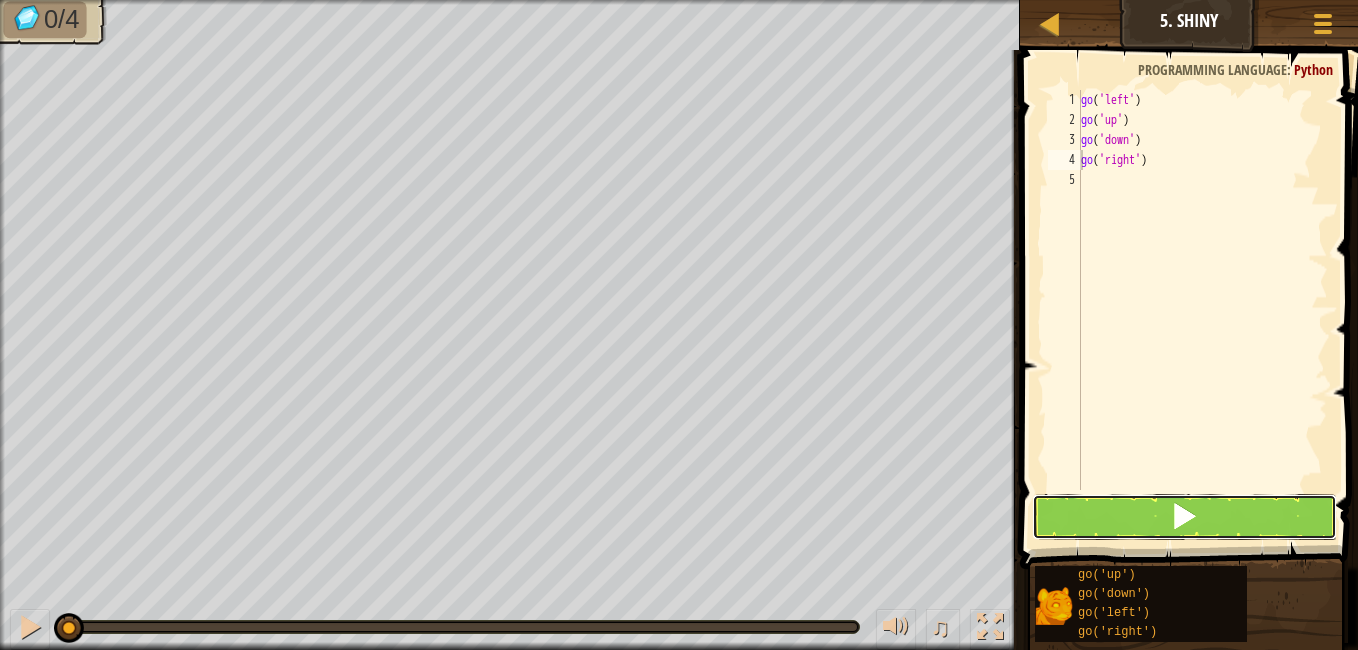 click at bounding box center [1184, 516] 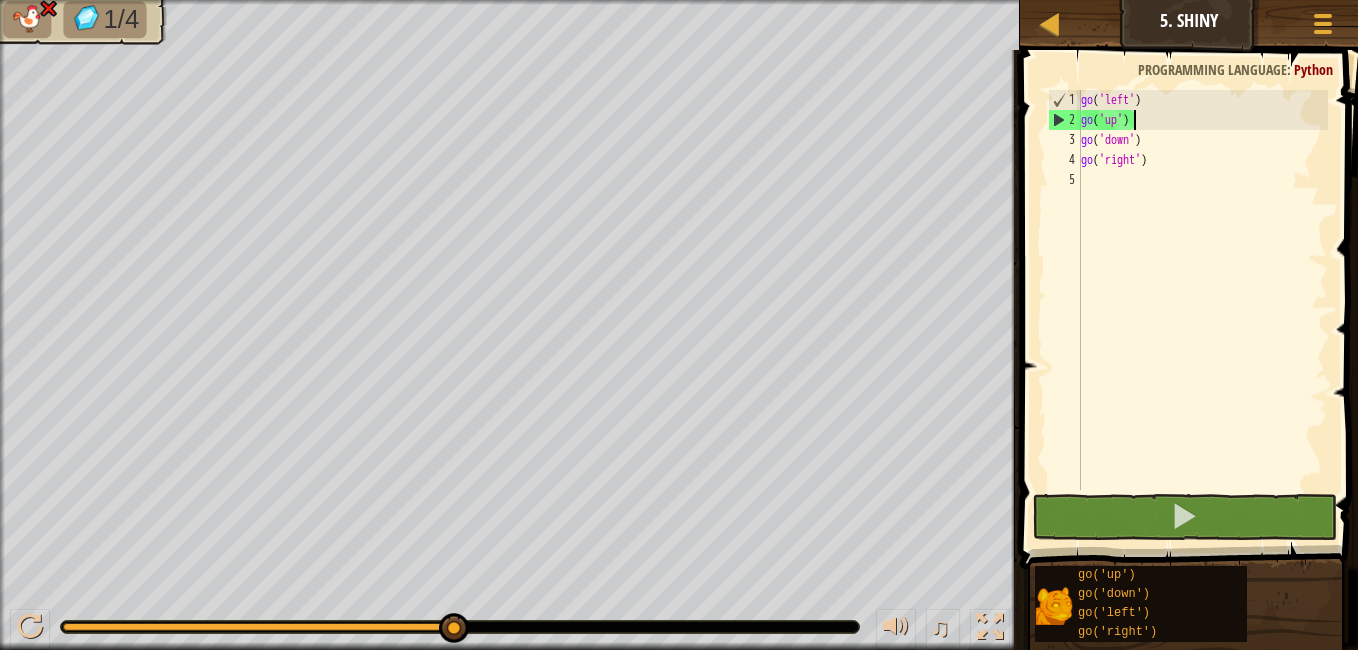 click on "go ( 'left' ) go ( 'up' ) go ( 'down' ) go ( 'right' )" at bounding box center [1202, 310] 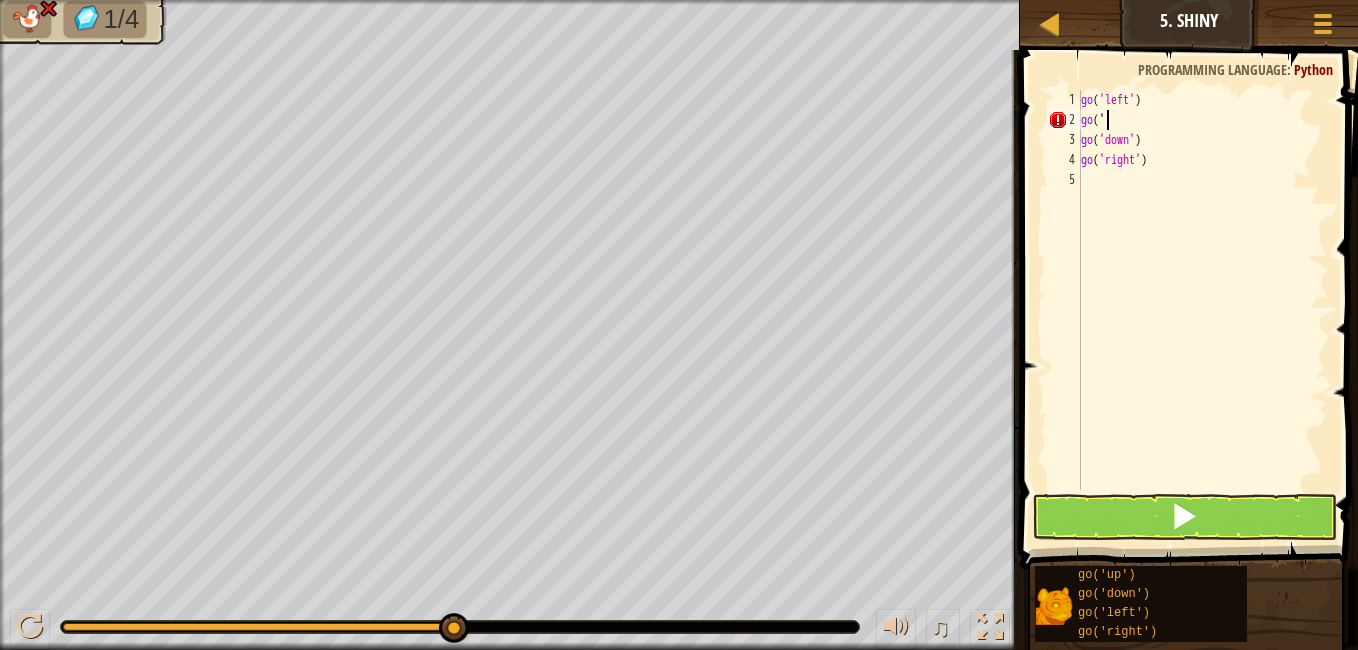 type on "go('l" 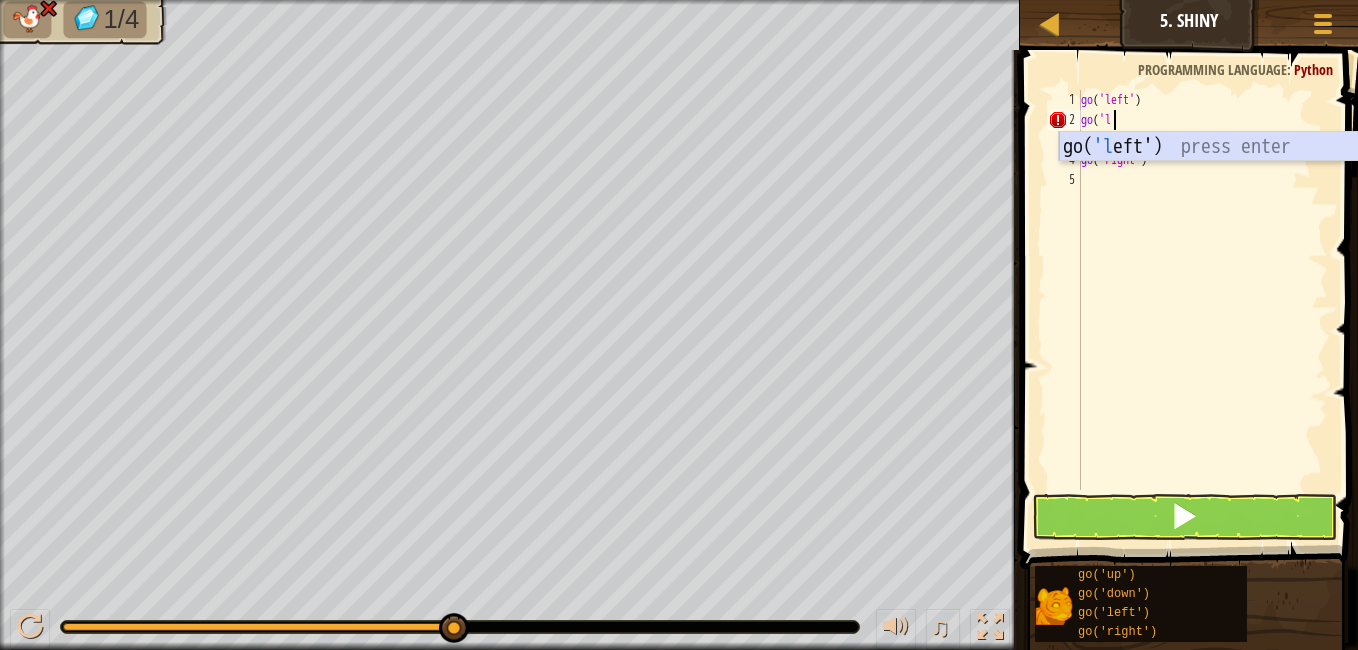 click on "go( 'l eft') press enter" at bounding box center [1248, 177] 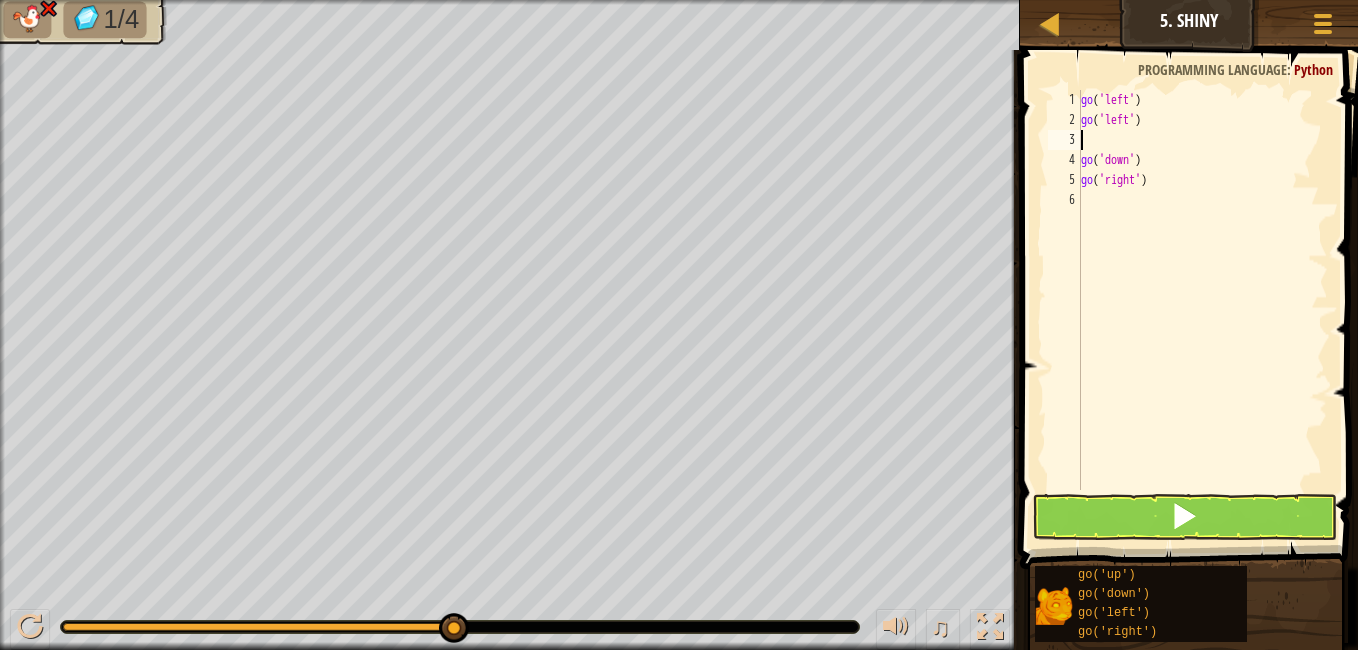 scroll, scrollTop: 9, scrollLeft: 0, axis: vertical 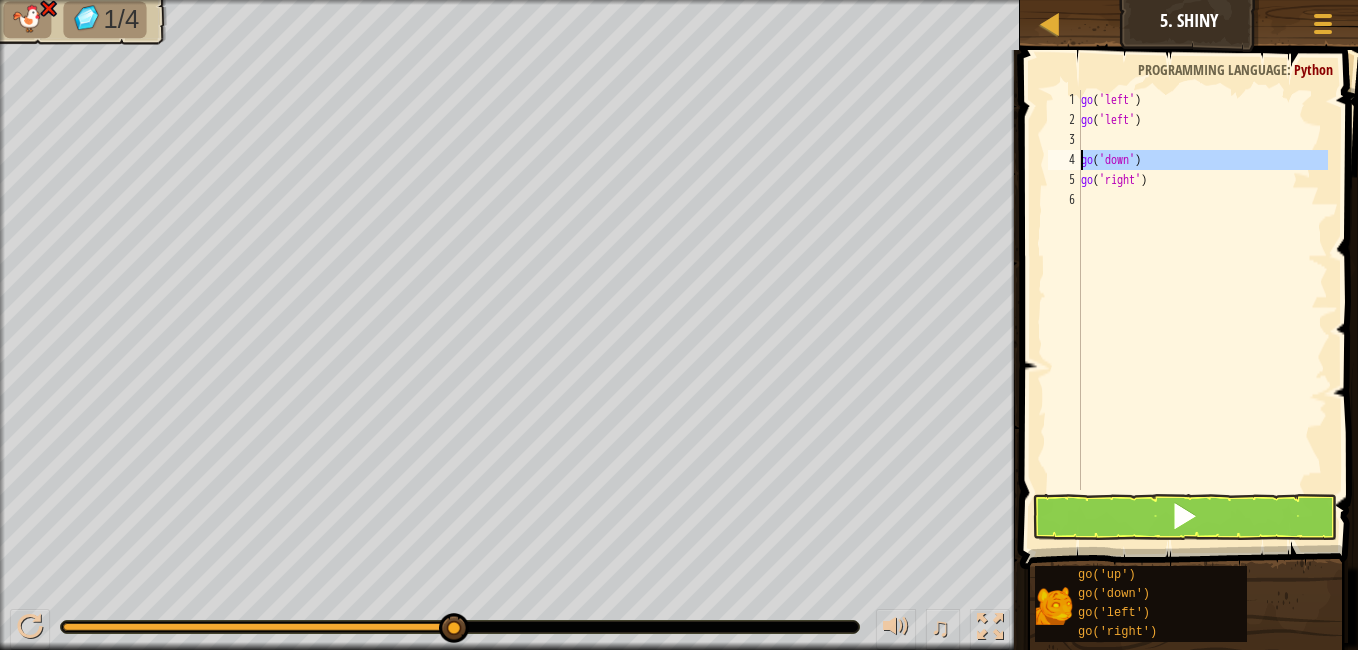 click on "1 2 3 4 5 6 go ( 'left' ) go ( 'left' ) go ( 'down' ) go ( 'right' )     הההההההההההההההההההההההההההההההההההההההההההההההההההההההההההההההההההההההההההההההההההההההההההההההההההההההההההההההההההההההההההההההההההההההההההההההההההההההההההההההההההההההההההההההההההההההההההההההההההההההההההההההההההההההההההההההההההההההההההההההההההההההההההההההה XXXXXXXXXXXXXXXXXXXXXXXXXXXXXXXXXXXXXXXXXXXXXXXXXXXXXXXXXXXXXXXXXXXXXXXXXXXXXXXXXXXXXXXXXXXXXXXXXXXXXXXXXXXXXXXXXXXXXXXXXXXXXXXXXXXXXXXXXXXXXXXXXXXXXXXXXXXXXXXXXXXXXXXXXXXXXXXXXXXXXXXXXXXXXXXXXXXXXXXXXXXXXXXXXXXXXXXXXXXXXXXXXXXXXXXXXXXXXXXXXXXXXXXXXXXXXXXX" at bounding box center (1186, 290) 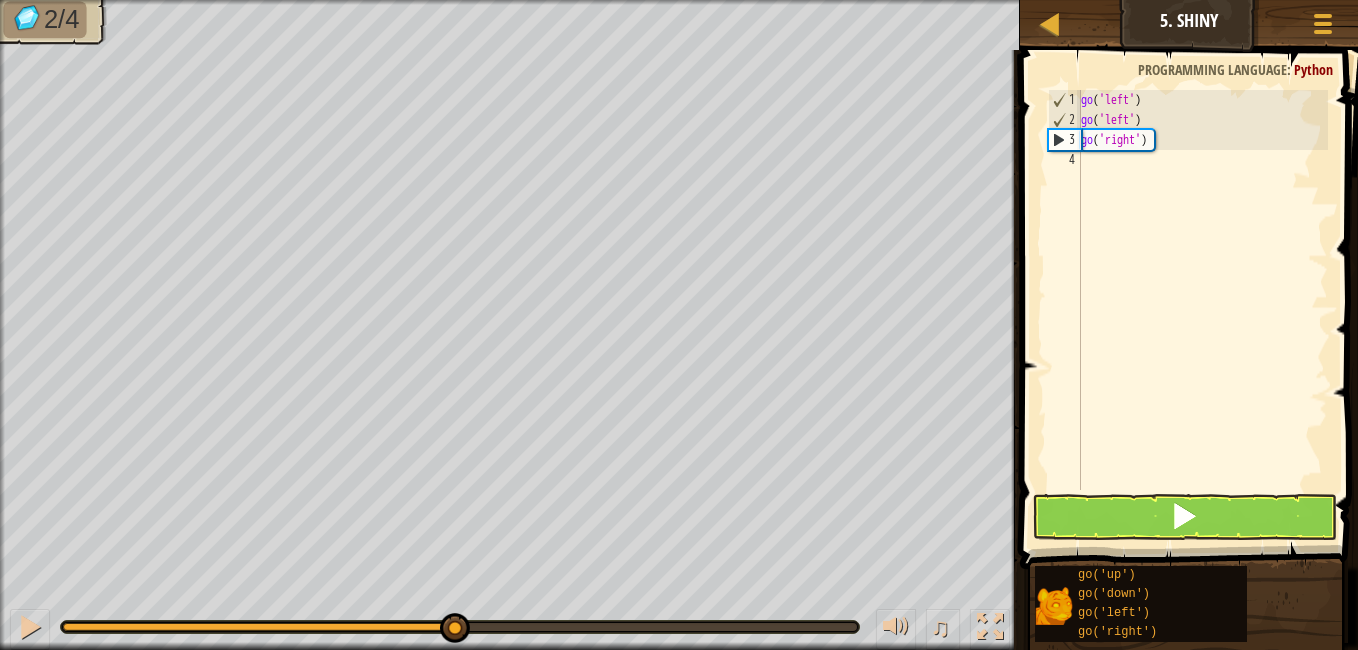 type on "go('right')" 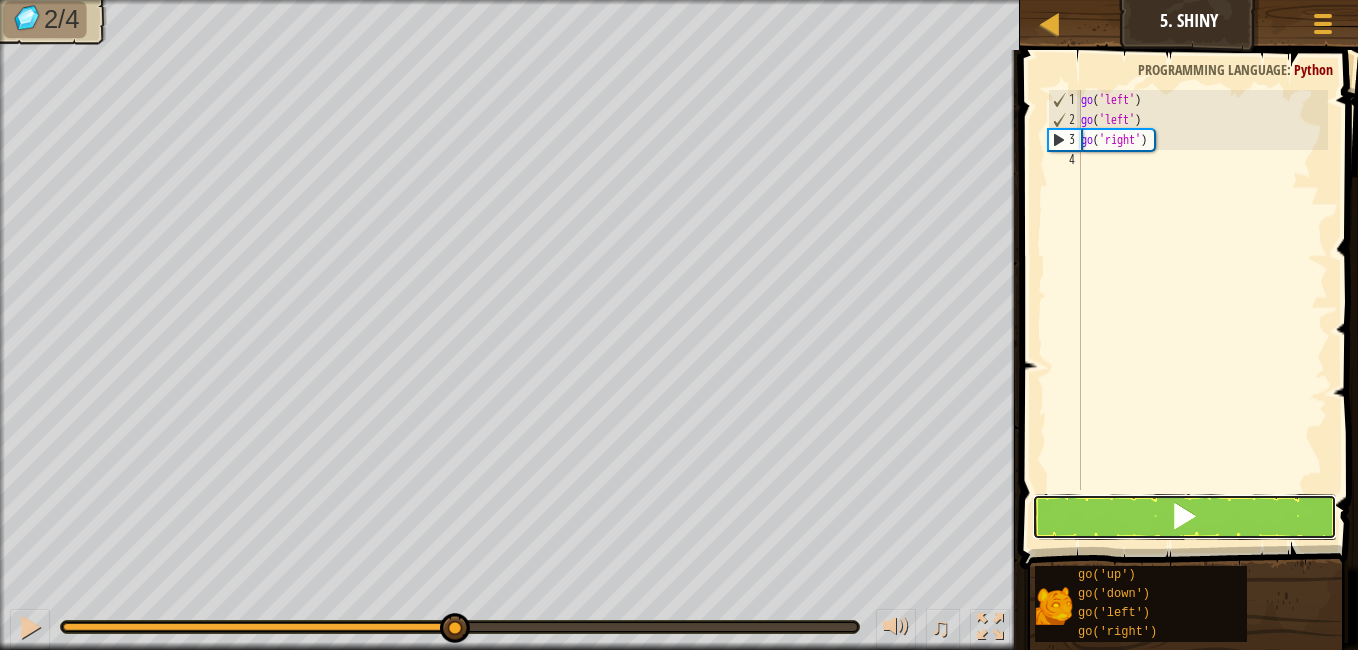 click at bounding box center (1184, 517) 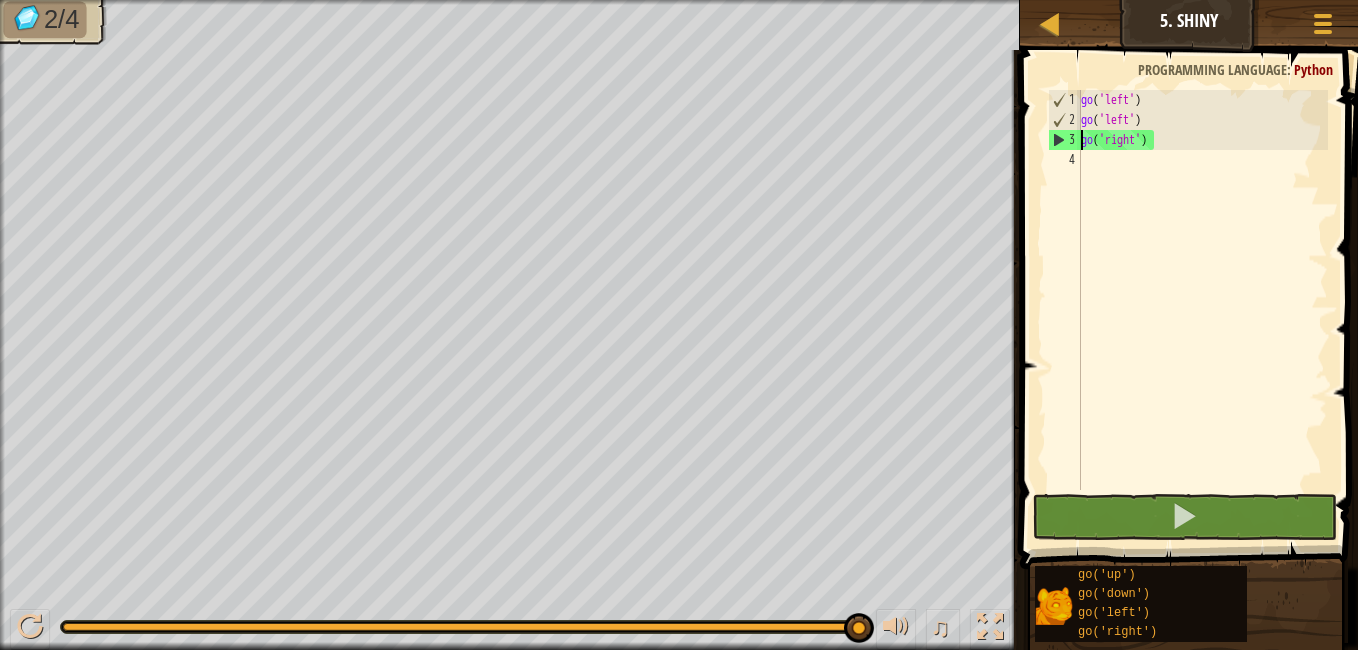 click on "go ( 'left' ) go ( 'left' ) go ( 'right' )" at bounding box center (1202, 310) 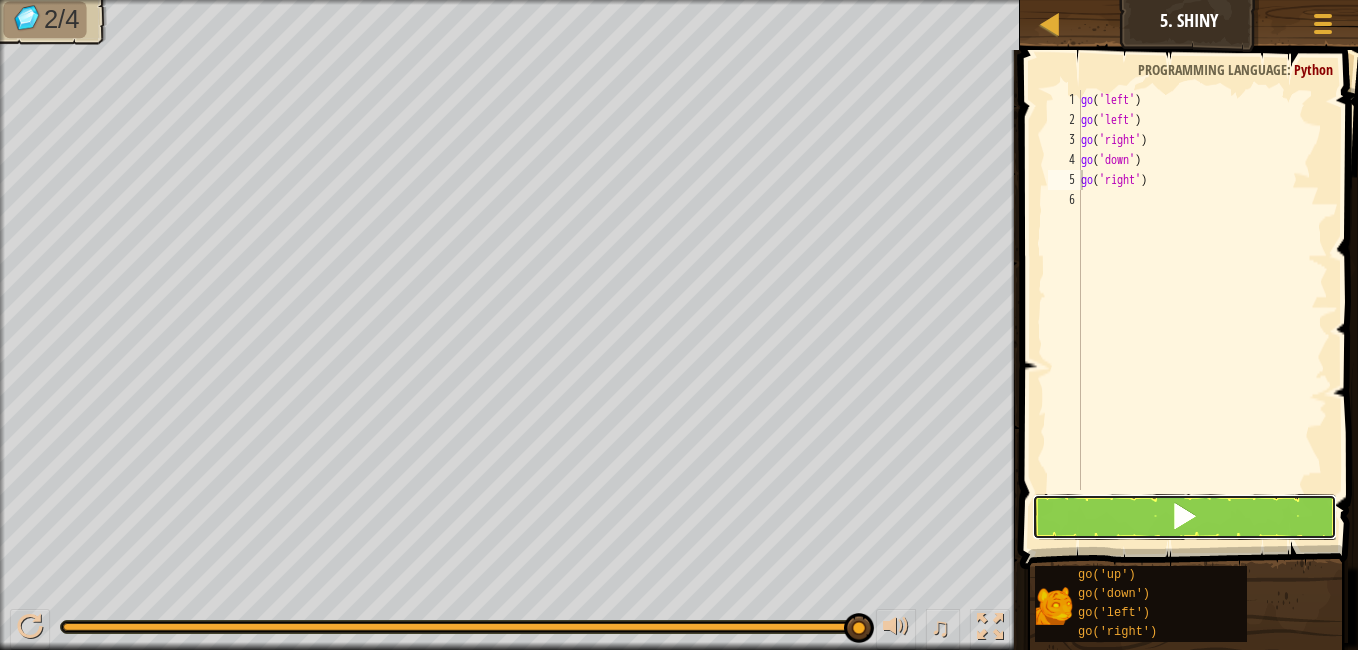 click at bounding box center [1184, 517] 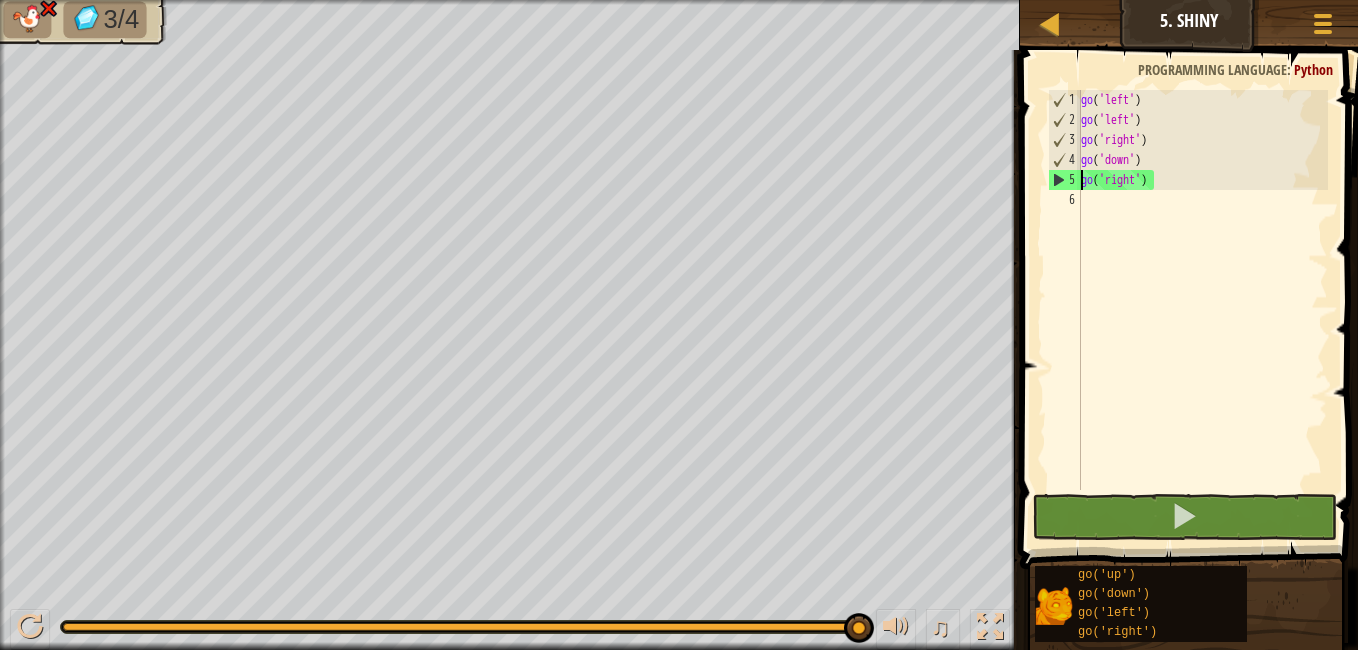 click on "go ( 'left' ) go ( 'left' ) go ( 'right' ) go ( 'down' ) go ( 'right' )" at bounding box center [1202, 310] 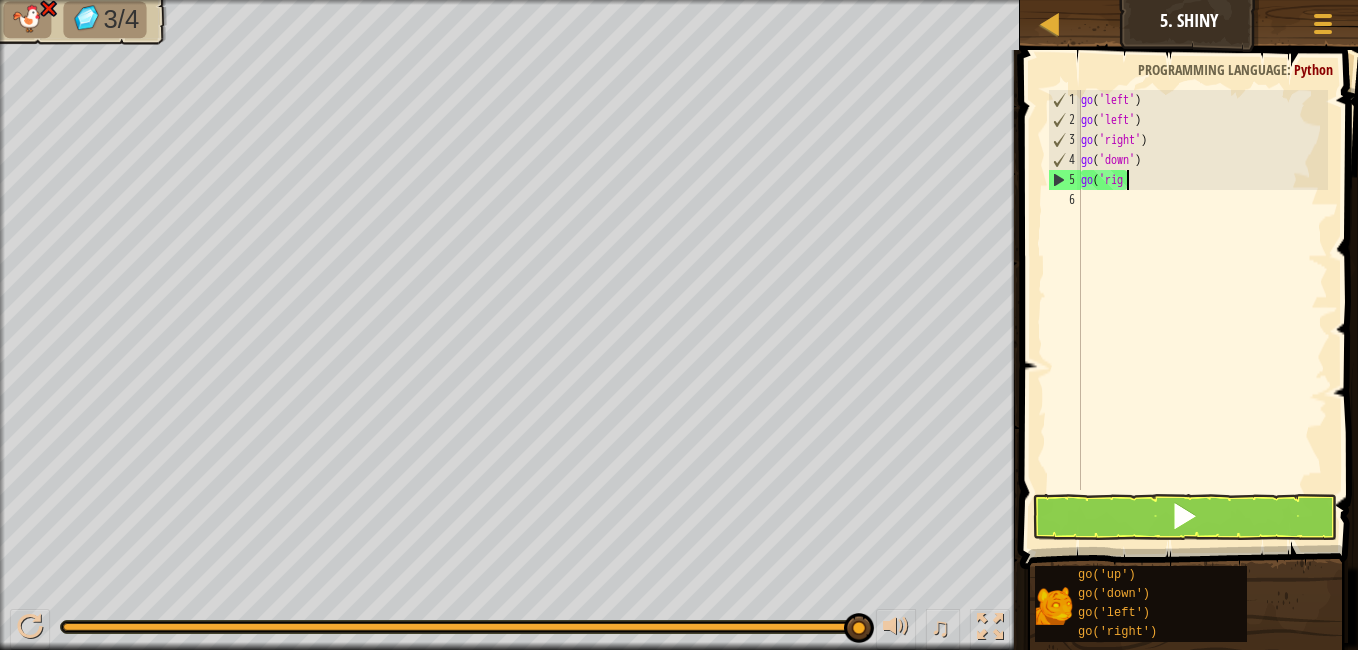 type on "g" 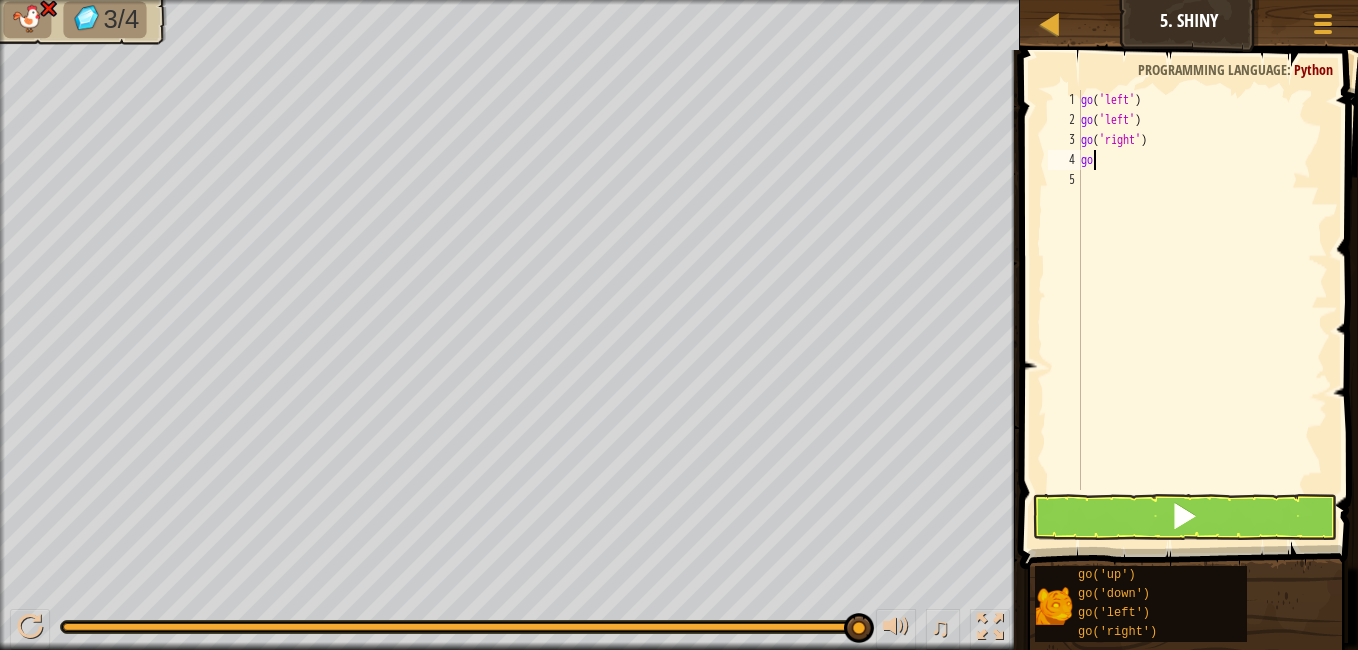 type on "g" 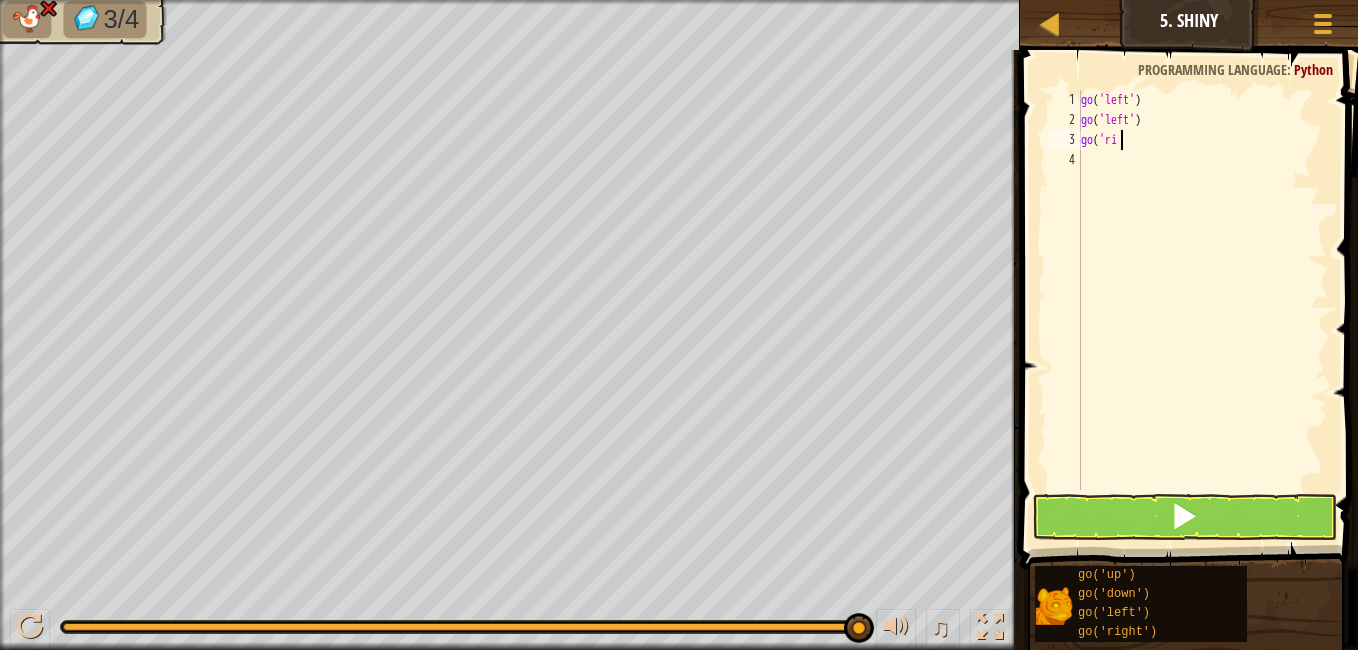 type on "g" 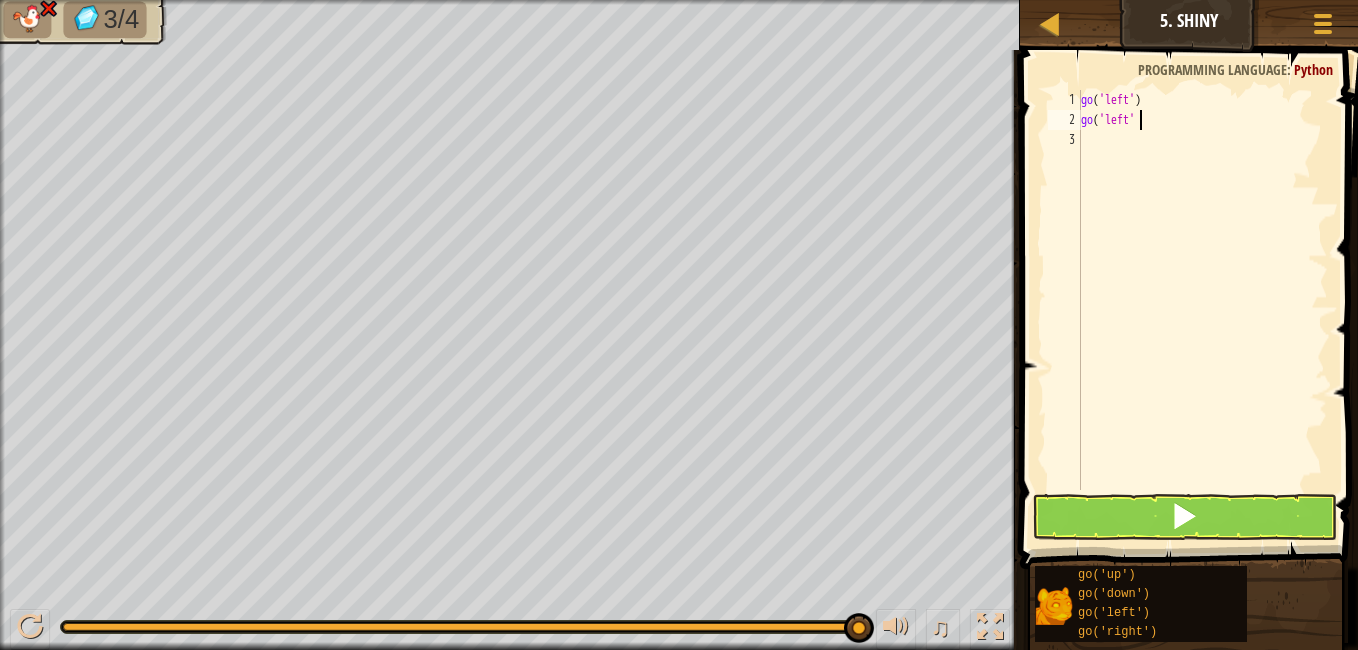 type on "g" 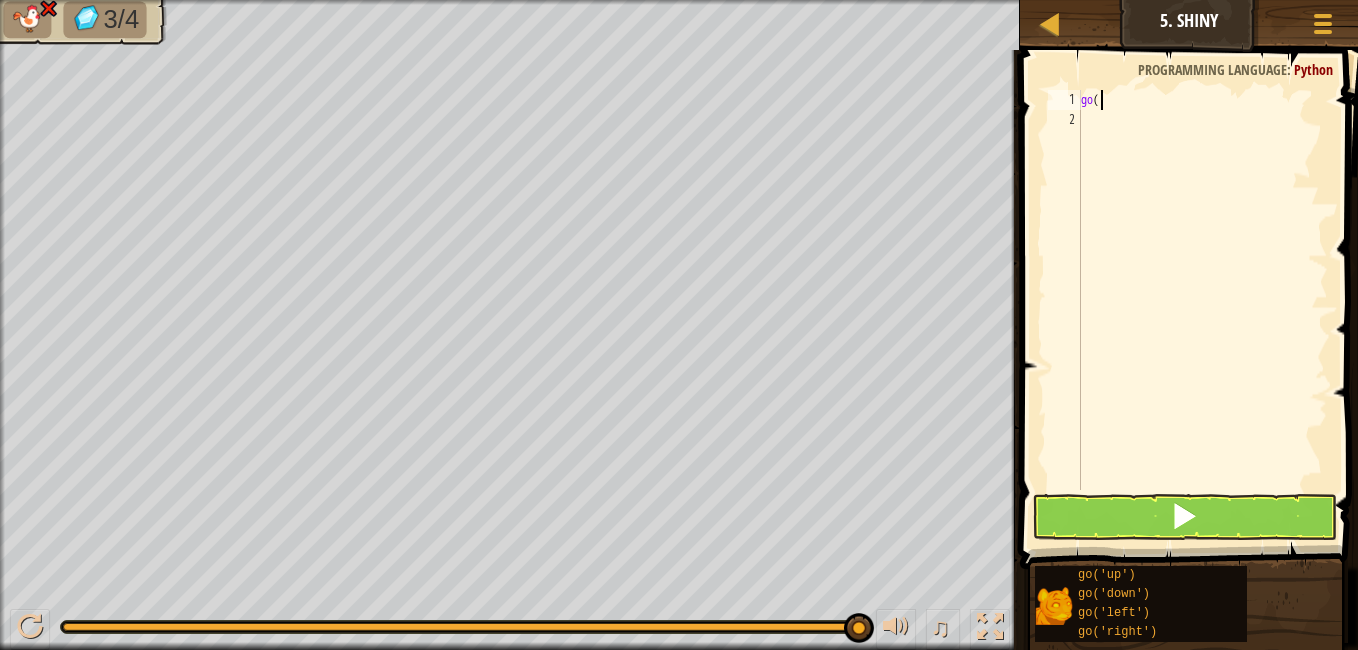 type on "g" 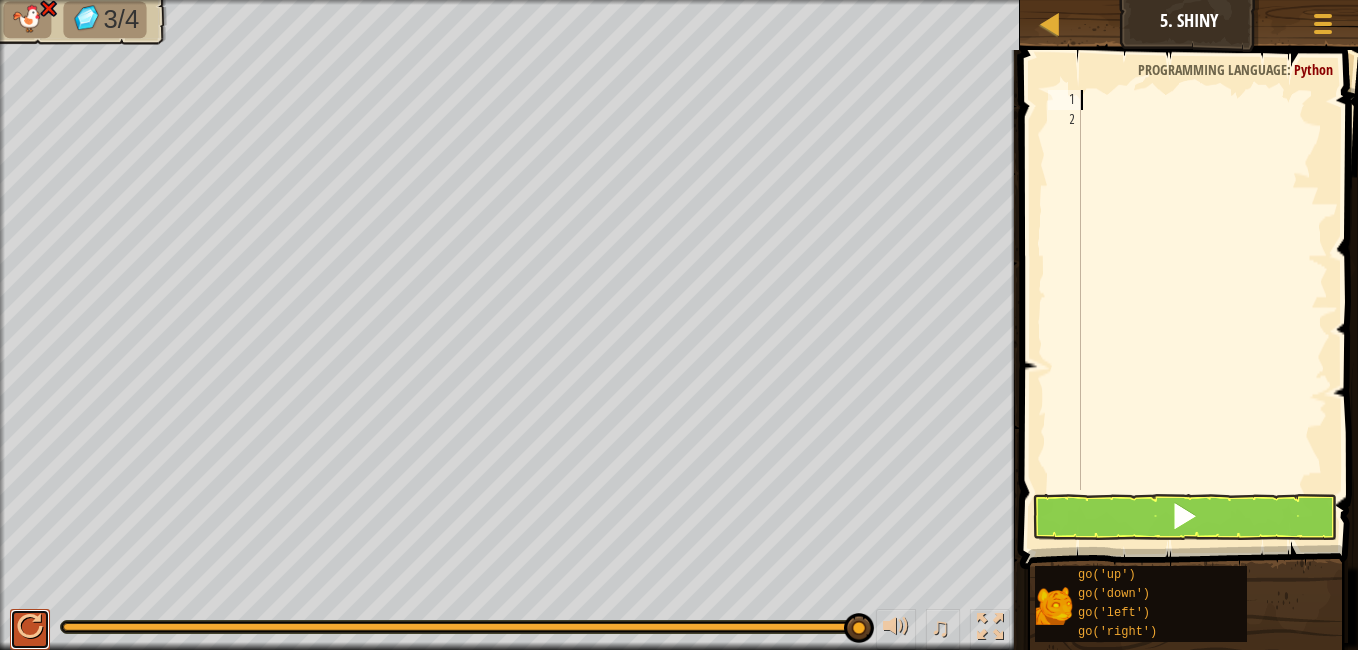 click at bounding box center (30, 627) 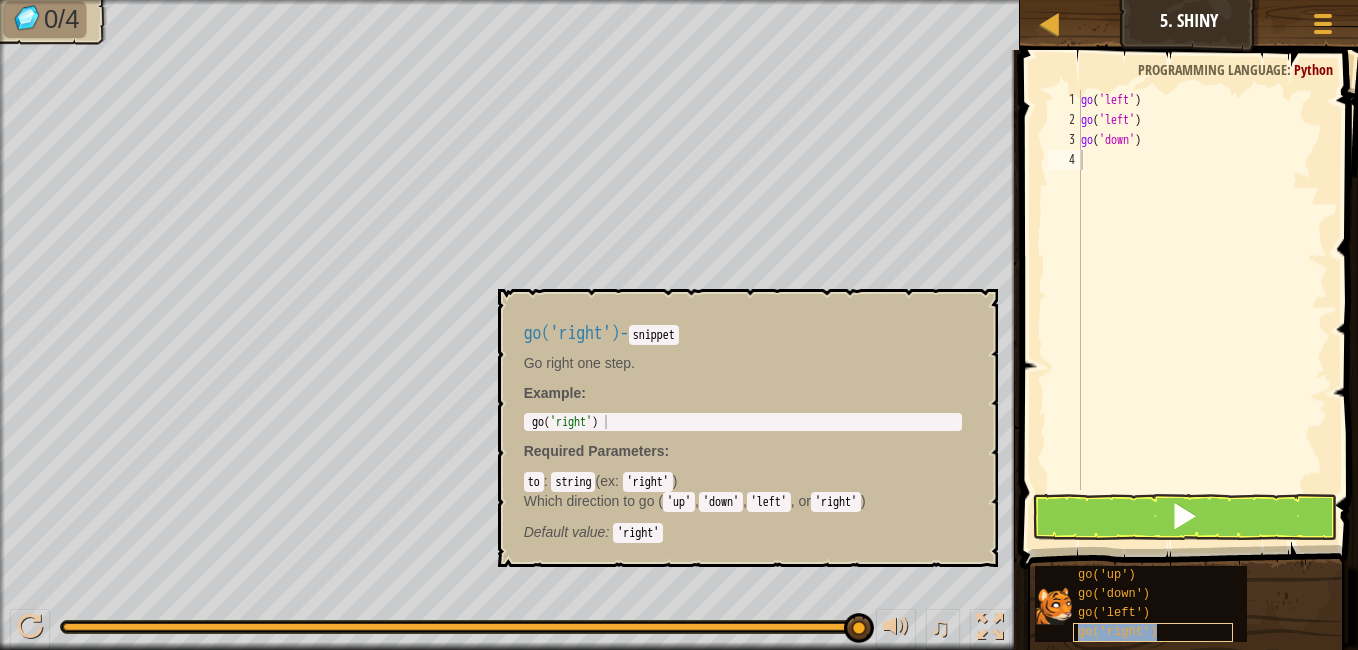 type on "go('right')" 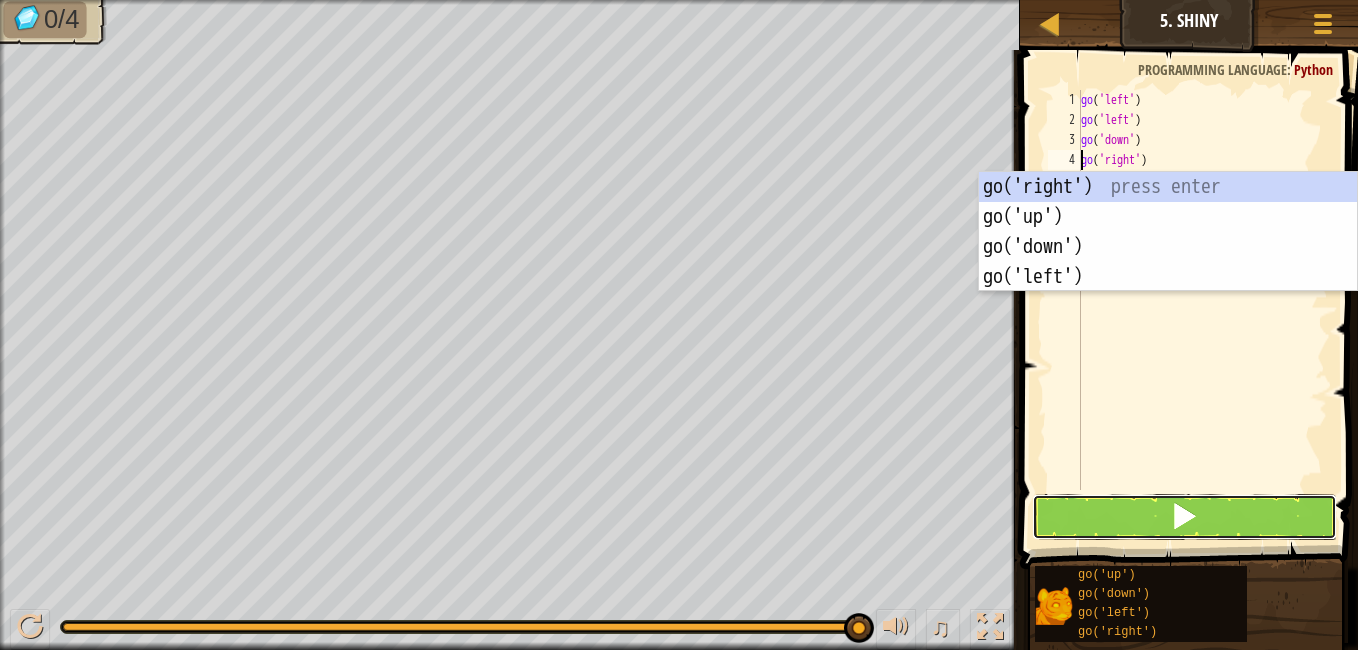 click at bounding box center (1184, 517) 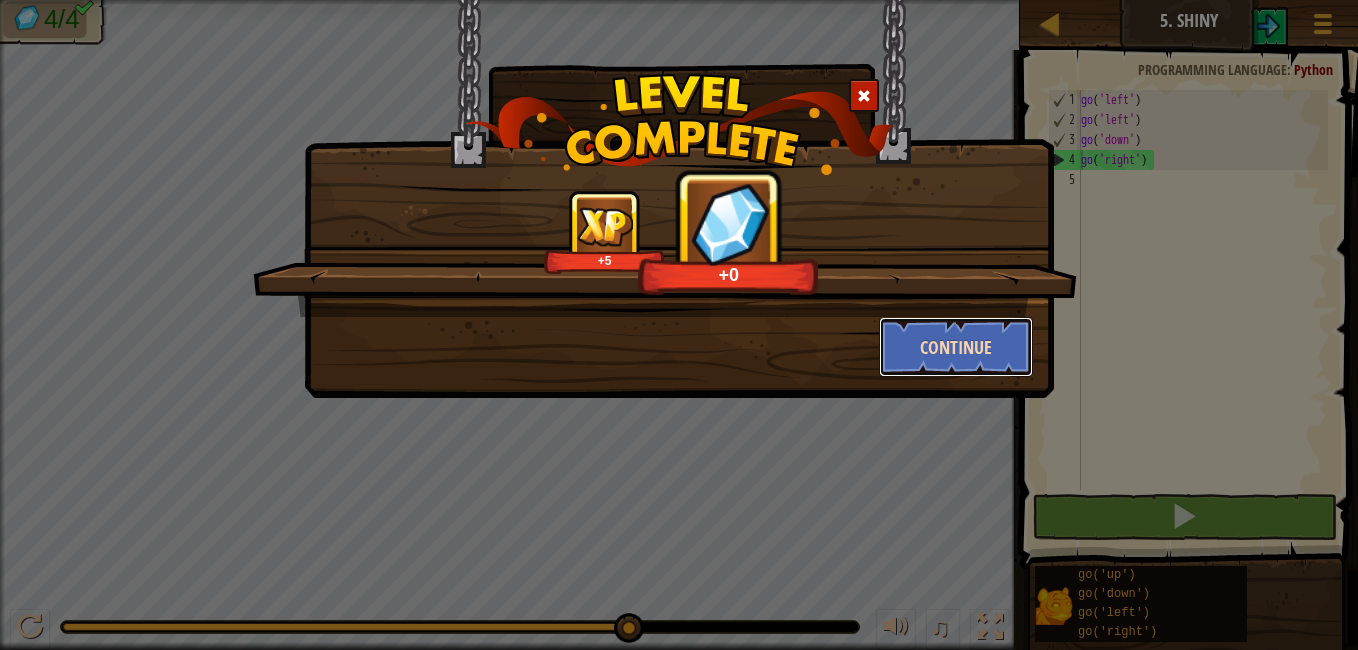click on "Continue" at bounding box center (956, 347) 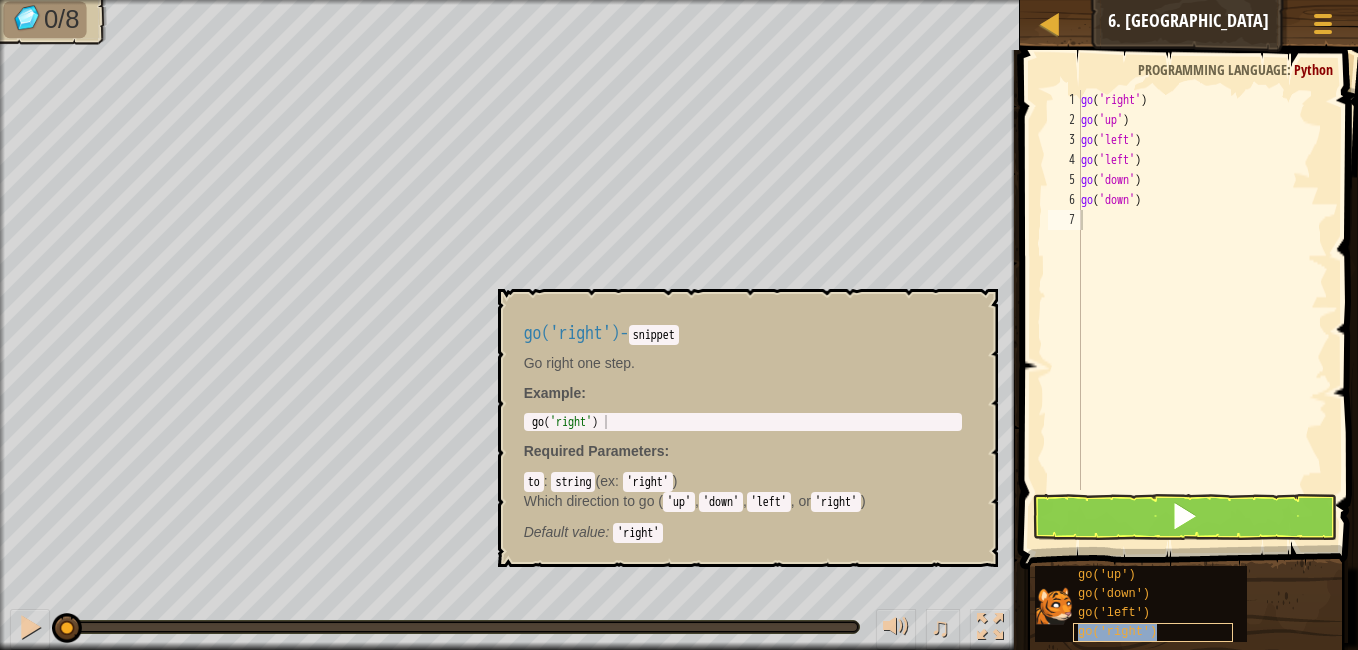 type on "go('right')" 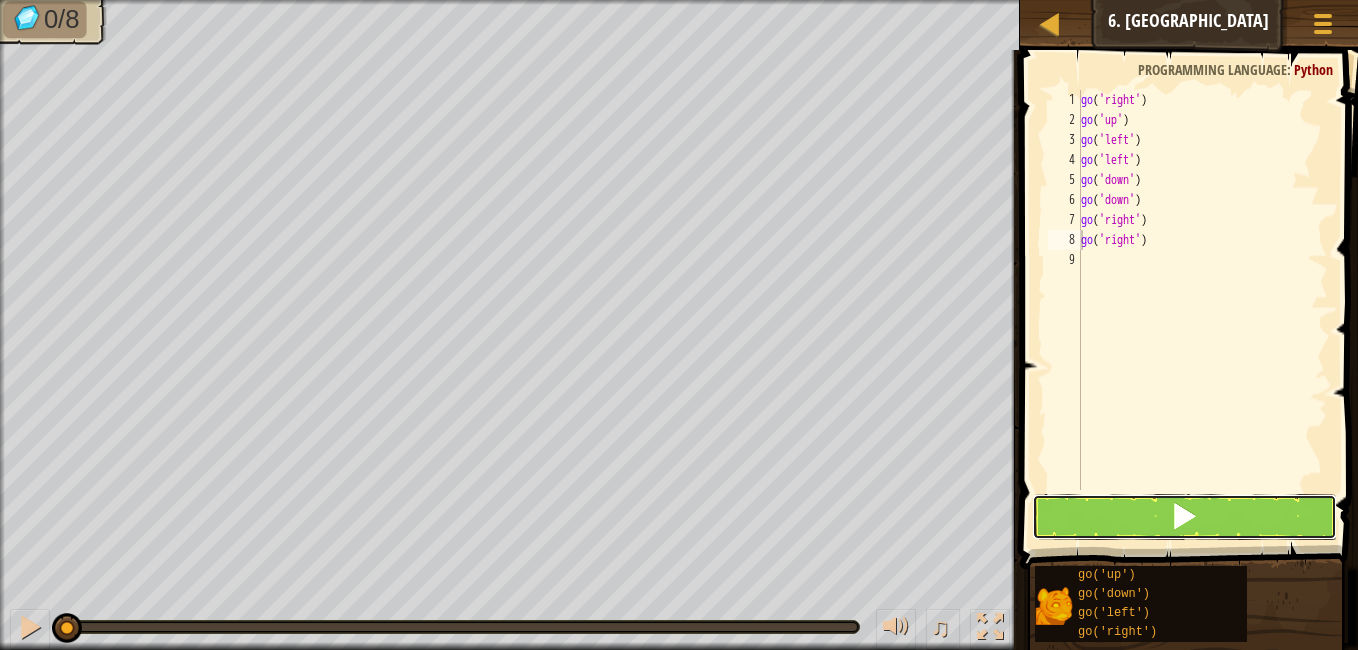 click at bounding box center [1184, 517] 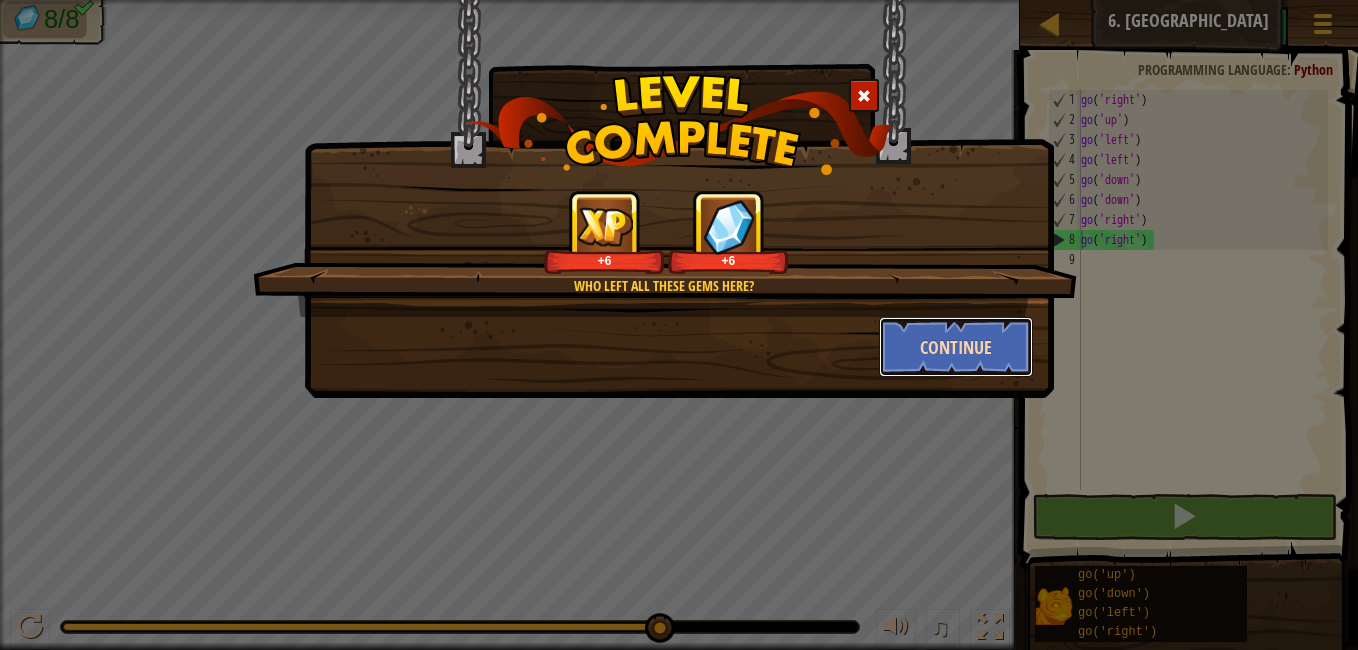 click on "Continue" at bounding box center (956, 347) 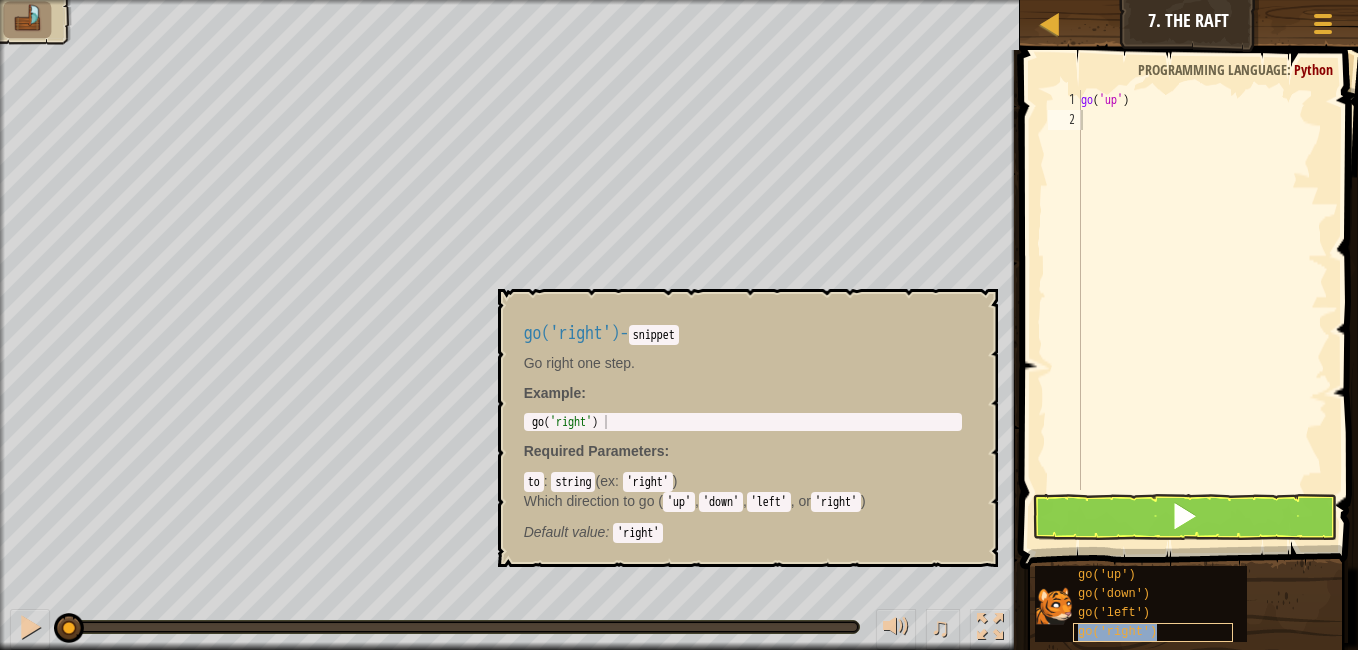 type on "go('right')" 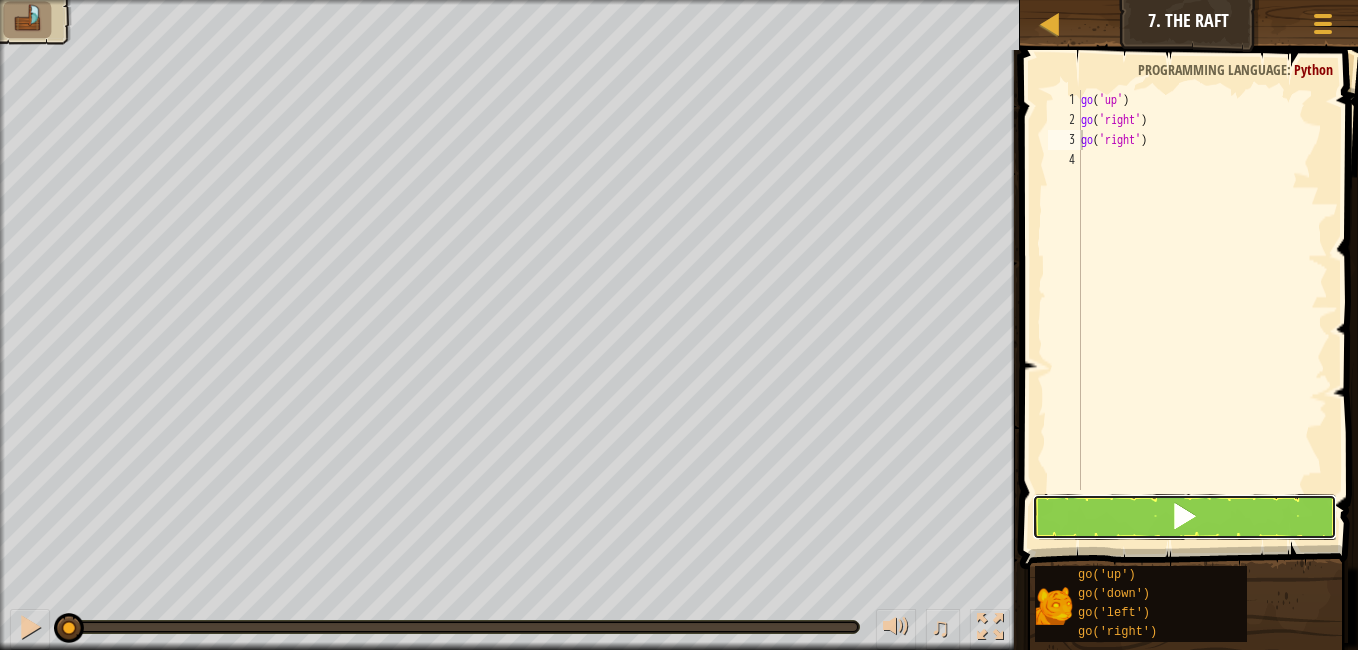 click at bounding box center [1184, 516] 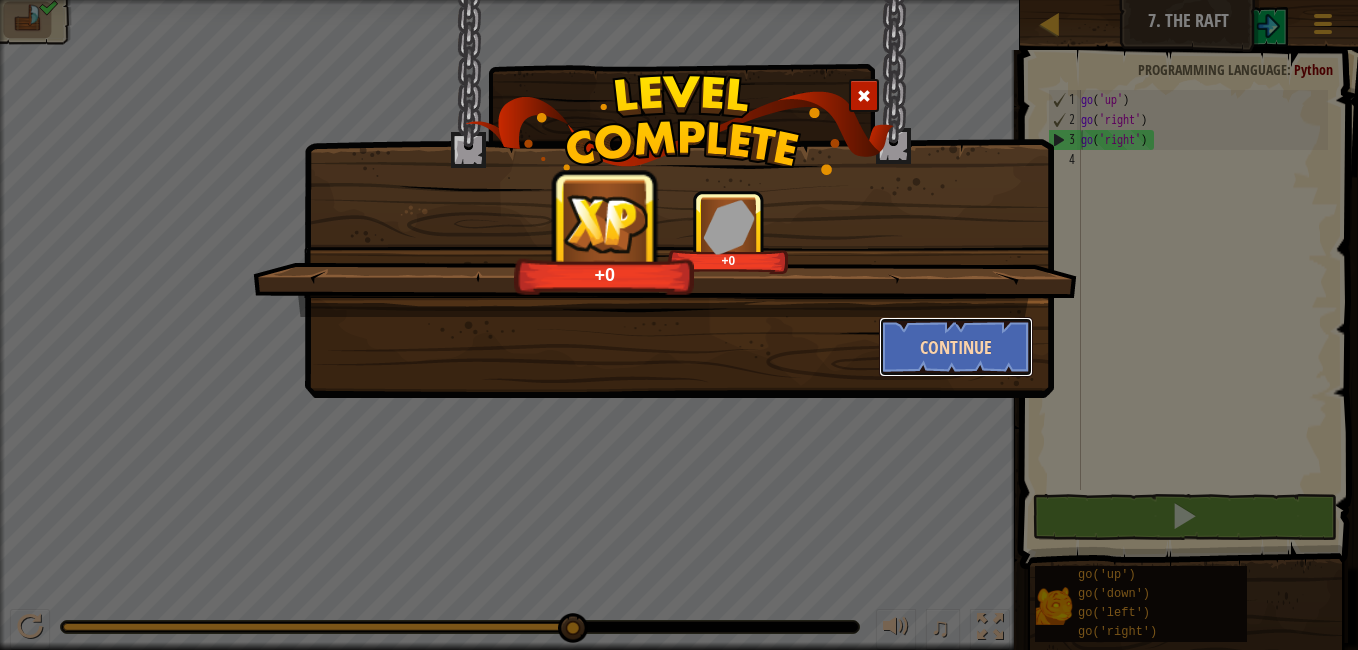 click on "Continue" at bounding box center [956, 347] 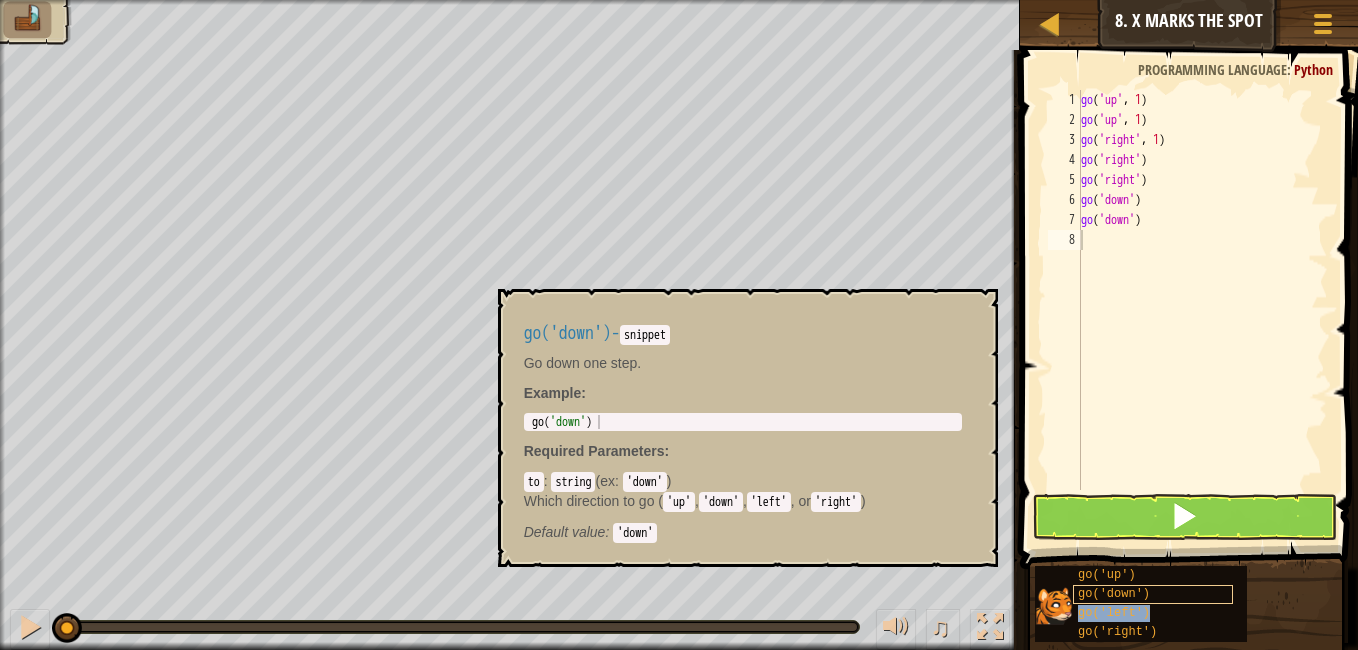 type on "go('left')" 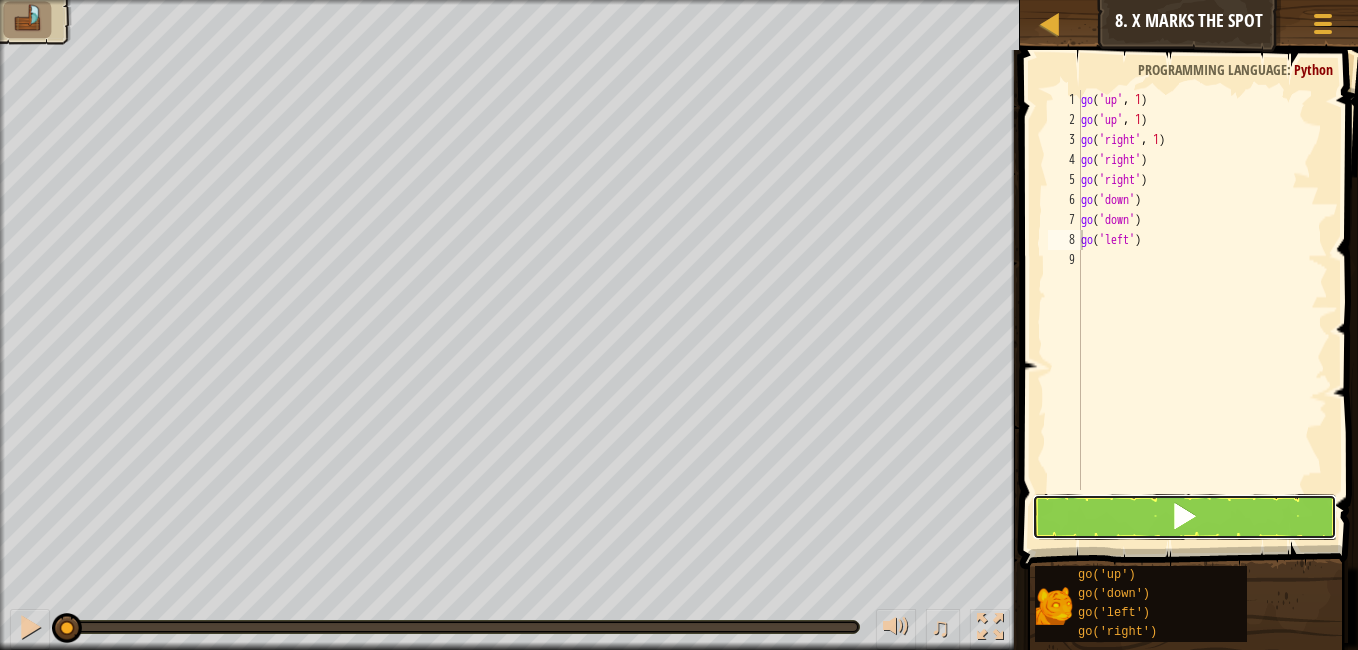 click at bounding box center (1184, 517) 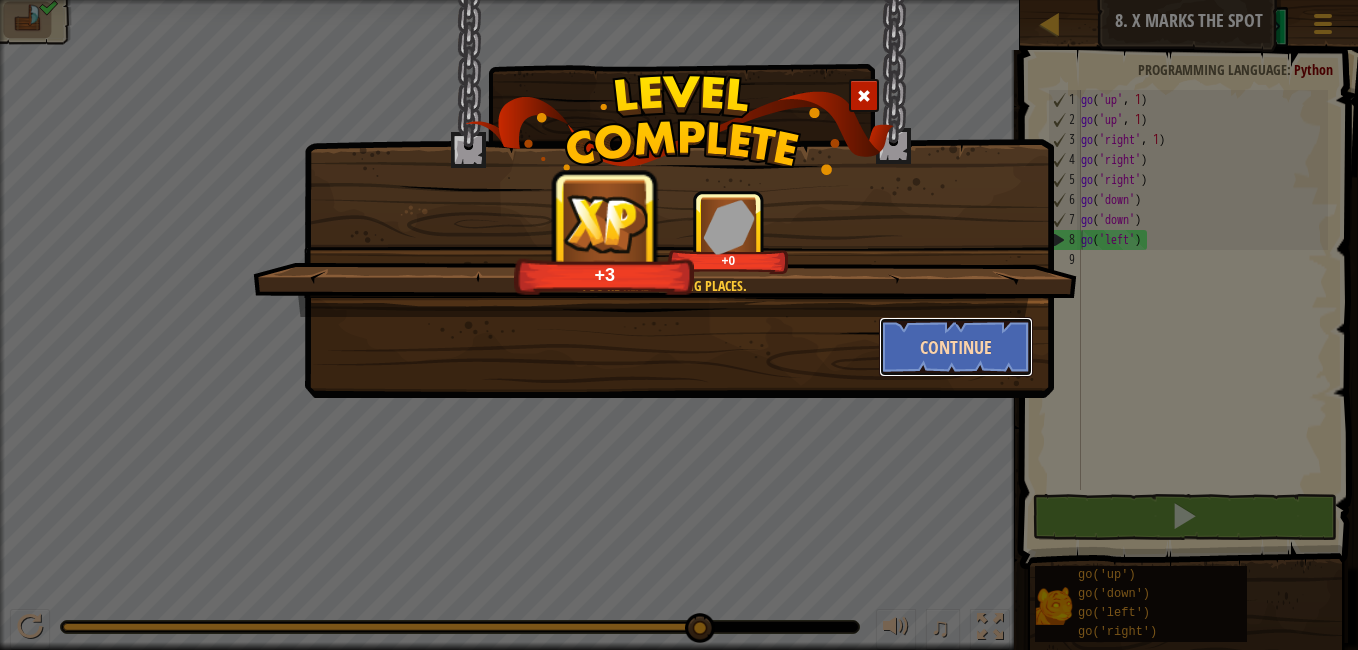 click on "Continue" at bounding box center (956, 347) 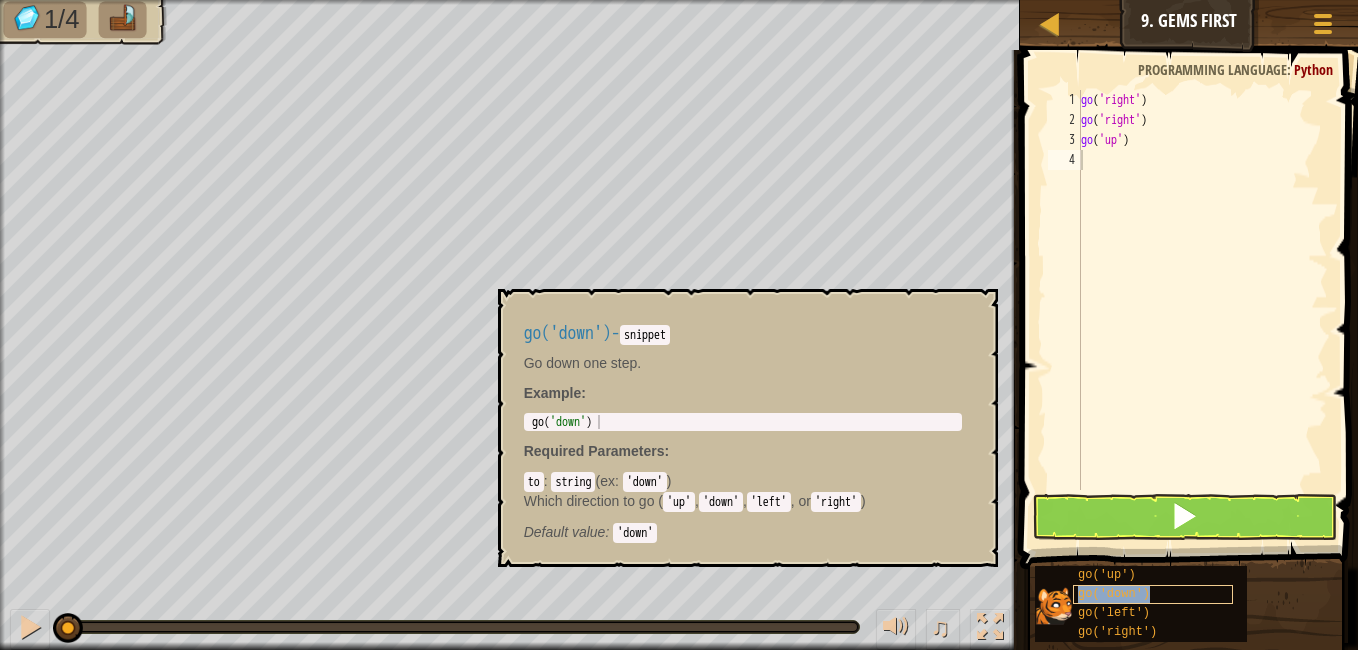 type on "go('down')" 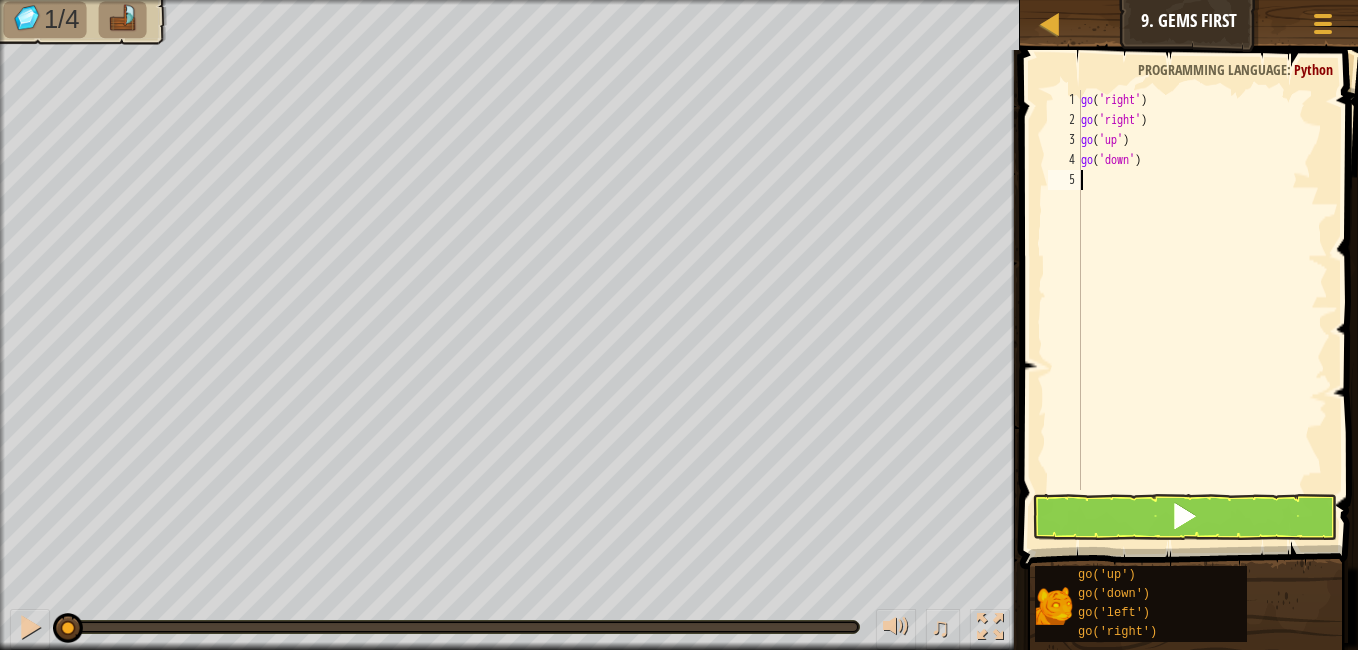 drag, startPoint x: 1085, startPoint y: 474, endPoint x: 1084, endPoint y: 519, distance: 45.01111 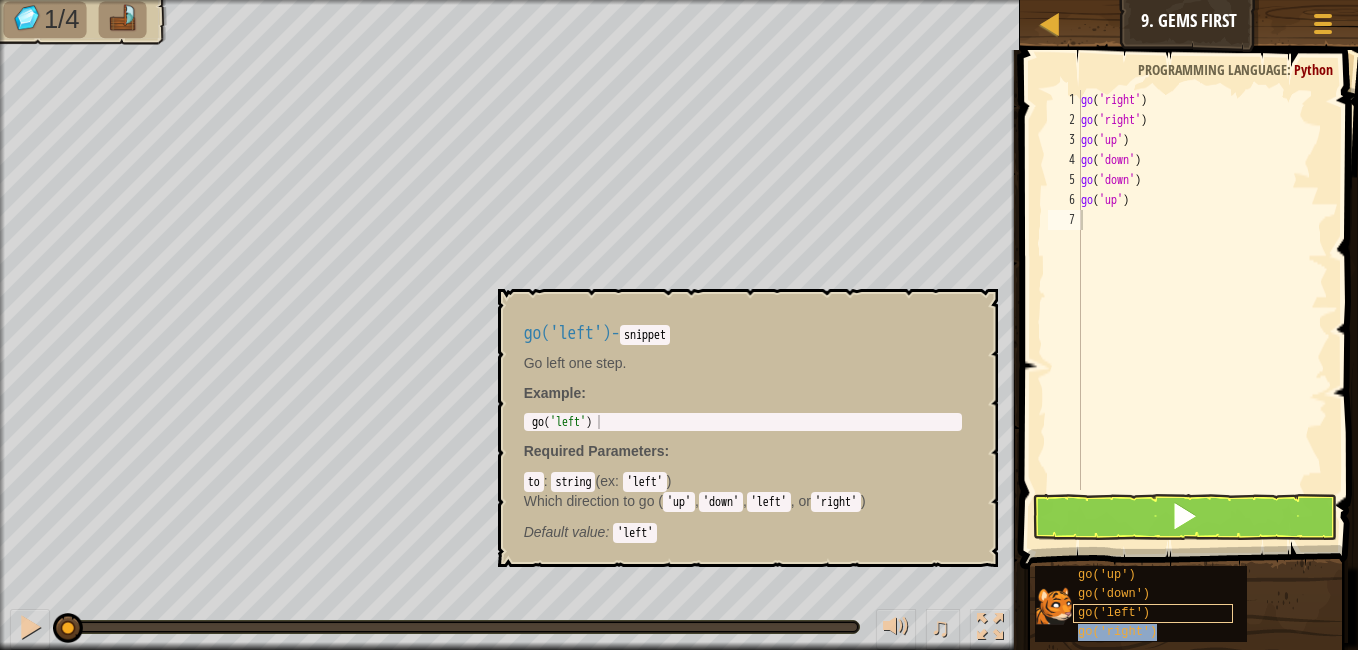 type on "go('right')" 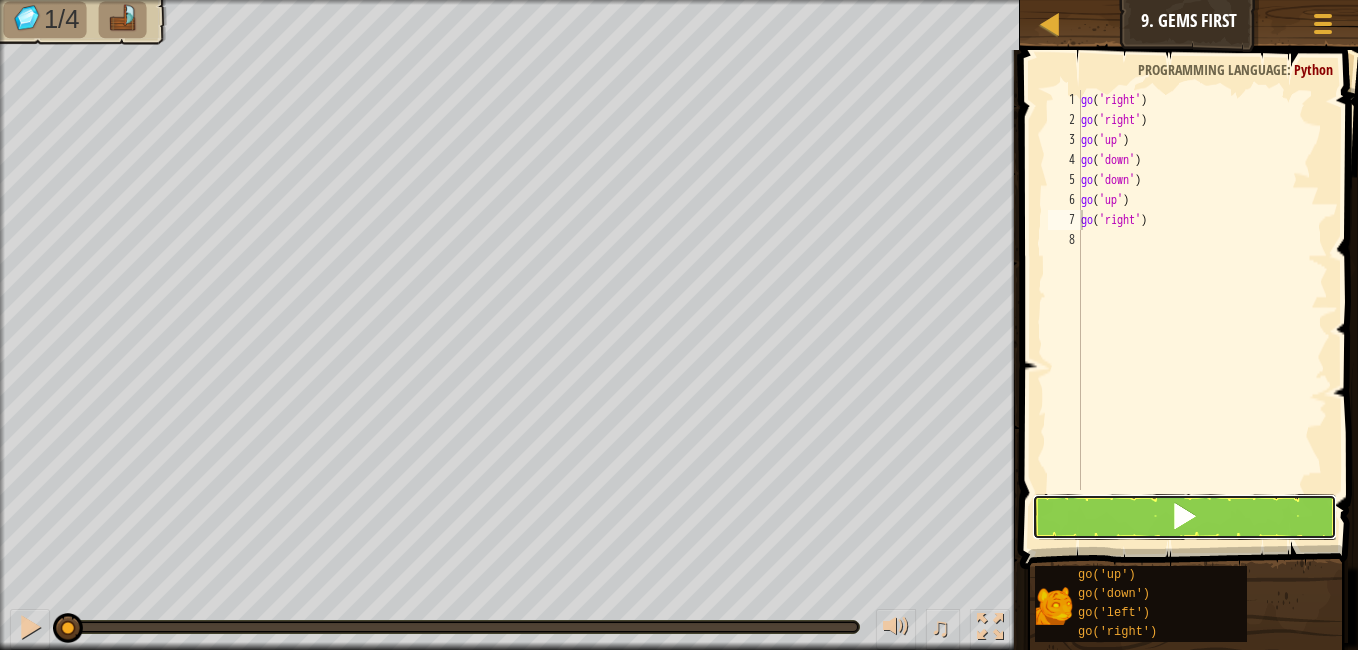 click at bounding box center [1184, 517] 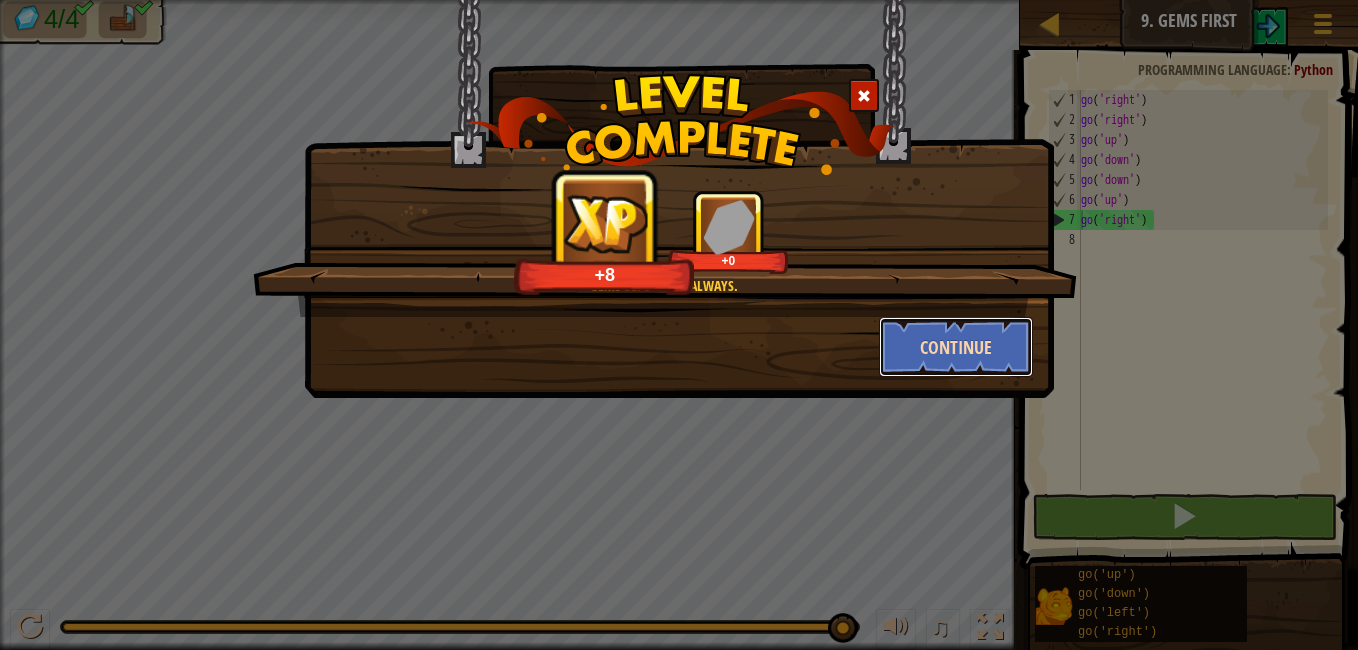click on "Continue" at bounding box center [956, 347] 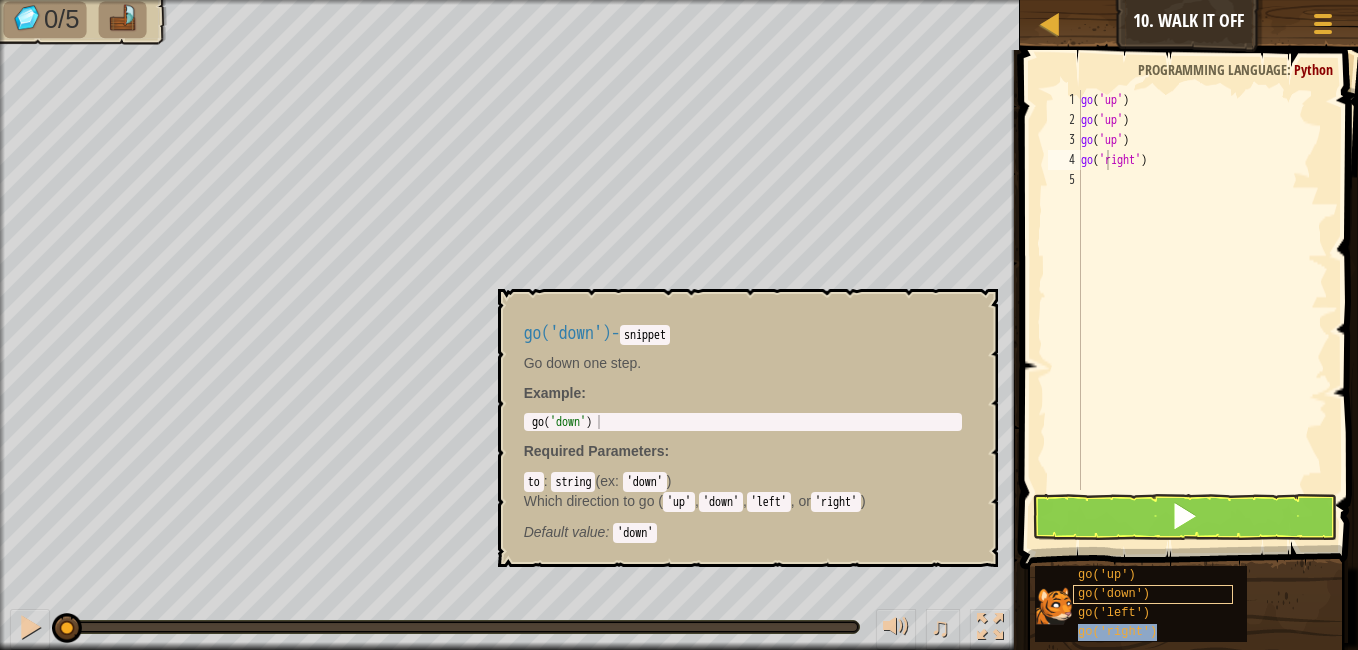 type on "go('go('right')right')" 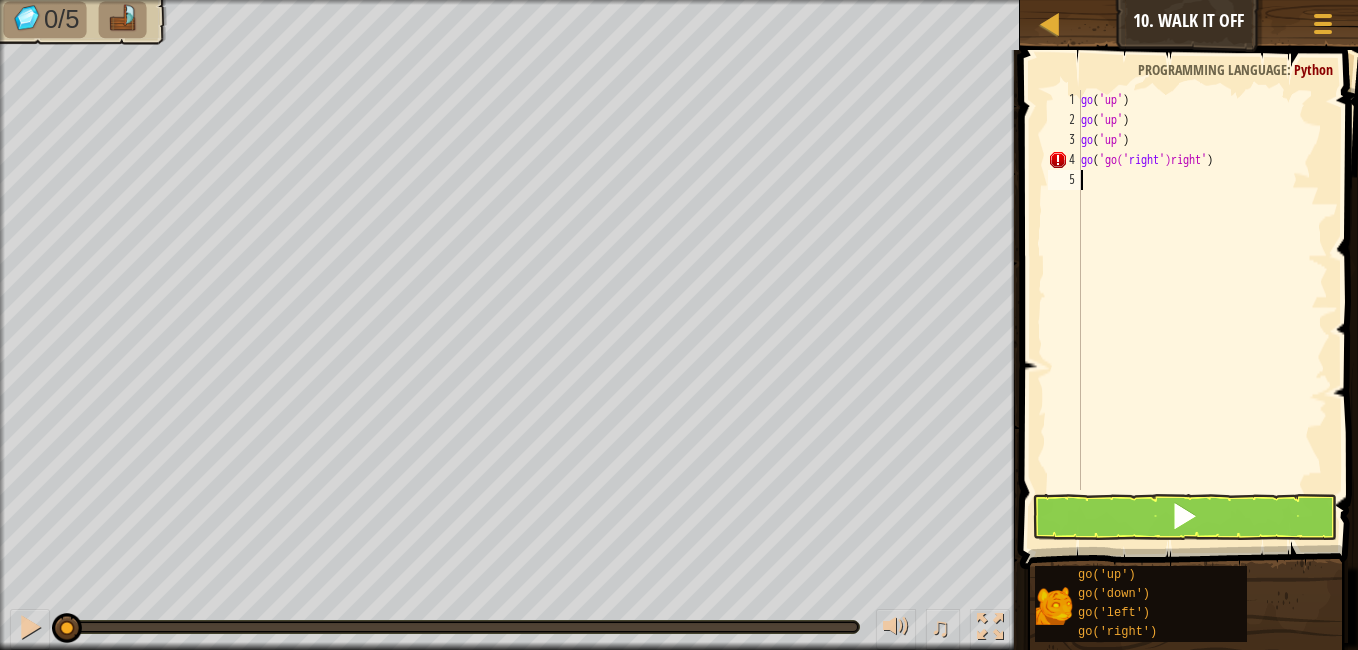 click on "go ( 'up' ) go ( 'up' ) go ( 'up' ) go ( 'go(' right ')right' )" at bounding box center (1202, 310) 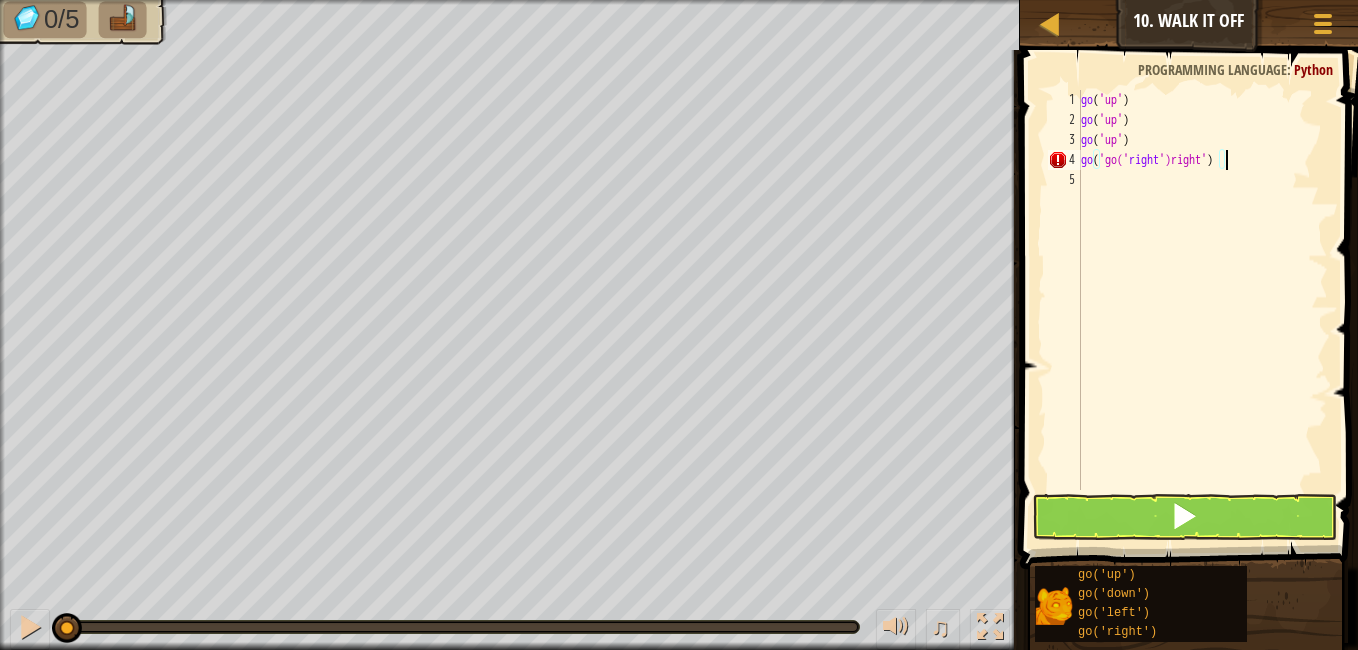 click on "go ( 'up' ) go ( 'up' ) go ( 'up' ) go ( 'go(' right ')right' )" at bounding box center [1202, 310] 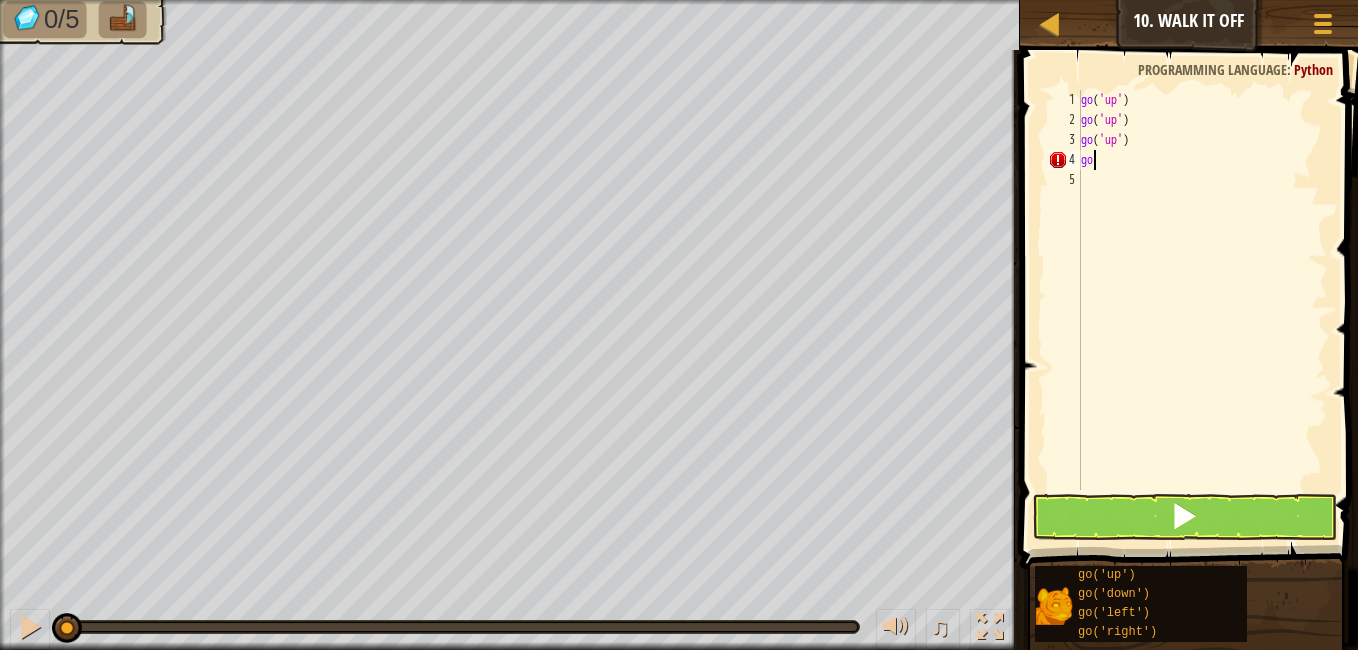 type on "g" 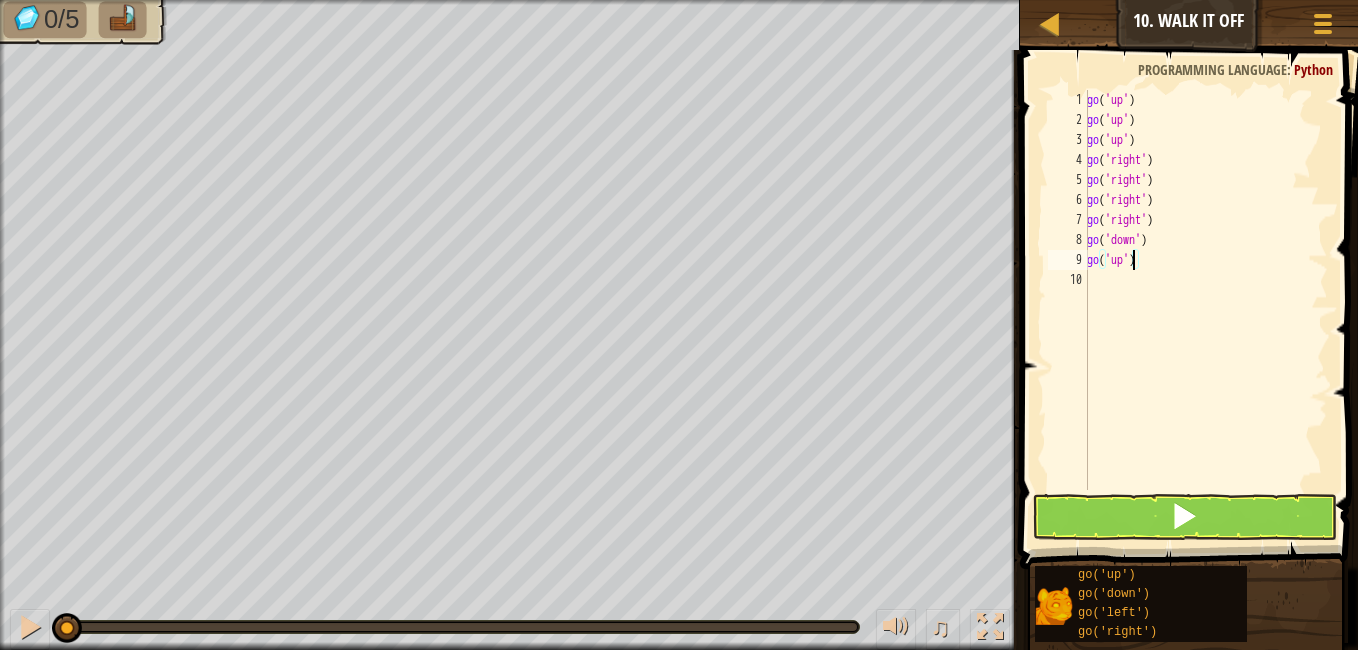 click on "go ( 'up' ) go ( 'up' ) go ( 'up' ) go ( 'right' ) go ( 'right' ) go ( 'right' ) go ( 'right' ) go ( 'down' ) go ( 'up' )" at bounding box center [1205, 310] 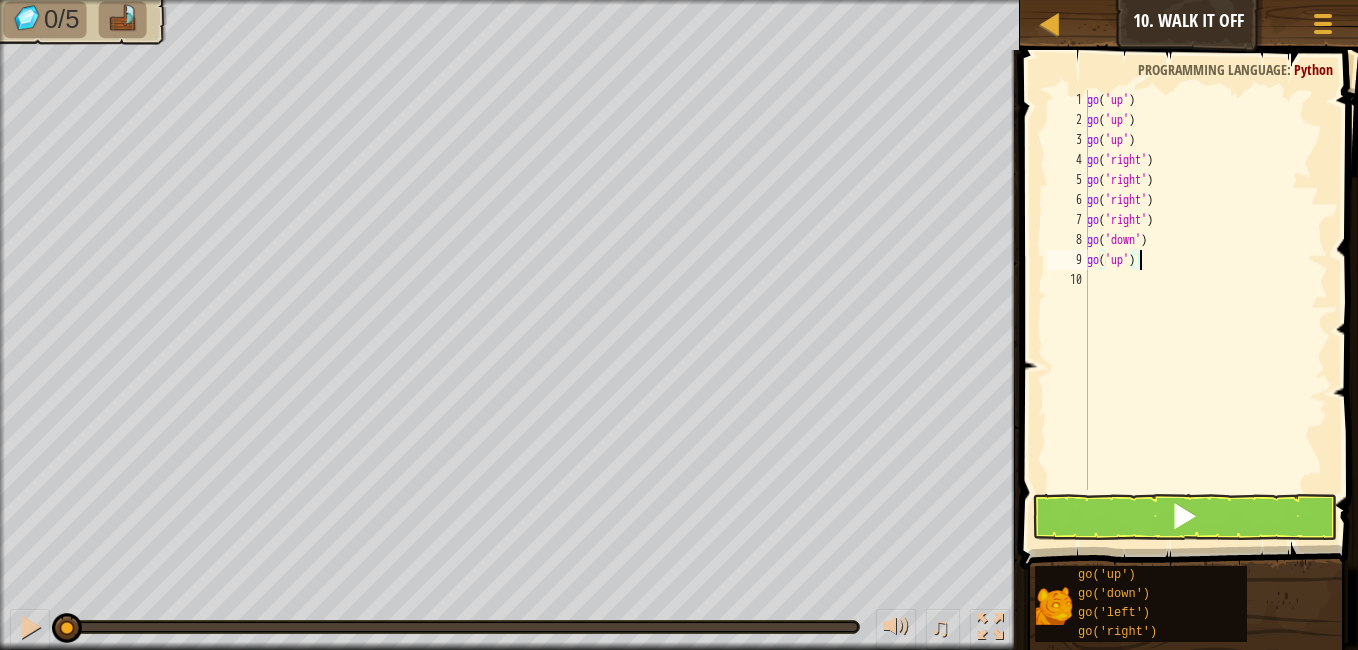 click on "go ( 'up' ) go ( 'up' ) go ( 'up' ) go ( 'right' ) go ( 'right' ) go ( 'right' ) go ( 'right' ) go ( 'down' ) go ( 'up' )" at bounding box center (1205, 310) 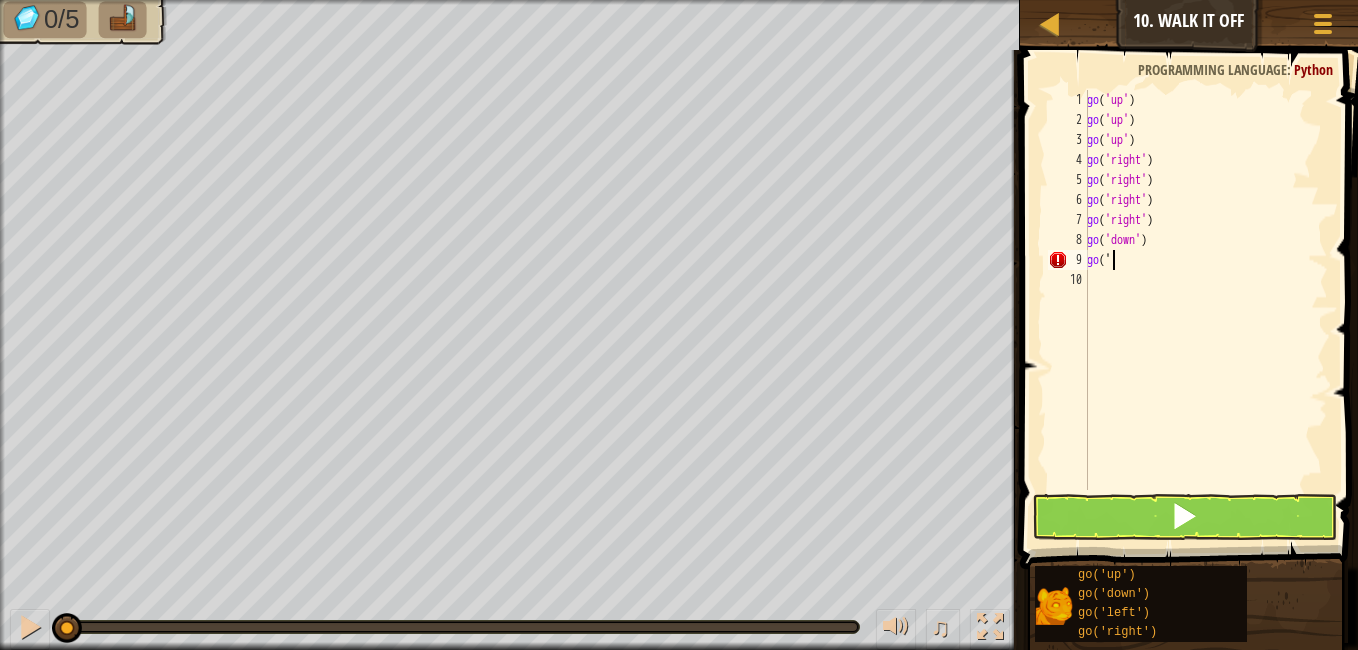 type on "go('d" 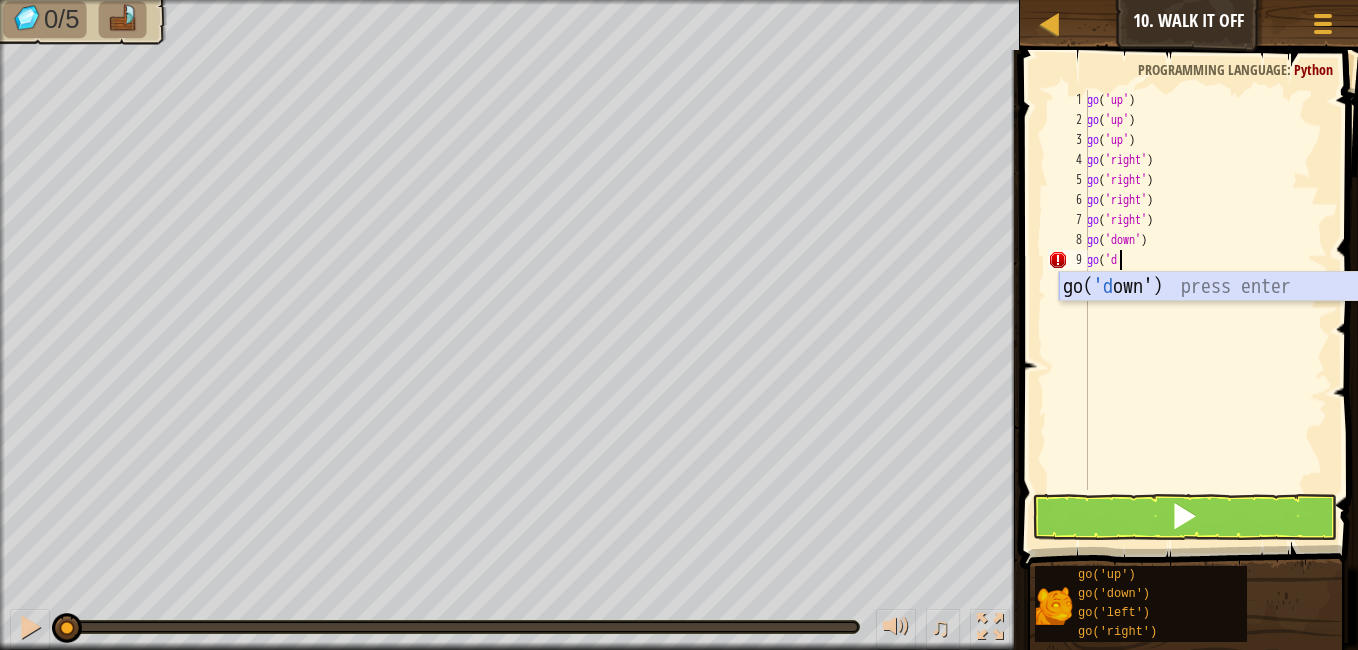click on "go( 'd own') press enter" at bounding box center (1248, 317) 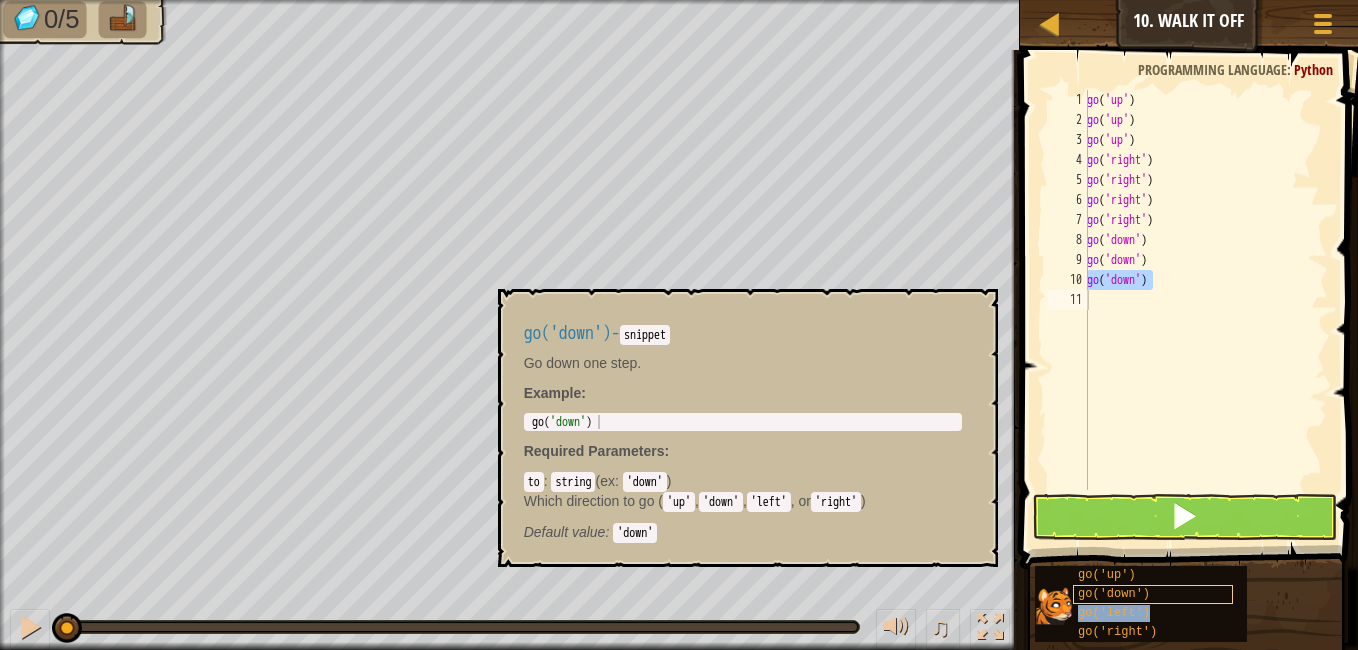 type on "go('left')" 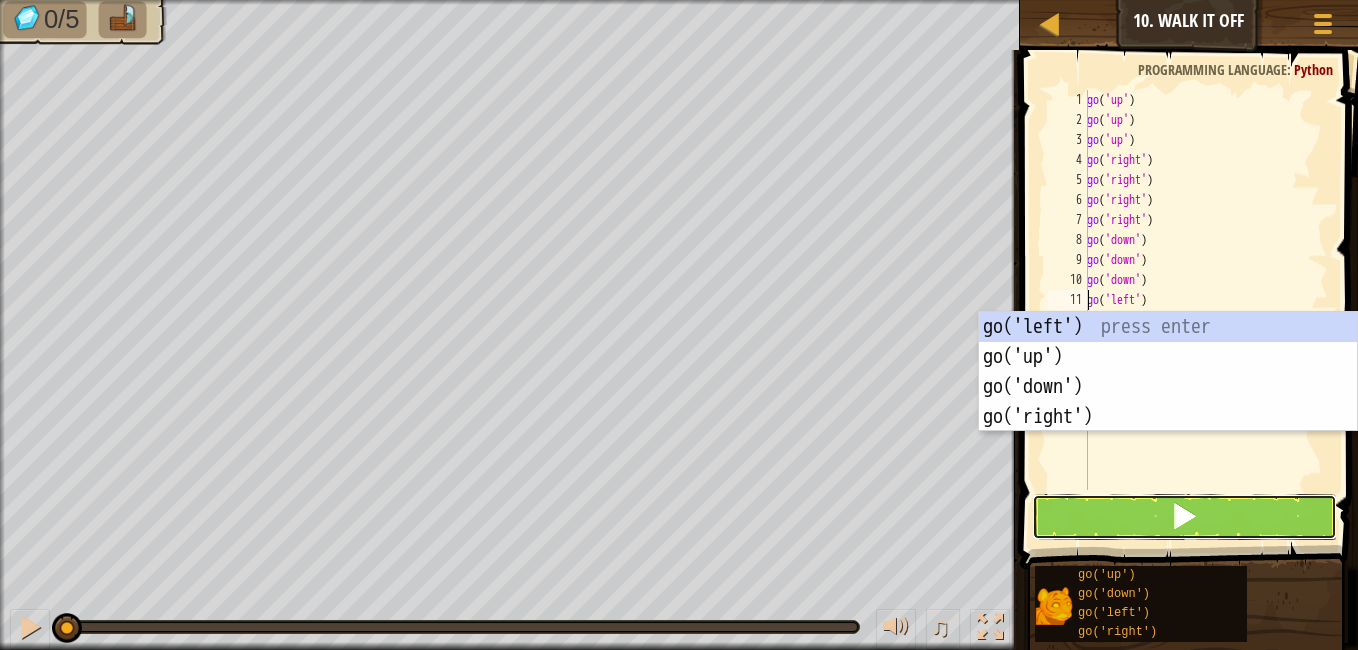 click at bounding box center [1184, 517] 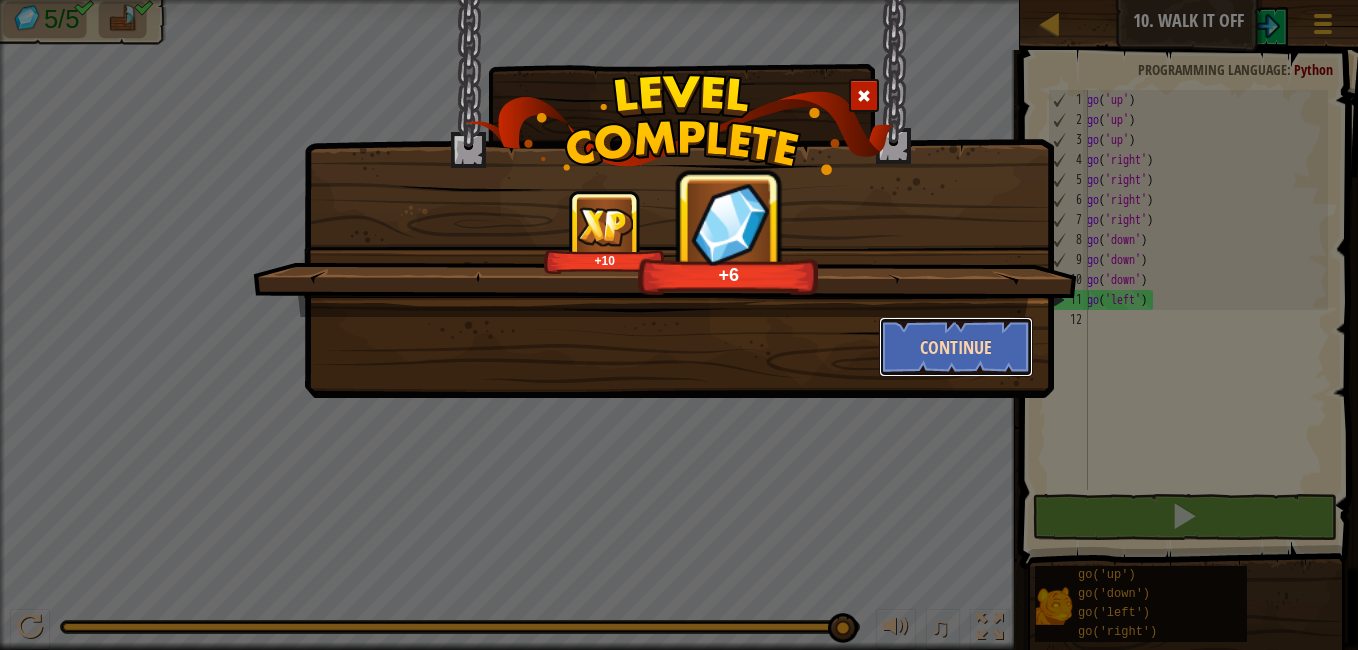 click on "Continue" at bounding box center (956, 347) 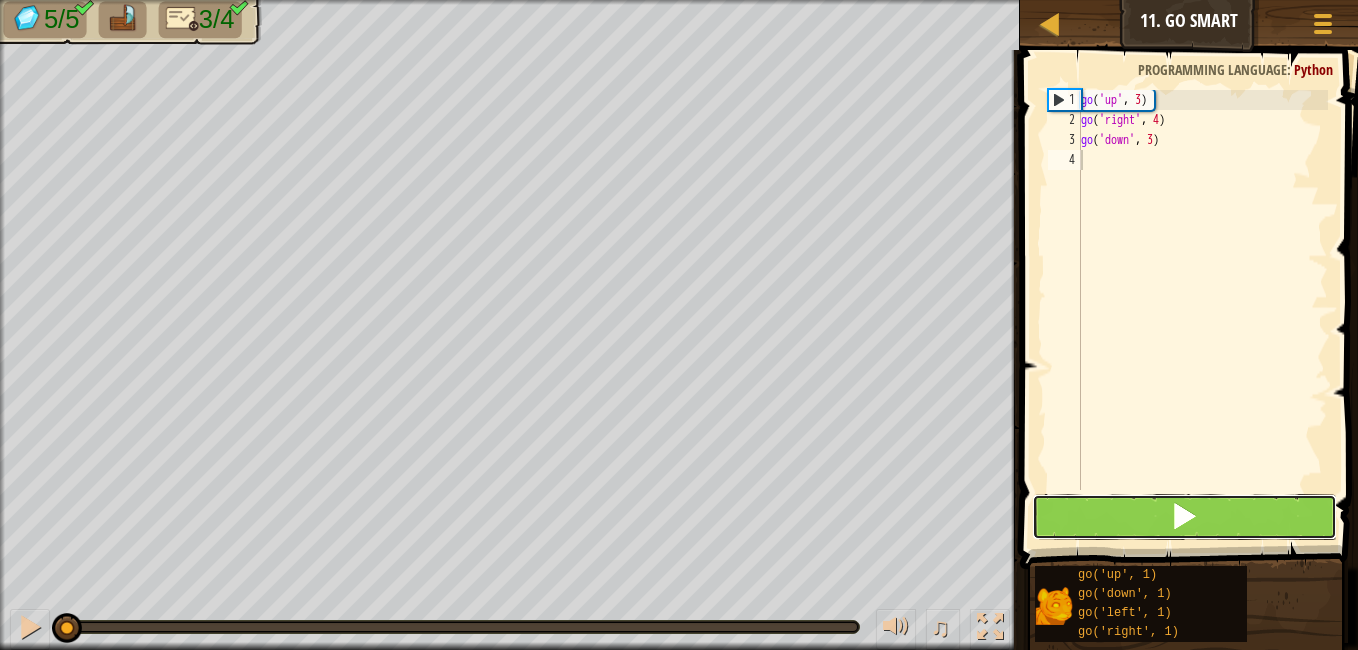 click at bounding box center (1184, 517) 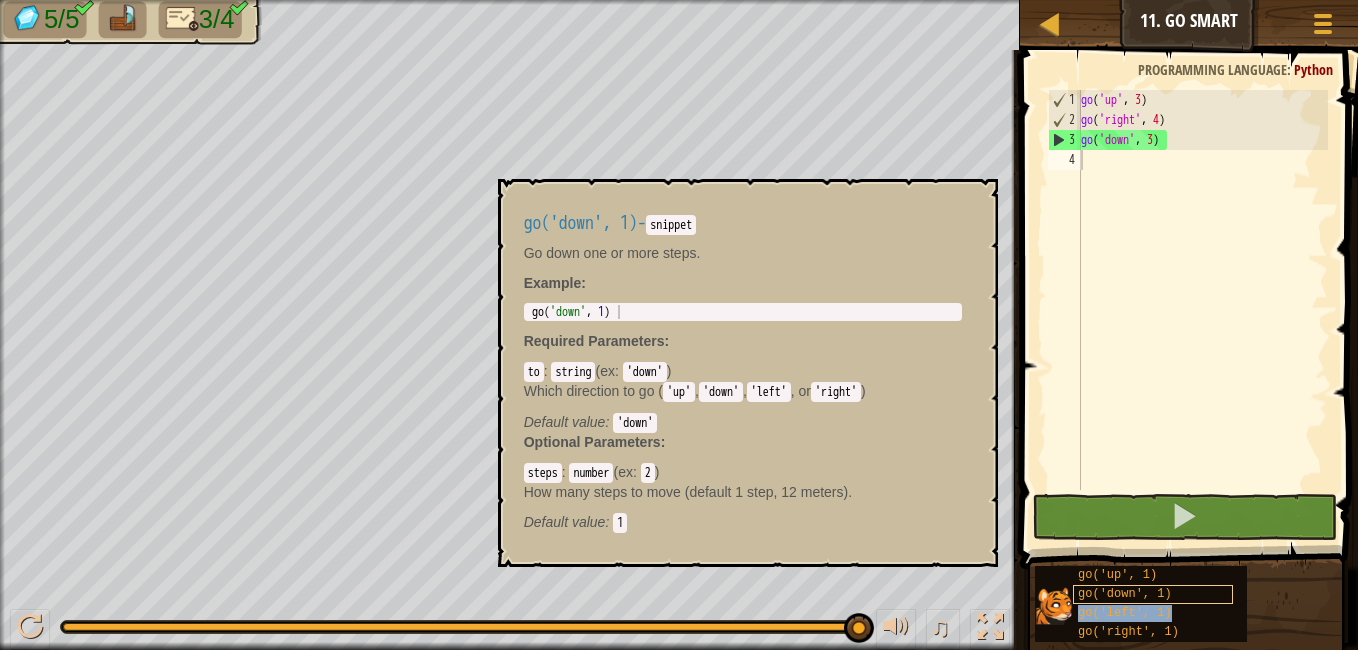 type on "go('left', 1)" 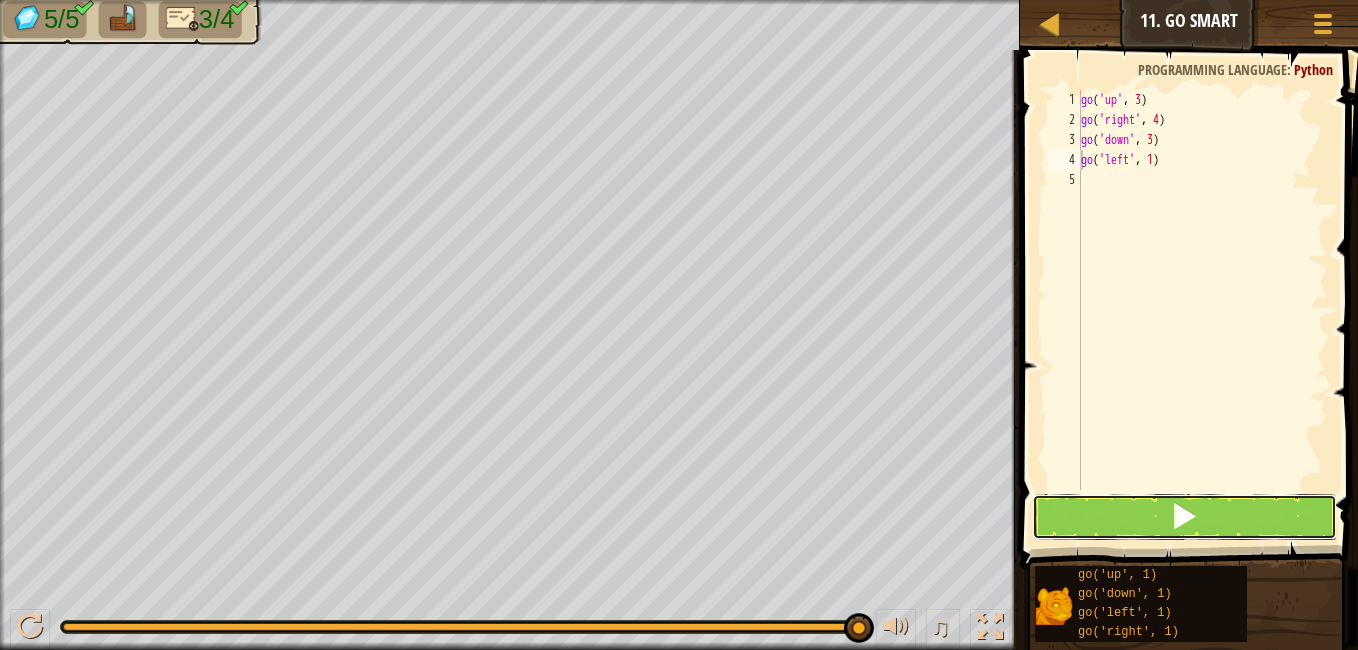 click at bounding box center (1184, 517) 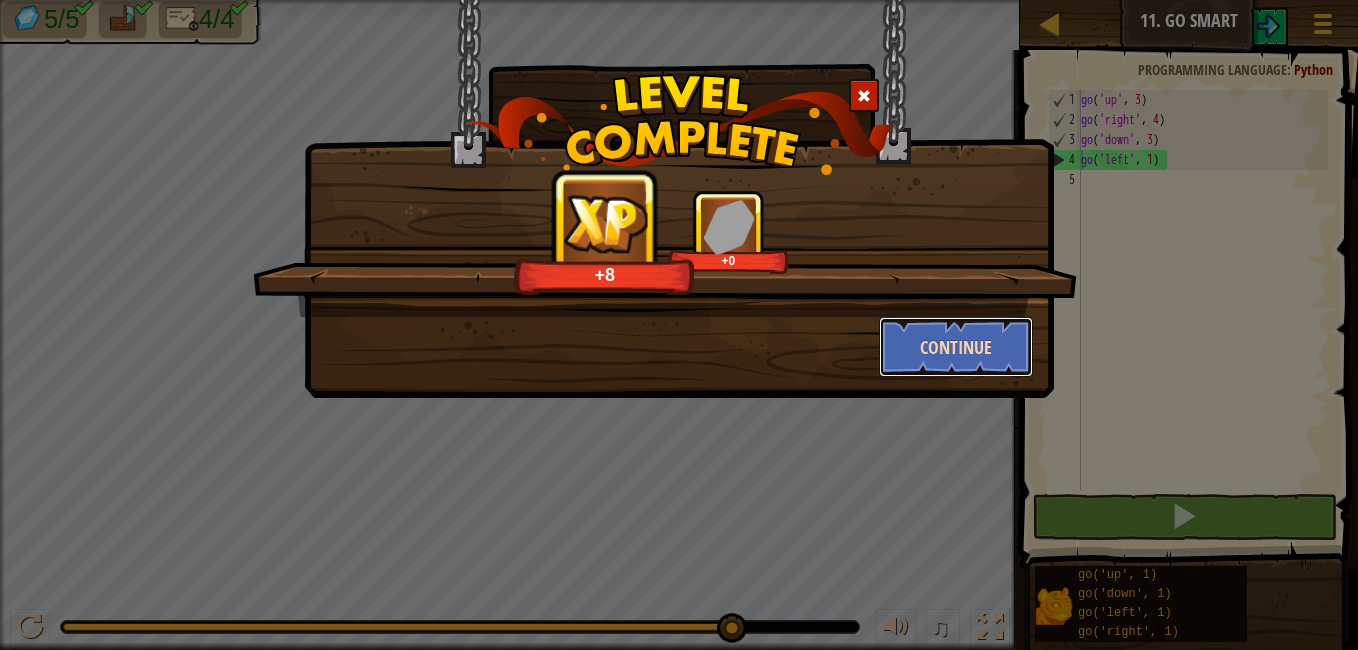 click on "Continue" at bounding box center (956, 347) 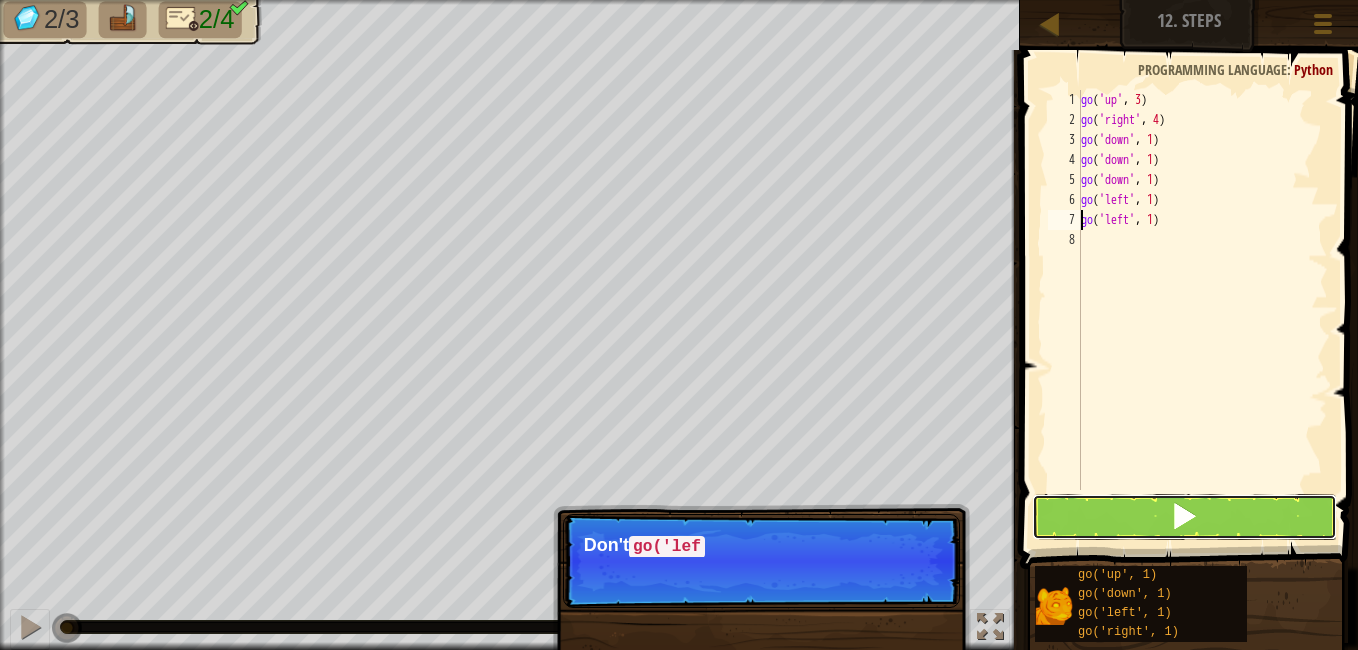 click at bounding box center (1184, 517) 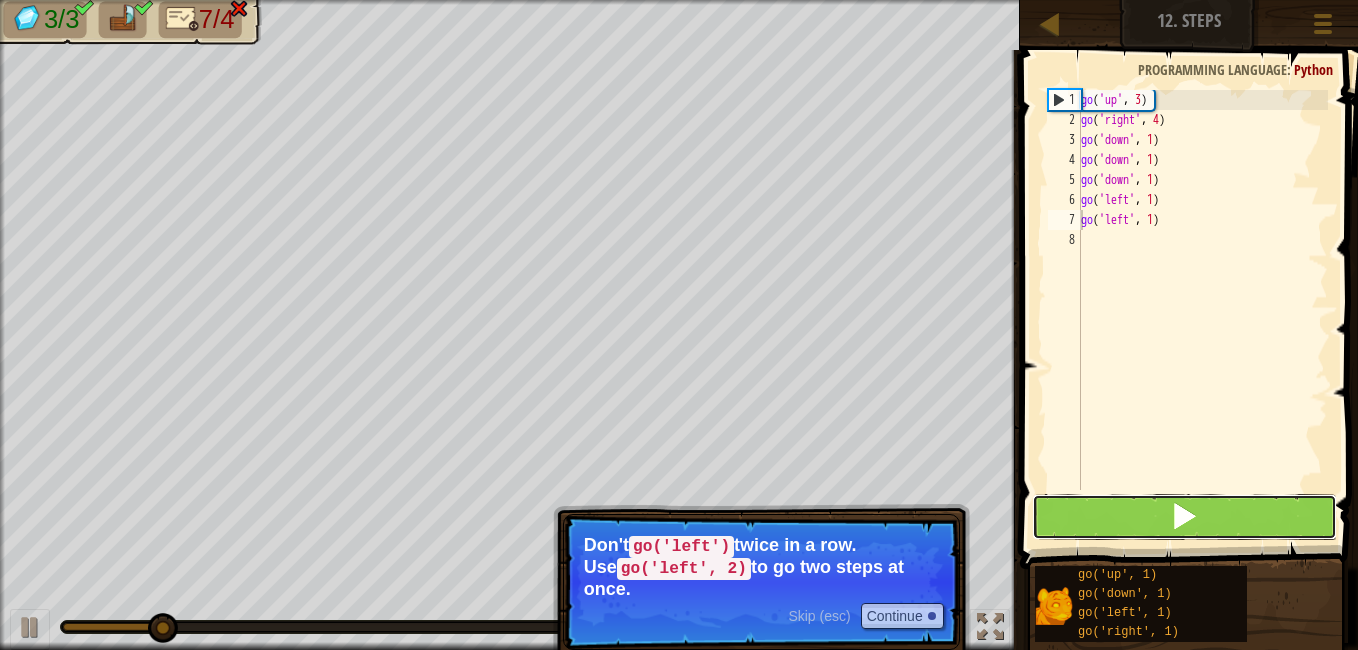 click at bounding box center [1184, 517] 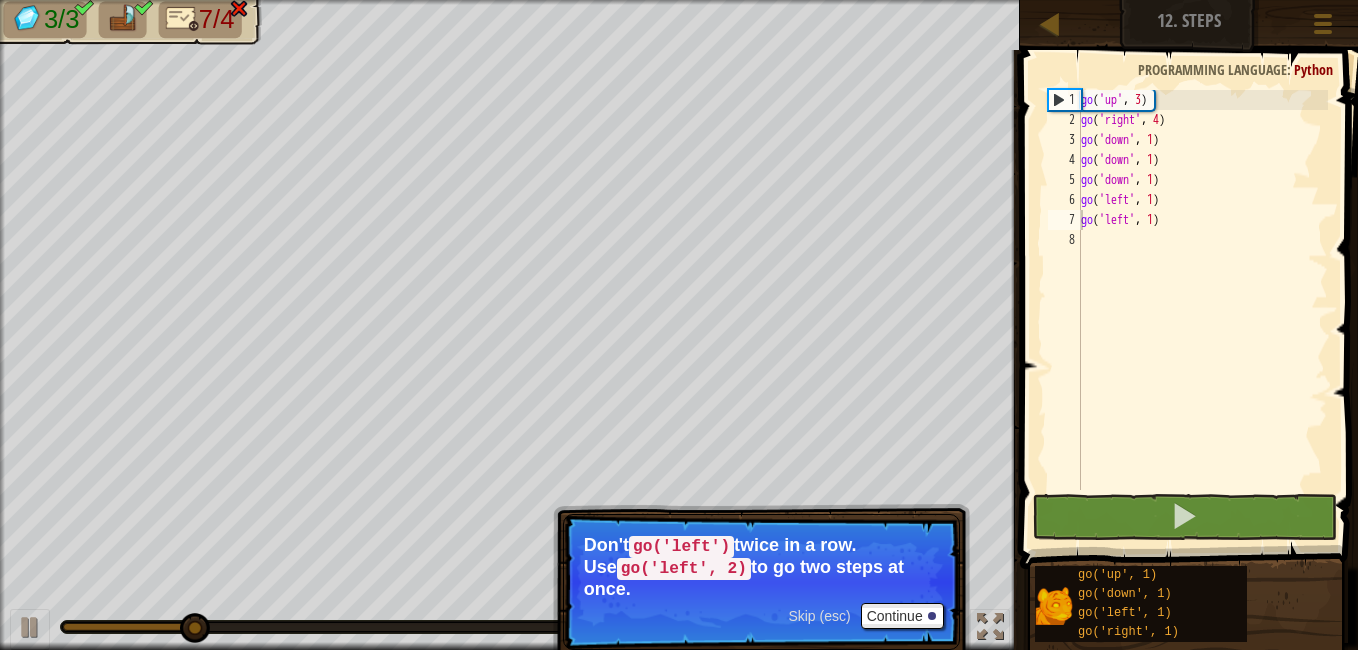 click on "Skip (esc)" at bounding box center (819, 616) 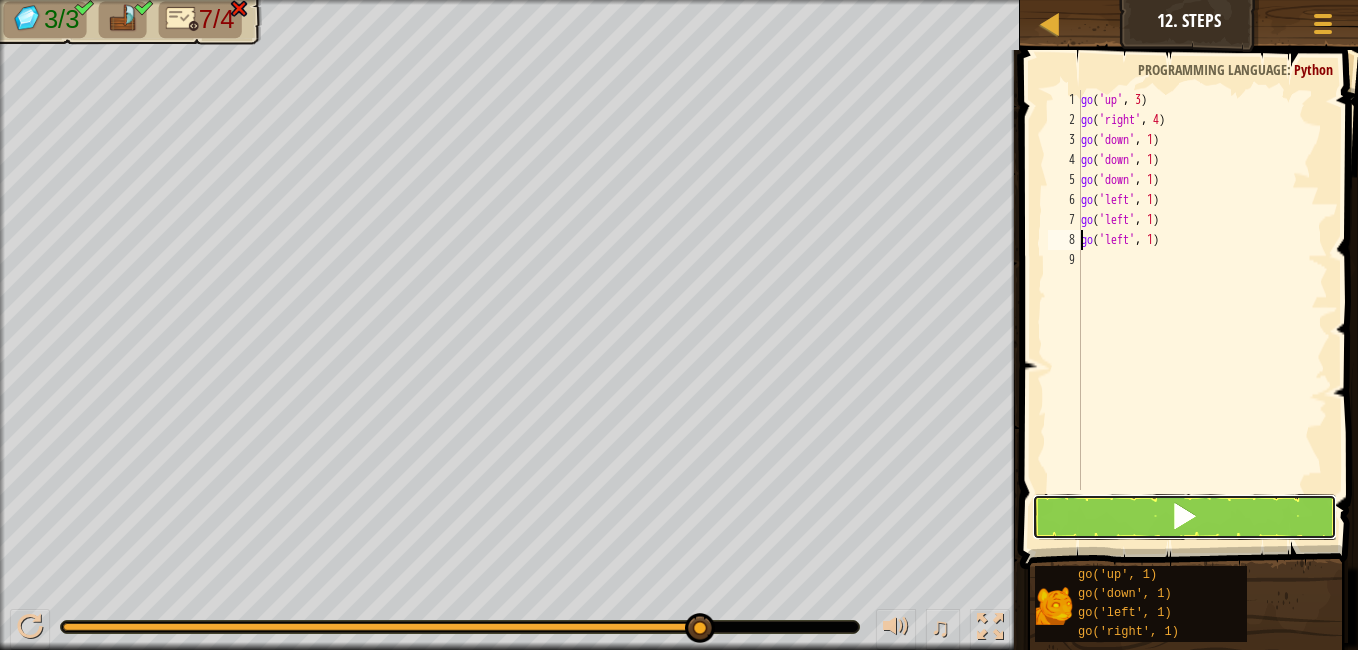 click at bounding box center [1184, 517] 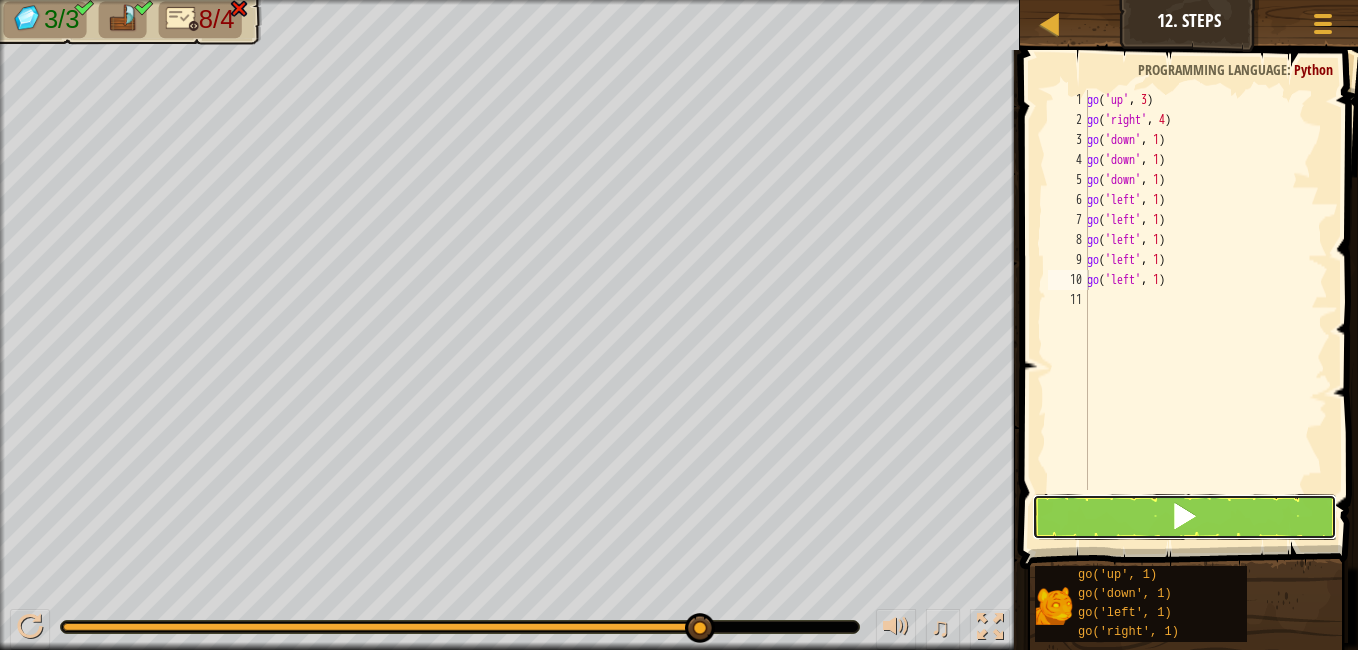 click at bounding box center [1184, 517] 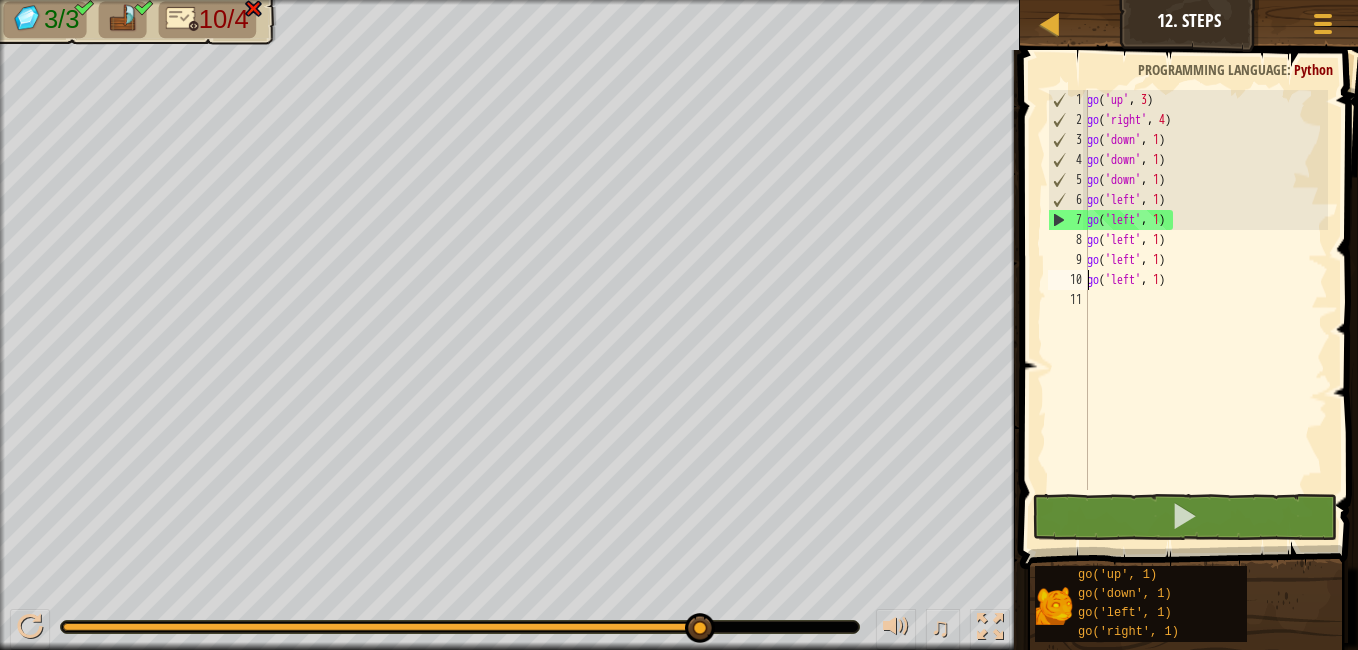 drag, startPoint x: 700, startPoint y: 630, endPoint x: 737, endPoint y: 626, distance: 37.215588 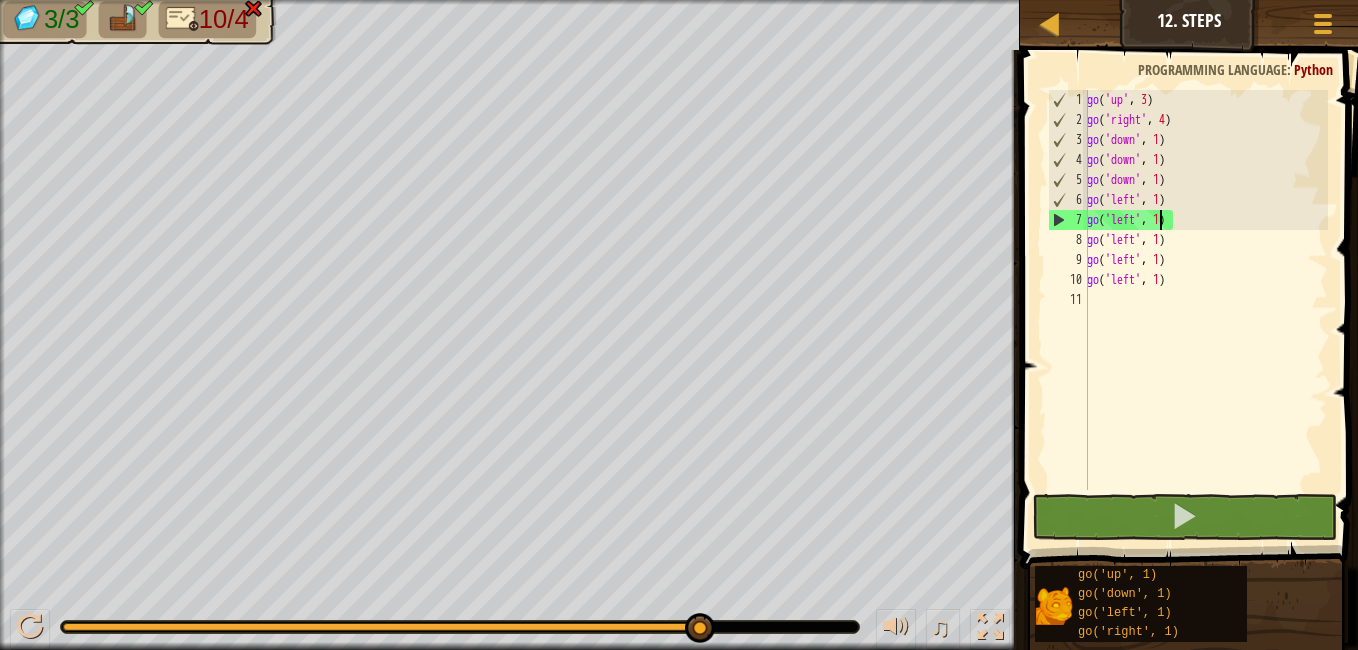 click on "go ( 'up' ,   3 ) go ( 'right' ,   4 ) go ( 'down' ,   1 ) go ( 'down' ,   1 ) go ( 'down' ,   1 ) go ( 'left' ,   1 ) go ( 'left' ,   1 ) go ( 'left' ,   1 ) go ( 'left' ,   1 ) go ( 'left' ,   1 )" at bounding box center [1205, 310] 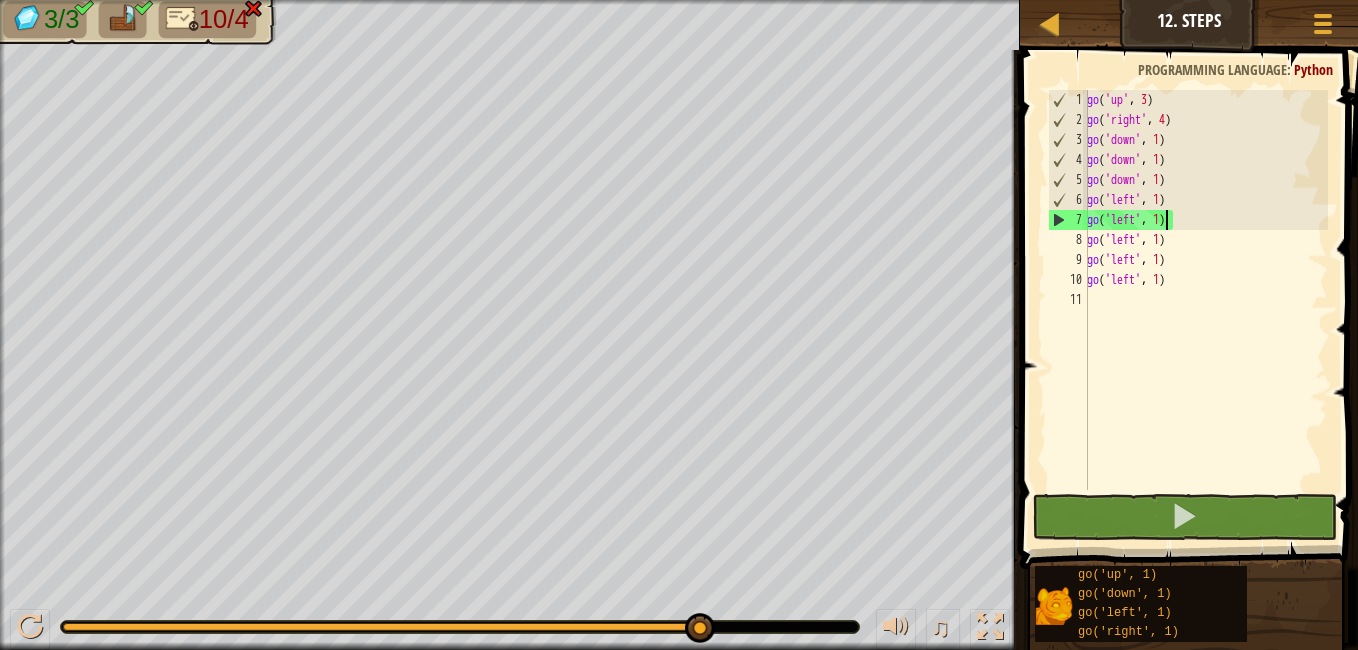 click on "go ( 'up' ,   3 ) go ( 'right' ,   4 ) go ( 'down' ,   1 ) go ( 'down' ,   1 ) go ( 'down' ,   1 ) go ( 'left' ,   1 ) go ( 'left' ,   1 ) go ( 'left' ,   1 ) go ( 'left' ,   1 ) go ( 'left' ,   1 )" at bounding box center [1205, 310] 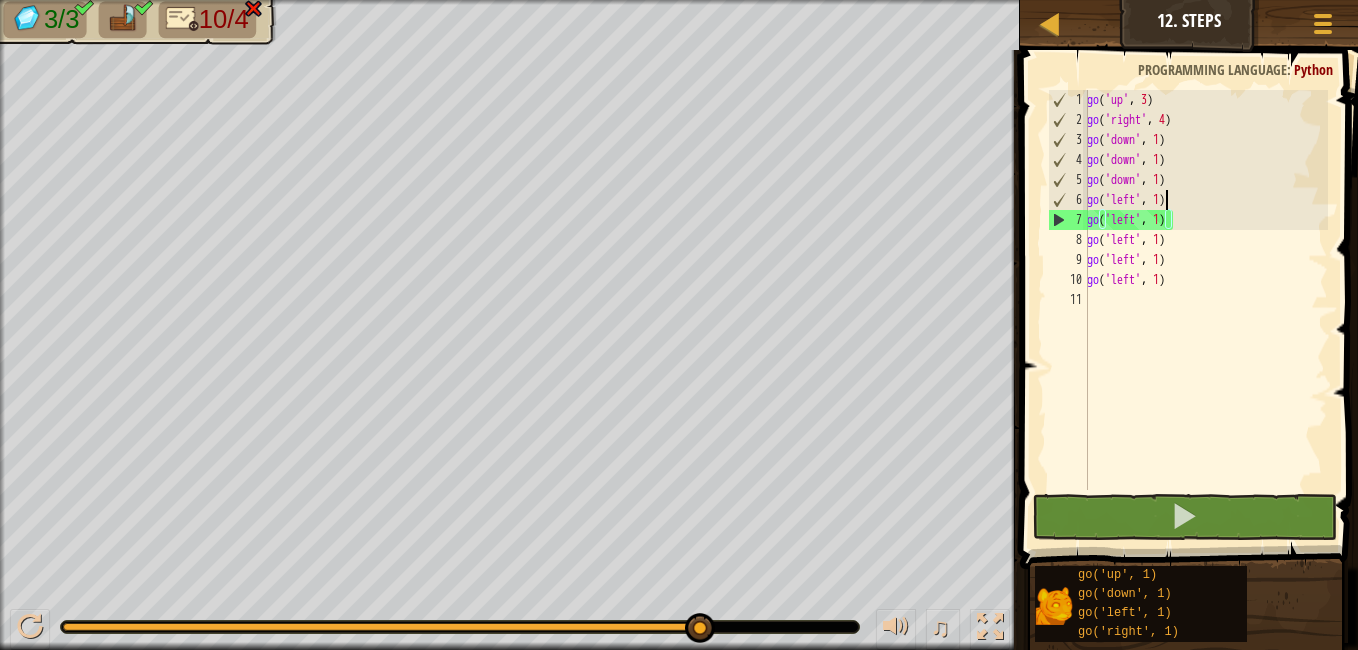 click on "go ( 'up' ,   3 ) go ( 'right' ,   4 ) go ( 'down' ,   1 ) go ( 'down' ,   1 ) go ( 'down' ,   1 ) go ( 'left' ,   1 ) go ( 'left' ,   1 ) go ( 'left' ,   1 ) go ( 'left' ,   1 ) go ( 'left' ,   1 )" at bounding box center (1205, 310) 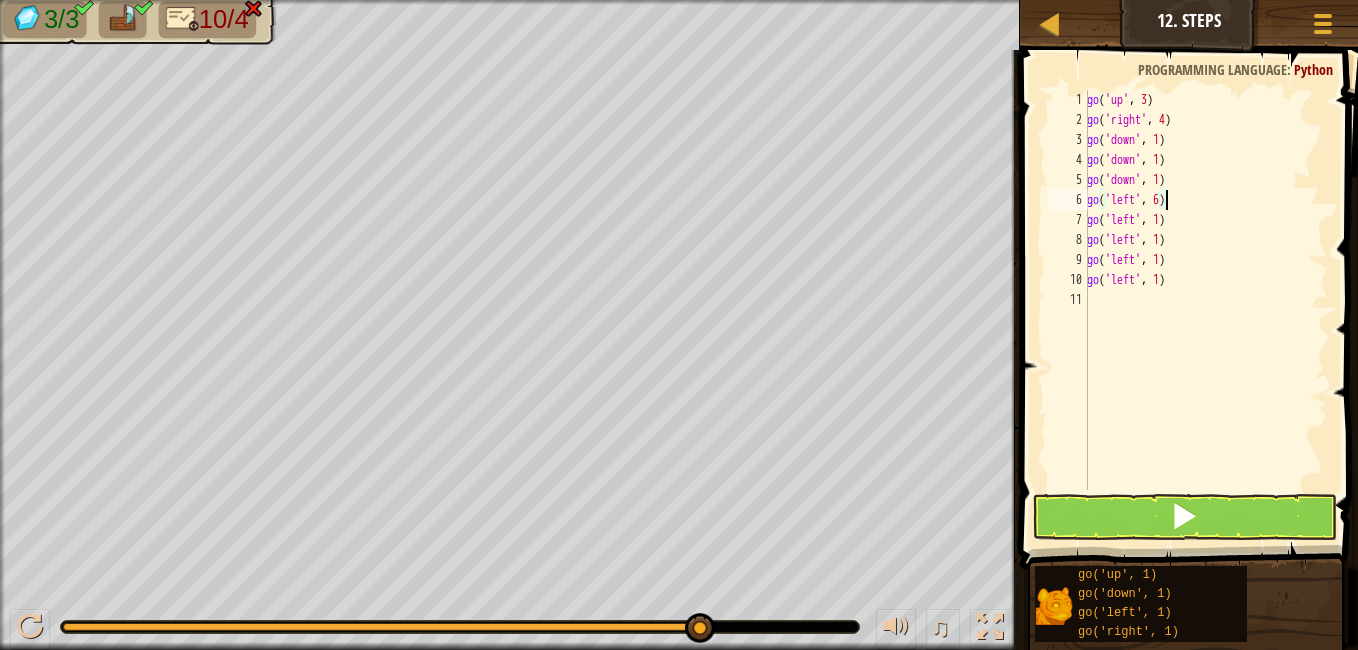 scroll, scrollTop: 9, scrollLeft: 6, axis: both 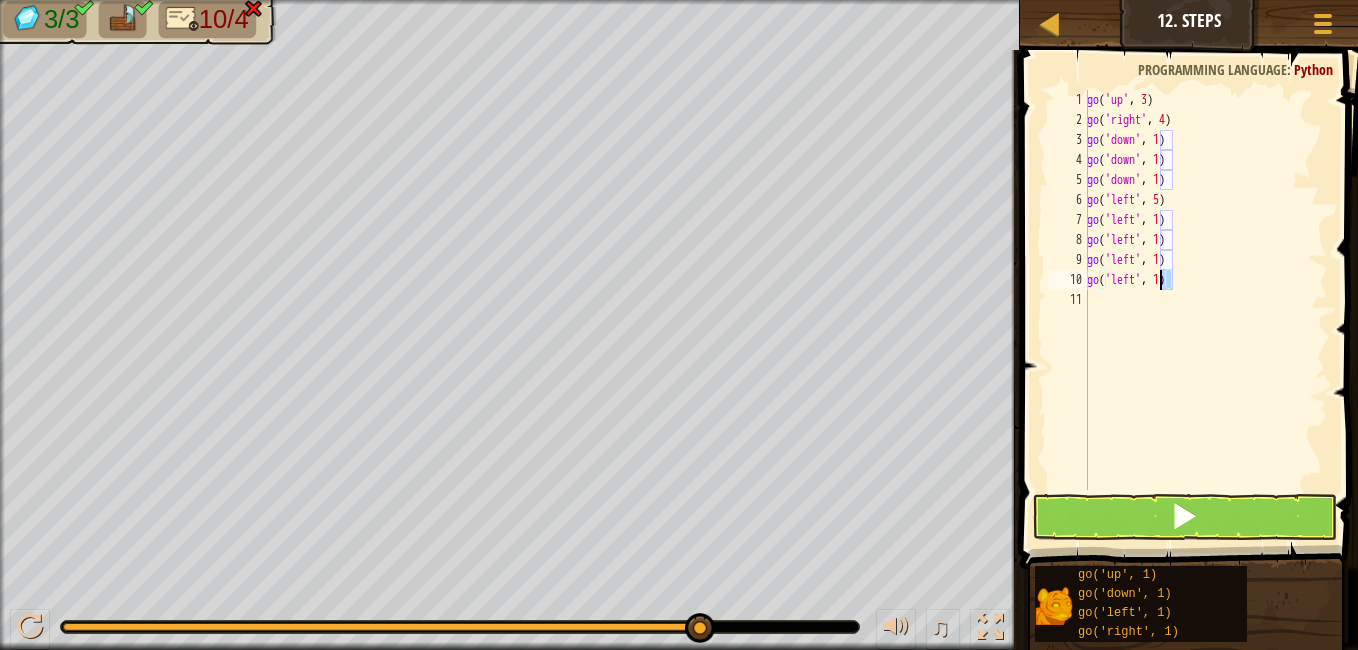 drag, startPoint x: 1174, startPoint y: 278, endPoint x: 1151, endPoint y: 282, distance: 23.345236 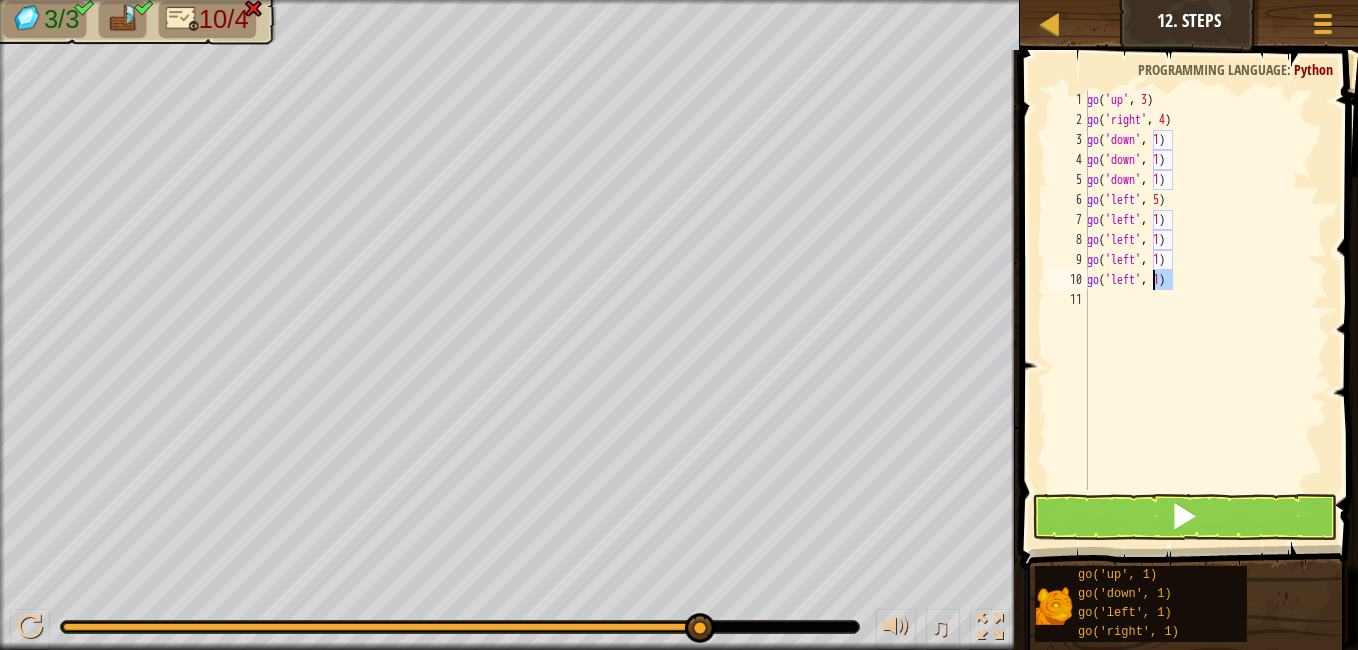 click on "go ( 'up' ,   3 ) go ( 'right' ,   4 ) go ( 'down' ,   1 ) go ( 'down' ,   1 ) go ( 'down' ,   1 ) go ( 'left' ,   5 ) go ( 'left' ,   1 ) go ( 'left' ,   1 ) go ( 'left' ,   1 ) go ( 'left' ,   1 )" at bounding box center [1205, 290] 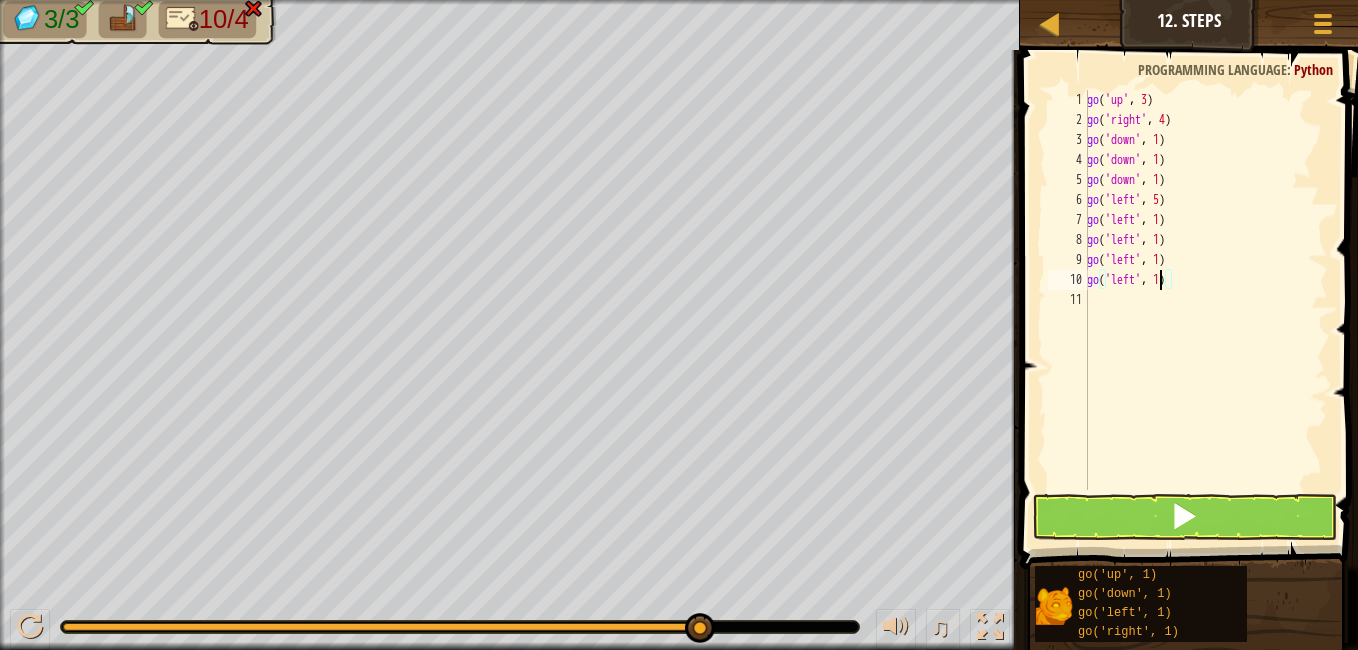 click on "go ( 'up' ,   3 ) go ( 'right' ,   4 ) go ( 'down' ,   1 ) go ( 'down' ,   1 ) go ( 'down' ,   1 ) go ( 'left' ,   5 ) go ( 'left' ,   1 ) go ( 'left' ,   1 ) go ( 'left' ,   1 ) go ( 'left' ,   1 )" at bounding box center [1205, 310] 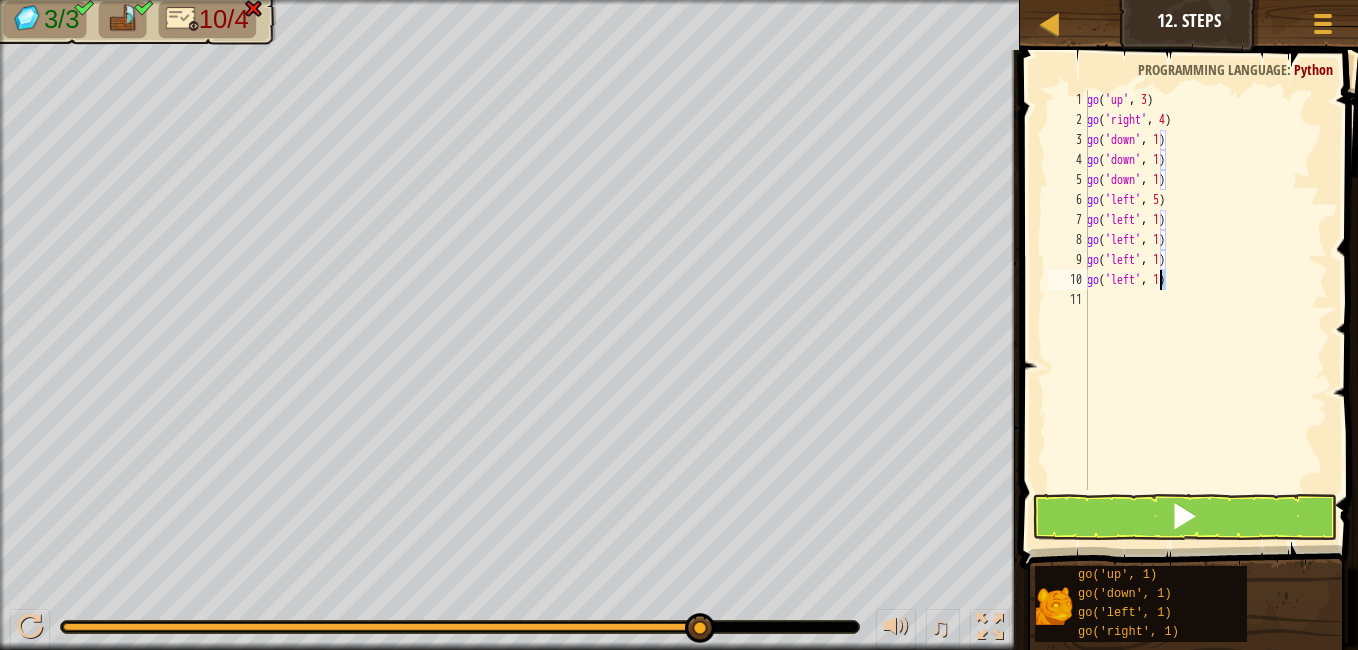 click on "go ( 'up' ,   3 ) go ( 'right' ,   4 ) go ( 'down' ,   1 ) go ( 'down' ,   1 ) go ( 'down' ,   1 ) go ( 'left' ,   5 ) go ( 'left' ,   1 ) go ( 'left' ,   1 ) go ( 'left' ,   1 ) go ( 'left' ,   1 )" at bounding box center (1205, 310) 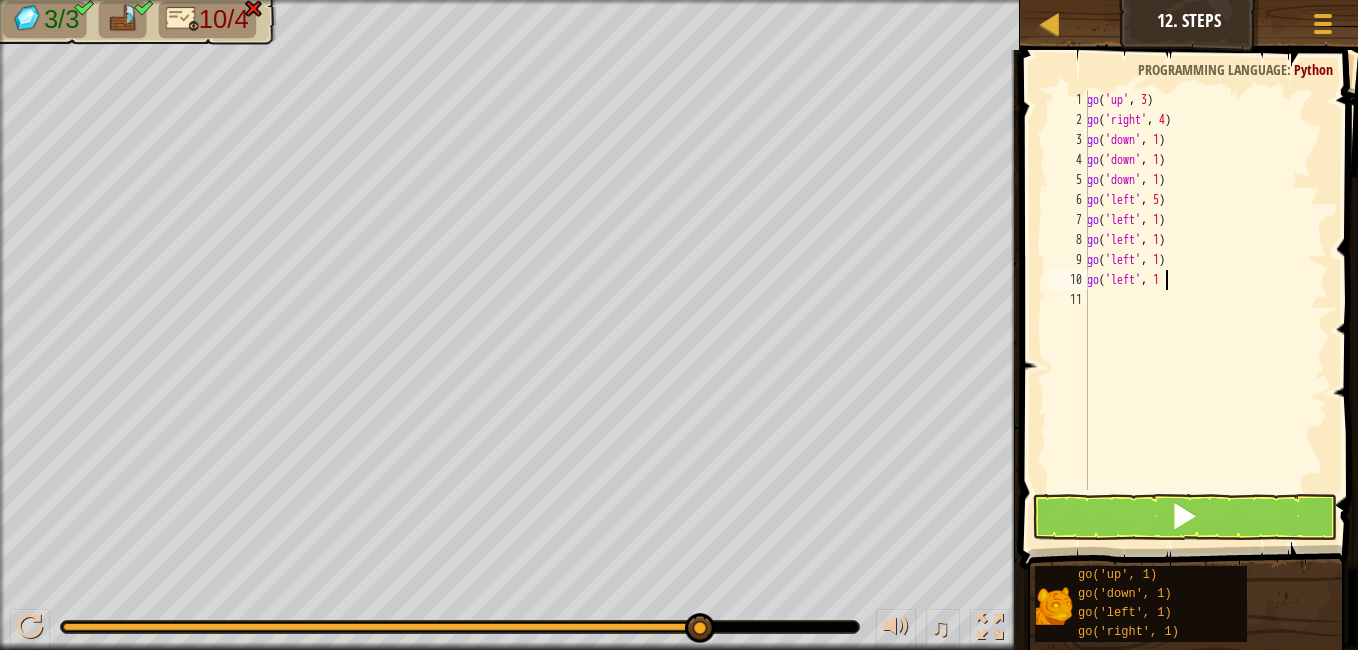 scroll, scrollTop: 9, scrollLeft: 2, axis: both 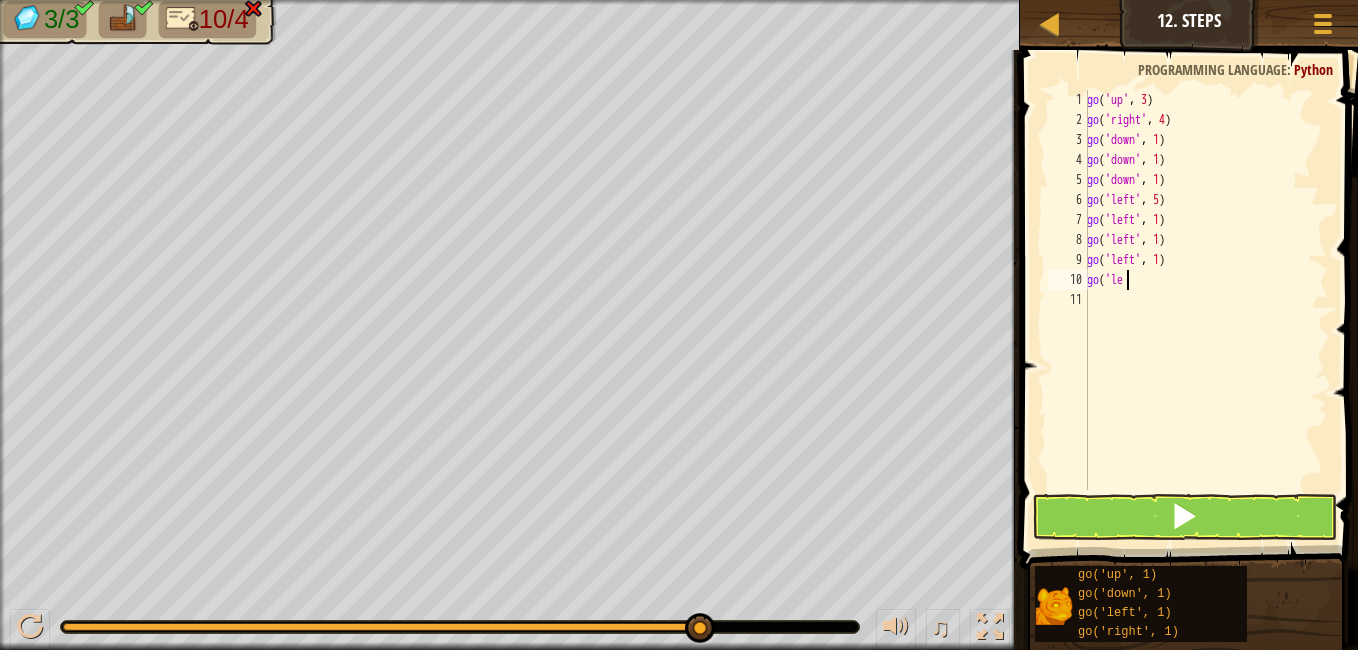 type on "g" 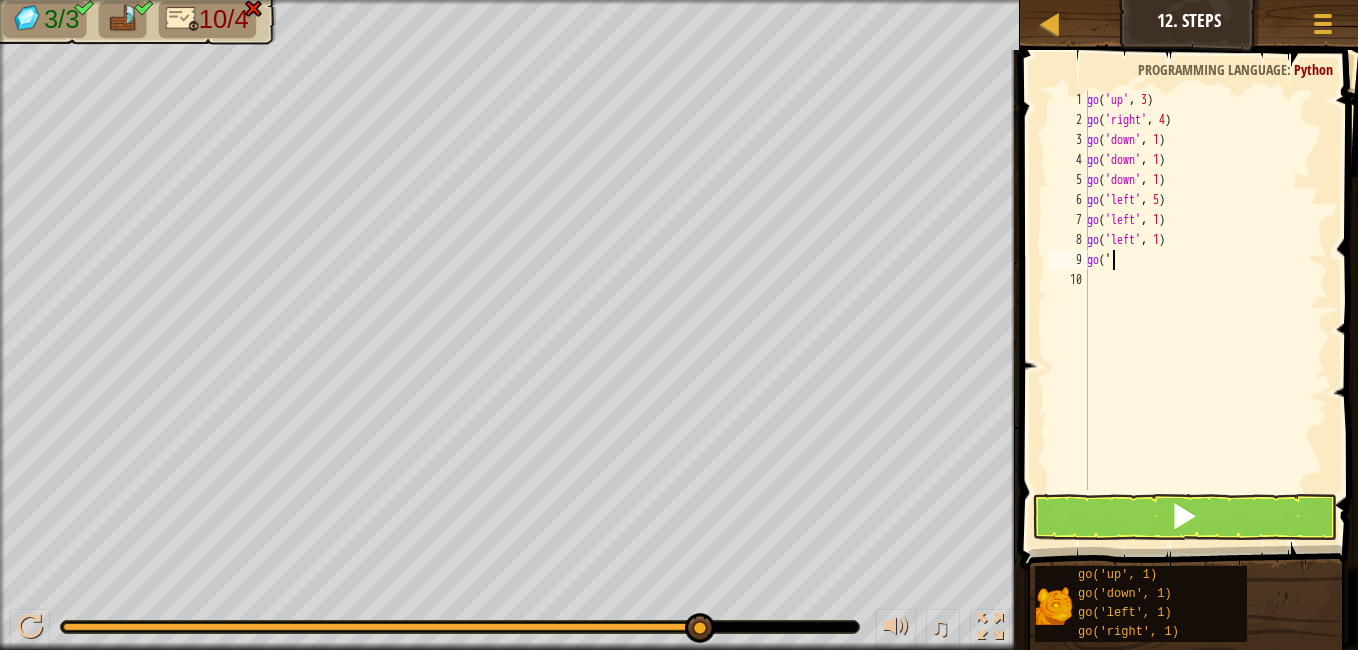 type on "g" 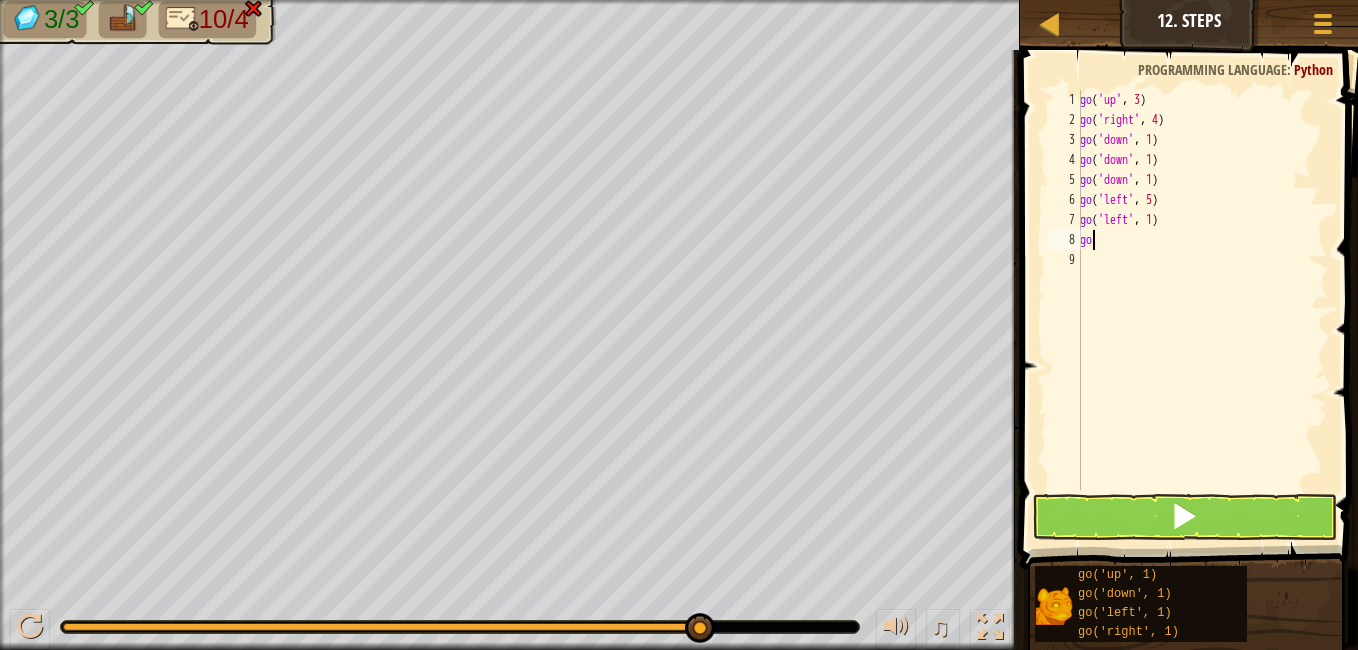 type on "g" 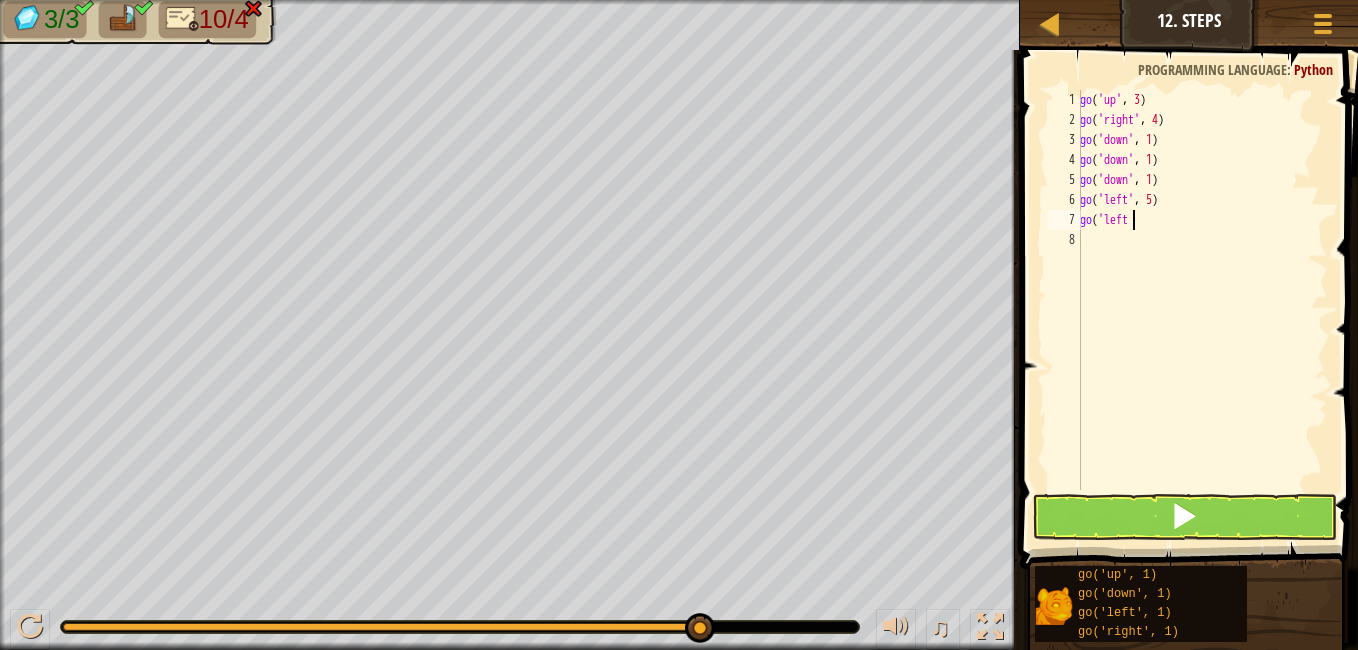 type on "g" 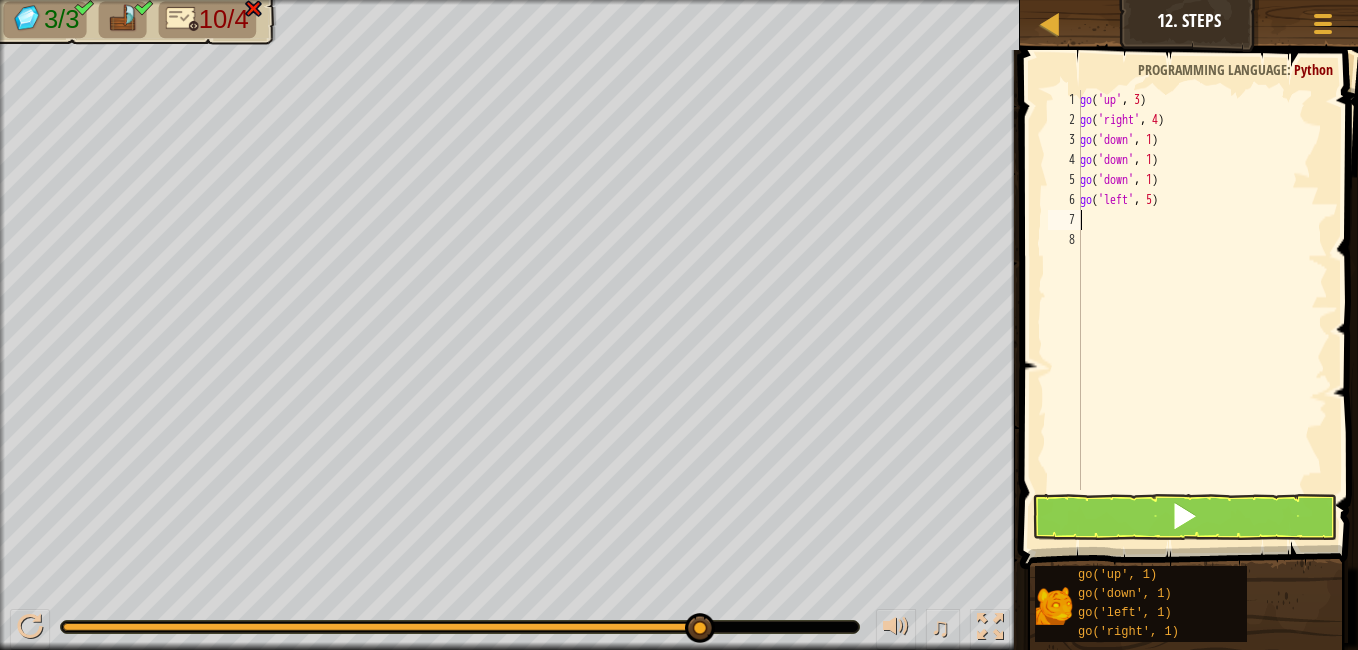 click on "go ( 'up' ,   3 ) go ( 'right' ,   4 ) go ( 'down' ,   1 ) go ( 'down' ,   1 ) go ( 'down' ,   1 ) go ( 'left' ,   5 )" at bounding box center (1202, 310) 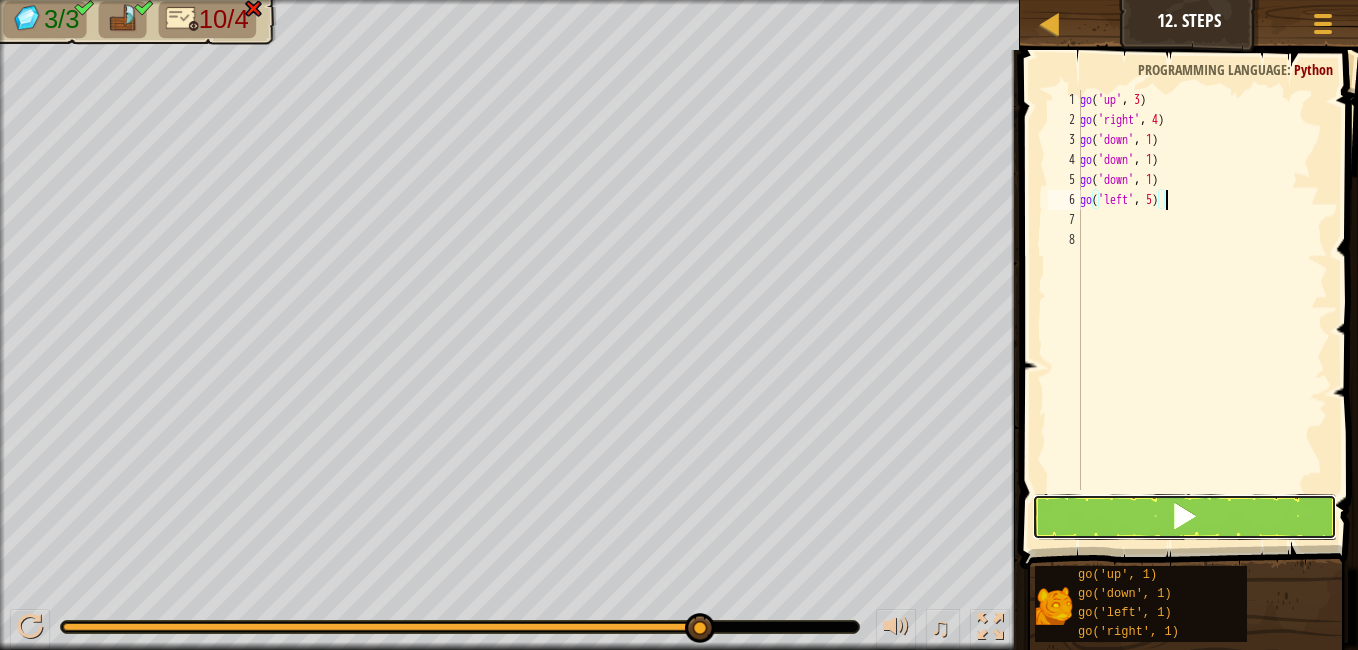 click at bounding box center (1184, 516) 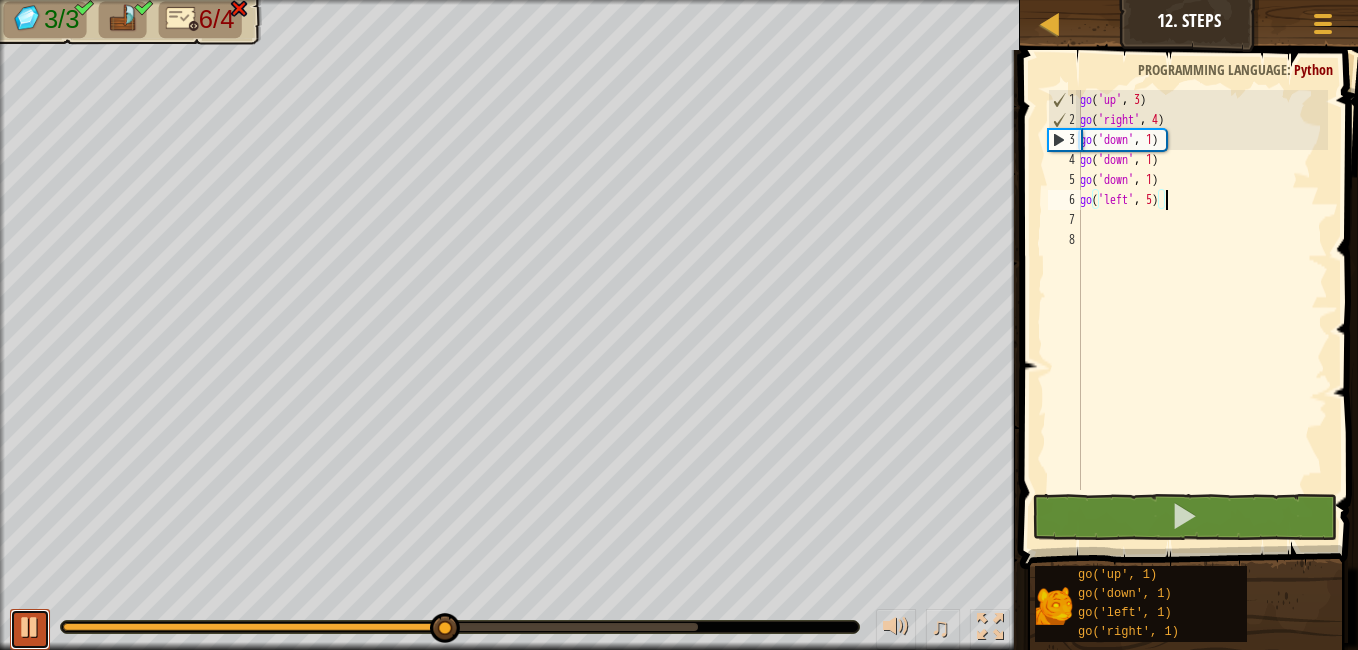 click at bounding box center [30, 629] 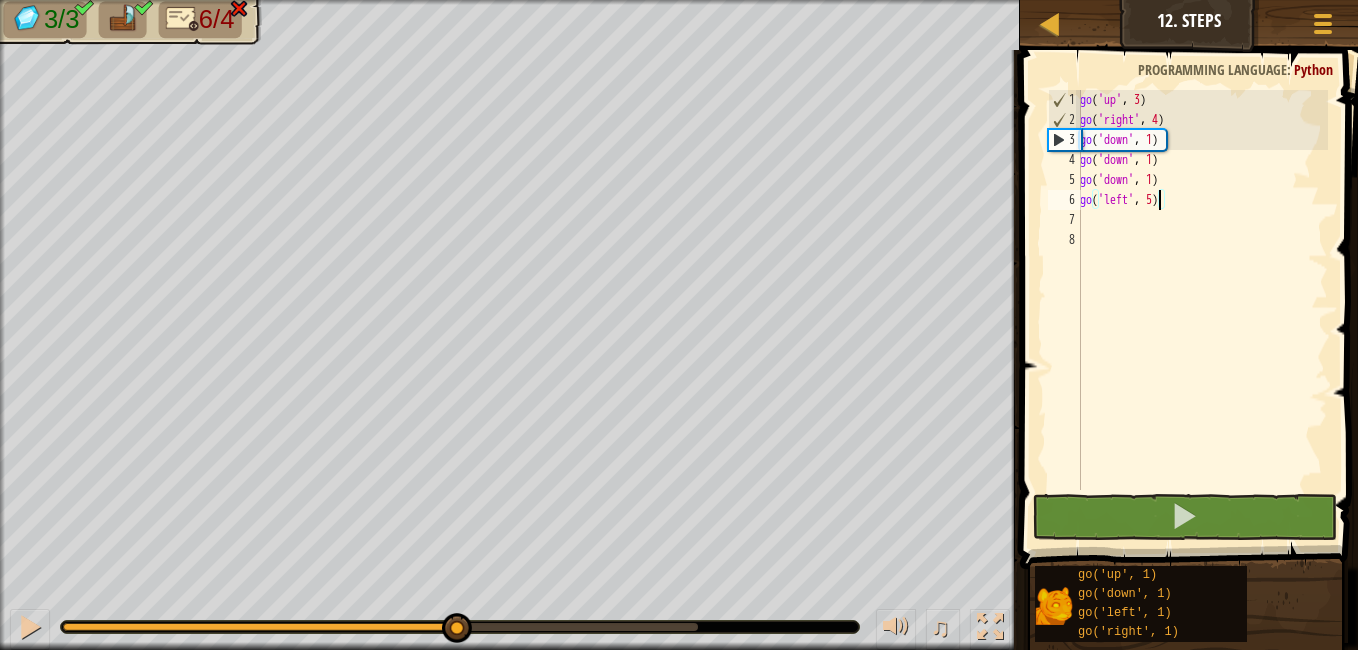 click on "go ( 'up' ,   3 ) go ( 'right' ,   4 ) go ( 'down' ,   1 ) go ( 'down' ,   1 ) go ( 'down' ,   1 ) go ( 'left' ,   5 )" at bounding box center [1202, 310] 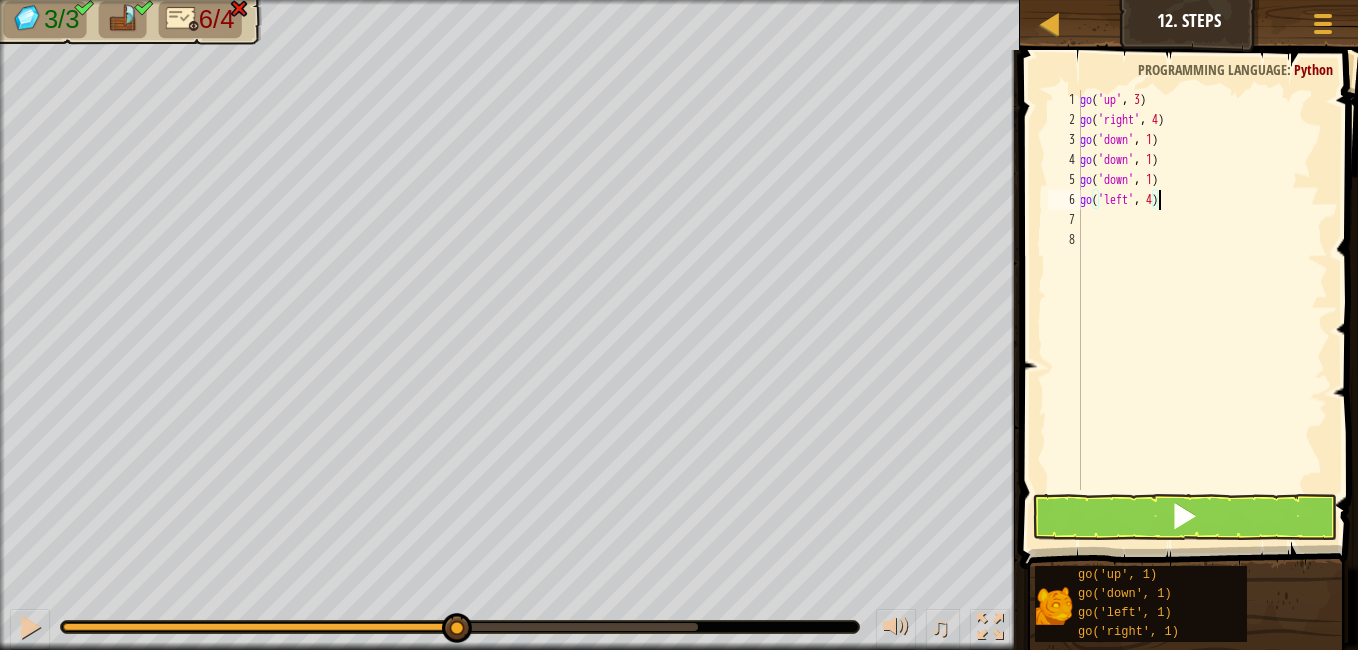 scroll, scrollTop: 9, scrollLeft: 6, axis: both 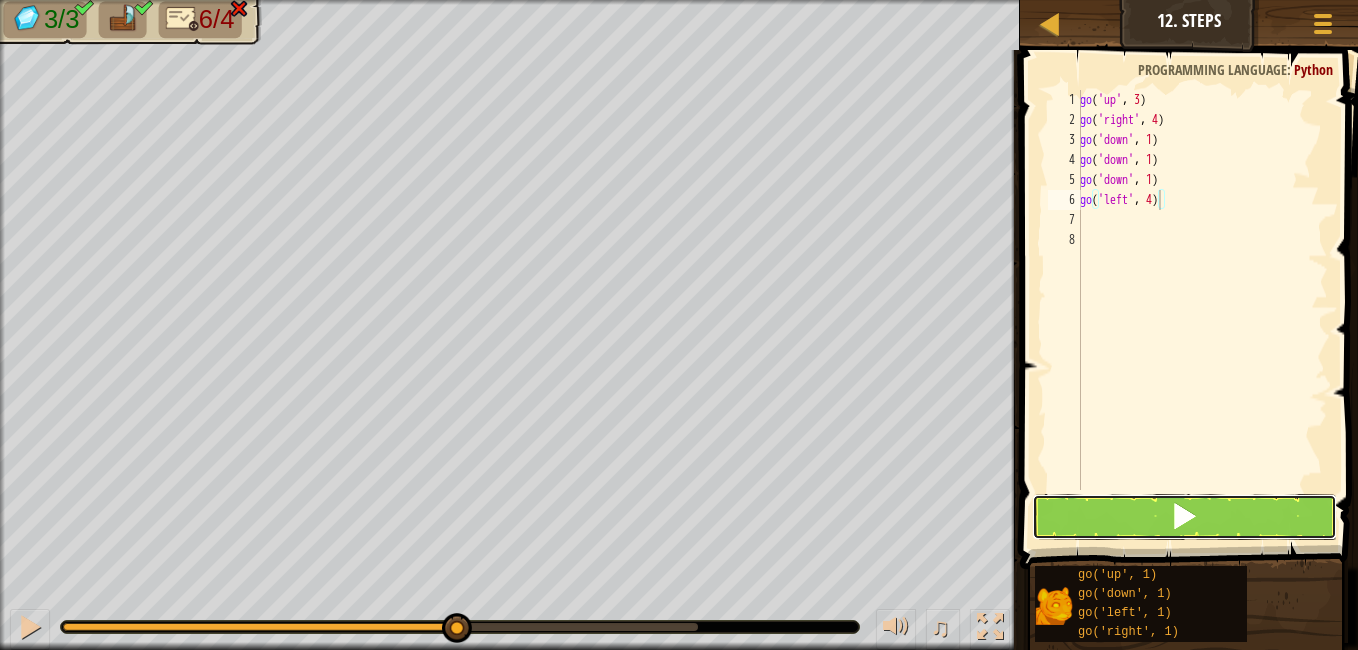 click at bounding box center [1184, 517] 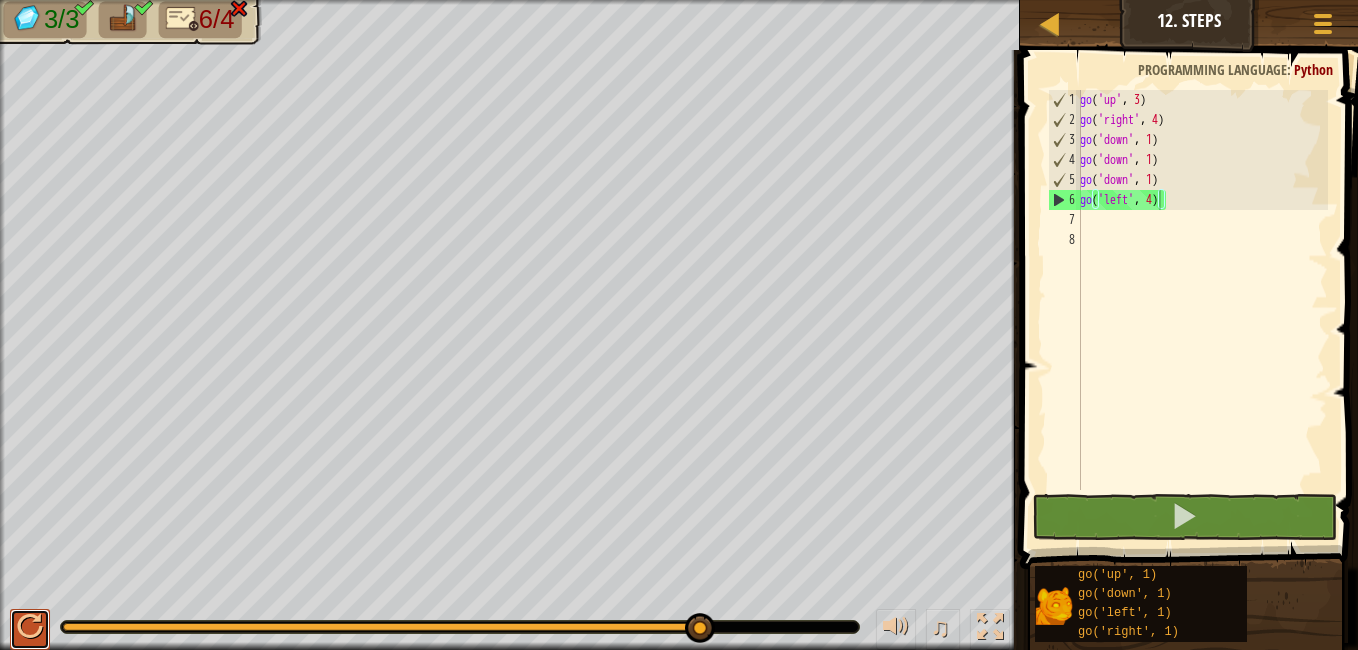 click at bounding box center [30, 627] 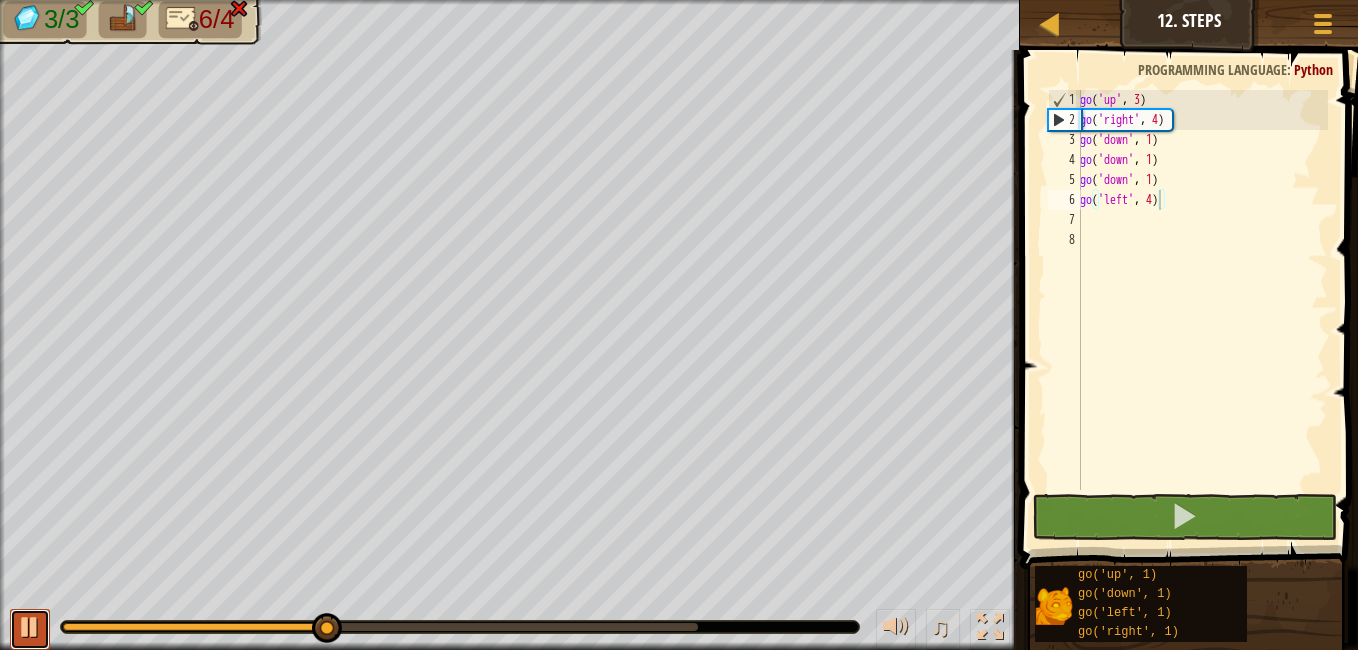 click at bounding box center [30, 627] 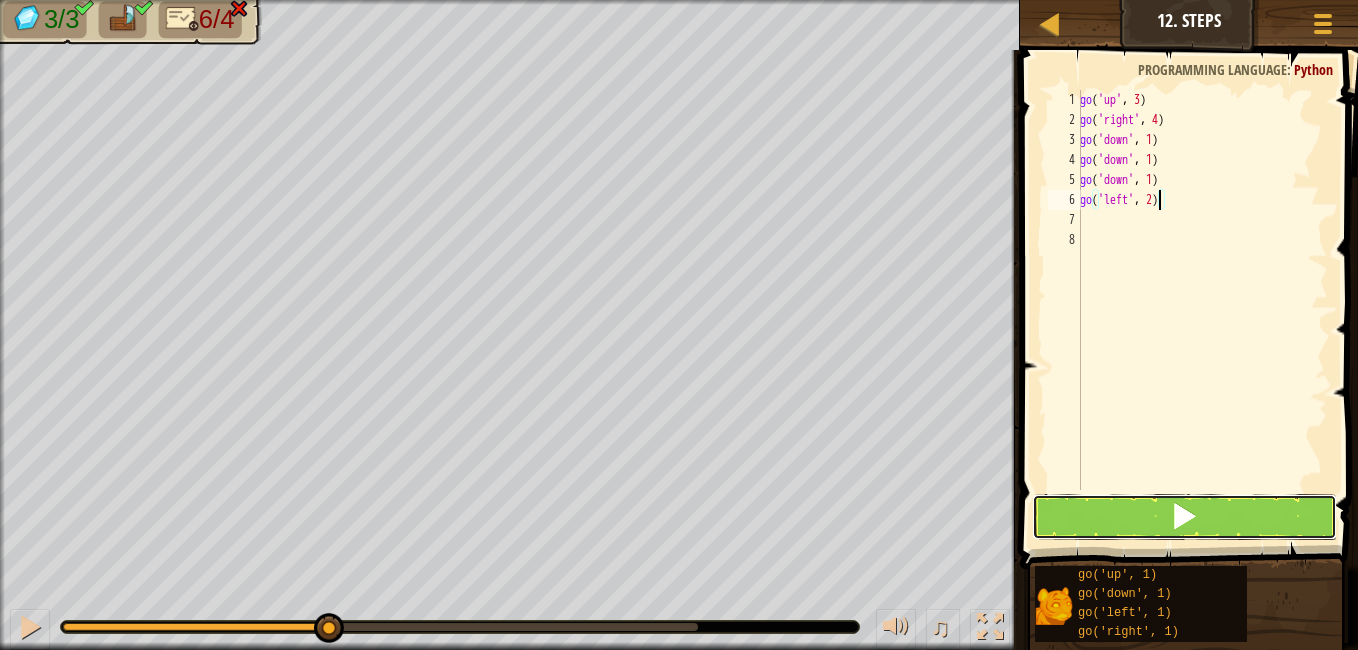 click at bounding box center [1184, 516] 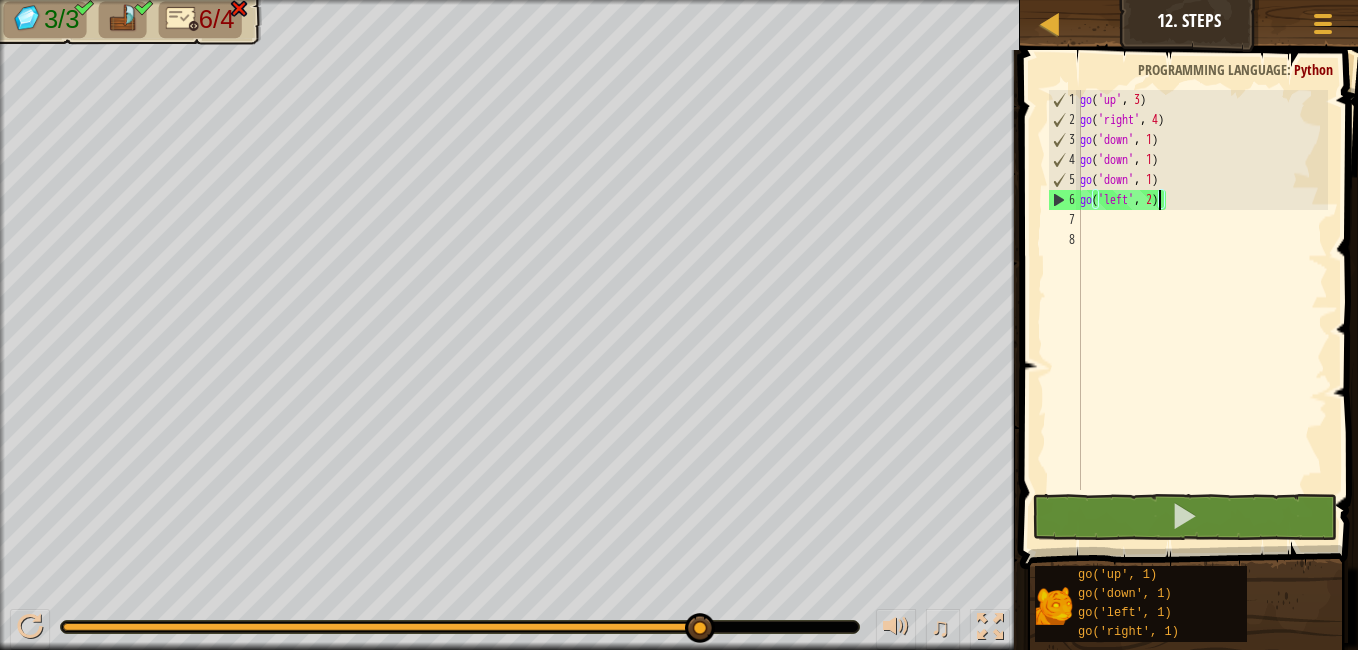 click on "go ( 'up' ,   3 ) go ( 'right' ,   4 ) go ( 'down' ,   1 ) go ( 'down' ,   1 ) go ( 'down' ,   1 ) go ( 'left' ,   2 )" at bounding box center (1202, 310) 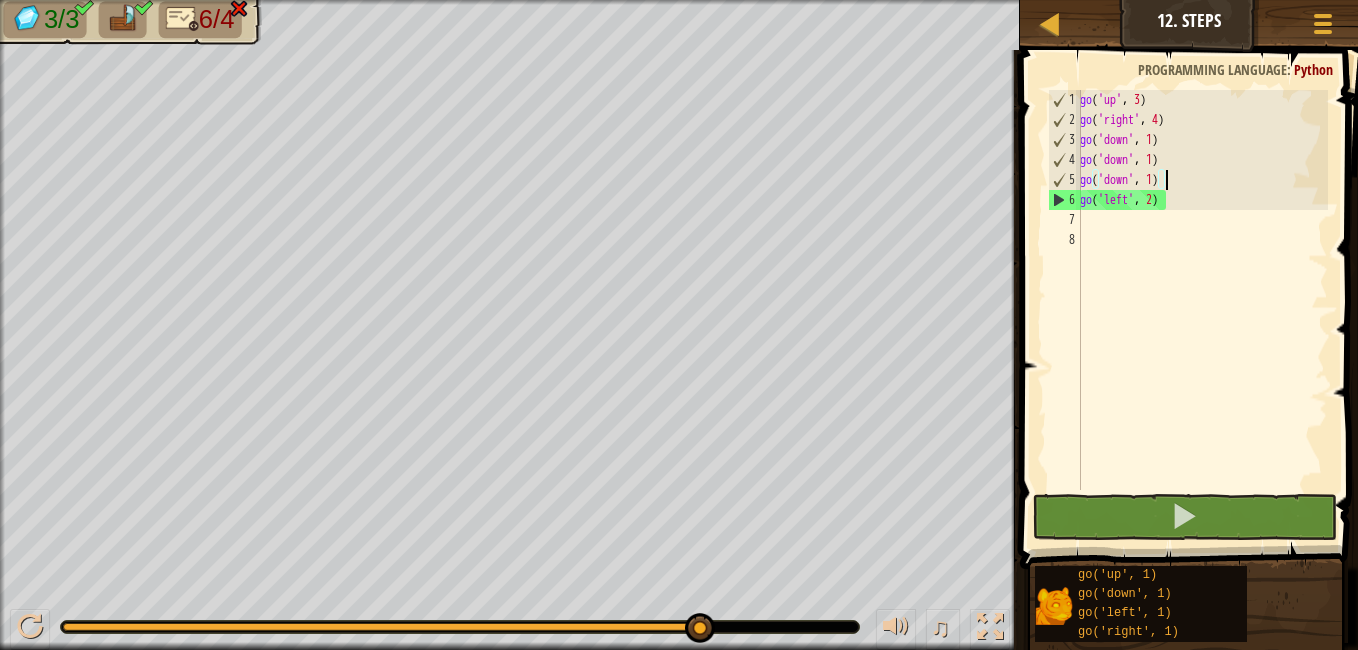 click on "go ( 'up' ,   3 ) go ( 'right' ,   4 ) go ( 'down' ,   1 ) go ( 'down' ,   1 ) go ( 'down' ,   1 ) go ( 'left' ,   2 )" at bounding box center [1202, 310] 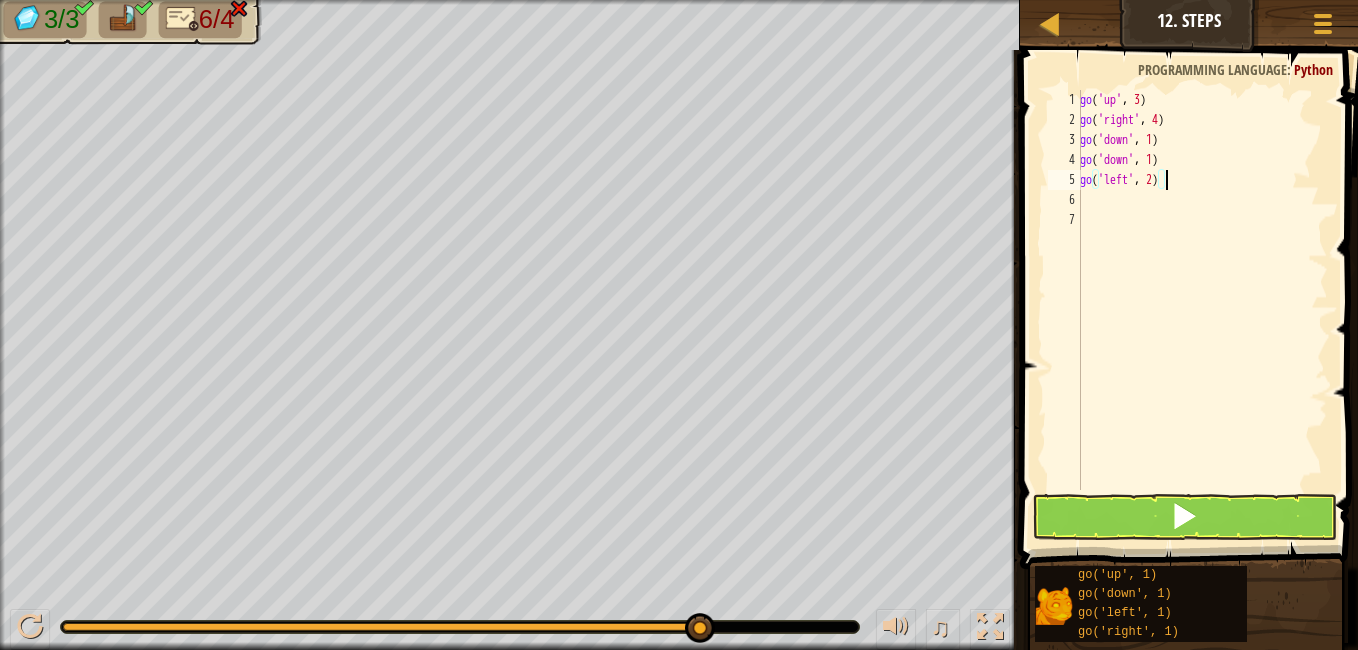 click on "go ( 'up' ,   3 ) go ( 'right' ,   4 ) go ( 'down' ,   1 ) go ( 'down' ,   1 ) go ( 'left' ,   2 )" at bounding box center (1202, 310) 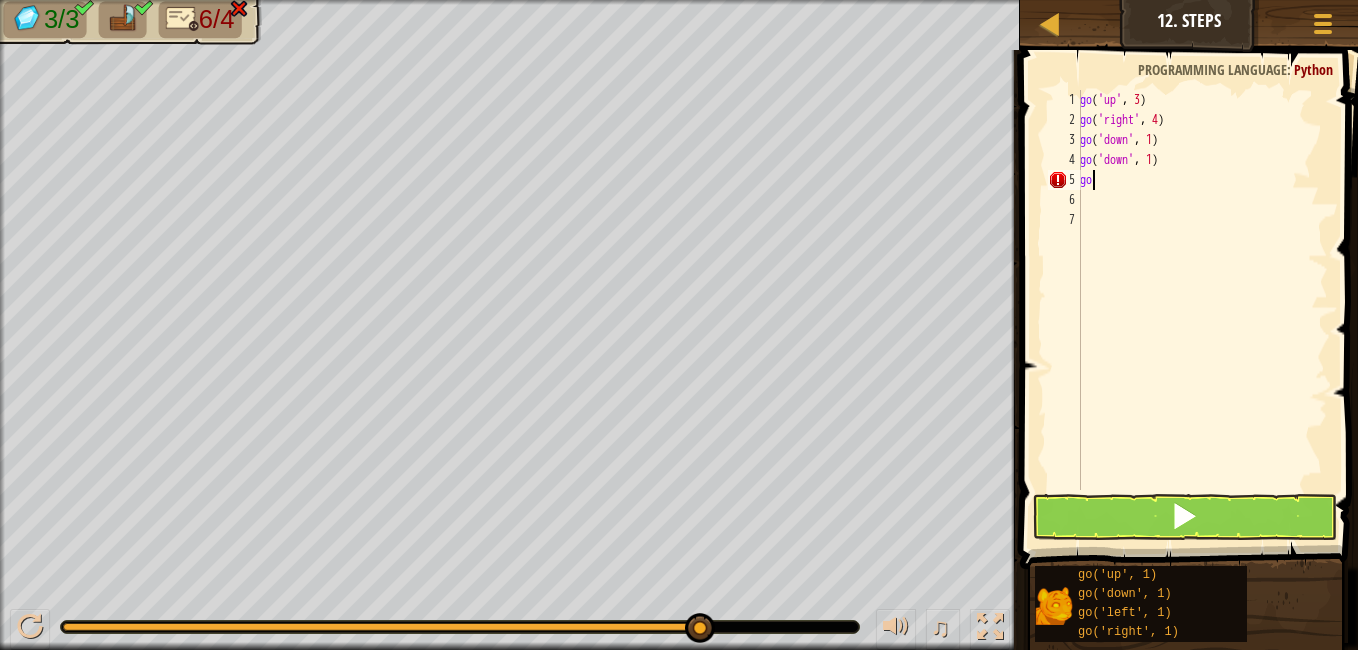 scroll, scrollTop: 9, scrollLeft: 0, axis: vertical 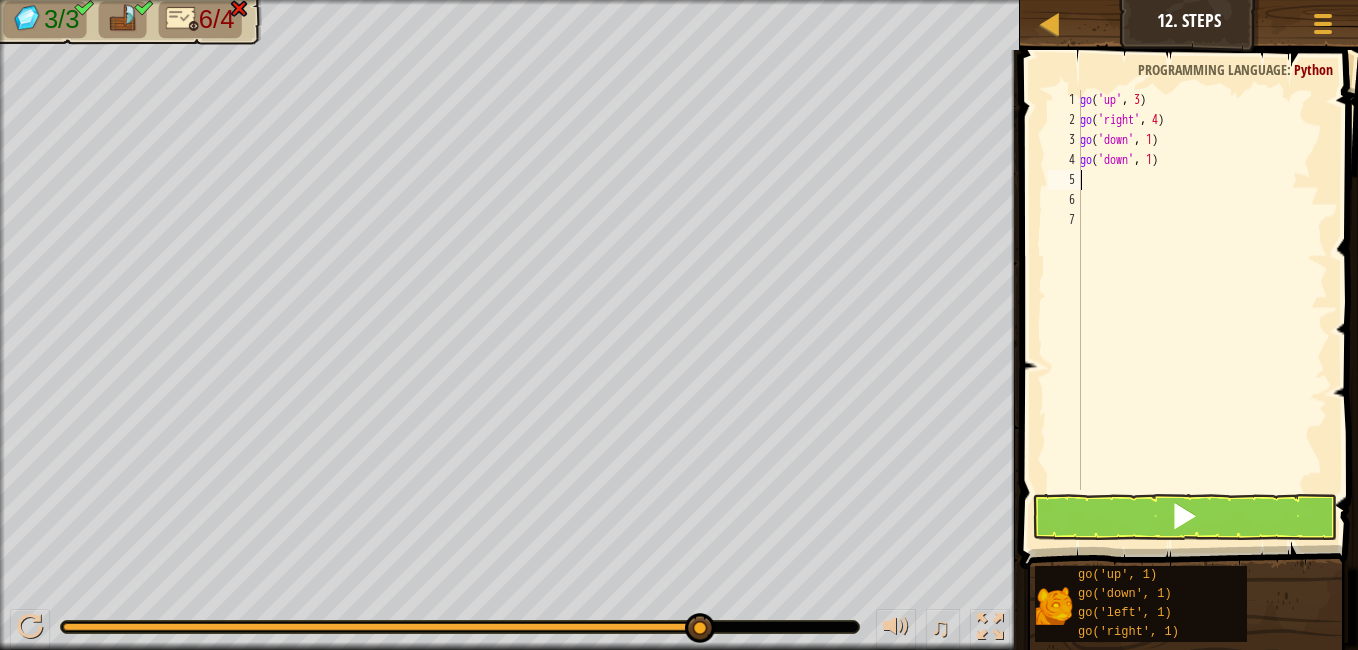 click on "go ( 'up' ,   3 ) go ( 'right' ,   4 ) go ( 'down' ,   1 ) go ( 'down' ,   1 )" at bounding box center (1202, 310) 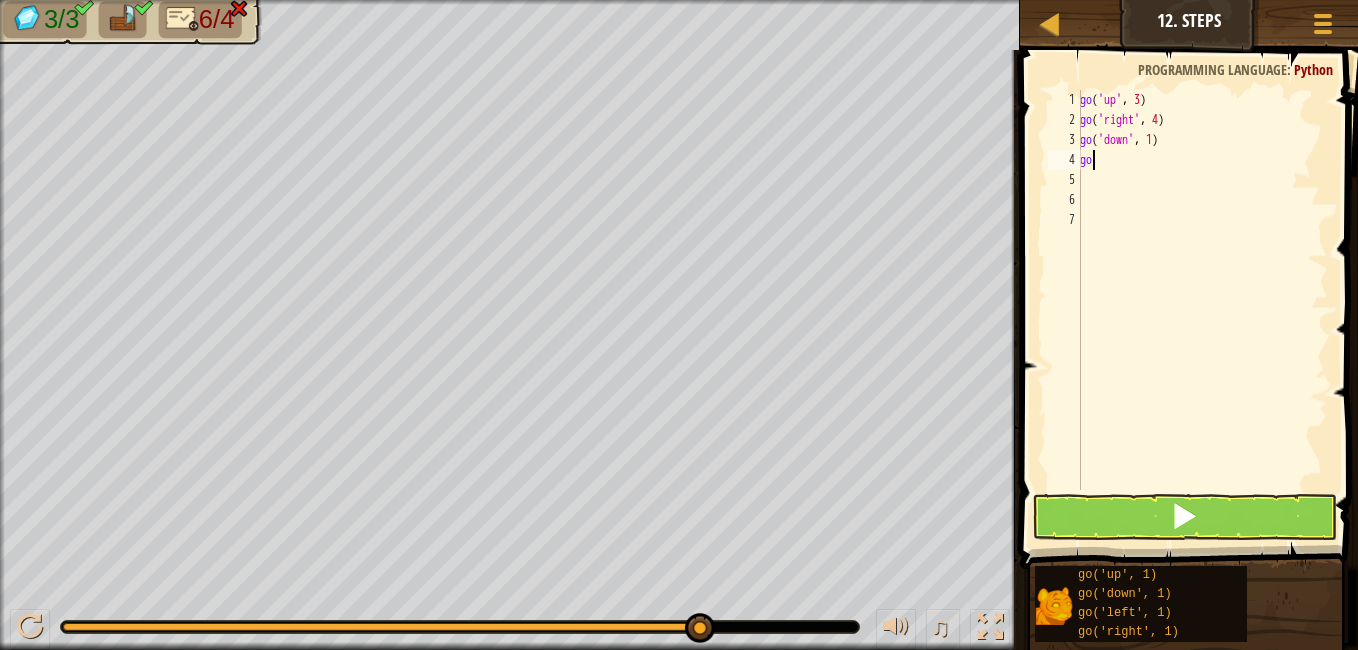 type on "g" 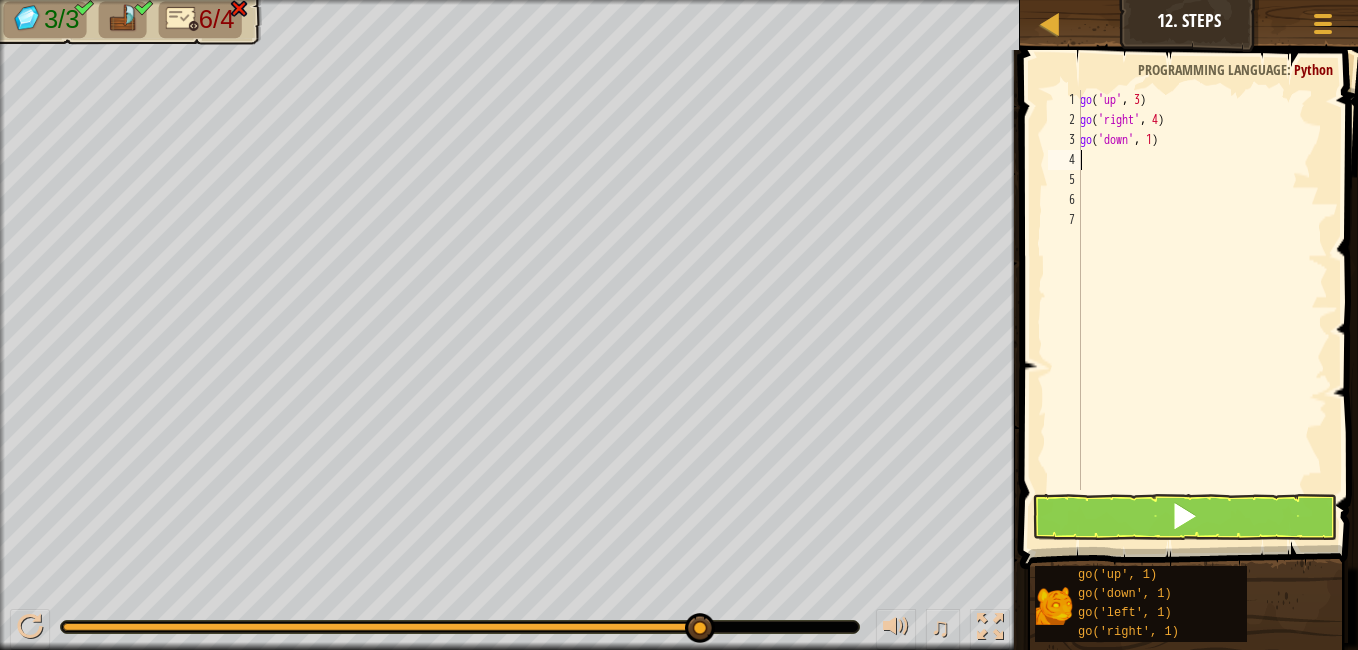 click on "go ( 'up' ,   3 ) go ( 'right' ,   4 ) go ( 'down' ,   1 )" at bounding box center (1202, 310) 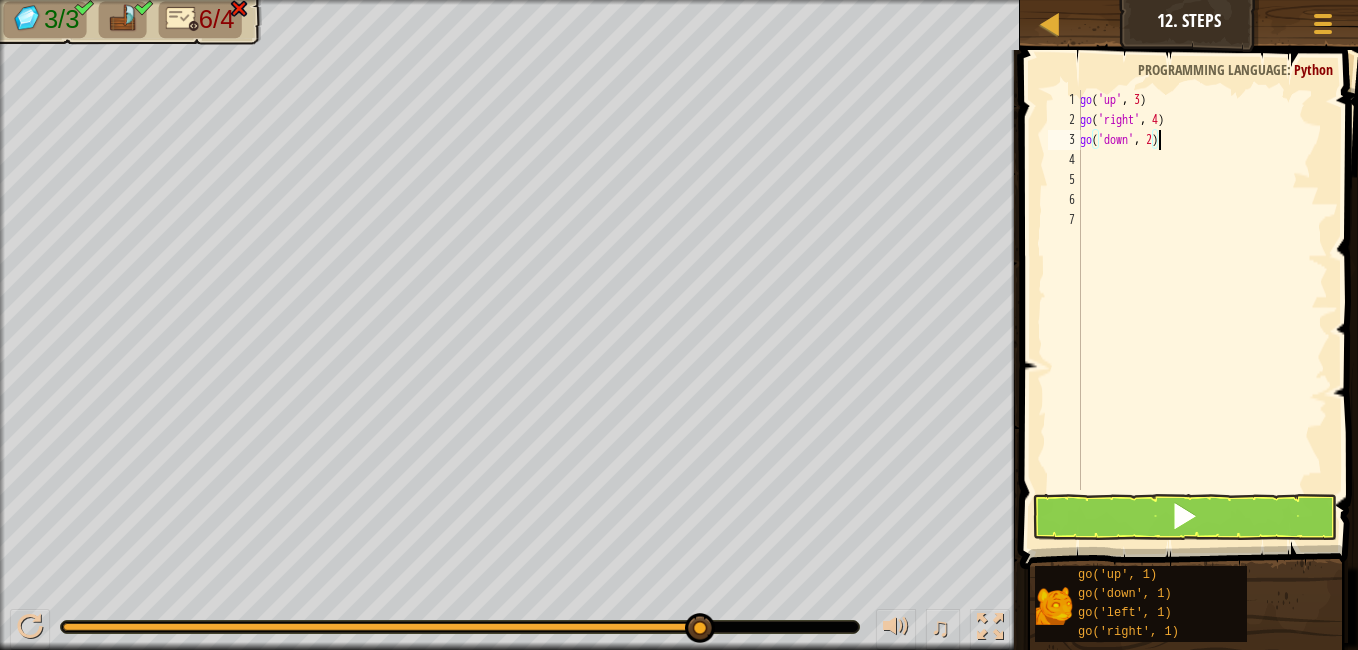 scroll, scrollTop: 9, scrollLeft: 6, axis: both 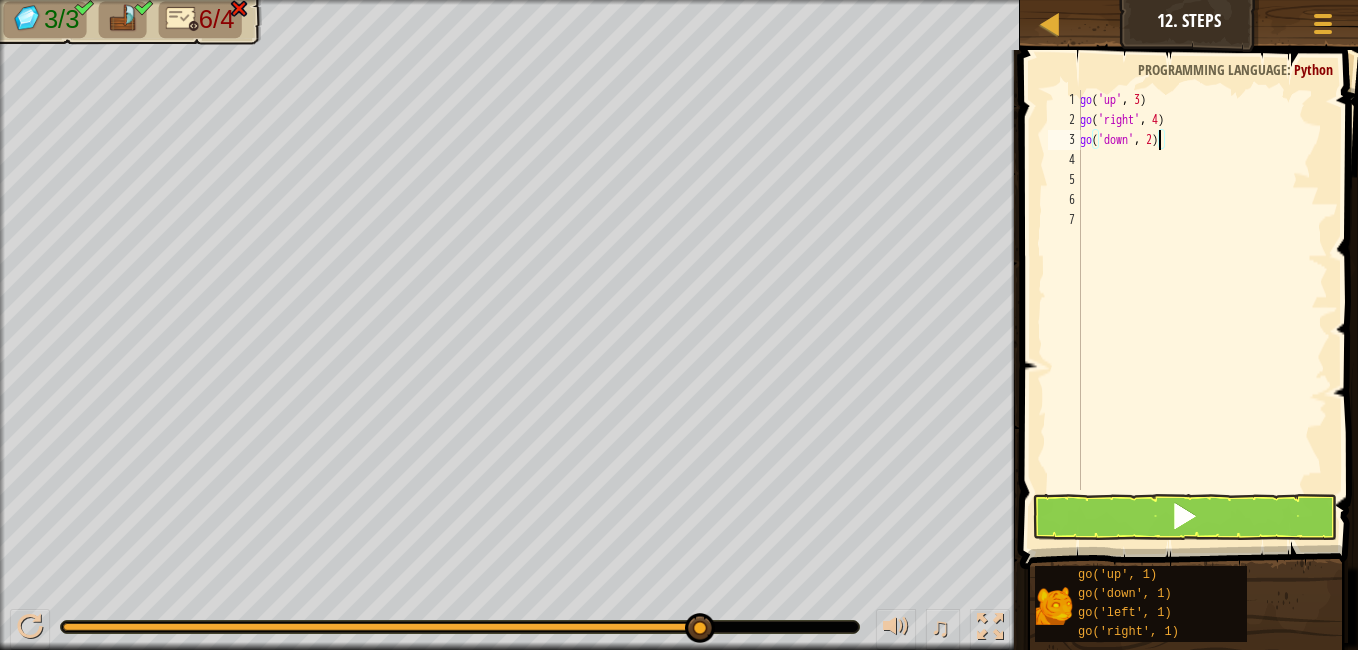 type on "go('down', 2)" 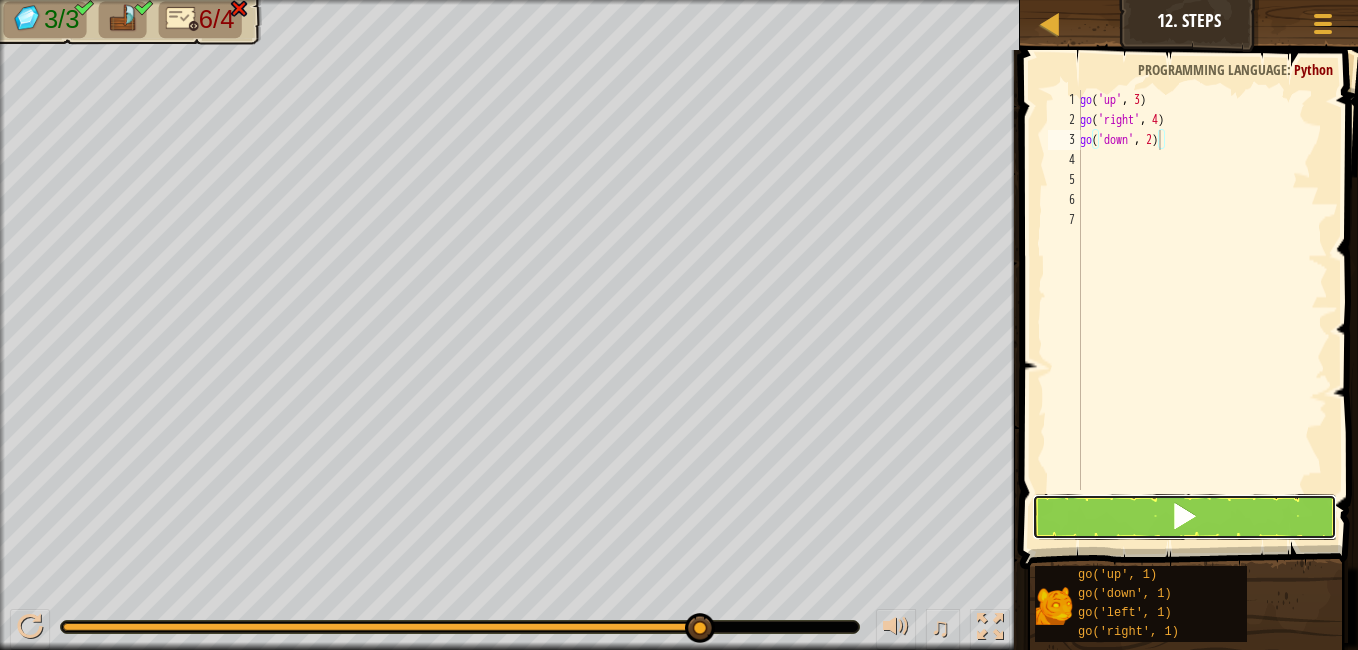 click at bounding box center [1184, 517] 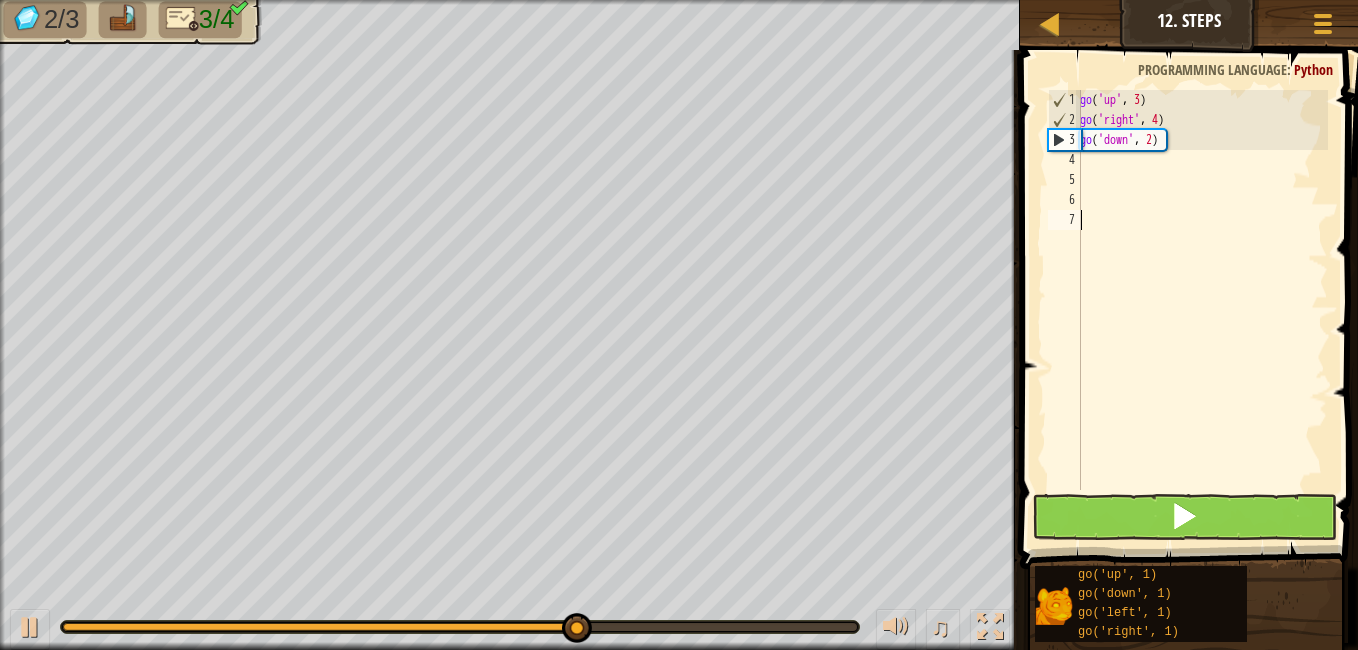 click on "go('down', 2) 1 2 3 4 5 6 7 go ( 'up' ,   3 ) go ( 'right' ,   4 ) go ( 'down' ,   2 )     הההההההההההההההההההההההההההההההההההההההההההההההההההההההההההההההההההההההההההההההההההההההההההההההההההההההההההההההההההההההההההההההההההההההההההההההההההההההההההההההההההההההההההההההההההההההההההההההההההההההההההההההההההההההההההההההההההההההההההההההההההההההההההההההה XXXXXXXXXXXXXXXXXXXXXXXXXXXXXXXXXXXXXXXXXXXXXXXXXXXXXXXXXXXXXXXXXXXXXXXXXXXXXXXXXXXXXXXXXXXXXXXXXXXXXXXXXXXXXXXXXXXXXXXXXXXXXXXXXXXXXXXXXXXXXXXXXXXXXXXXXXXXXXXXXXXXXXXXXXXXXXXXXXXXXXXXXXXXXXXXXXXXXXXXXXXXXXXXXXXXXXXXXXXXXXXXXXXXXXXXXXXXXXXXXXXXXXXXXXXXXXXX Code Saved Programming language : Python Statement   /  Call   /" at bounding box center [1186, 349] 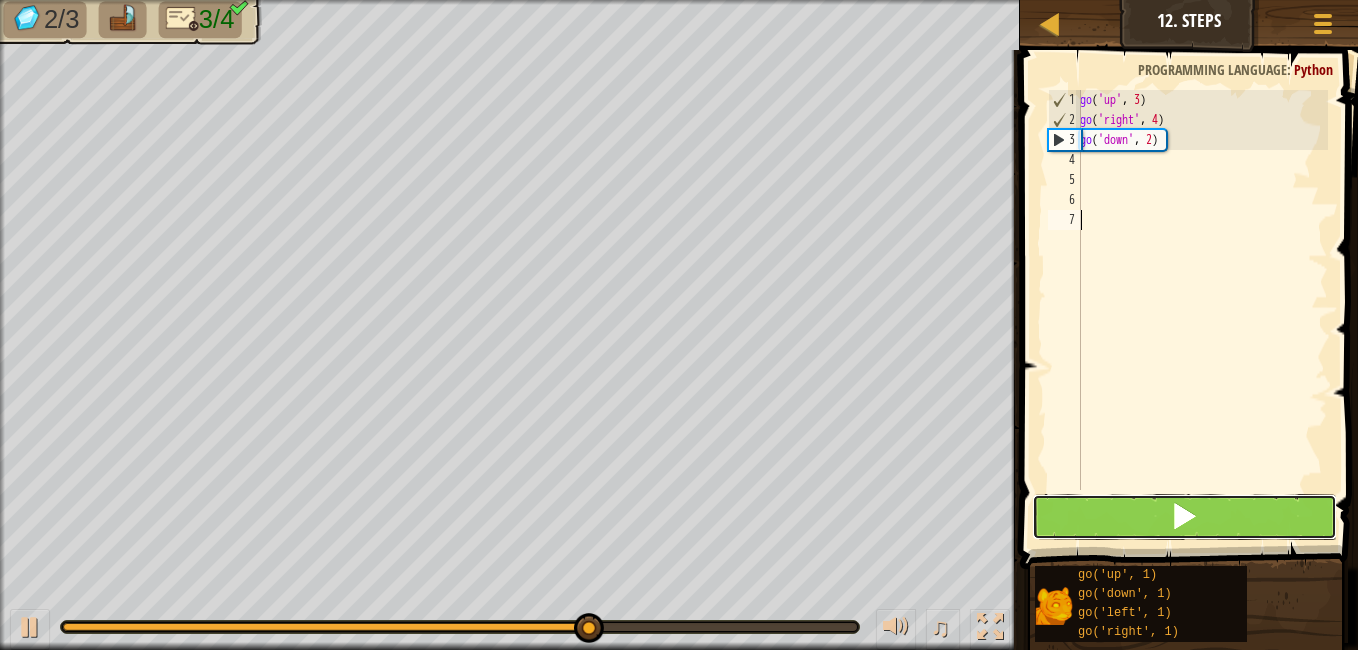 click at bounding box center [1184, 516] 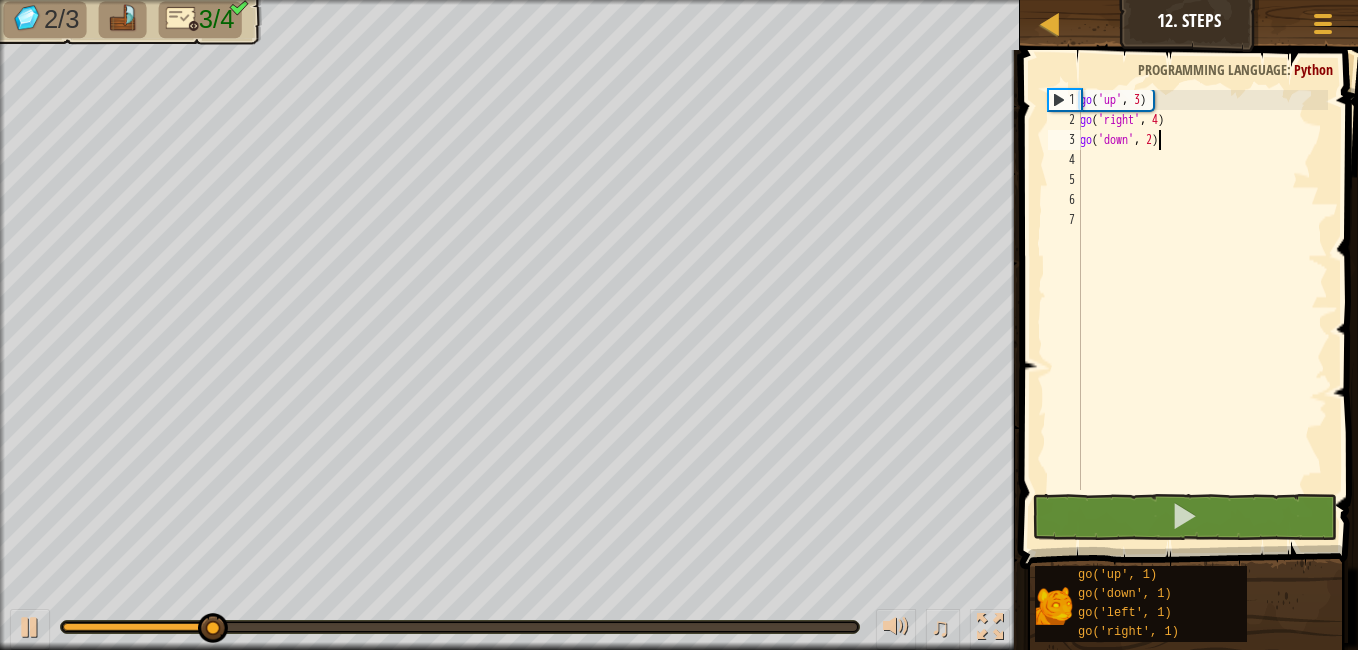 click on "go ( 'up' ,   3 ) go ( 'right' ,   4 ) go ( 'down' ,   2 )" at bounding box center (1202, 310) 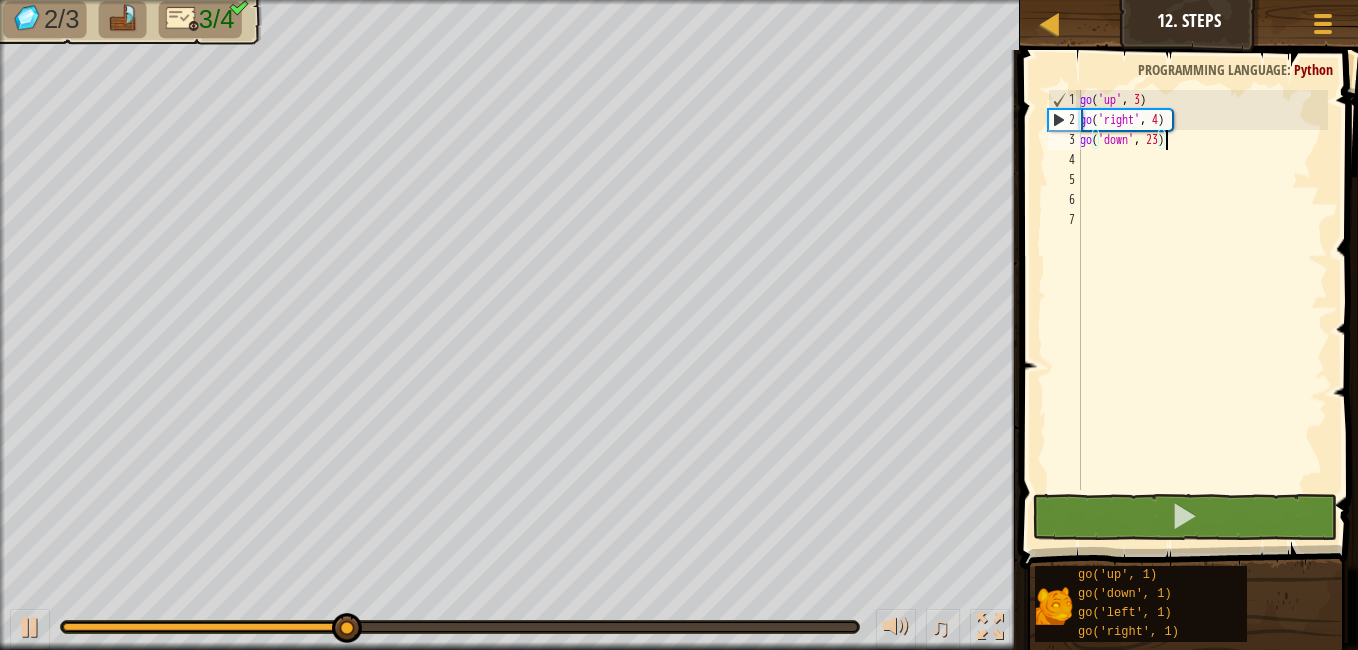 scroll, scrollTop: 9, scrollLeft: 6, axis: both 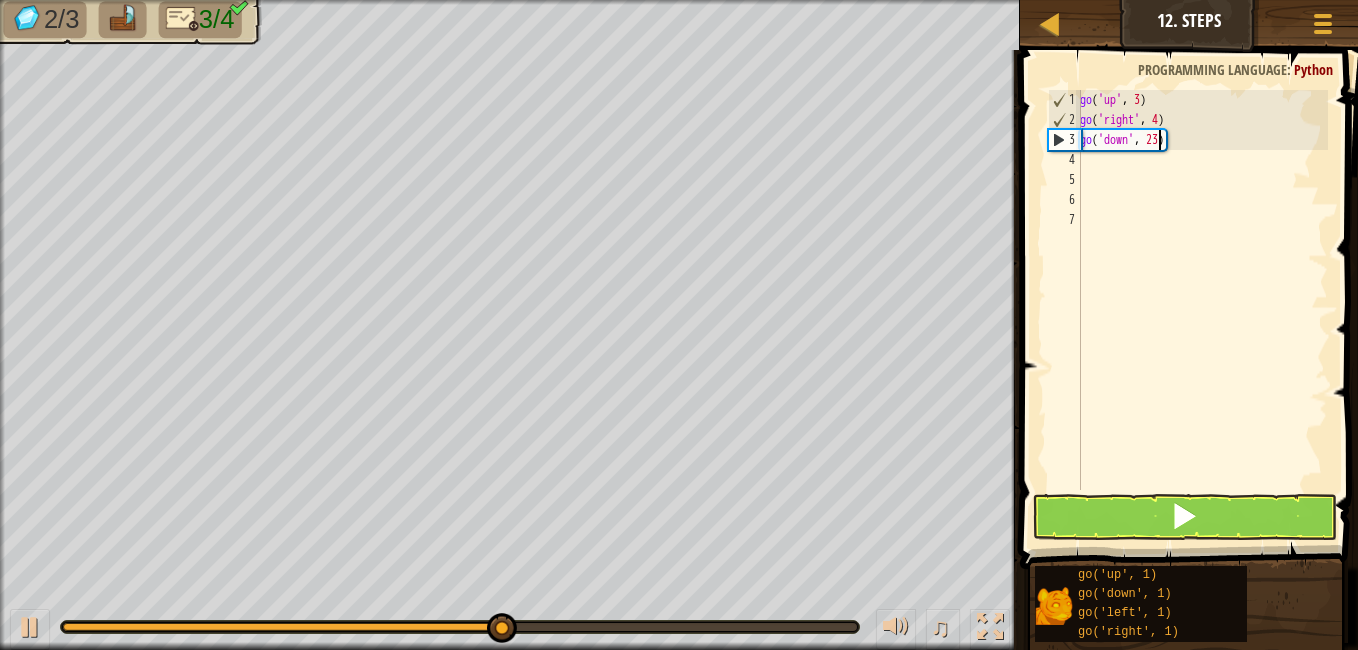 click on "go ( 'up' ,   3 ) go ( 'right' ,   4 ) go ( 'down' ,   23 )" at bounding box center (1202, 310) 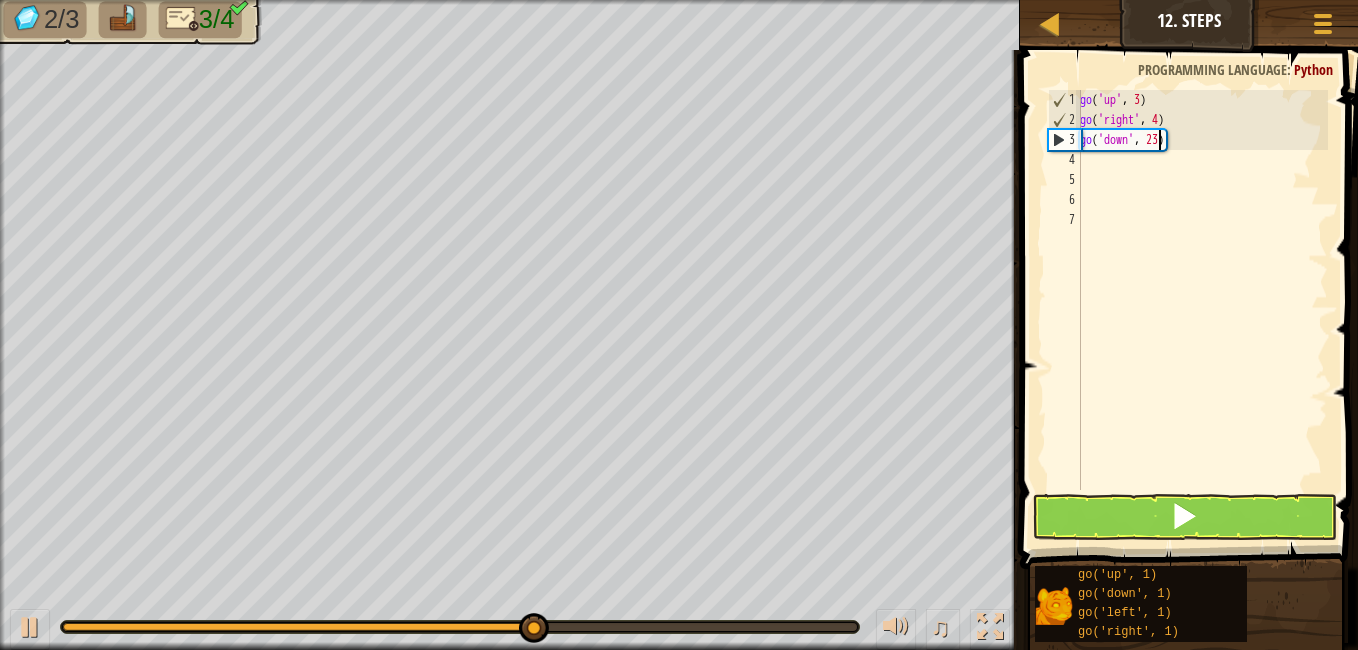 type on "go('down', 3)" 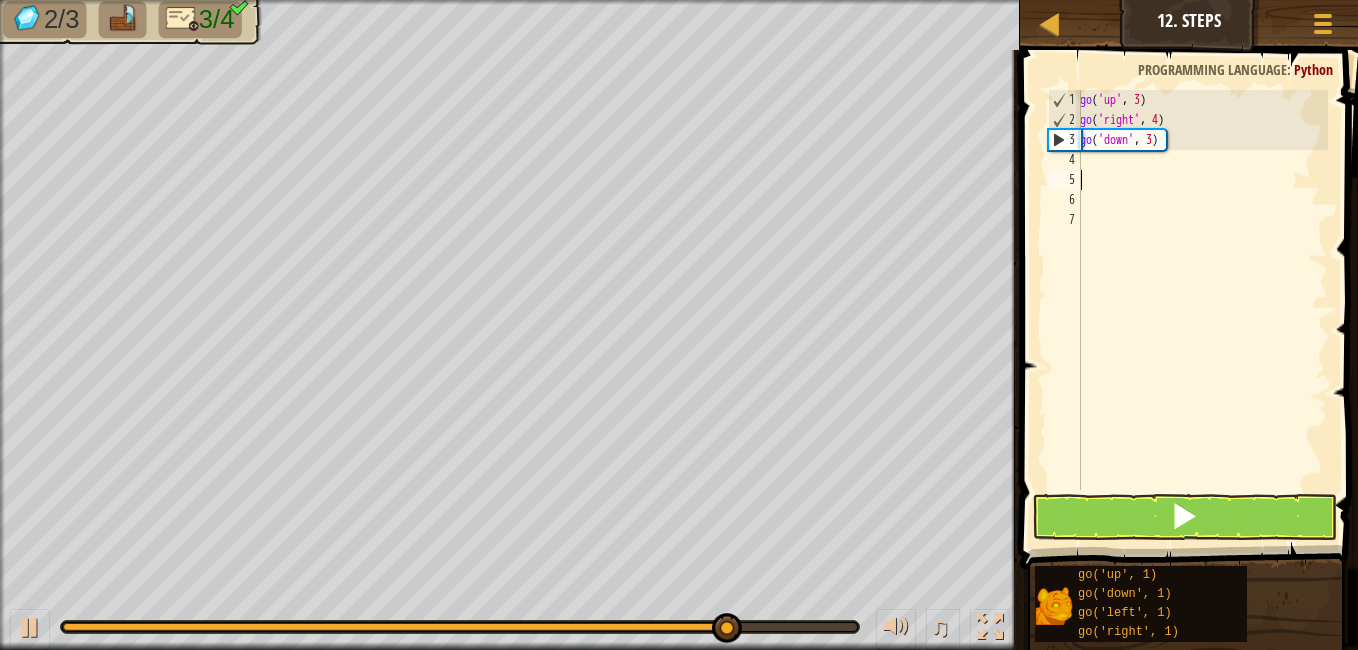 click on "go ( 'up' ,   3 ) go ( 'right' ,   4 ) go ( 'down' ,   3 )" at bounding box center [1202, 310] 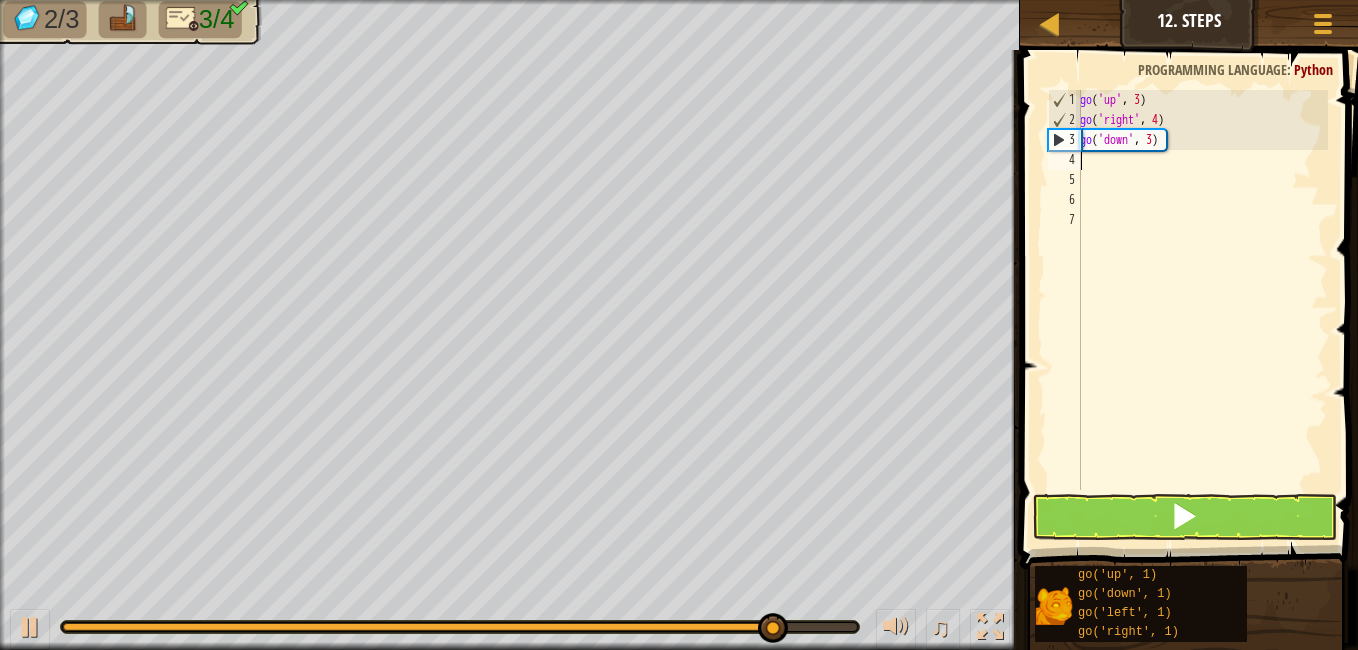 click on "go ( 'up' ,   3 ) go ( 'right' ,   4 ) go ( 'down' ,   3 )" at bounding box center (1202, 310) 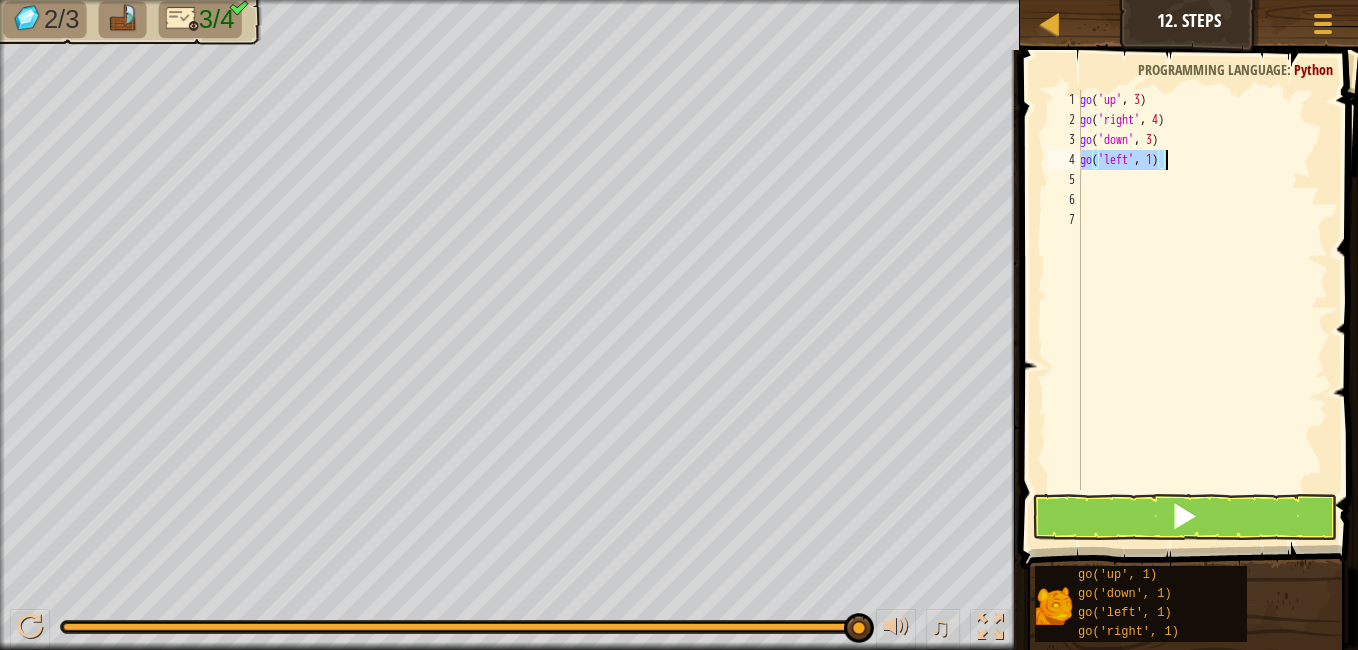 click on "go ( 'up' ,   3 ) go ( 'right' ,   4 ) go ( 'down' ,   3 ) go ( 'left' ,   1 )" at bounding box center (1202, 290) 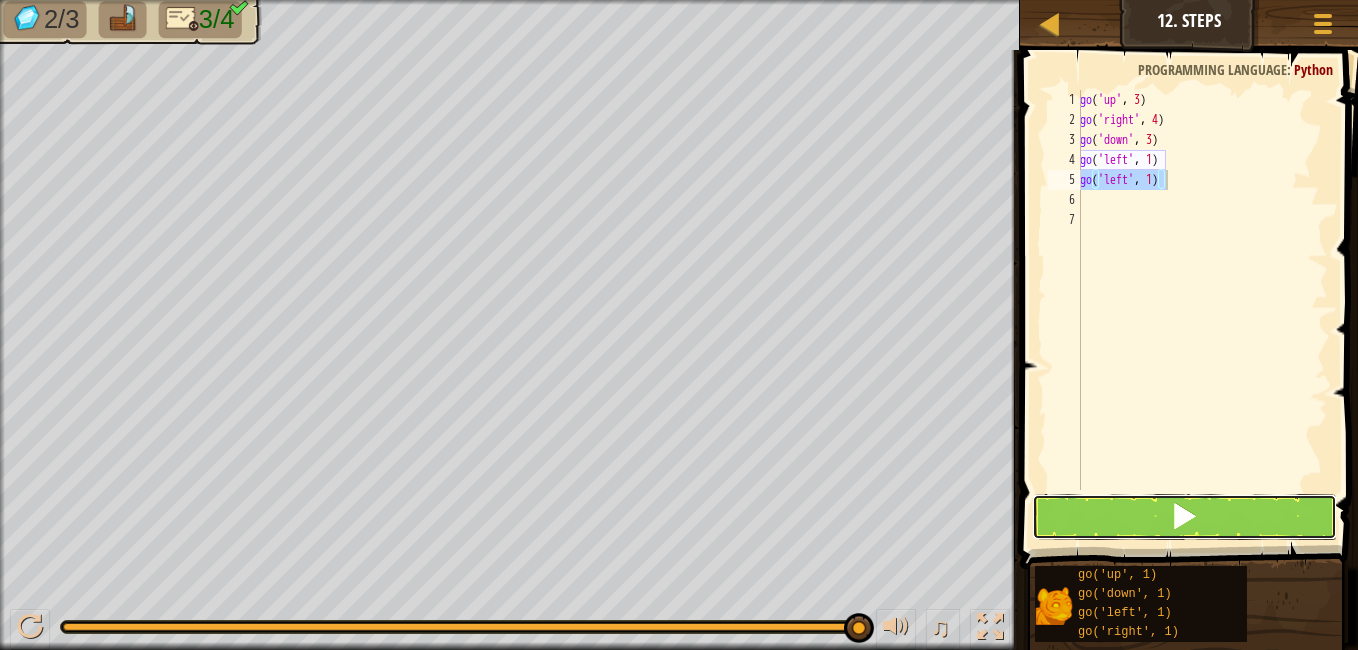 click at bounding box center (1184, 517) 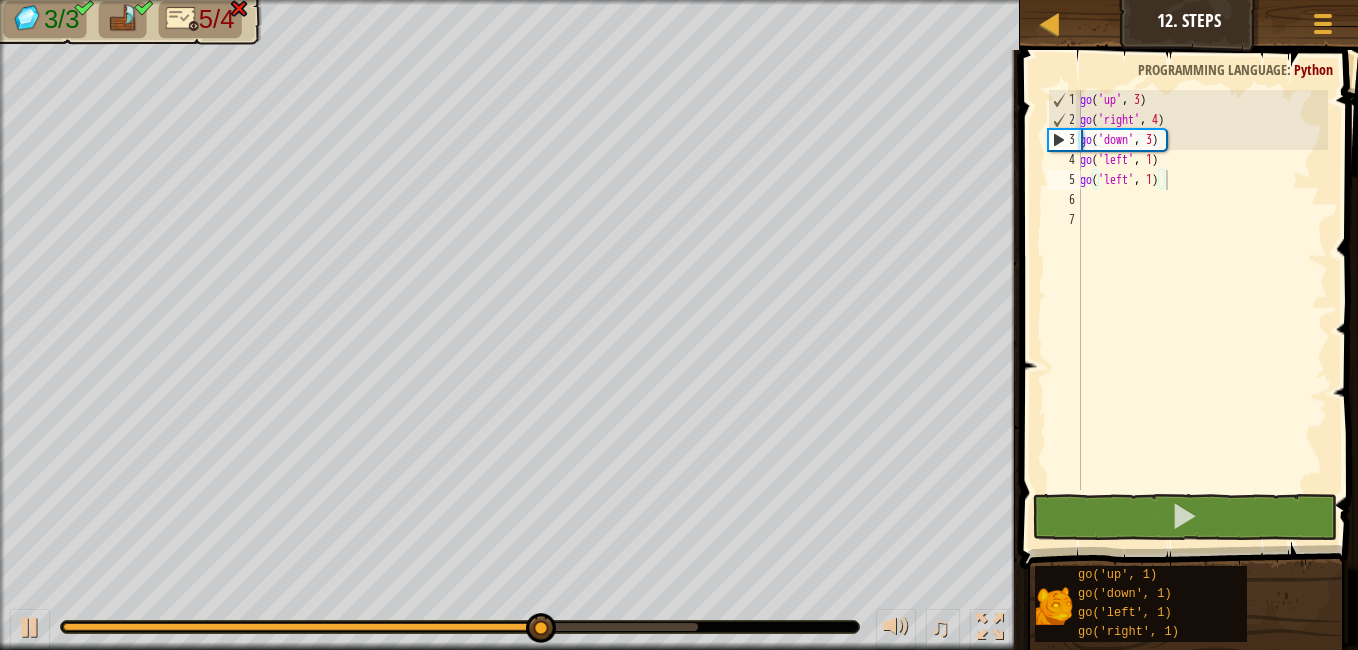 drag, startPoint x: 1361, startPoint y: 174, endPoint x: 1361, endPoint y: 14, distance: 160 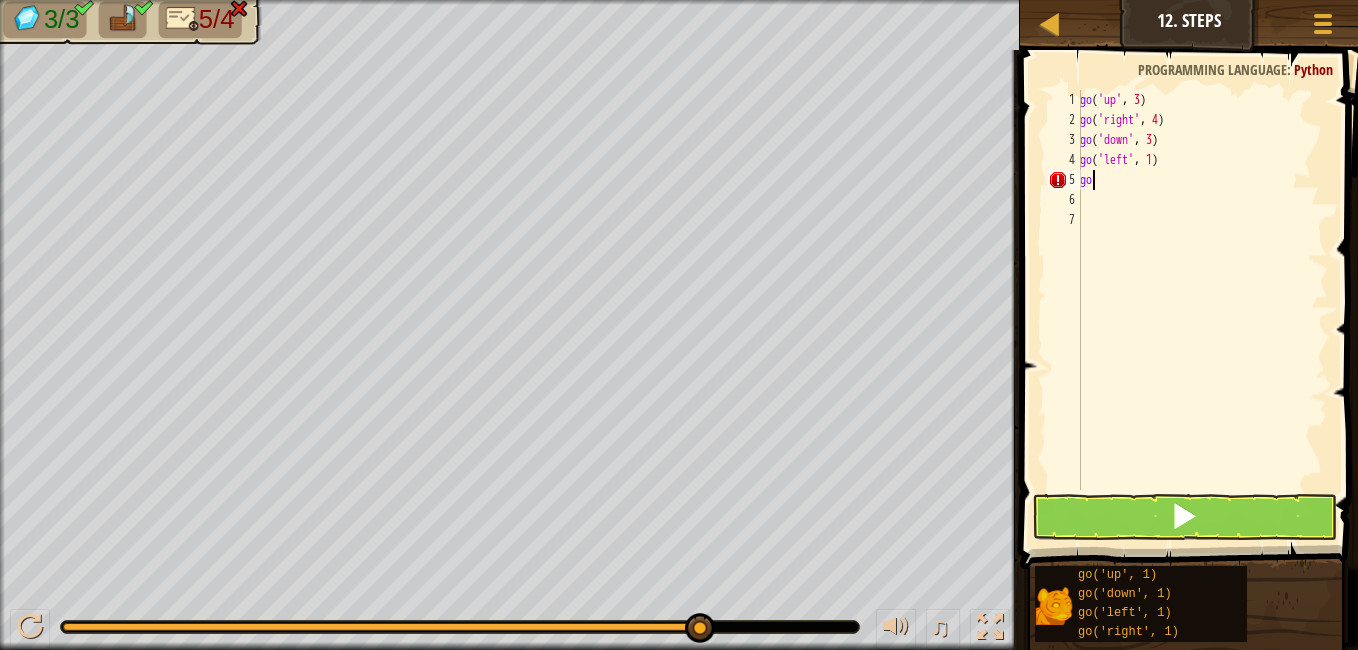 type on "g" 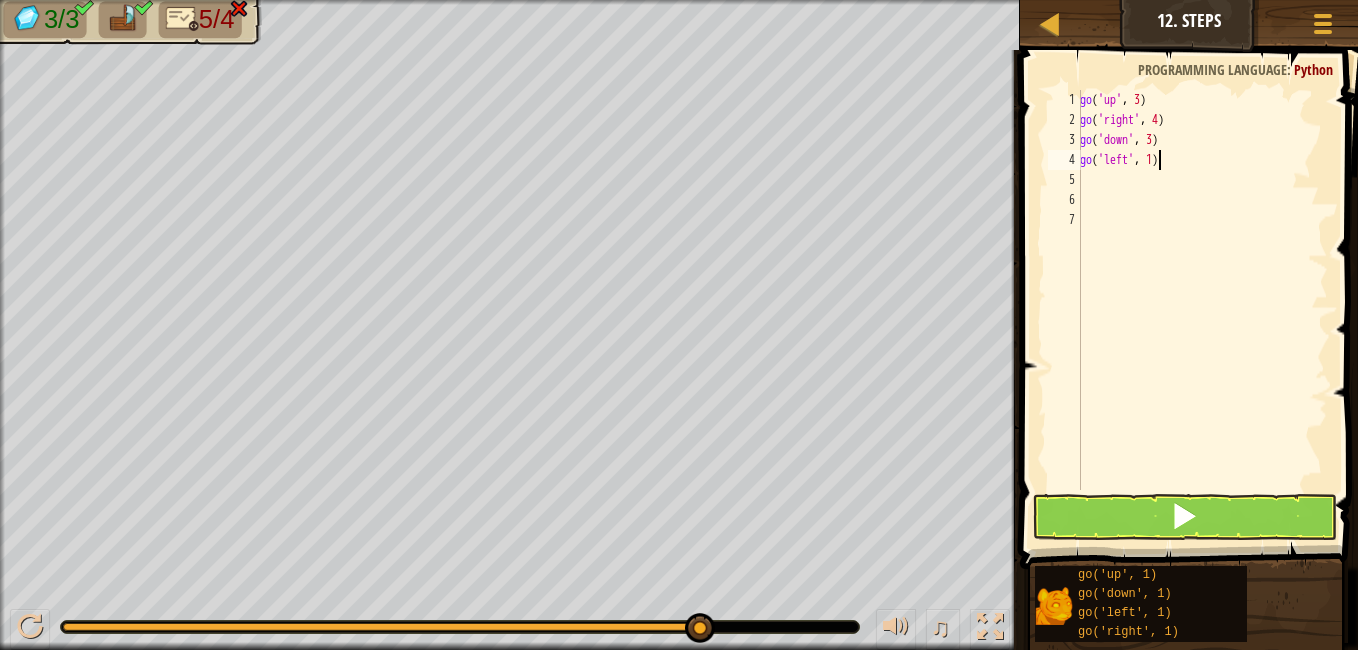 click on "go ( 'up' ,   3 ) go ( 'right' ,   4 ) go ( 'down' ,   3 ) go ( 'left' ,   1 )" at bounding box center [1202, 310] 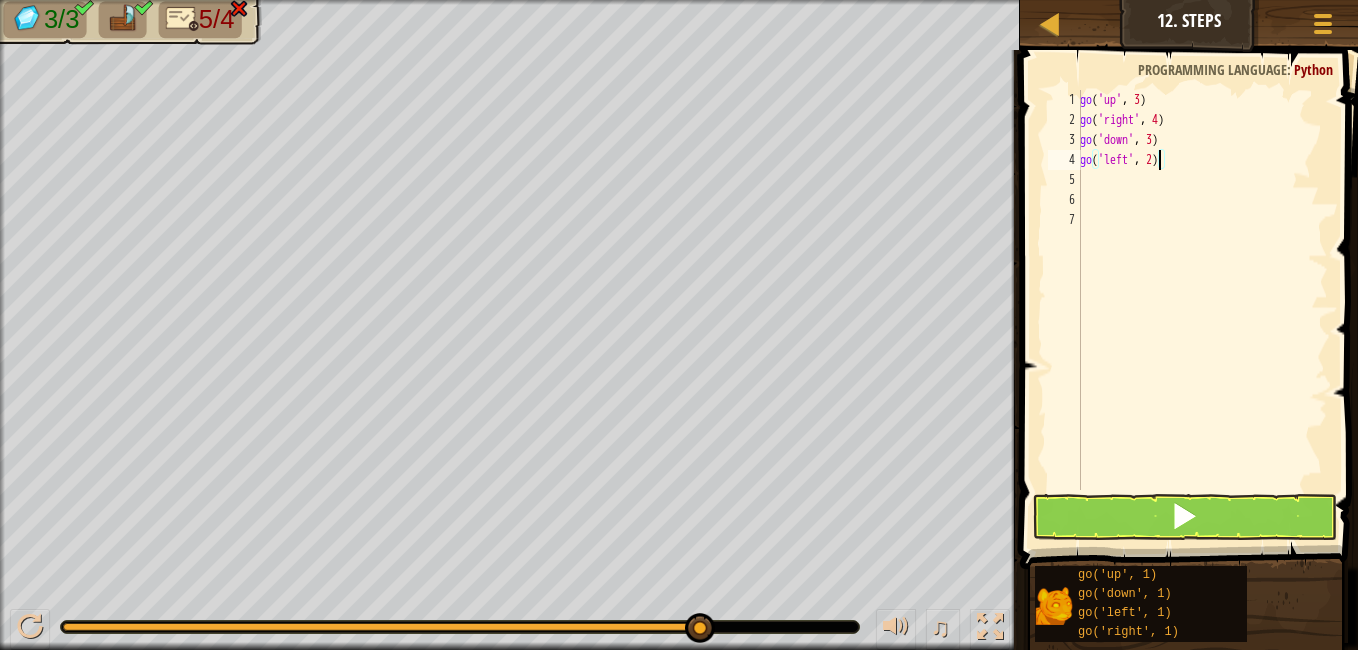 scroll, scrollTop: 9, scrollLeft: 6, axis: both 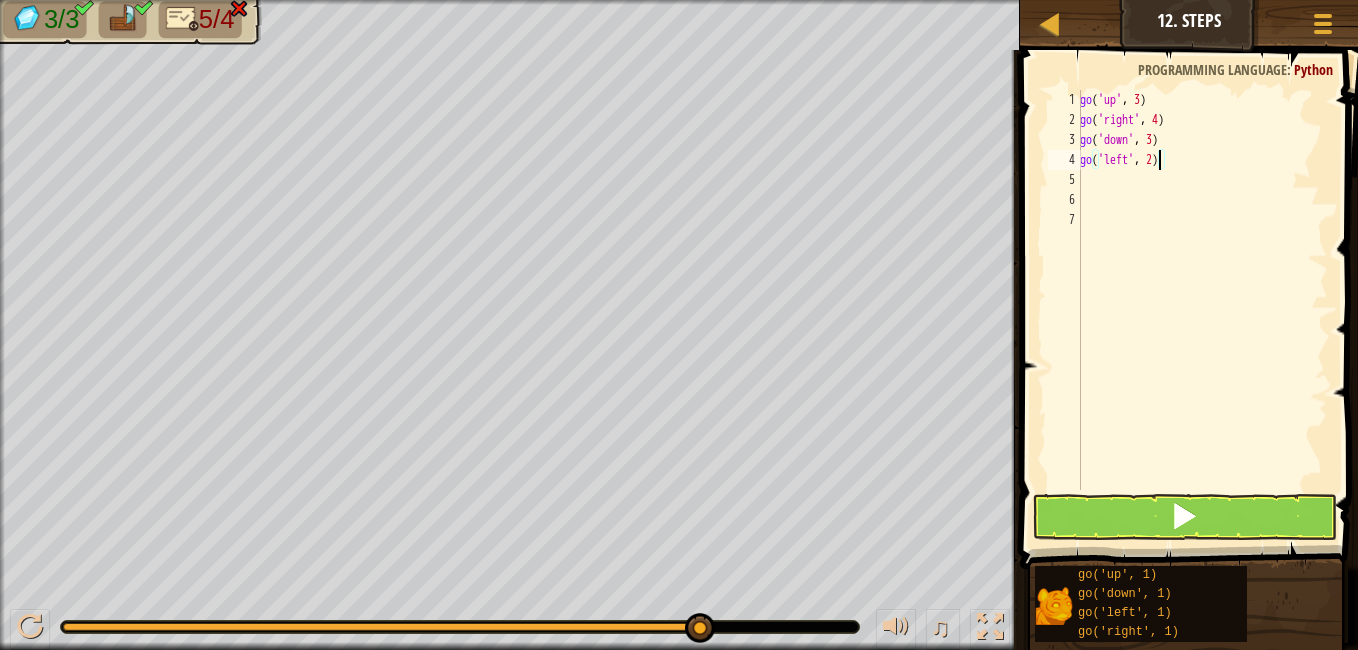 type on "go('left', 2)" 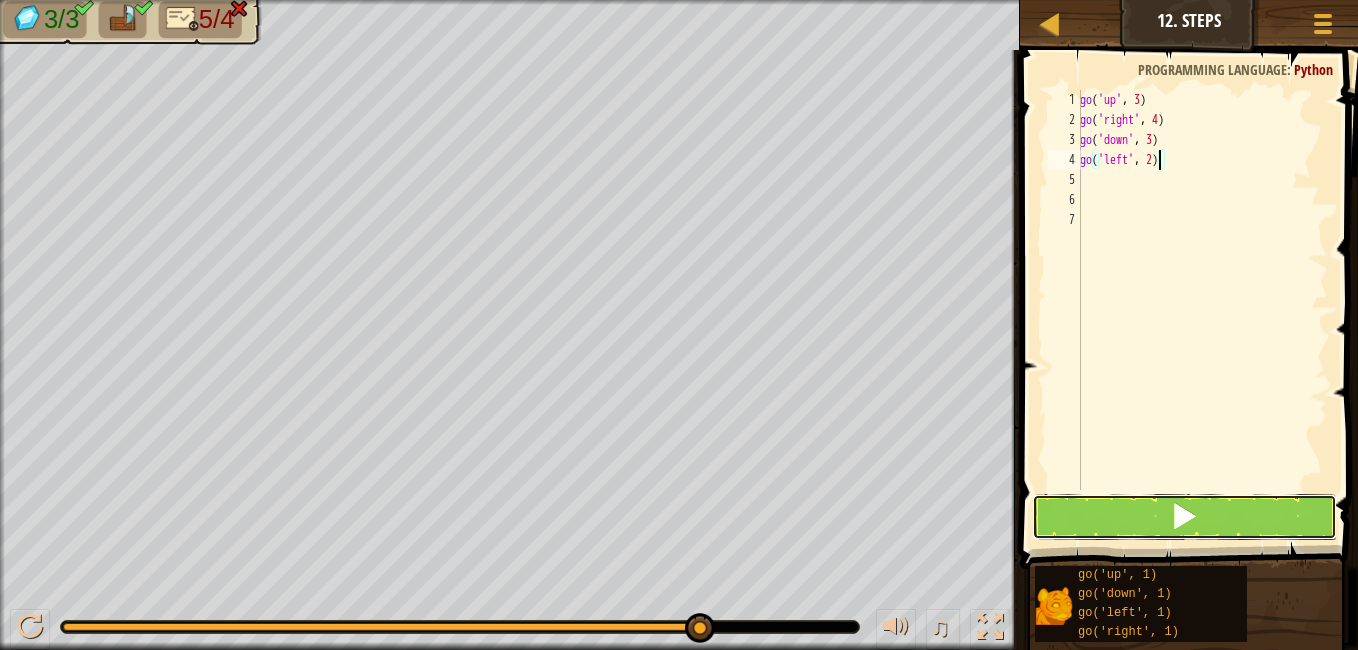 click at bounding box center (1184, 517) 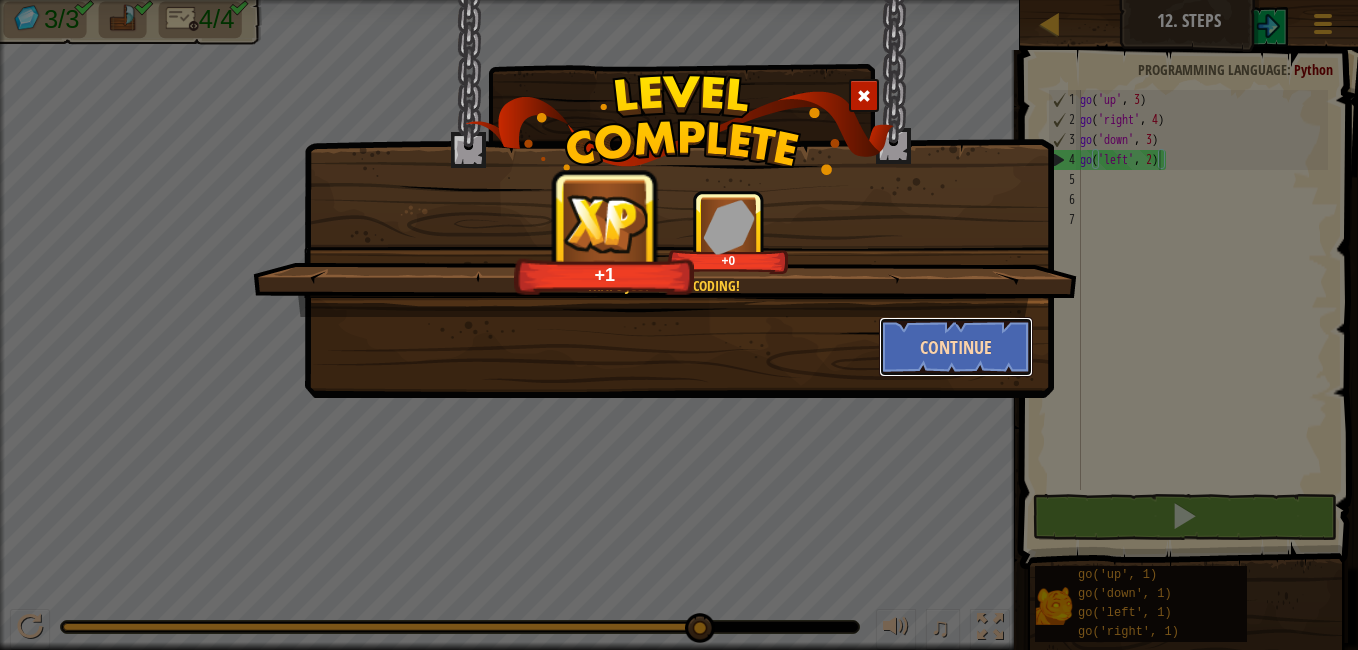 click on "Continue" at bounding box center [956, 347] 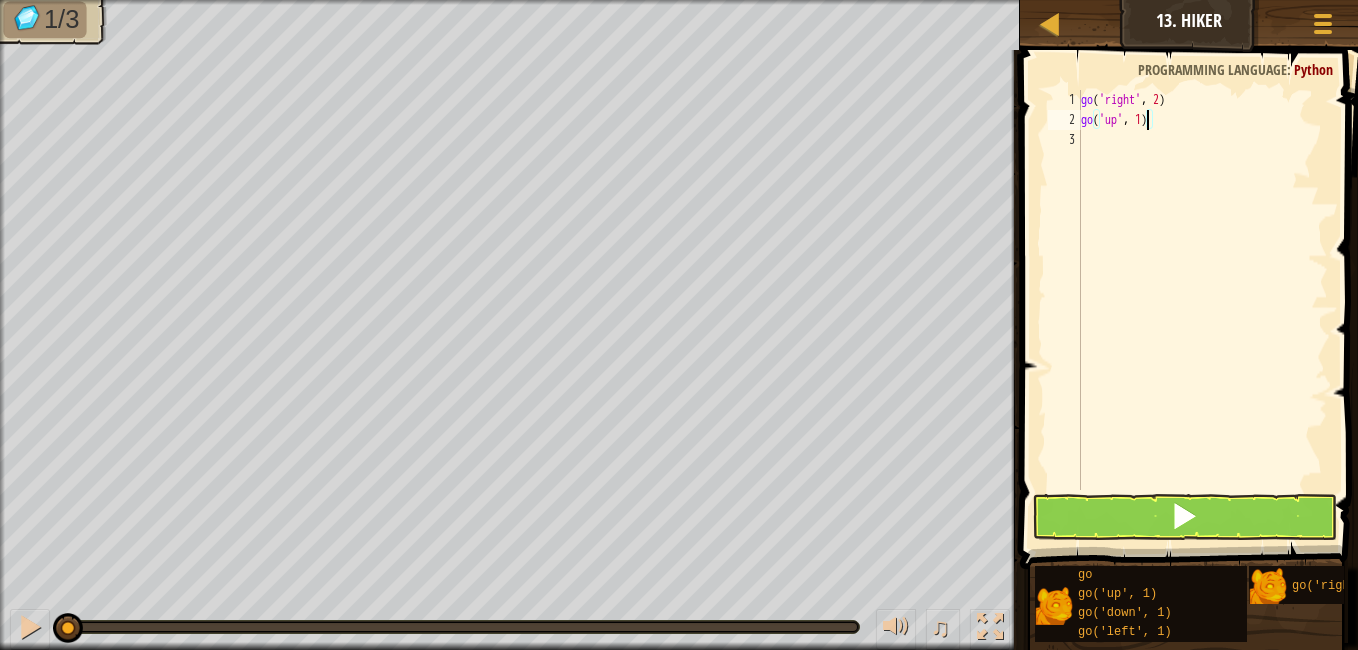 click on "go ( 'right' ,   2 ) go ( 'up' ,   1 )" at bounding box center (1202, 310) 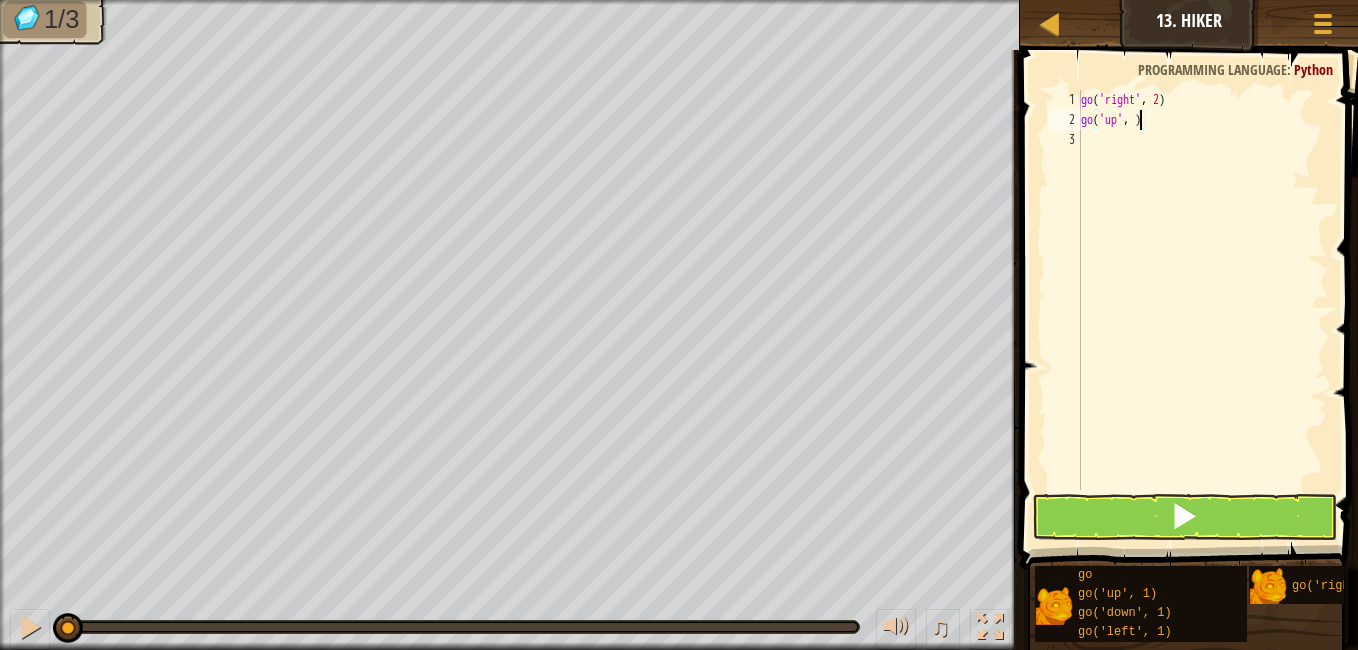 scroll, scrollTop: 9, scrollLeft: 5, axis: both 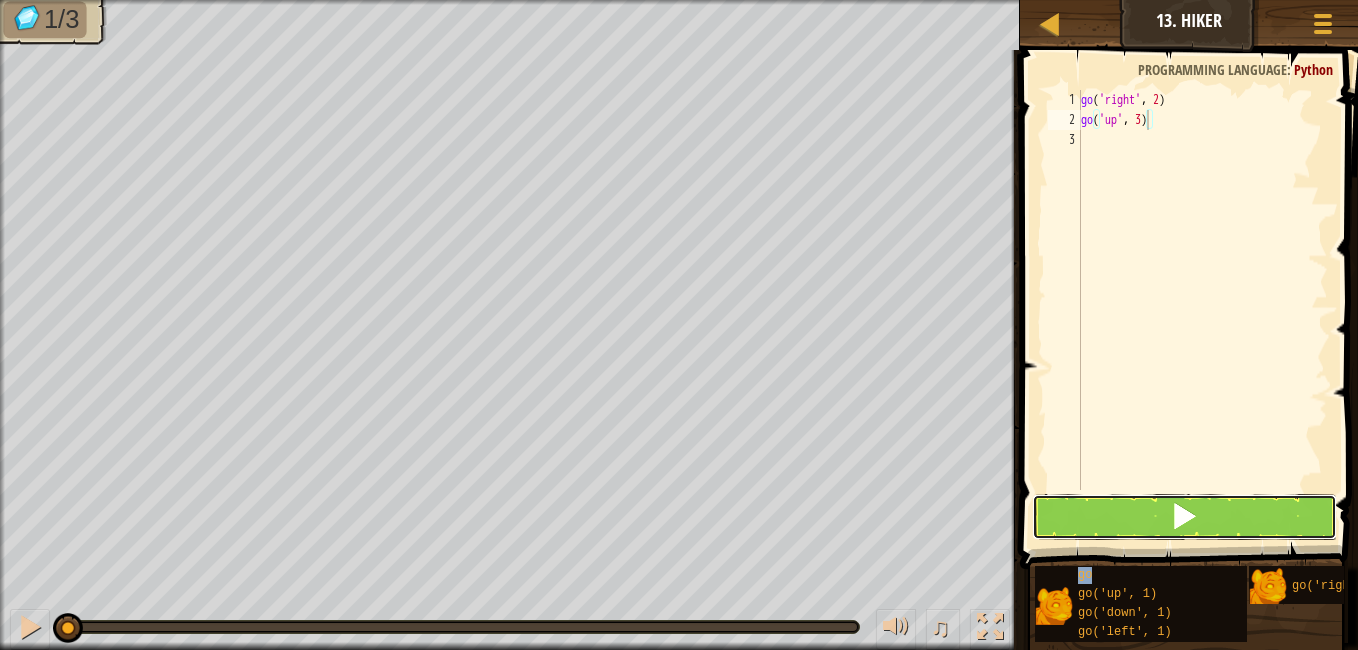 click at bounding box center [1184, 517] 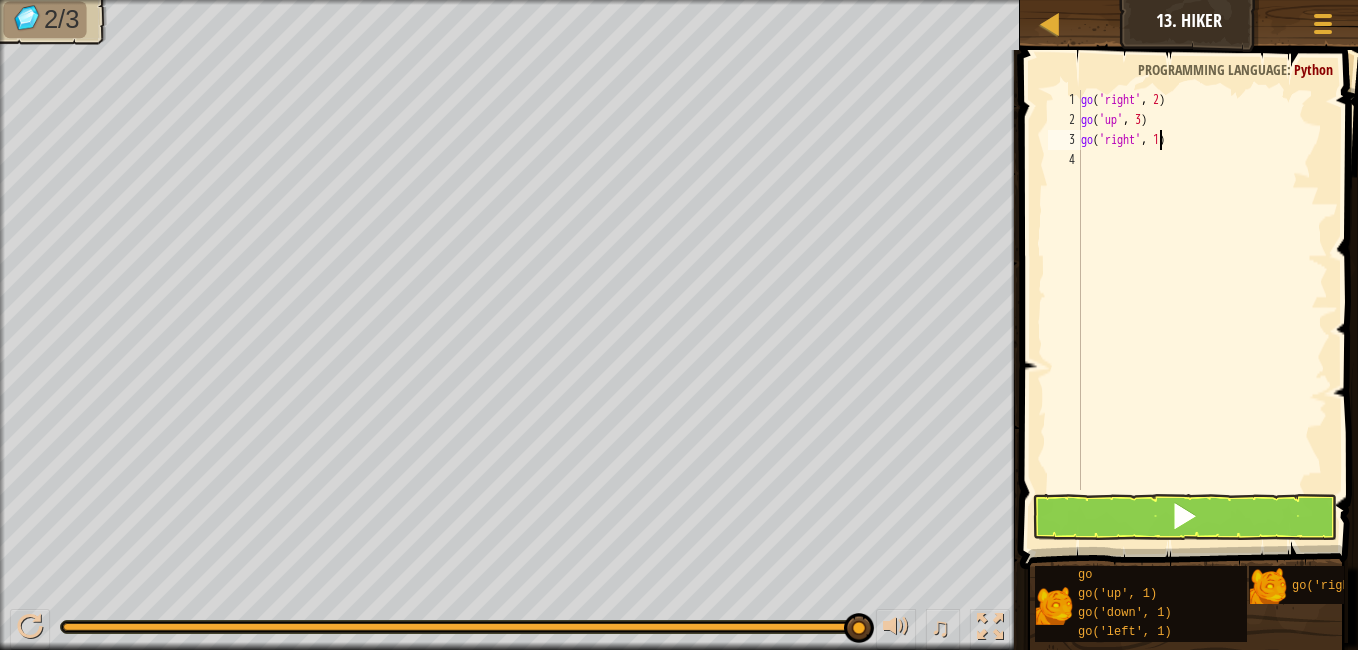 click on "go ( 'right' ,   2 ) go ( 'up' ,   3 ) go ( 'right' ,   1 )" at bounding box center [1202, 310] 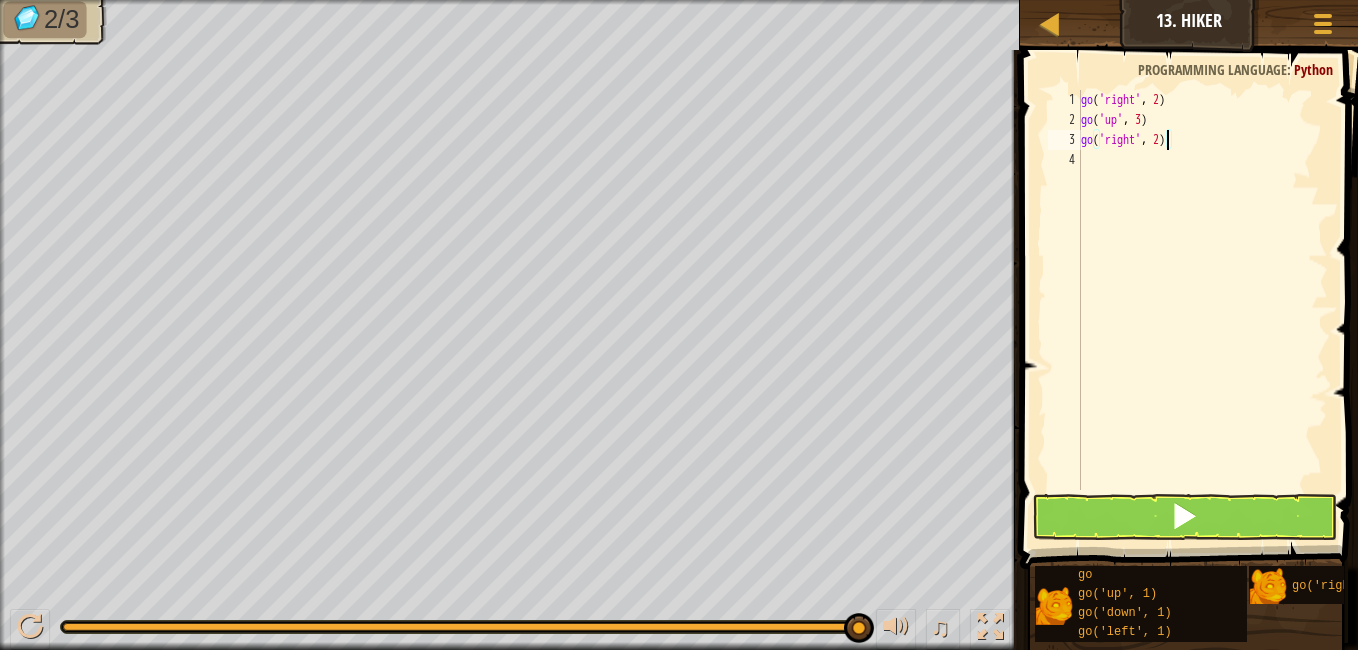 scroll, scrollTop: 9, scrollLeft: 6, axis: both 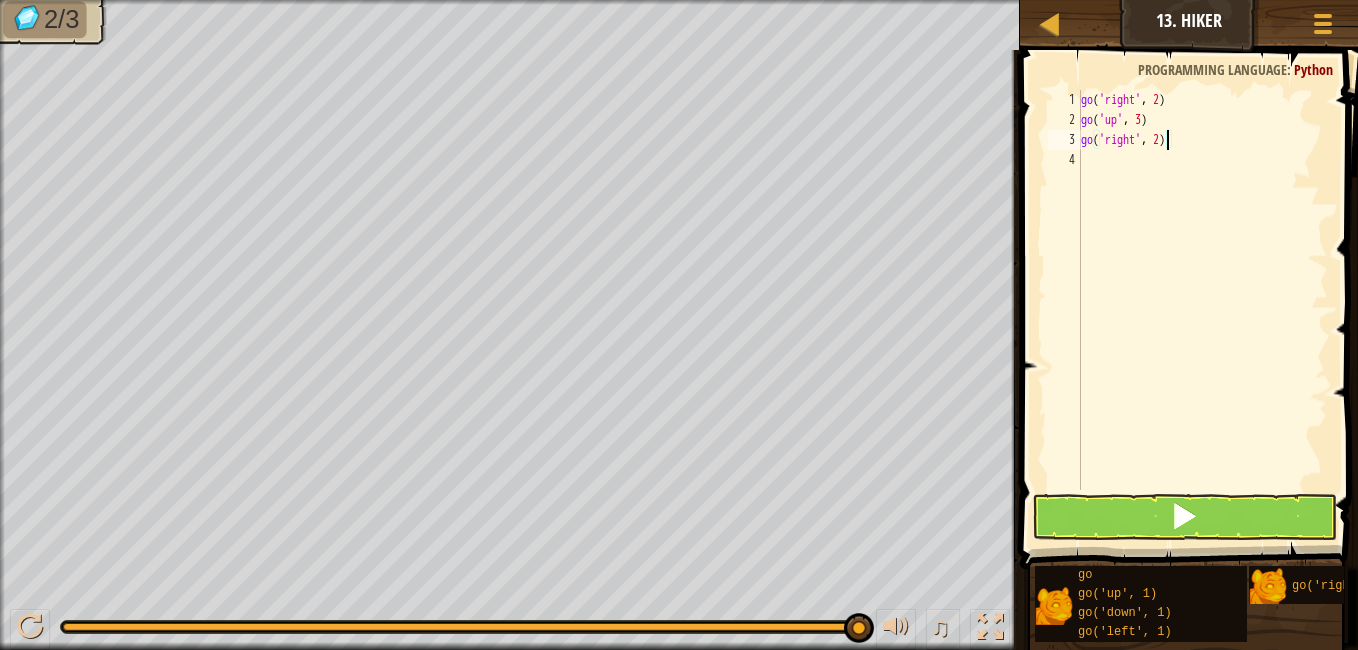 type on "go('right', 2)" 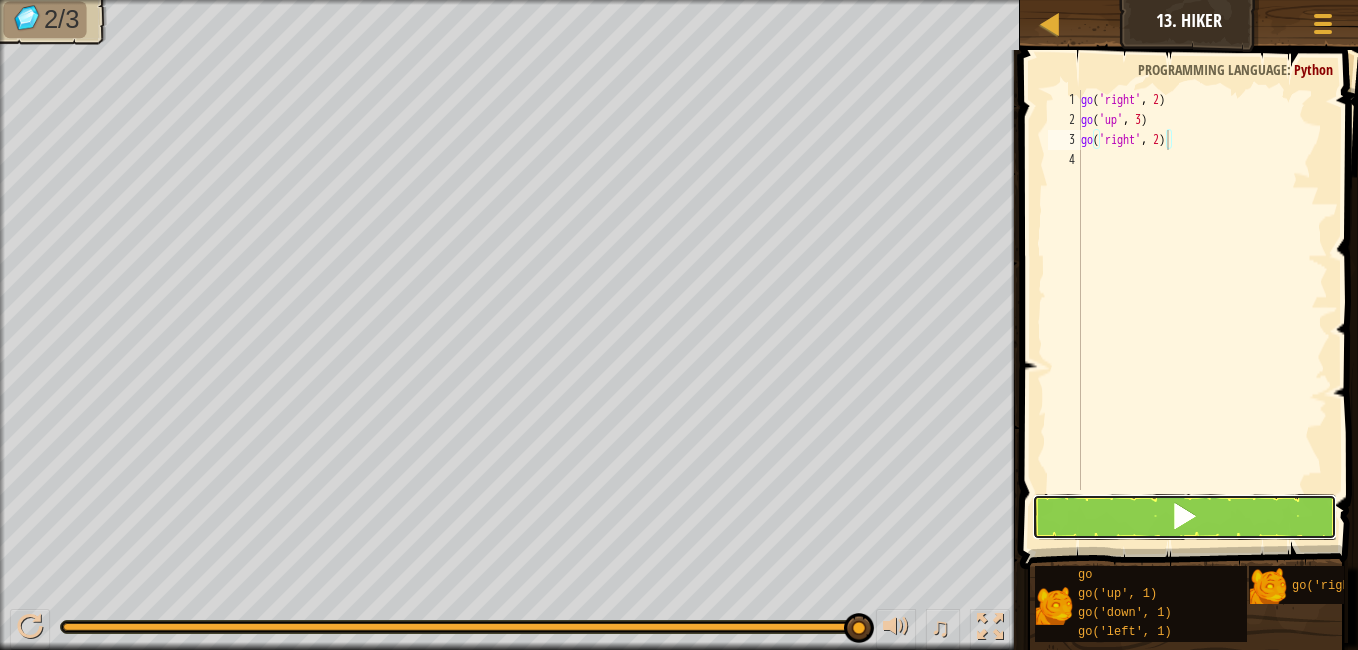 click at bounding box center [1184, 517] 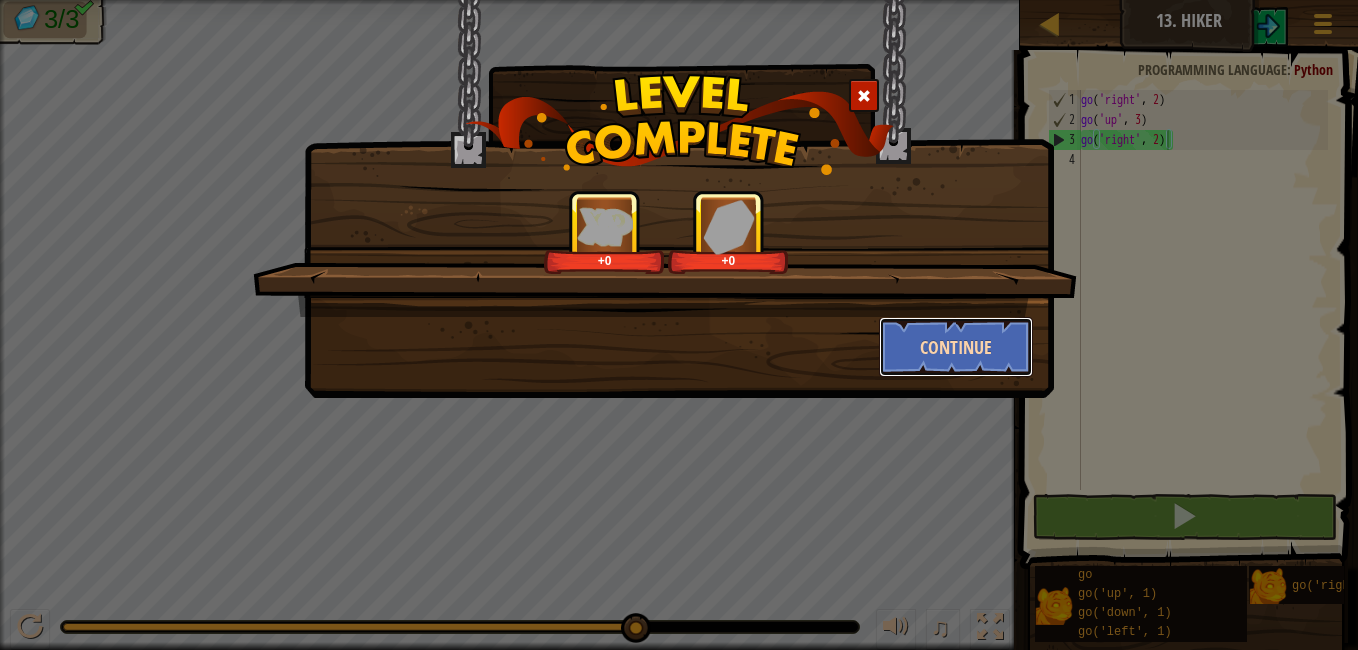 click on "Continue" at bounding box center [956, 347] 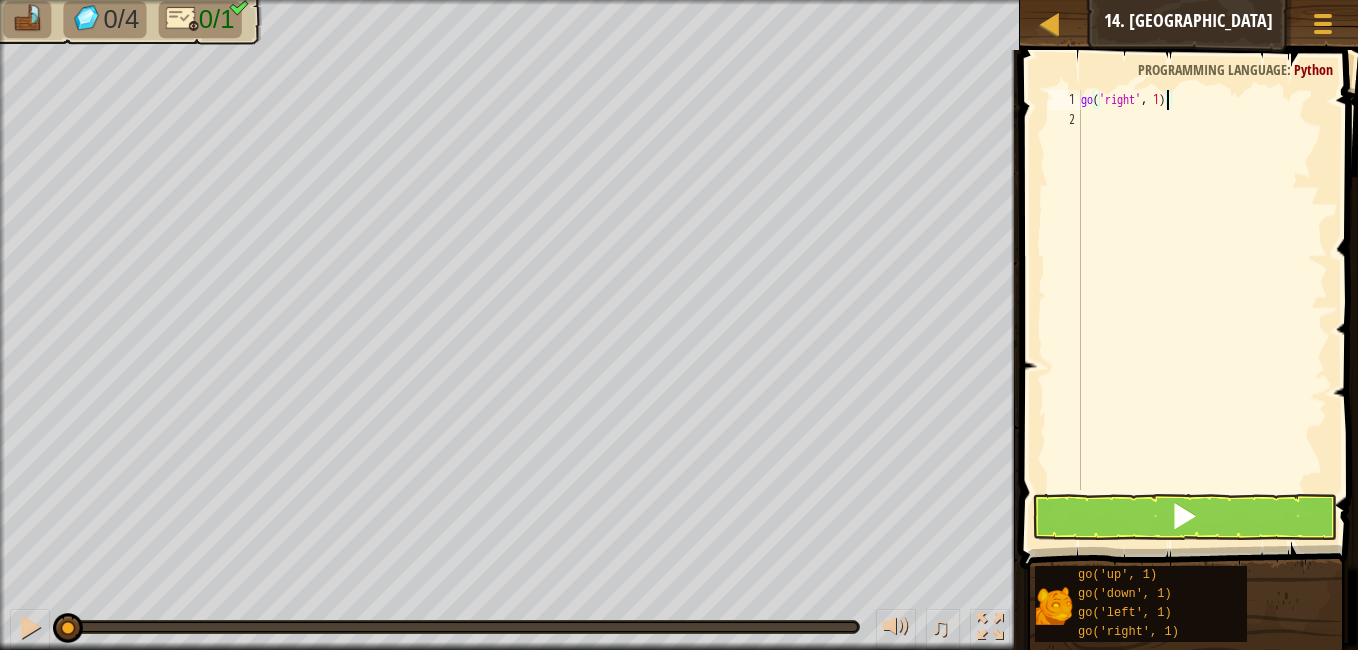 click on "go ( 'right' ,   1 )" at bounding box center [1202, 310] 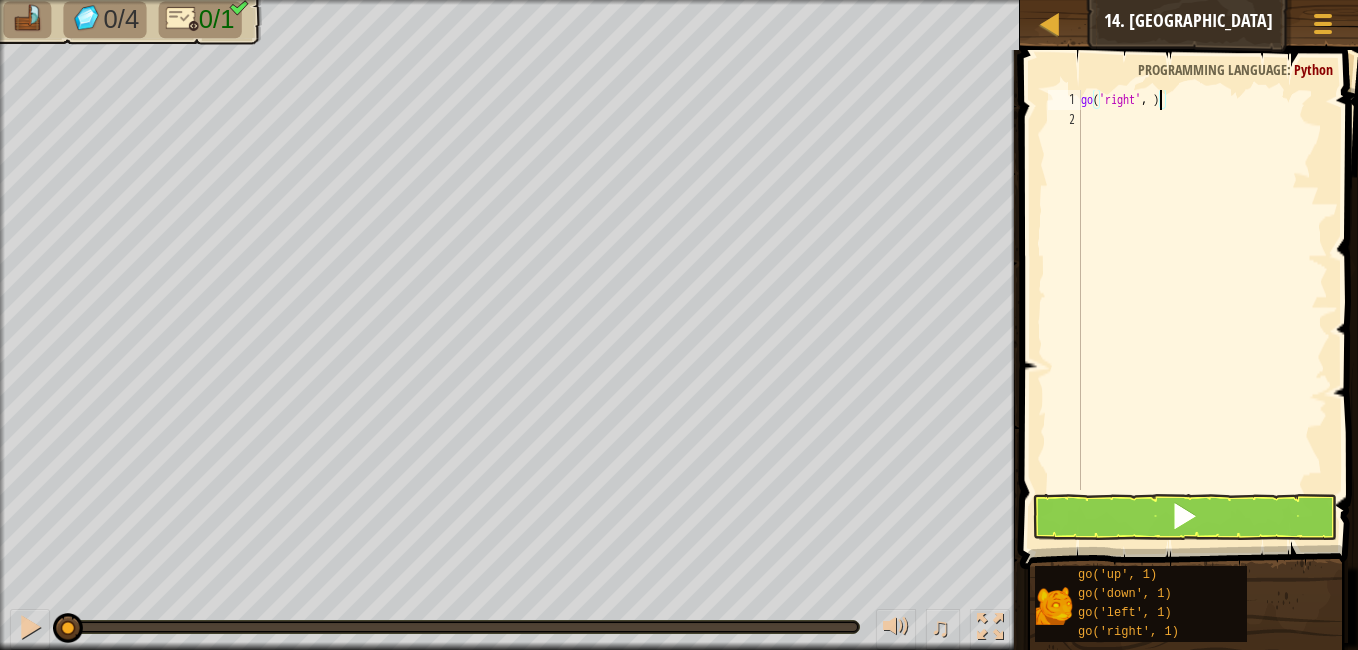 type on "go('right', 5)" 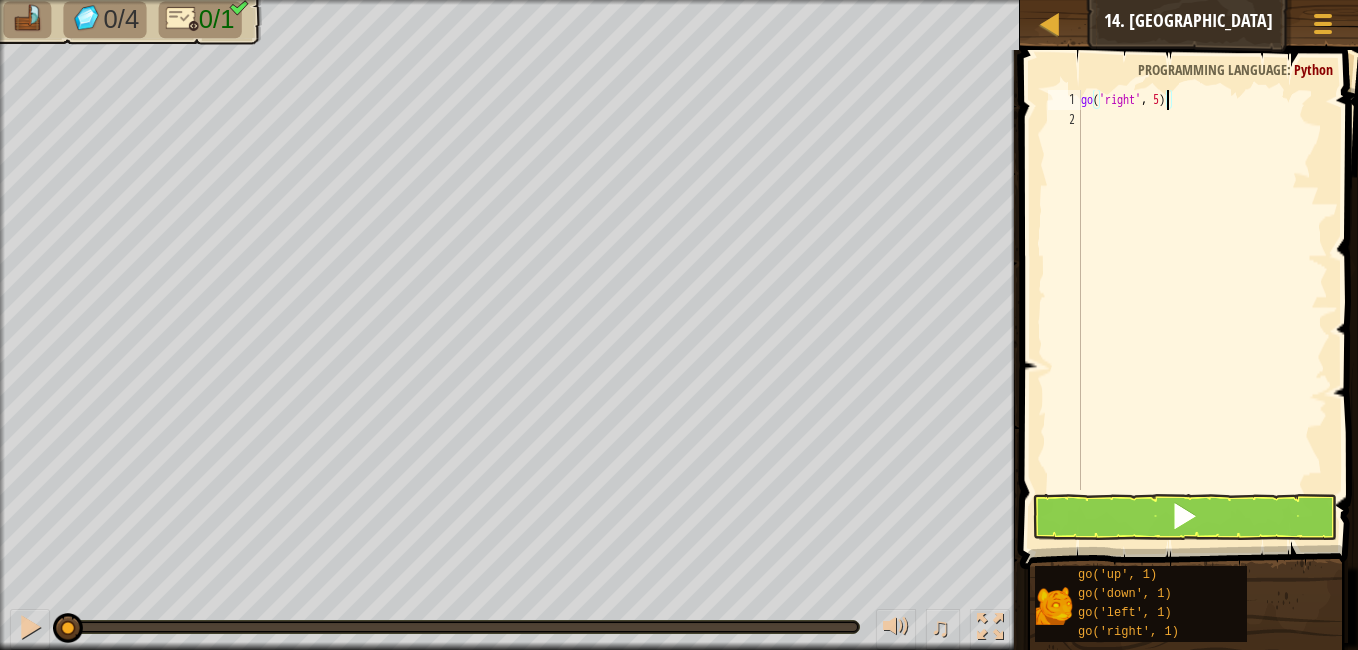 scroll, scrollTop: 9, scrollLeft: 0, axis: vertical 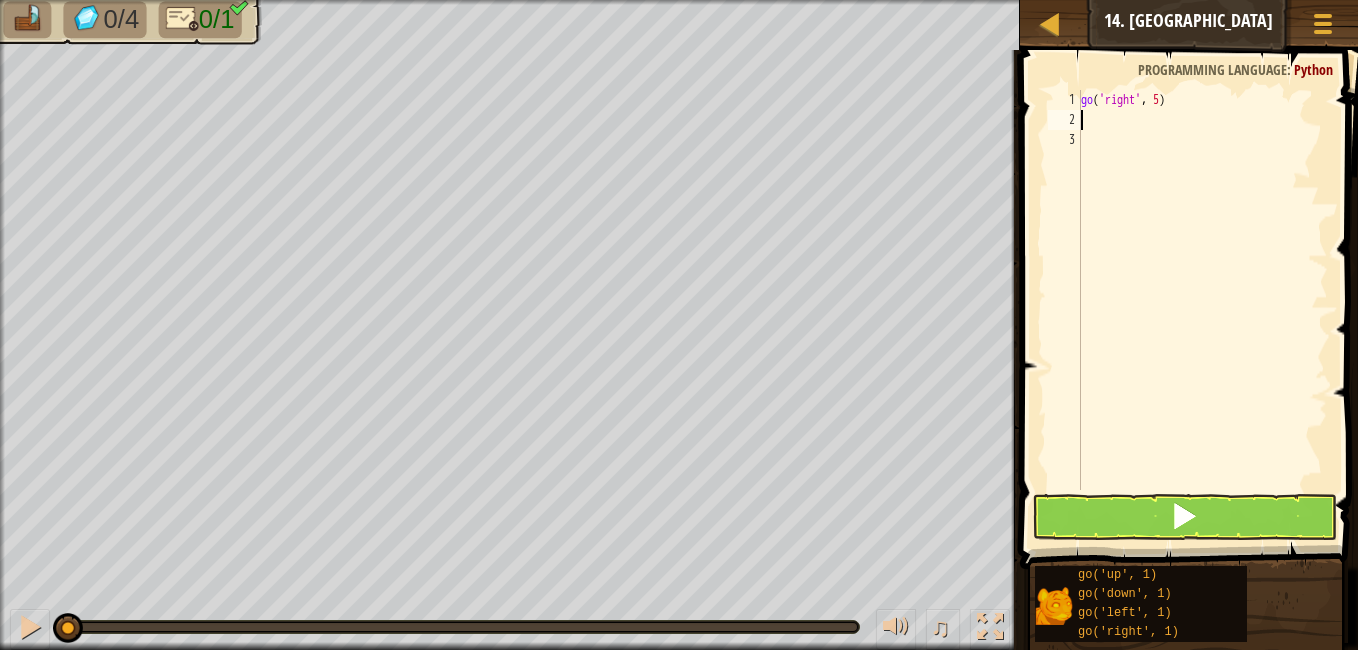 type 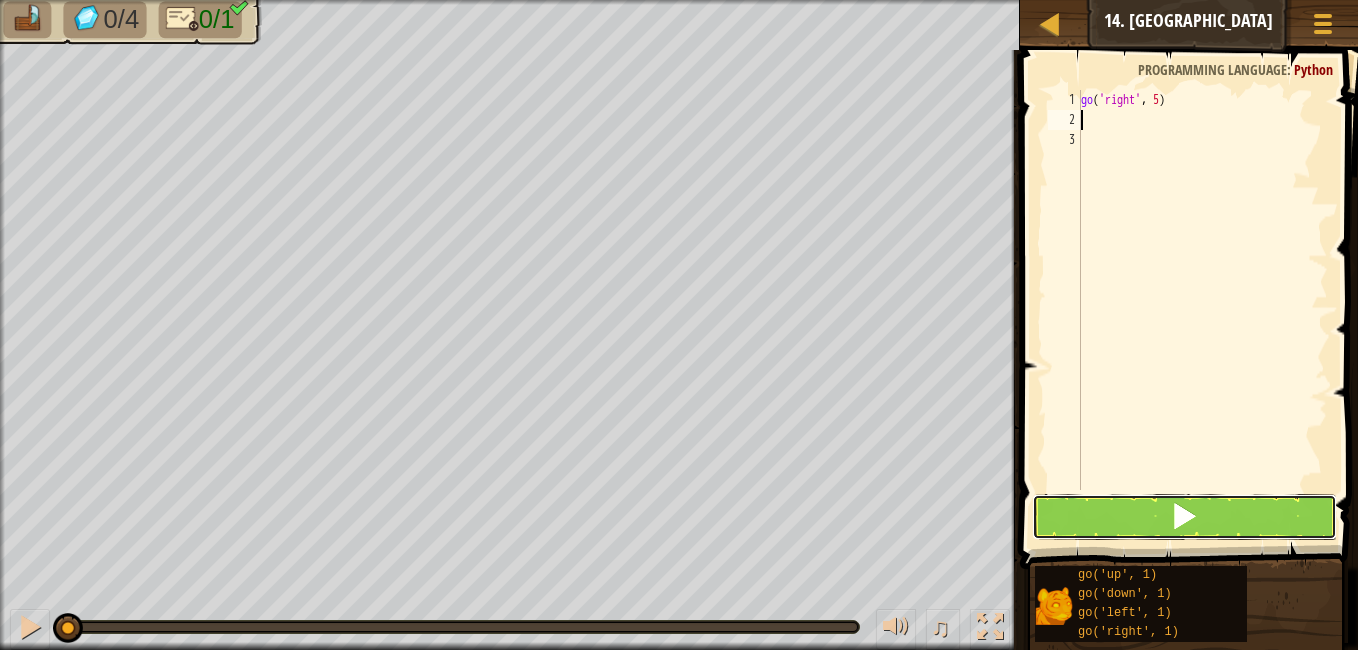 click at bounding box center [1184, 516] 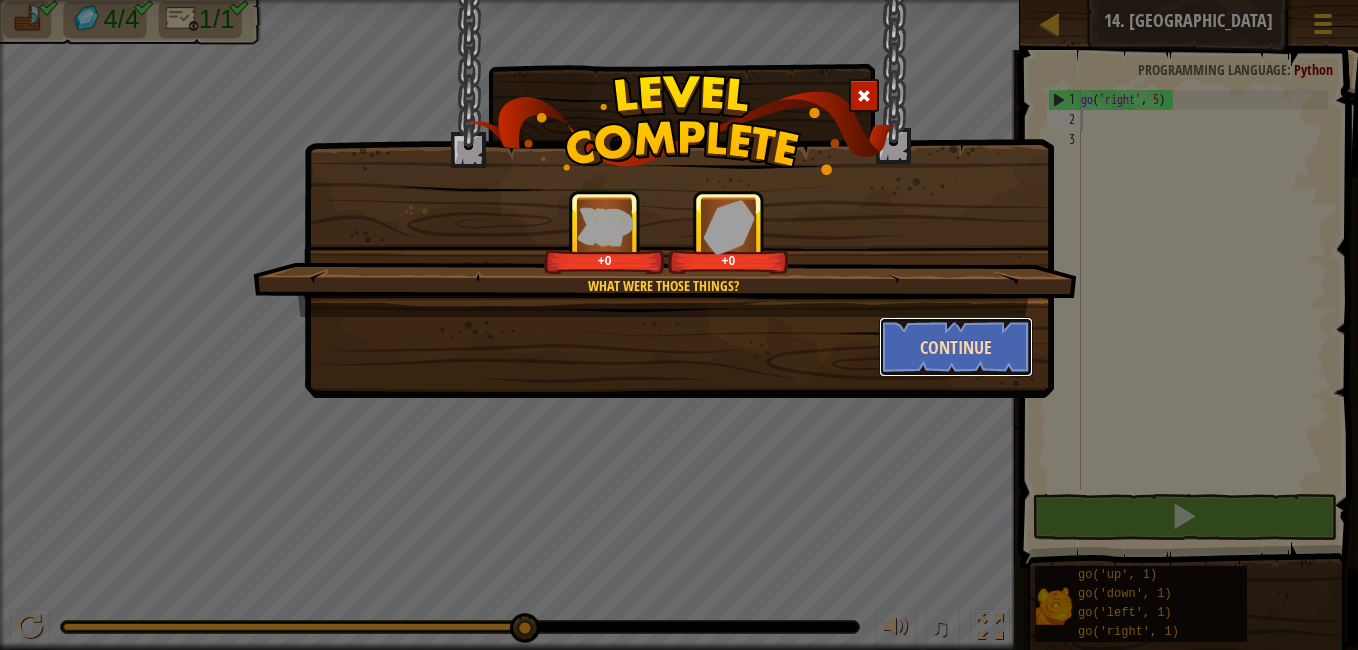 click on "Continue" at bounding box center (956, 347) 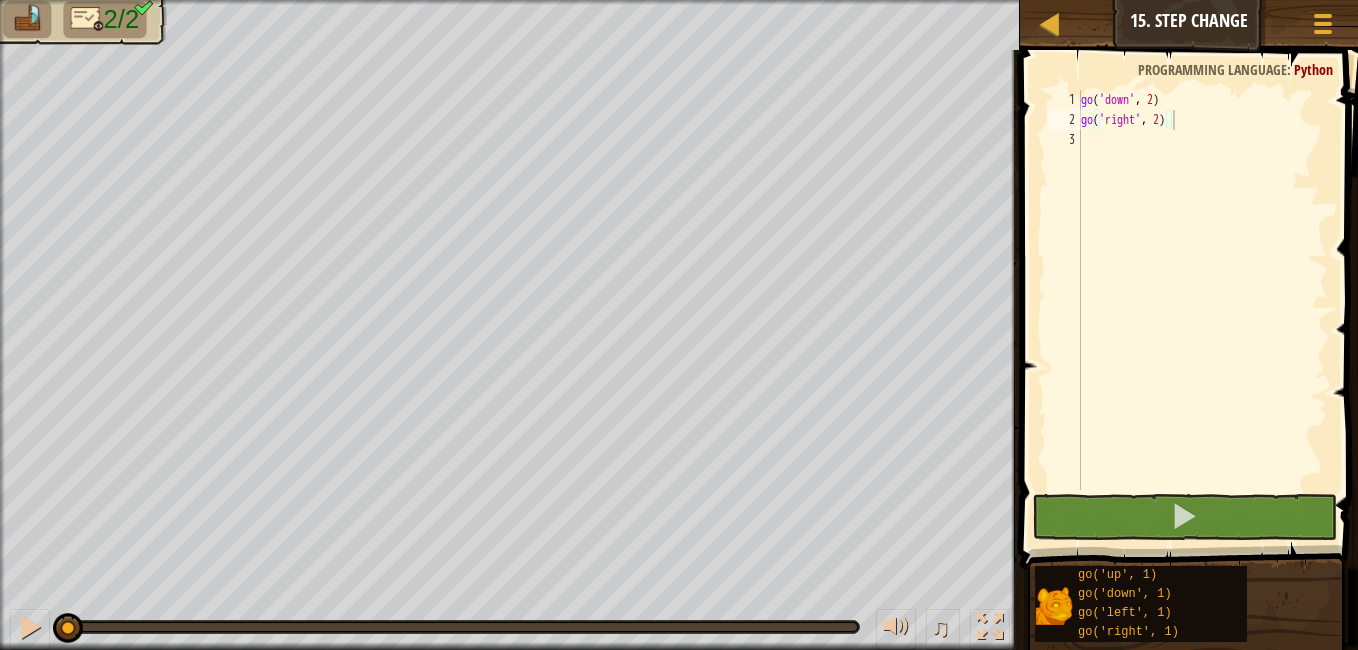 click on "go ( 'down' ,   2 ) go ( 'right' ,   2 )" at bounding box center (1202, 310) 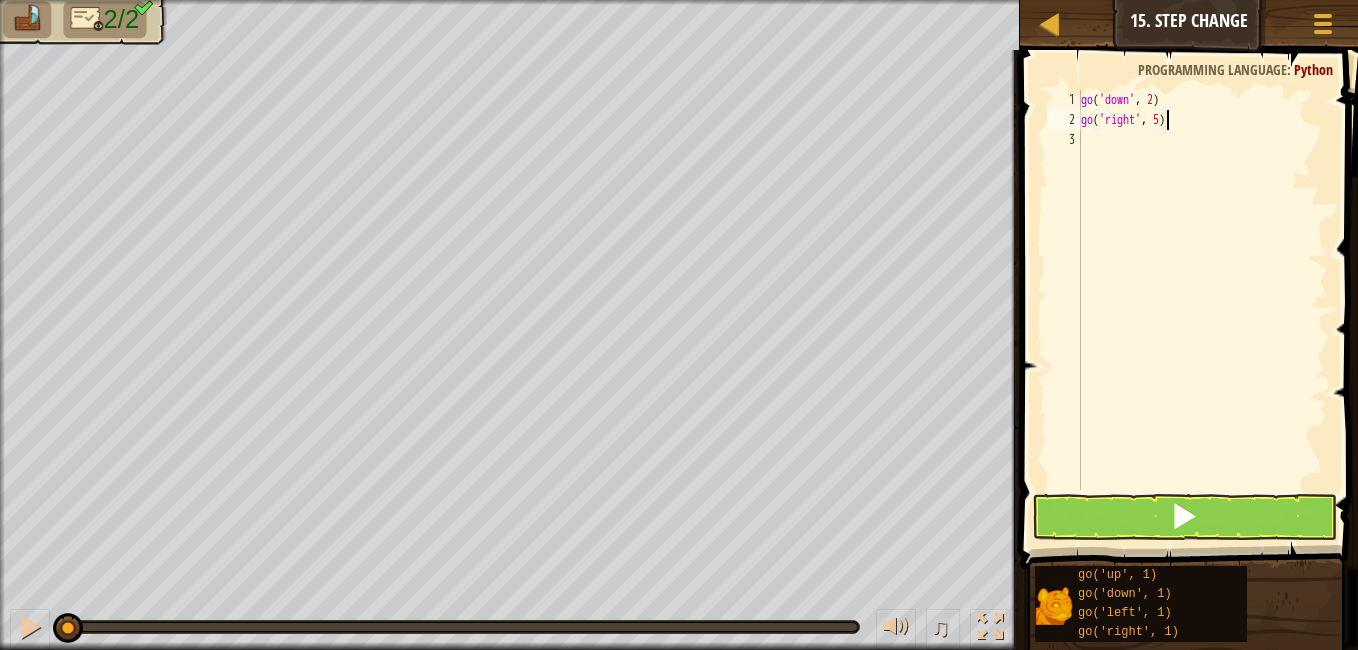 scroll, scrollTop: 9, scrollLeft: 6, axis: both 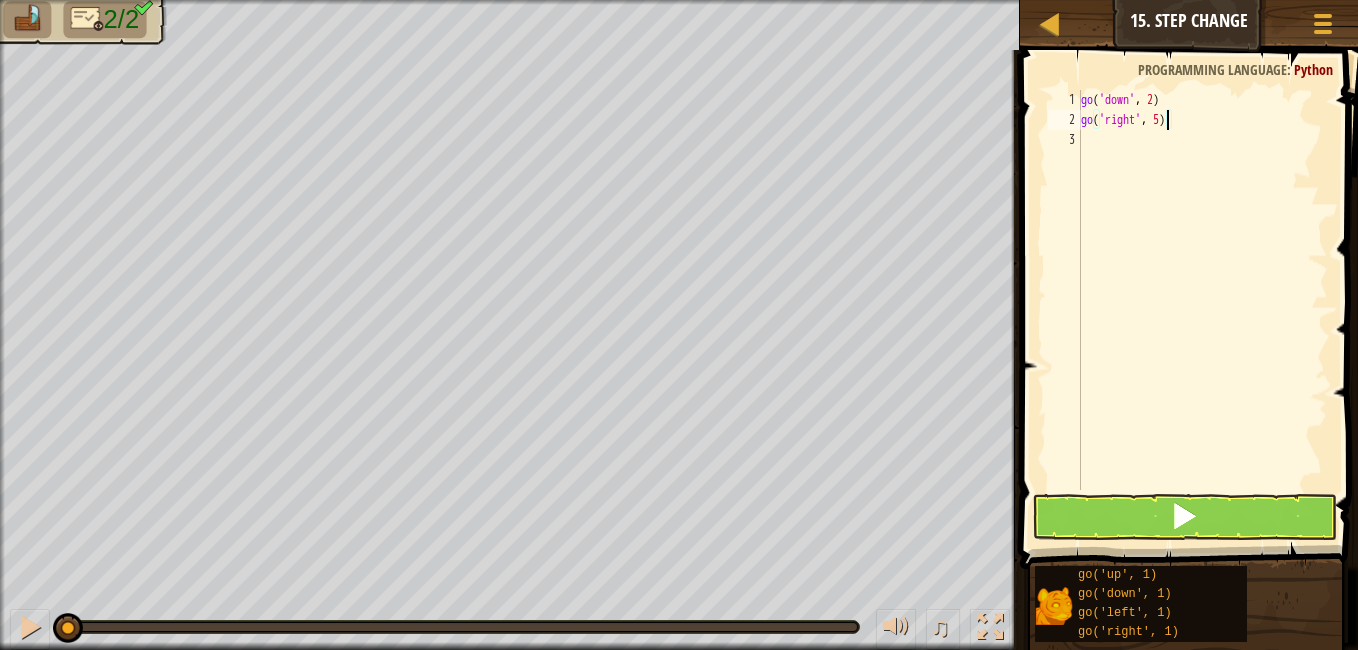 type on "go('right', 5)" 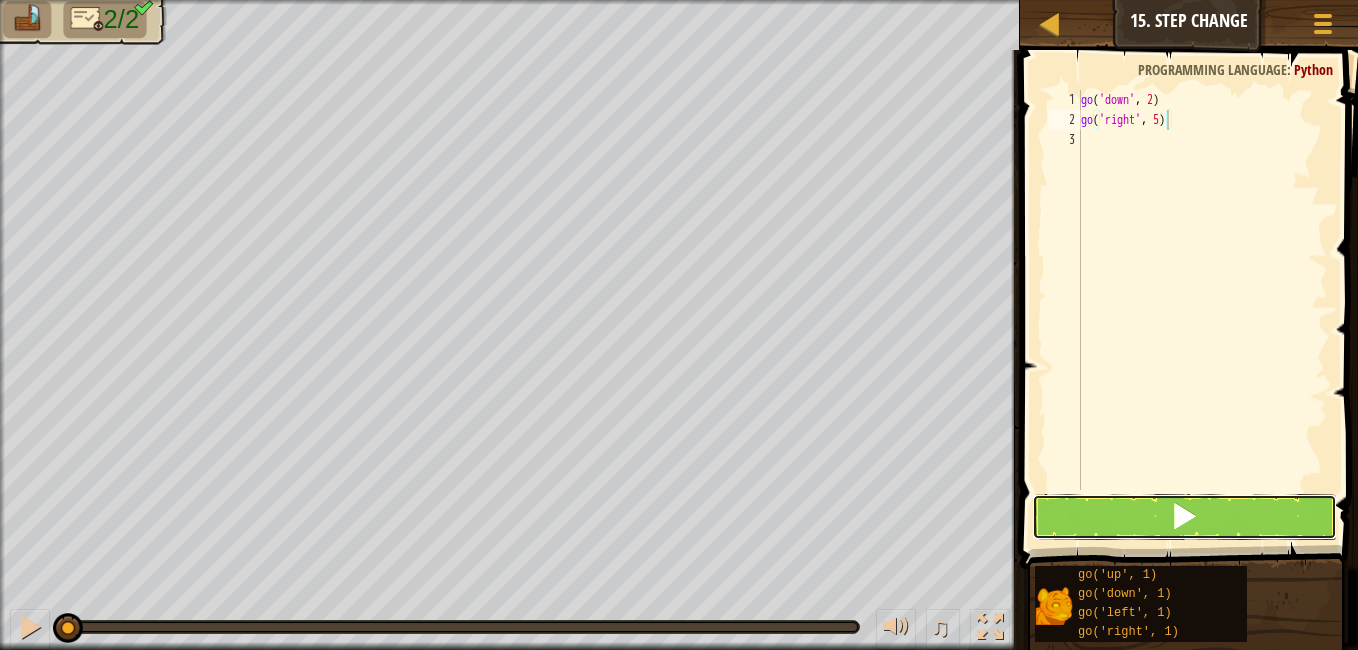 click at bounding box center [1184, 517] 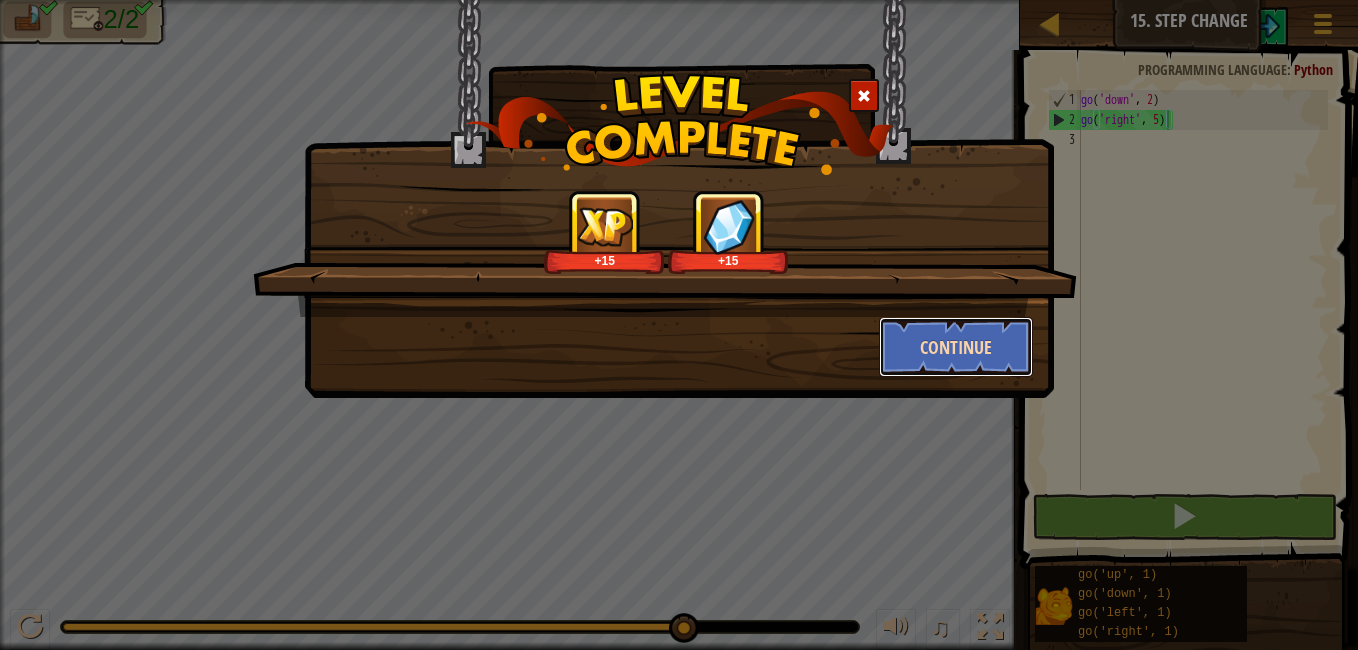 click on "Continue" at bounding box center (956, 347) 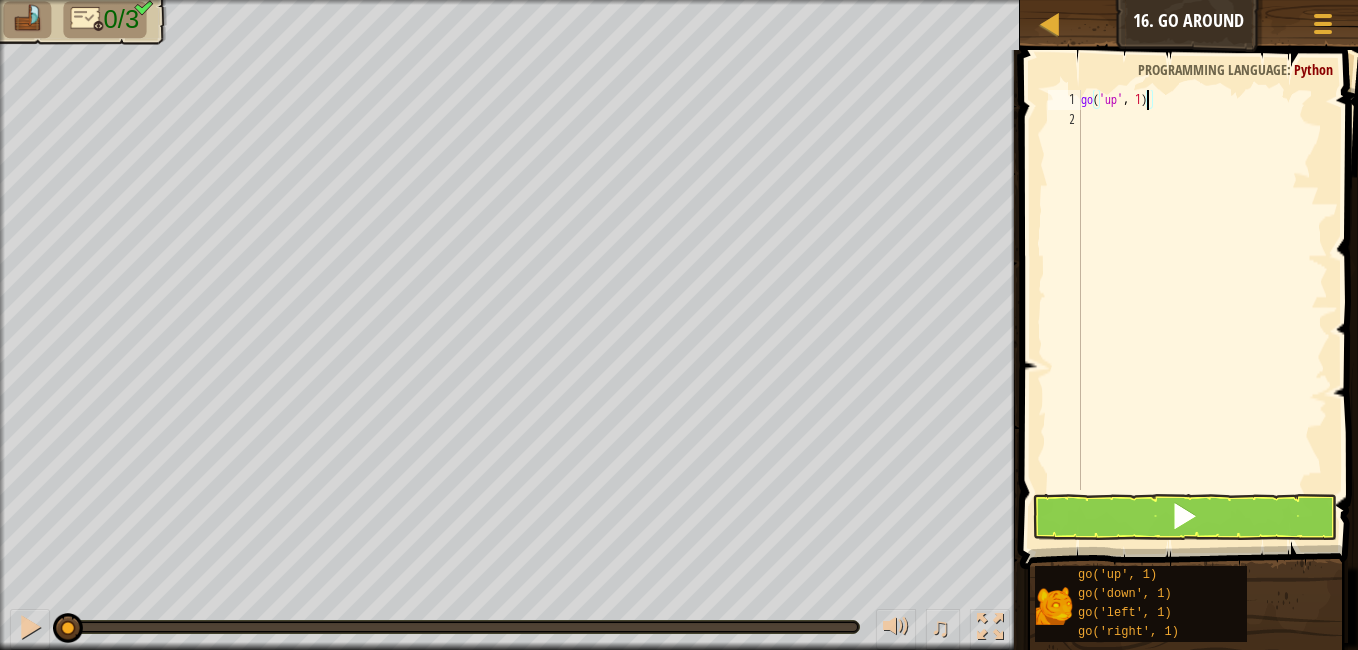click on "go ( 'up' ,   1 )" at bounding box center (1202, 310) 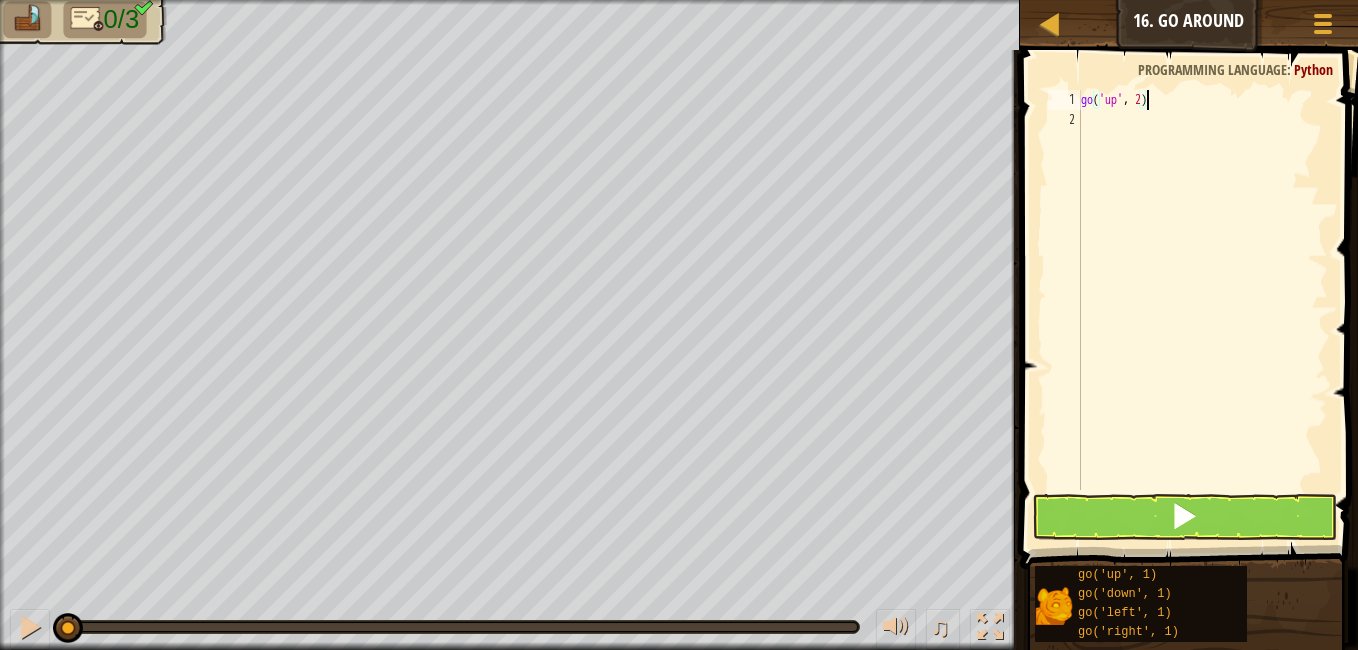 scroll, scrollTop: 9, scrollLeft: 5, axis: both 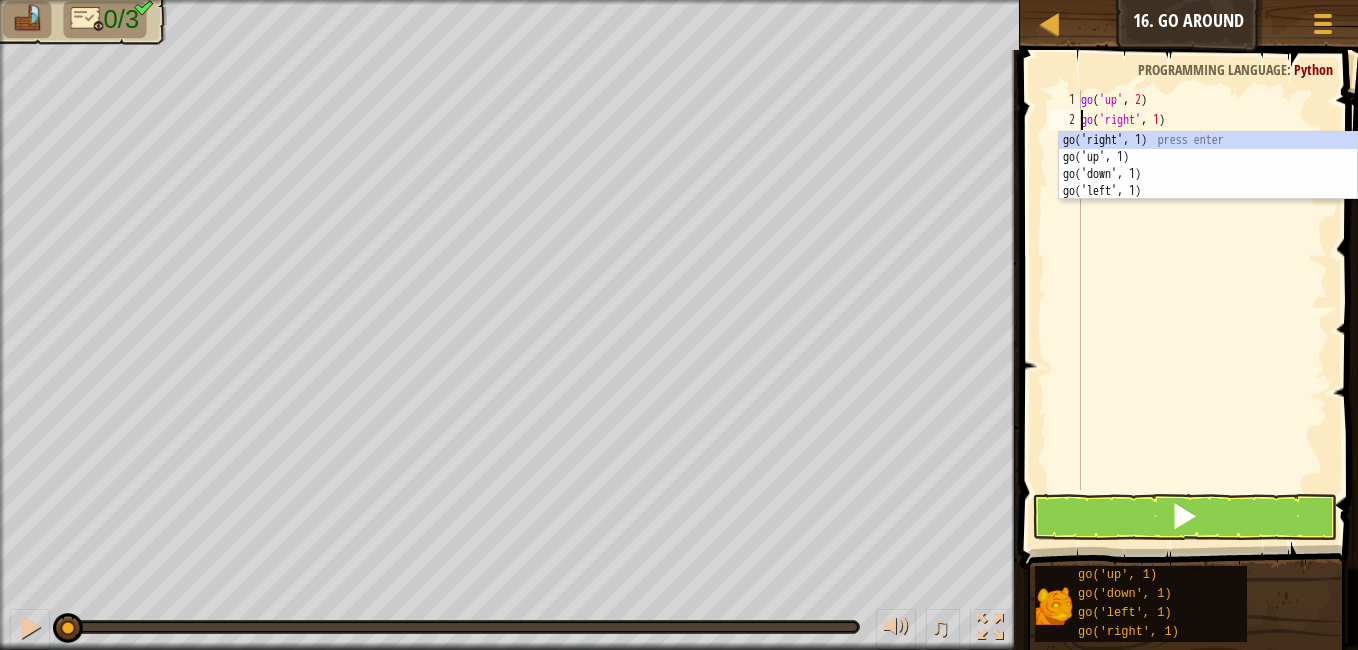 click on "go ( 'up' ,   2 ) go ( 'right' ,   1 )" at bounding box center (1202, 310) 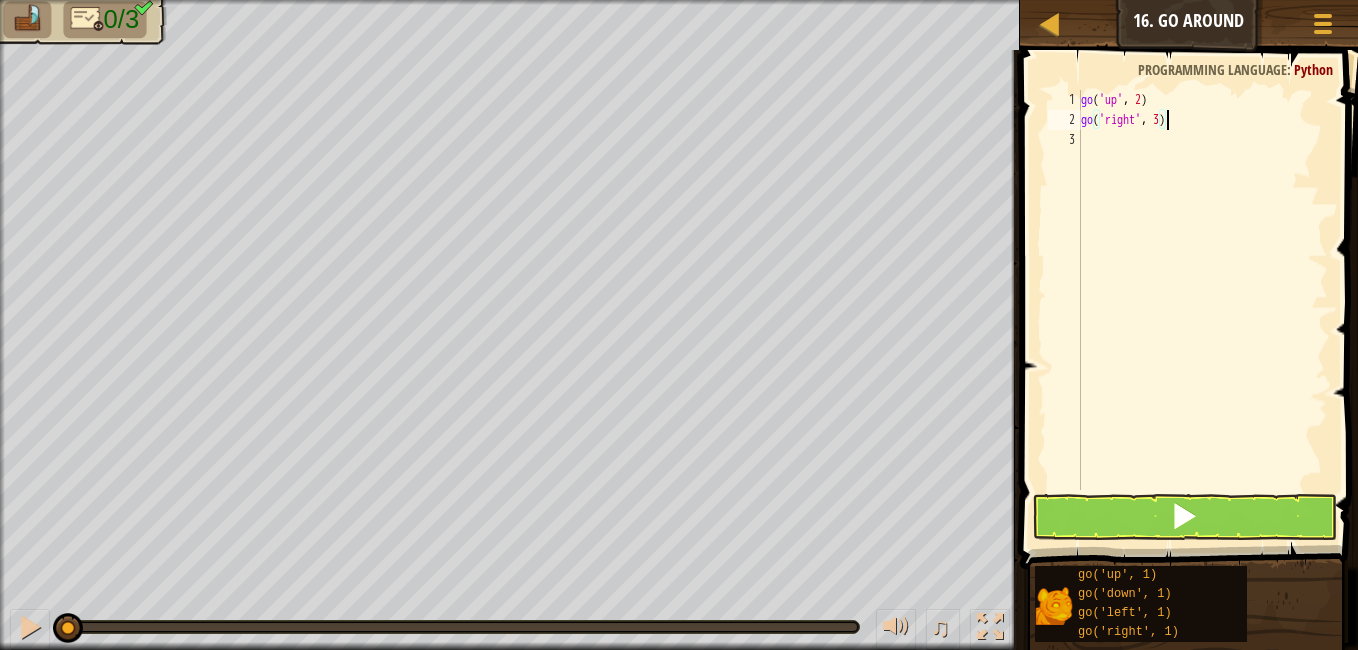 scroll, scrollTop: 9, scrollLeft: 6, axis: both 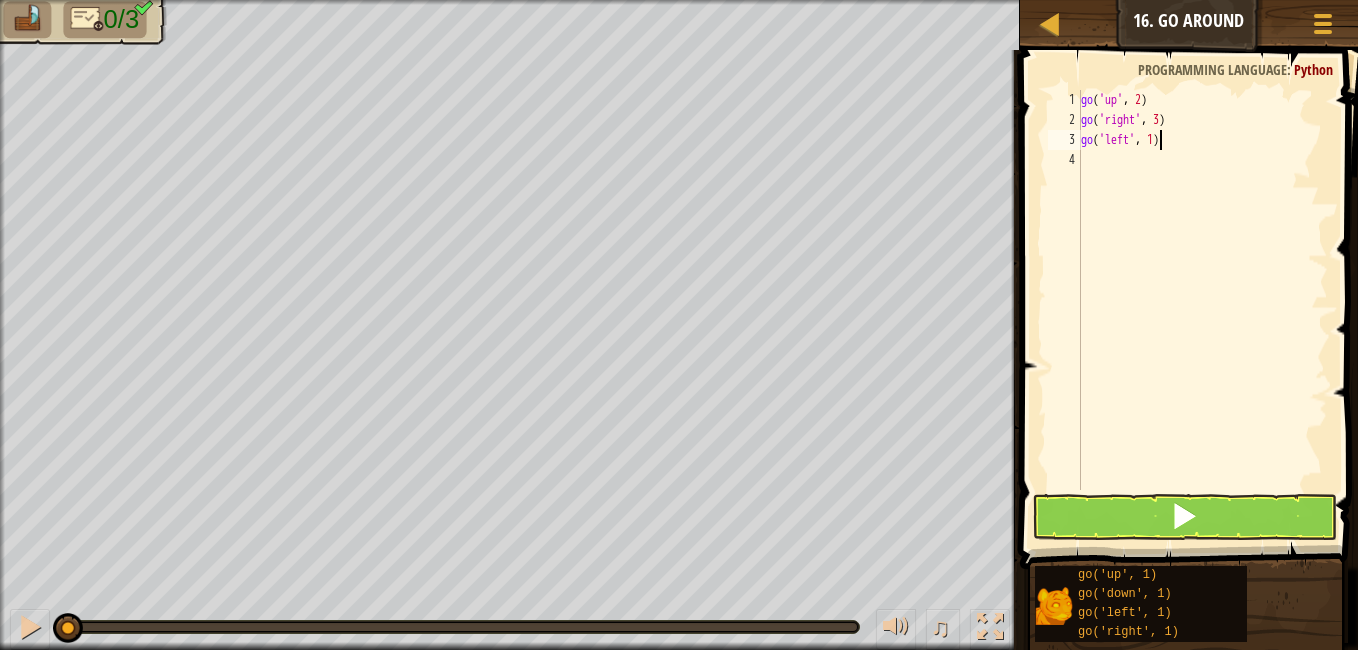 click on "go ( 'up' ,   2 ) go ( 'right' ,   3 ) go ( 'left' ,   1 )" at bounding box center (1202, 310) 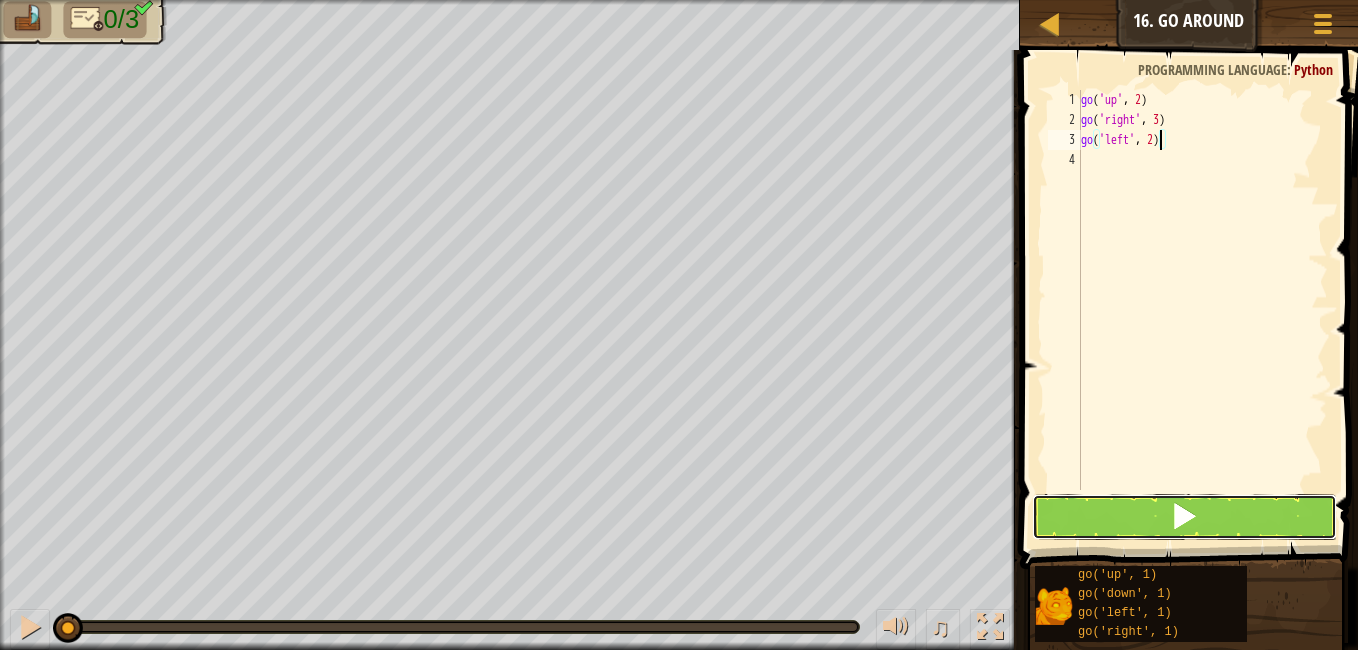 click at bounding box center [1184, 517] 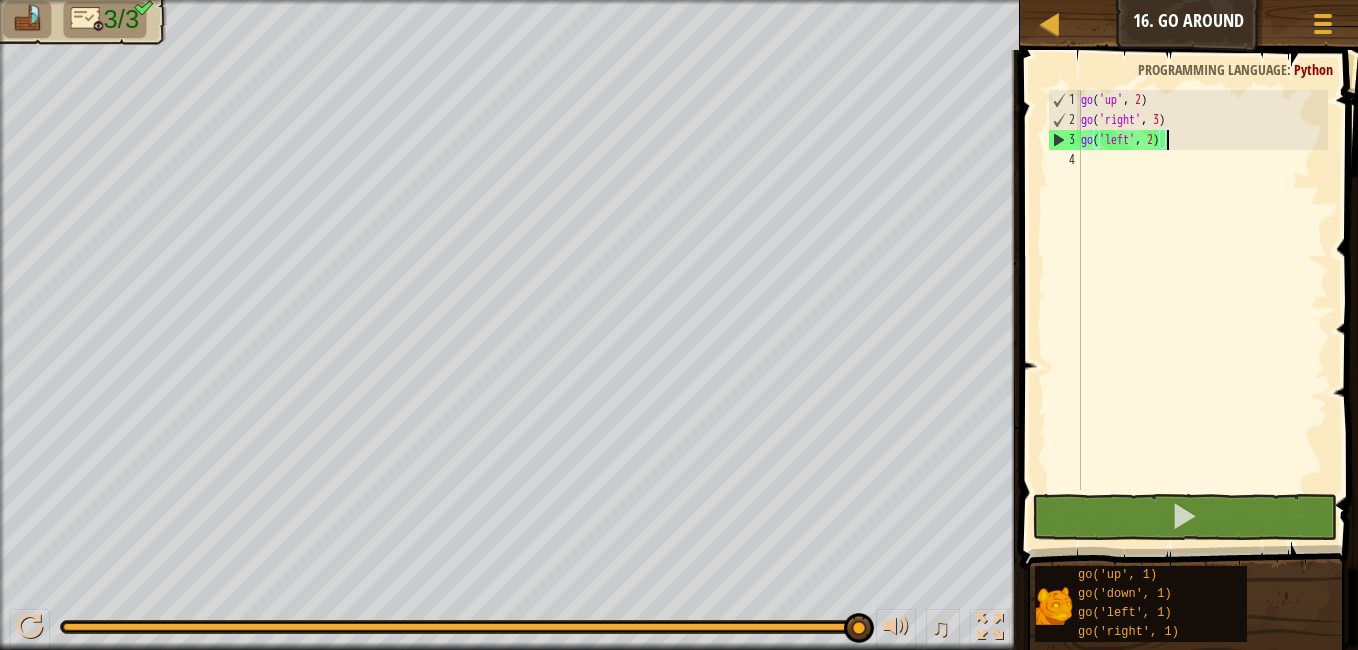 click on "go ( 'up' ,   2 ) go ( 'right' ,   3 ) go ( 'left' ,   2 )" at bounding box center [1202, 310] 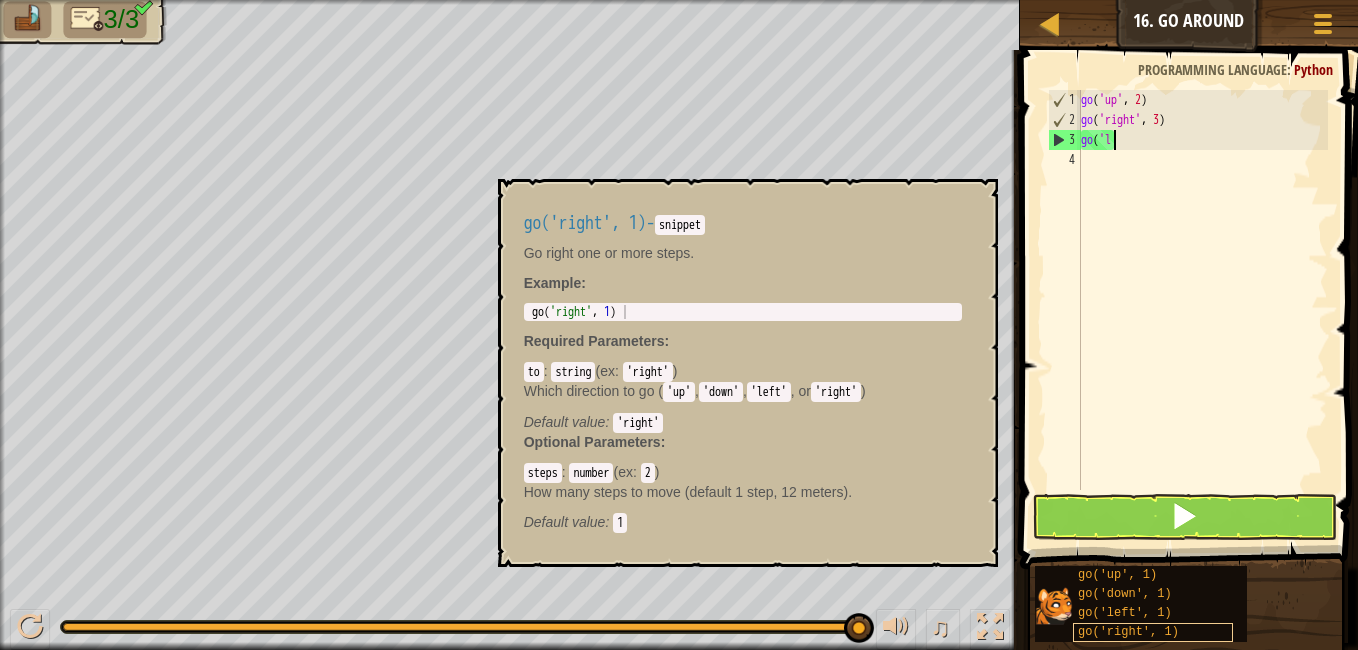 scroll, scrollTop: 9, scrollLeft: 0, axis: vertical 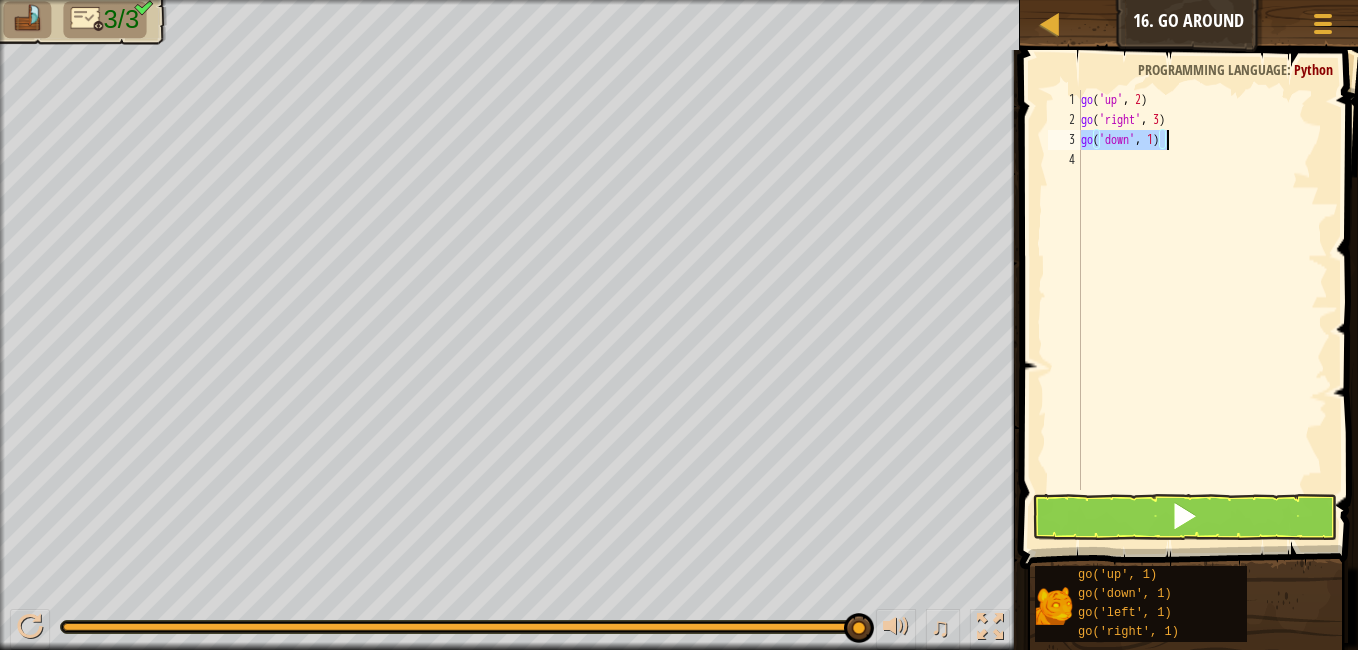 click on "go ( 'up' ,   2 ) go ( 'right' ,   3 ) go ( 'down' ,   1 )" at bounding box center [1202, 290] 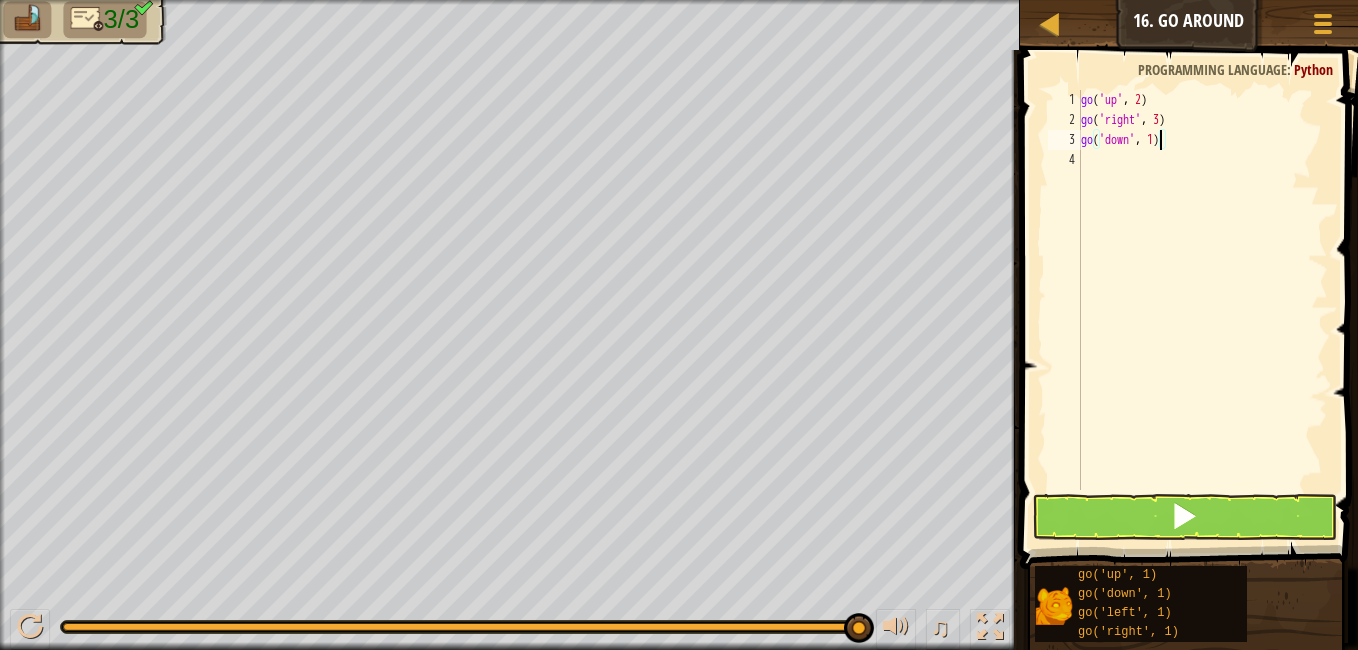 click on "go ( 'up' ,   2 ) go ( 'right' ,   3 ) go ( 'down' ,   1 )" at bounding box center (1202, 310) 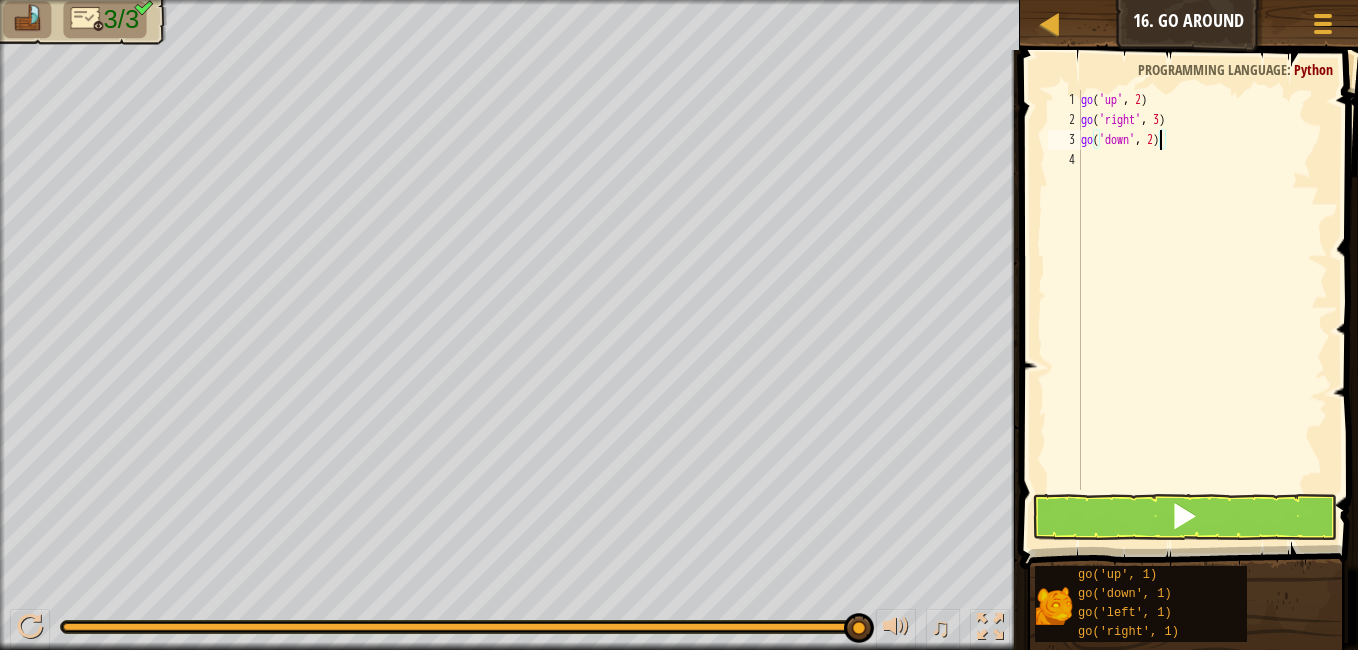 scroll, scrollTop: 9, scrollLeft: 6, axis: both 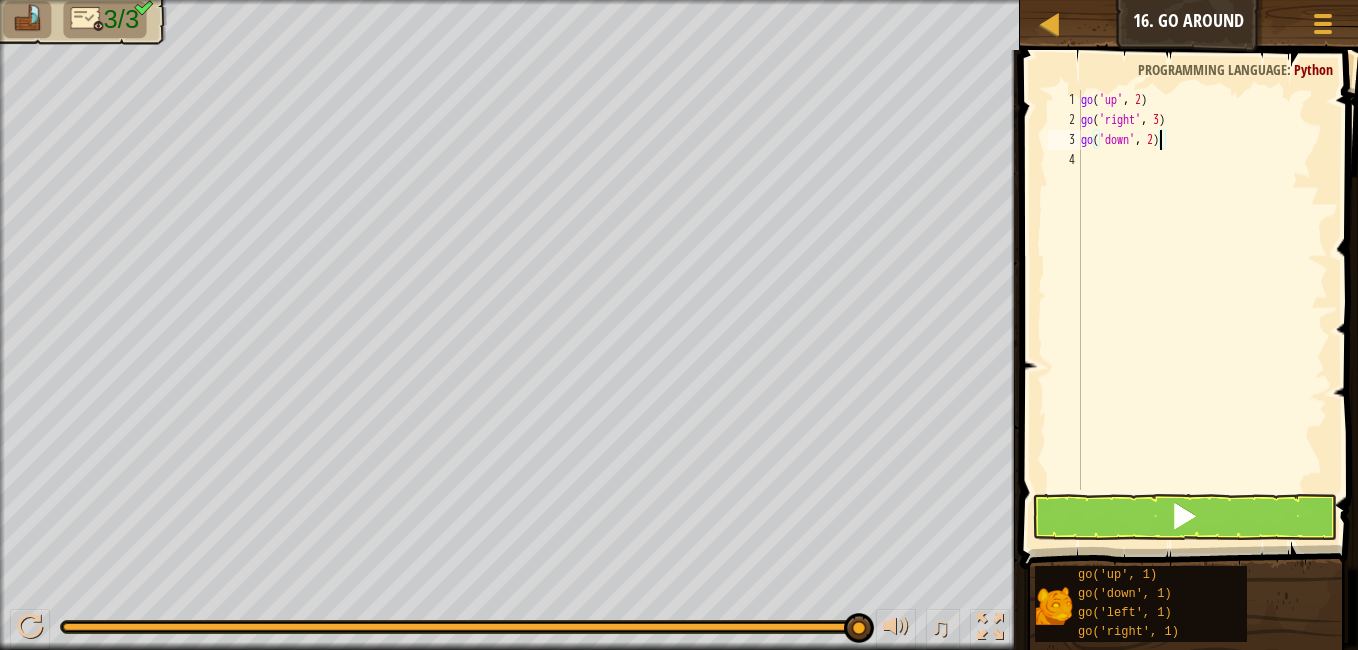 type on "go('down', 2)" 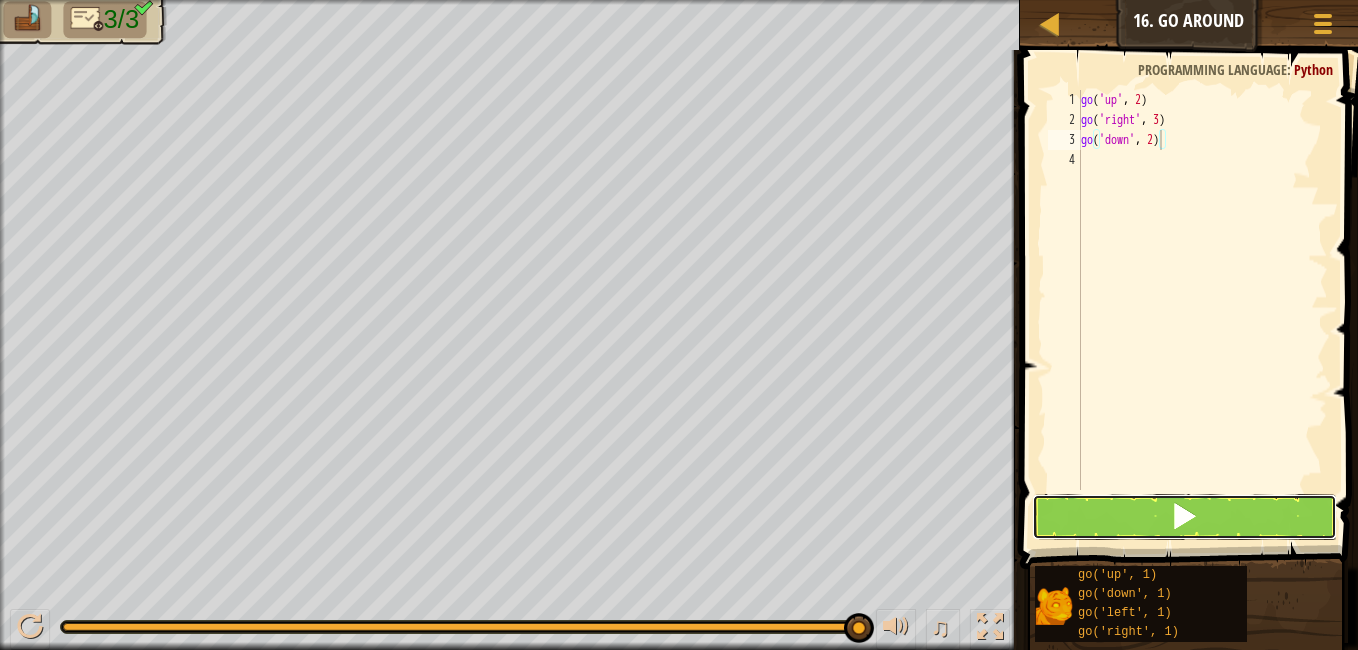 click at bounding box center [1184, 517] 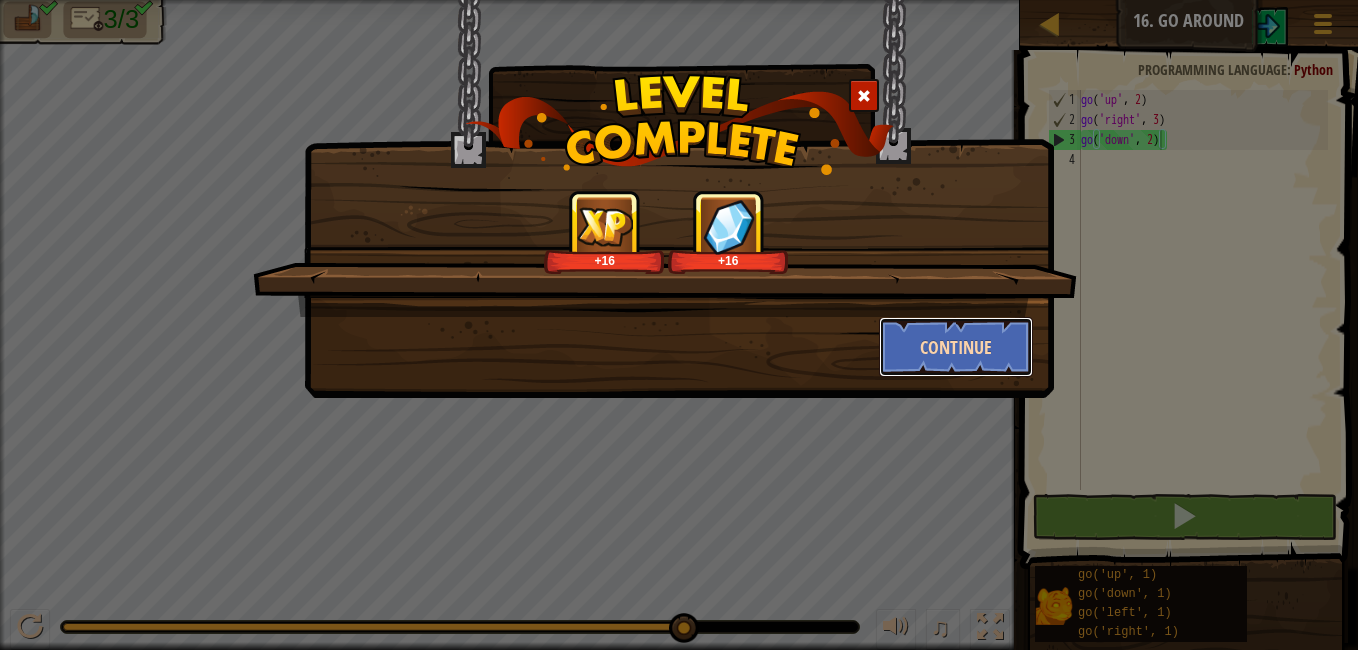 click on "Continue" at bounding box center (956, 347) 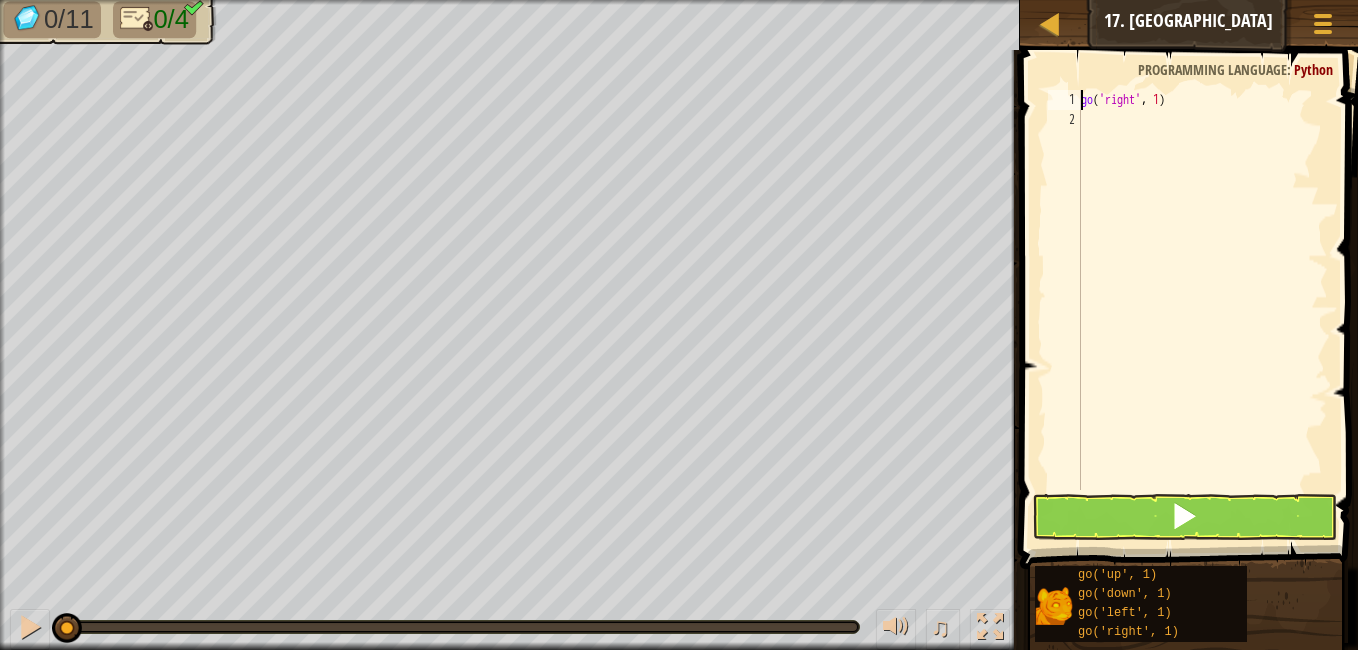 click on "go ( 'right' ,   1 )" at bounding box center (1202, 310) 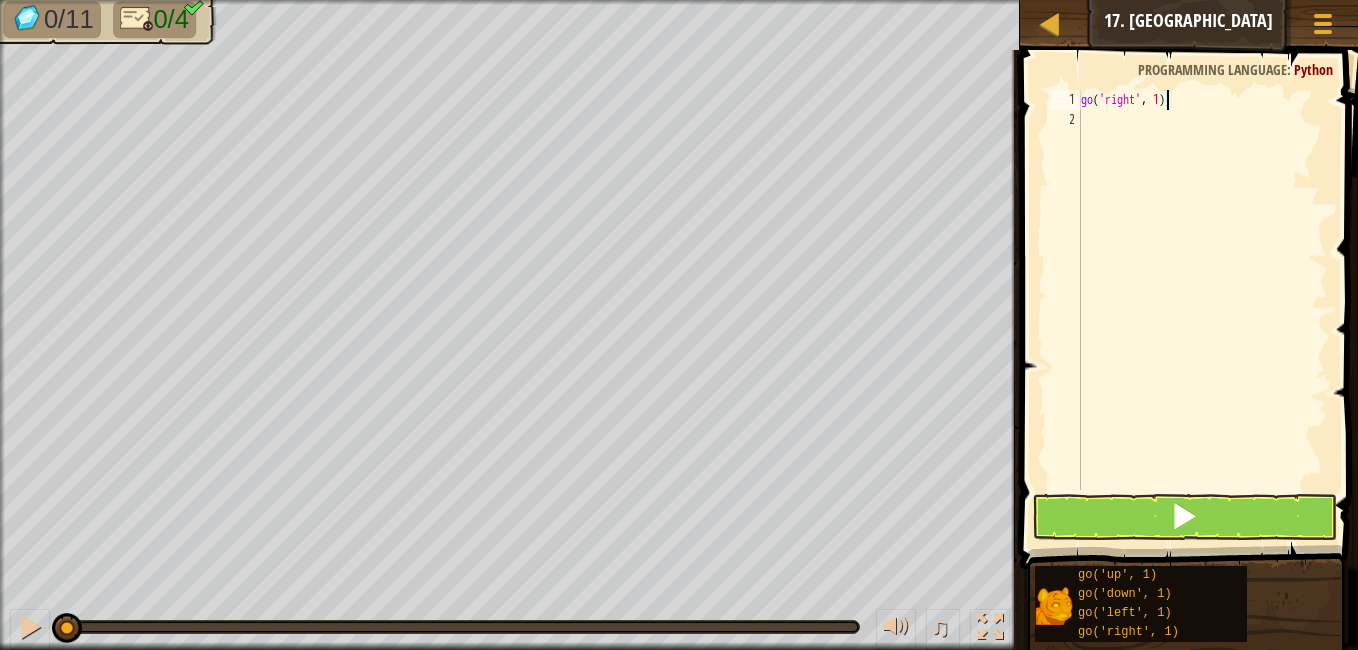 click on "go ( 'right' ,   1 )" at bounding box center [1202, 310] 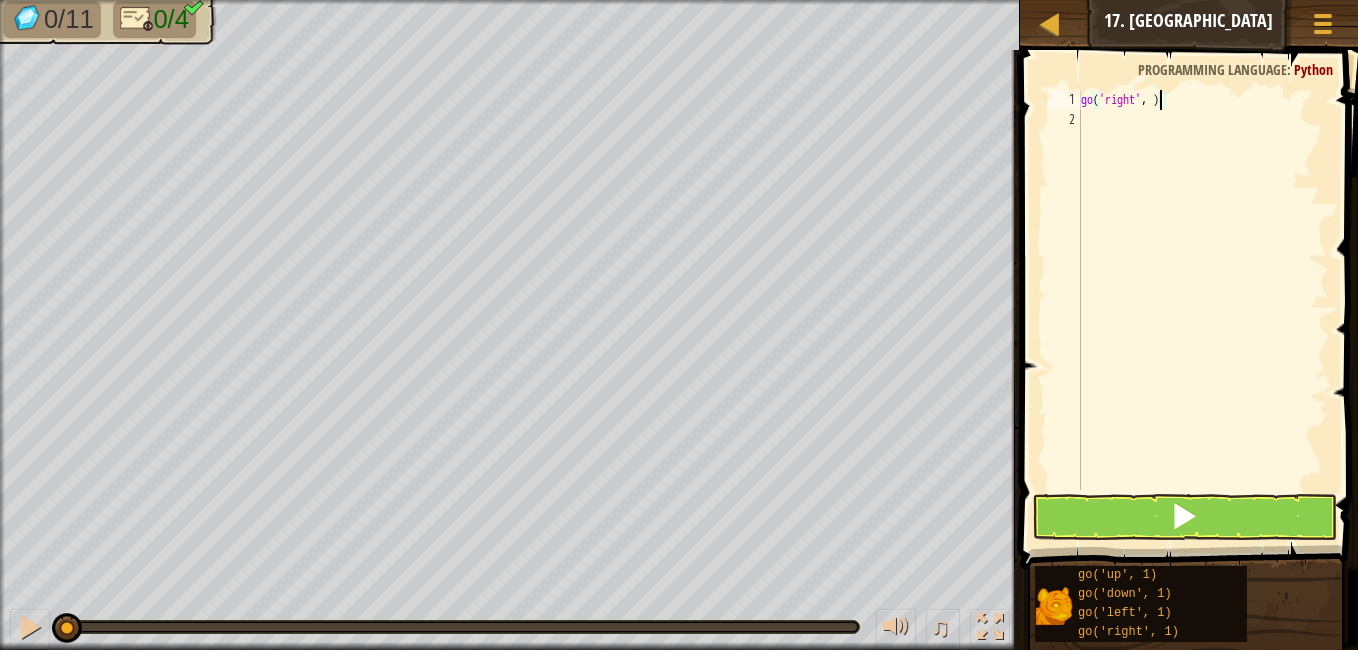 scroll, scrollTop: 9, scrollLeft: 6, axis: both 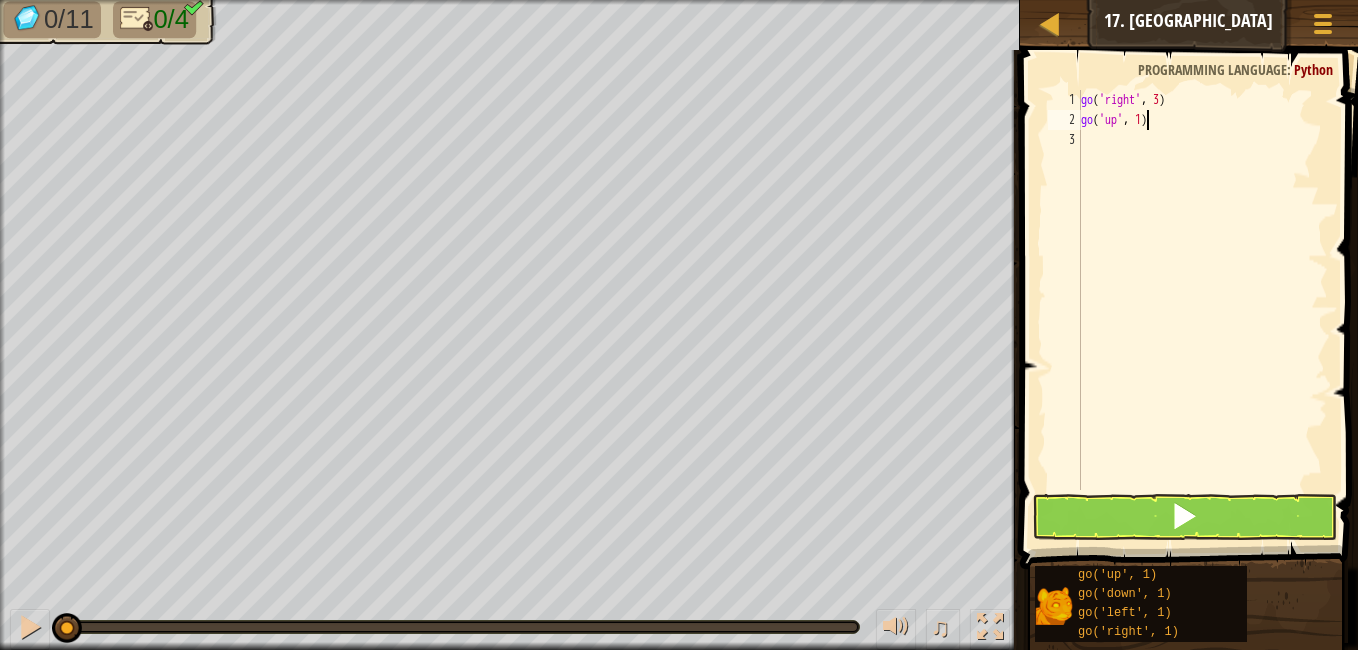 click on "go ( 'right' ,   3 ) go ( 'up' ,   1 )" at bounding box center (1202, 310) 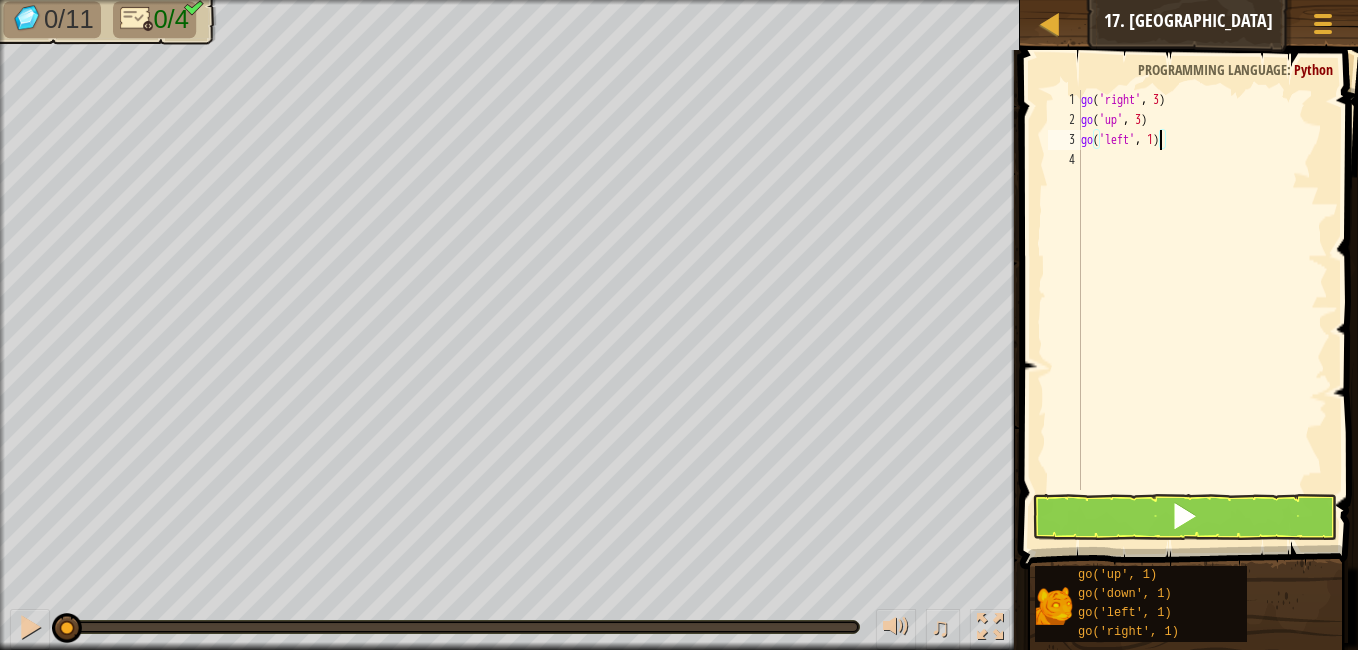 click on "go ( 'right' ,   3 ) go ( 'up' ,   3 ) go ( 'left' ,   1 )" at bounding box center (1202, 310) 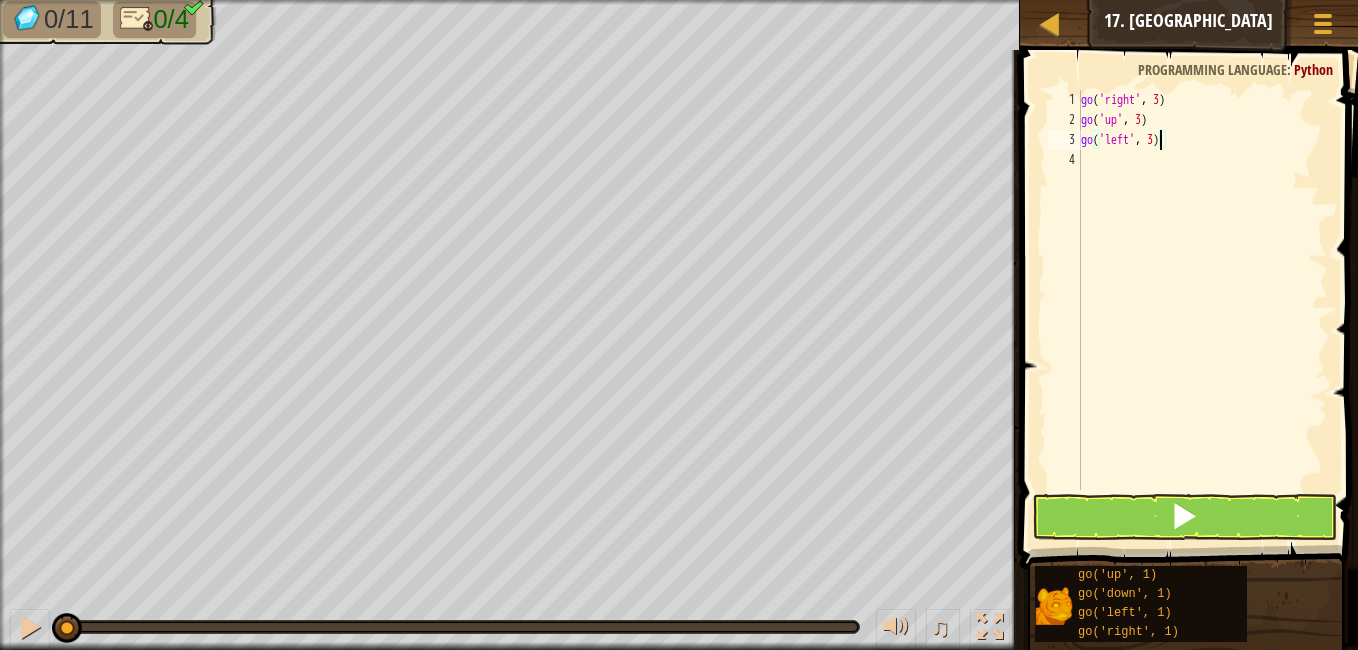 scroll, scrollTop: 9, scrollLeft: 6, axis: both 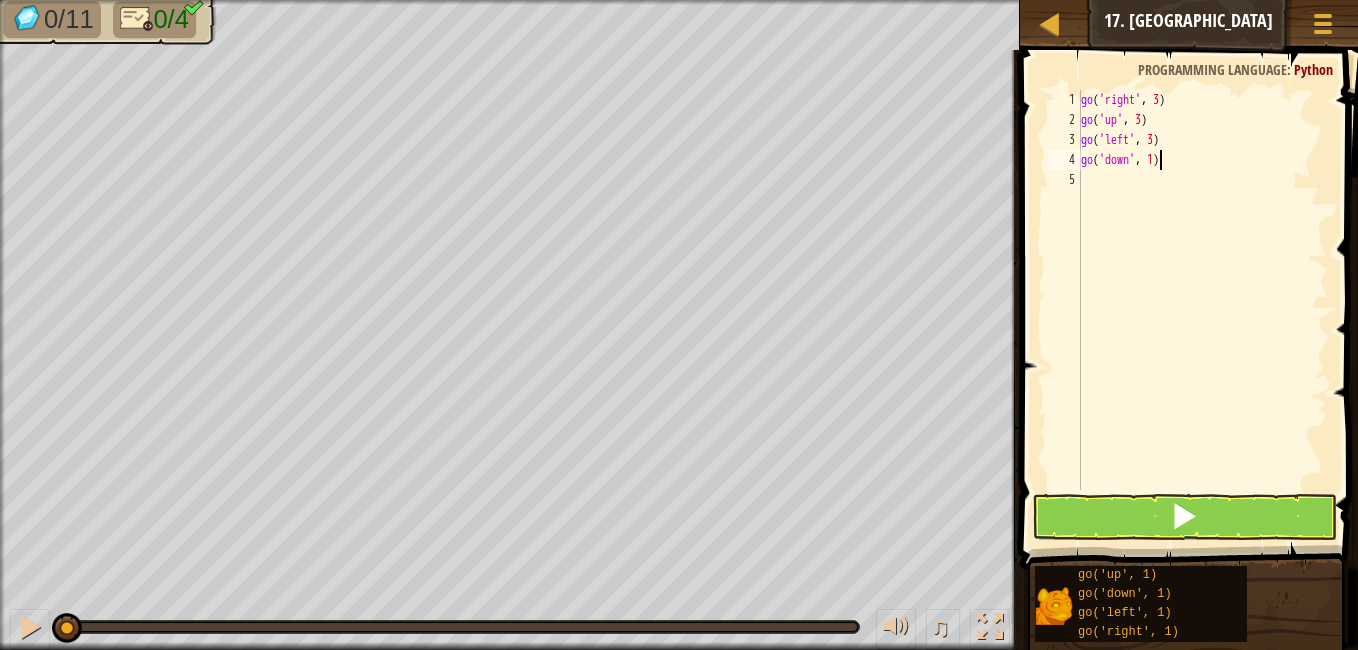 click on "go ( 'right' ,   3 ) go ( 'up' ,   3 ) go ( 'left' ,   3 ) go ( 'down' ,   1 )" at bounding box center [1202, 310] 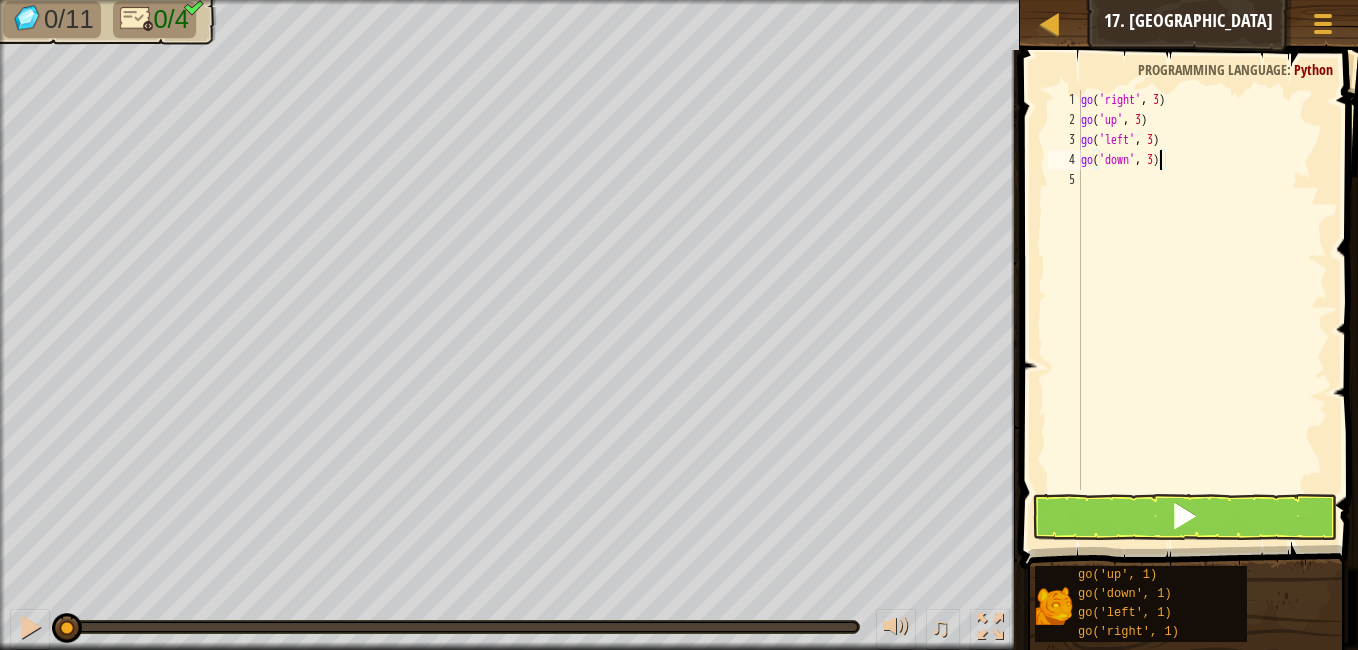 type on "go('down', 3)" 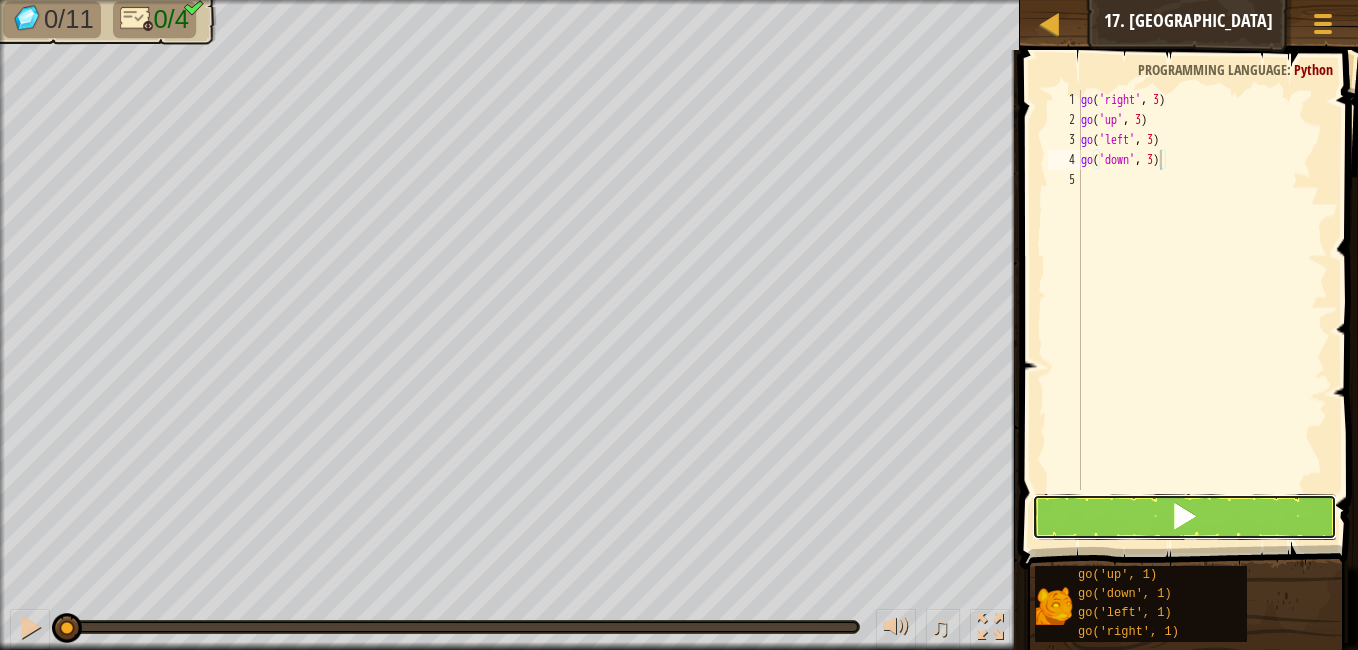 click at bounding box center (1184, 517) 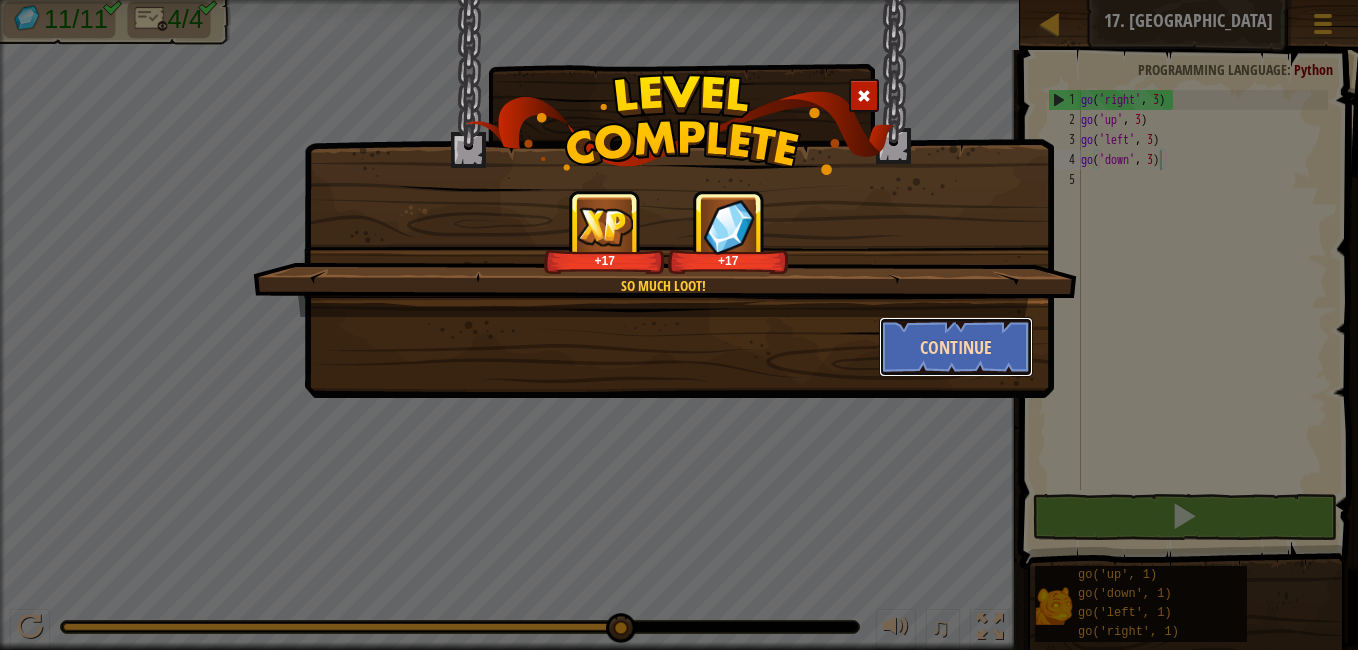 click on "Continue" at bounding box center [956, 347] 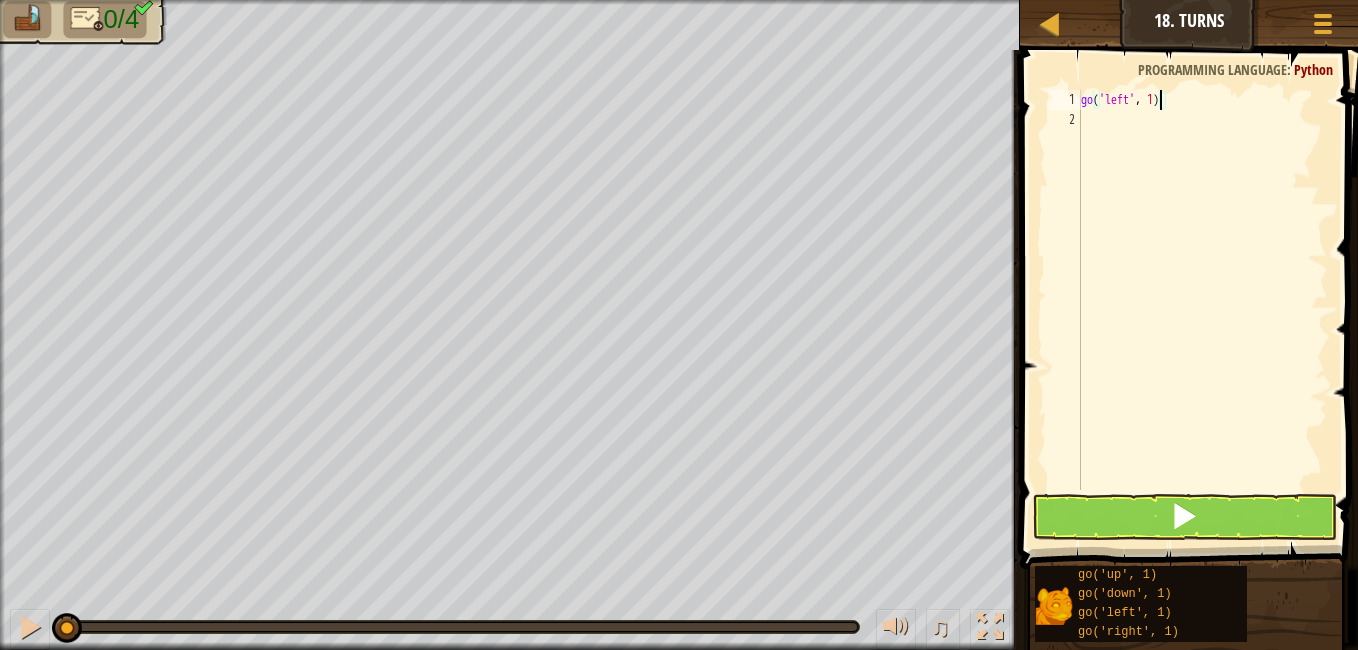 click on "go ( 'left' ,   1 )" at bounding box center [1202, 310] 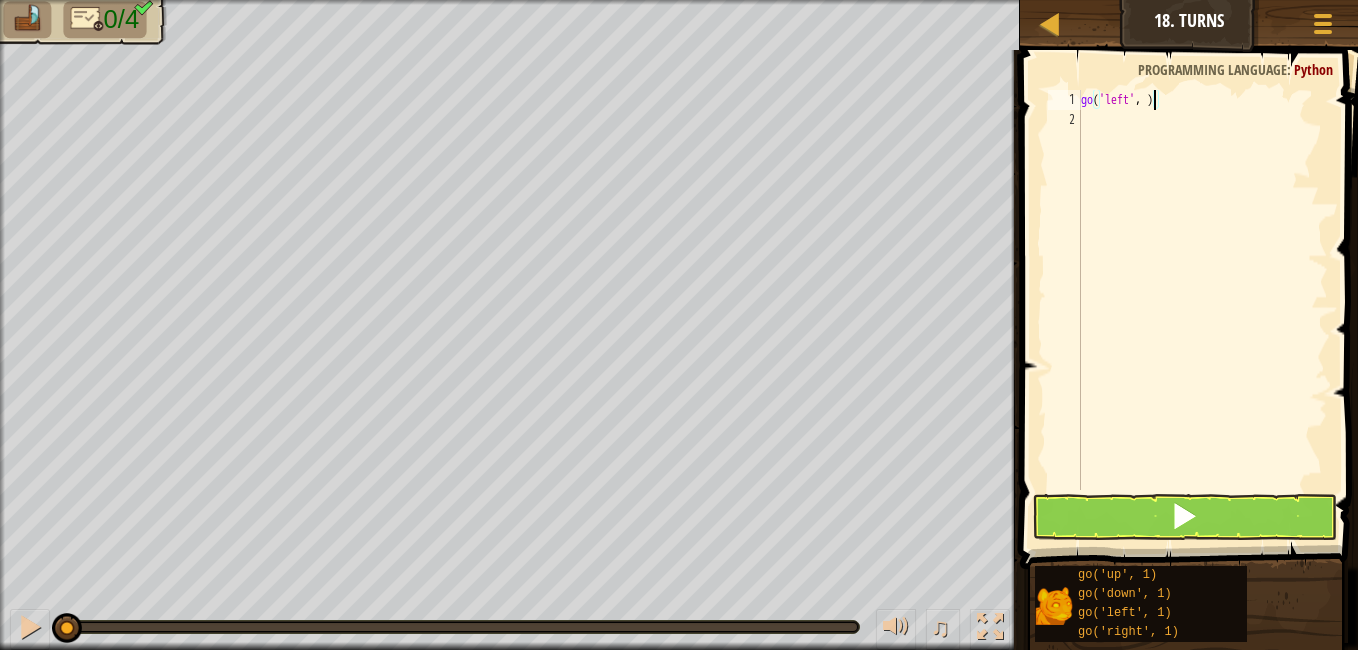 scroll, scrollTop: 9, scrollLeft: 6, axis: both 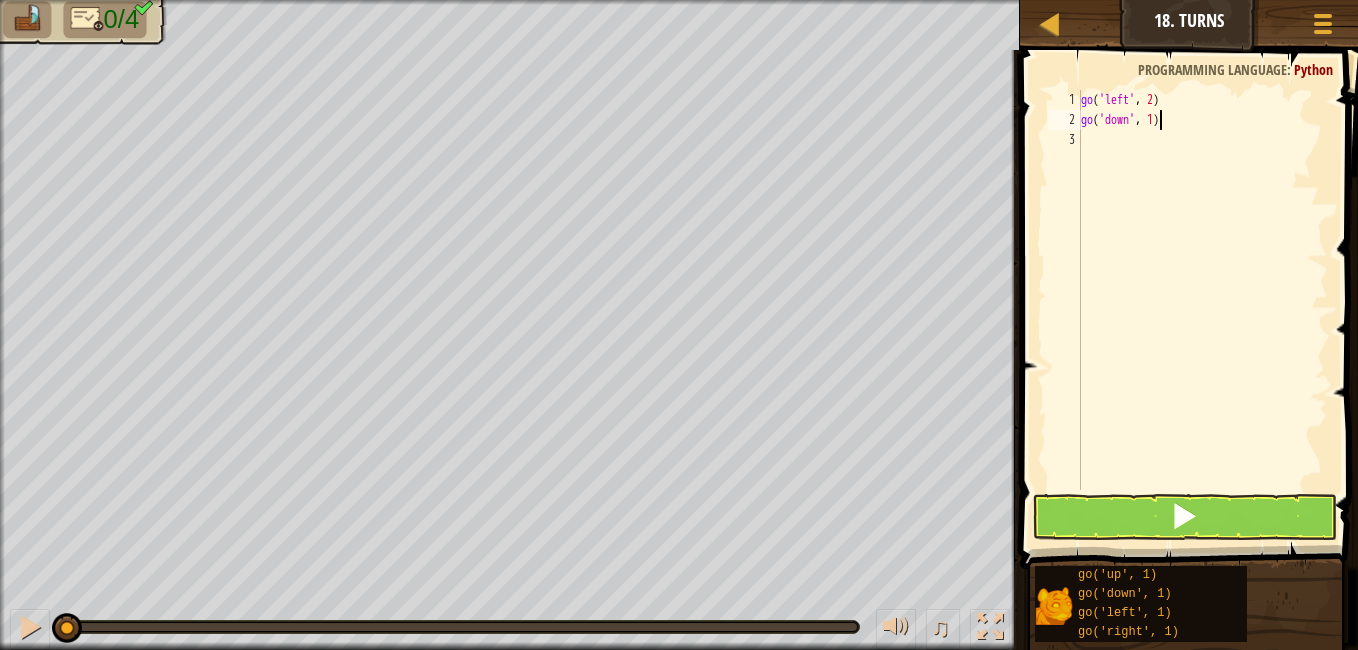click on "go ( 'left' ,   2 ) go ( 'down' ,   1 )" at bounding box center (1202, 310) 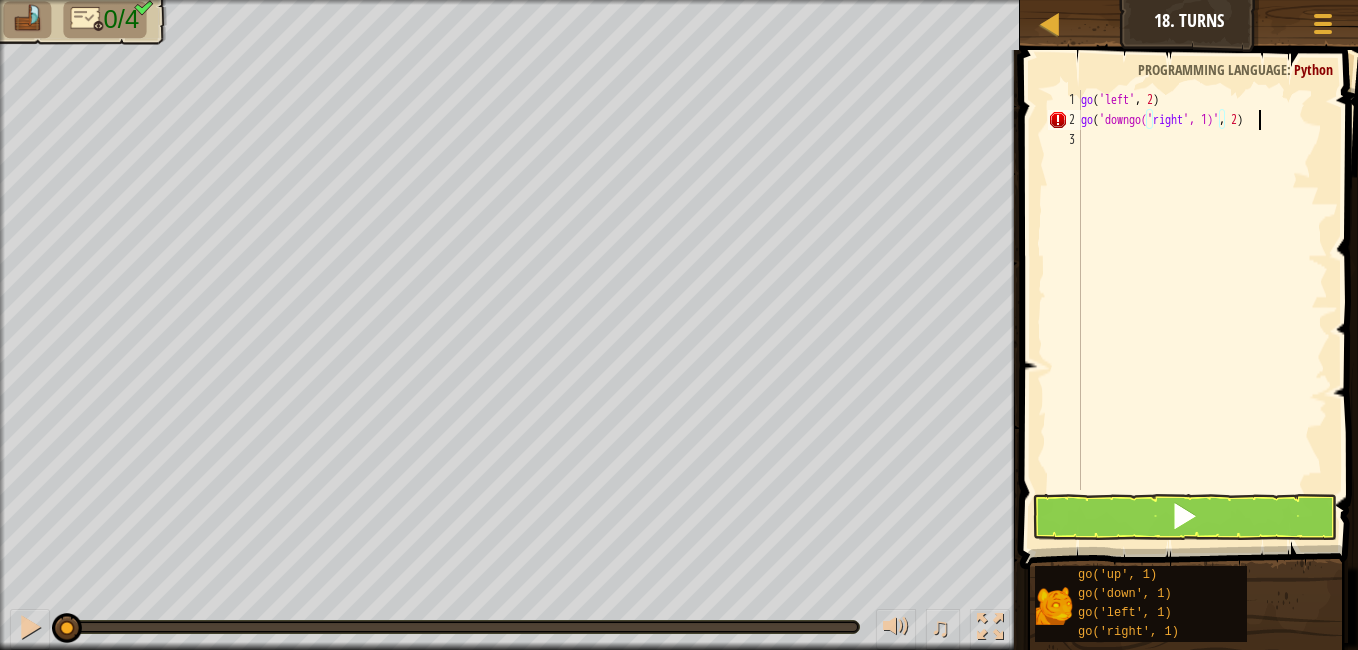 click on "go ( 'left' ,   2 ) go ( 'downgo(' right ', 1)' ,   2 )" at bounding box center (1202, 310) 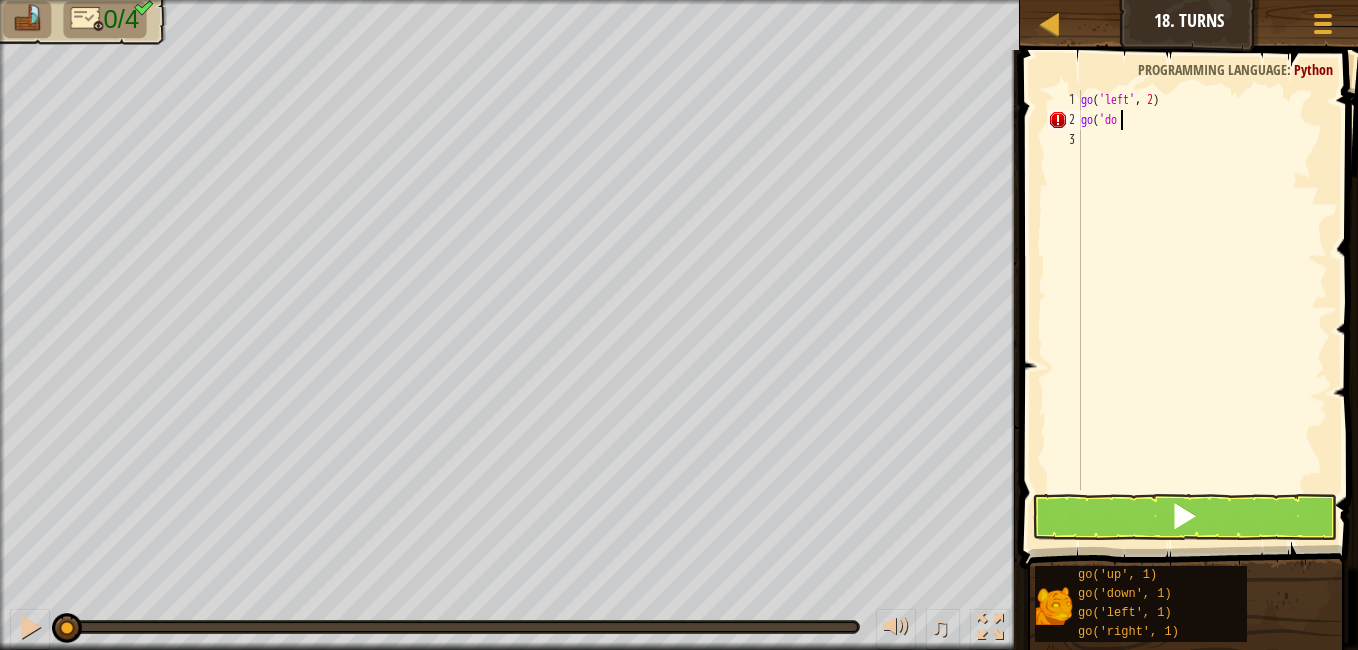 scroll, scrollTop: 9, scrollLeft: 1, axis: both 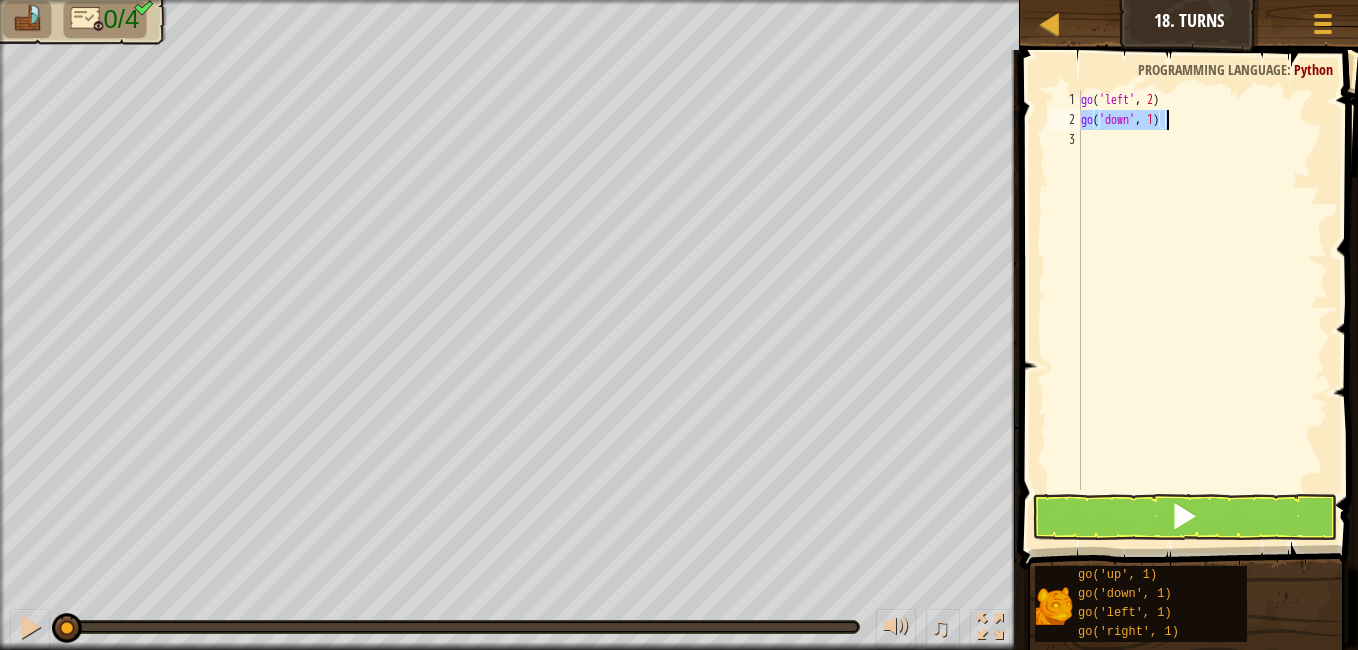 click on "go ( 'left' ,   2 ) go ( 'down' ,   1 )" at bounding box center (1202, 290) 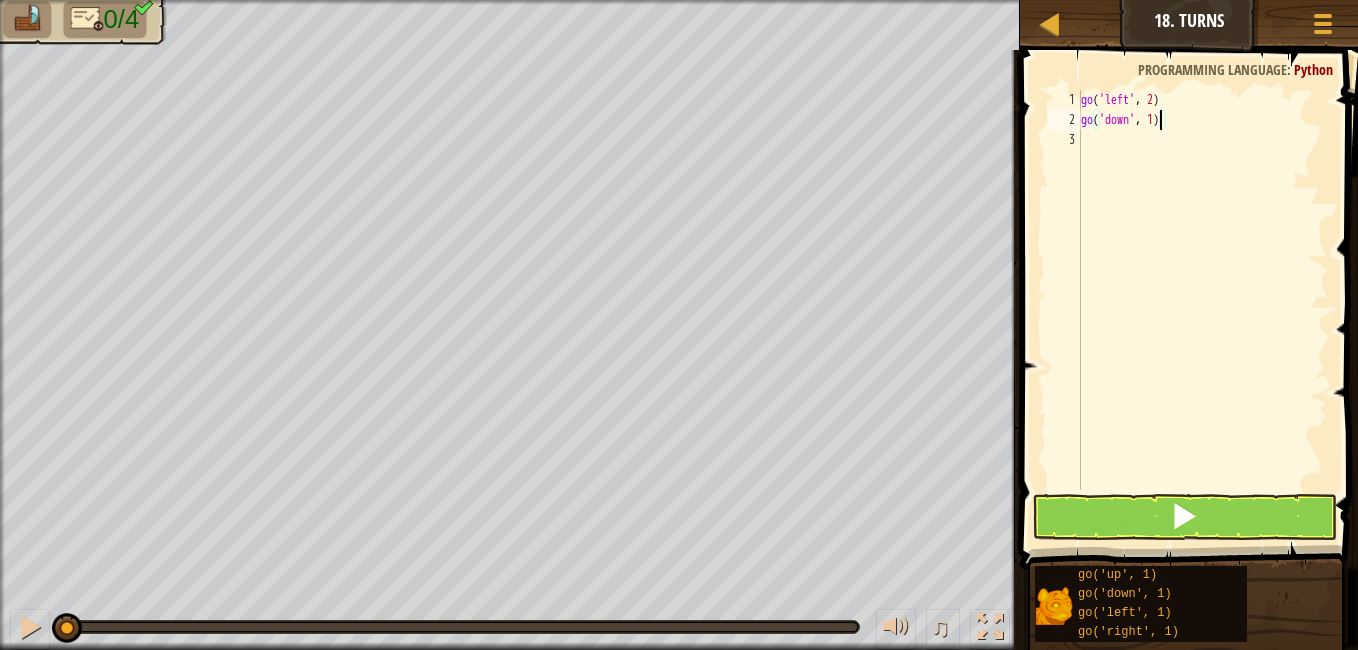 click on "go ( 'left' ,   2 ) go ( 'down' ,   1 )" at bounding box center [1202, 310] 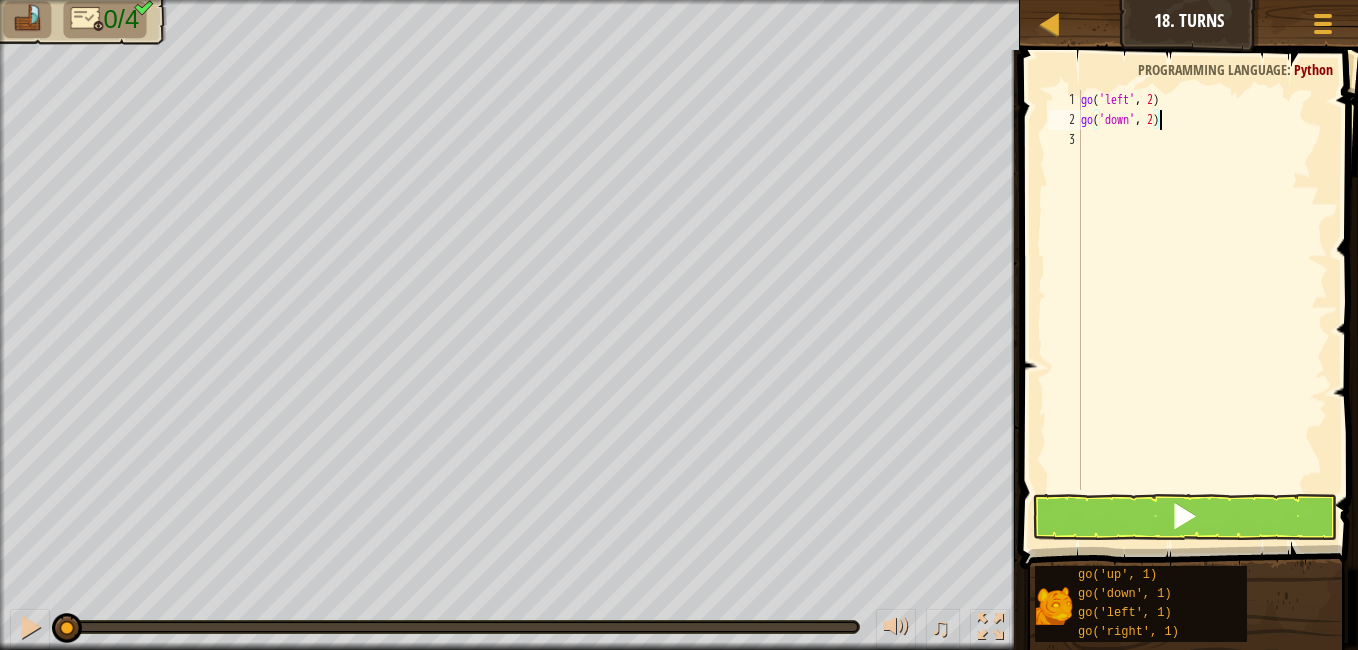 scroll, scrollTop: 9, scrollLeft: 6, axis: both 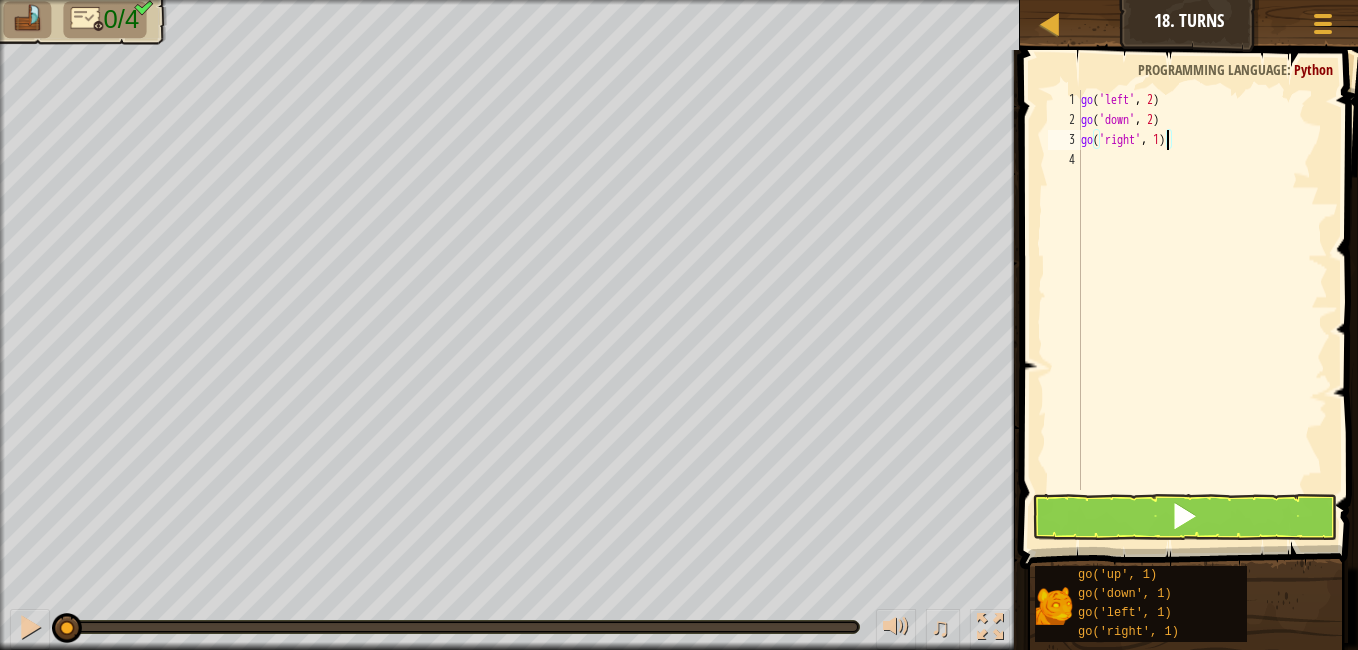click on "go ( 'left' ,   2 ) go ( 'down' ,   2 ) go ( 'right' ,   1 )" at bounding box center [1202, 310] 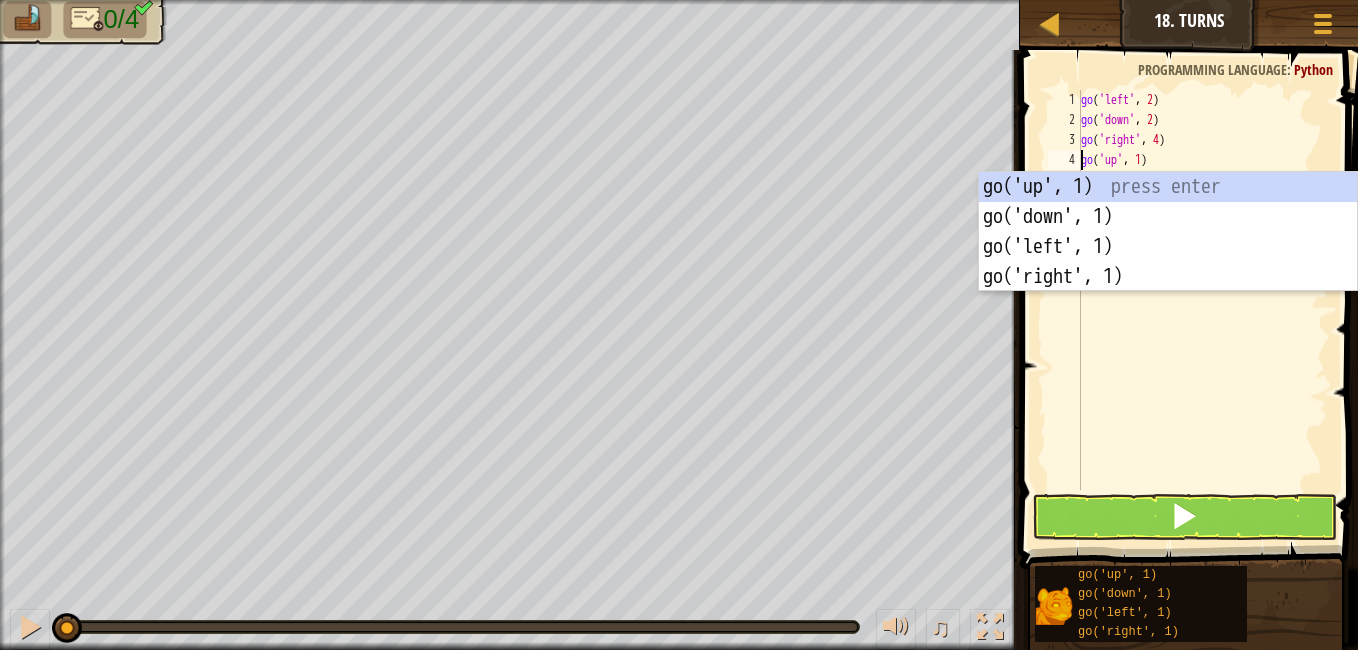 scroll, scrollTop: 9, scrollLeft: 5, axis: both 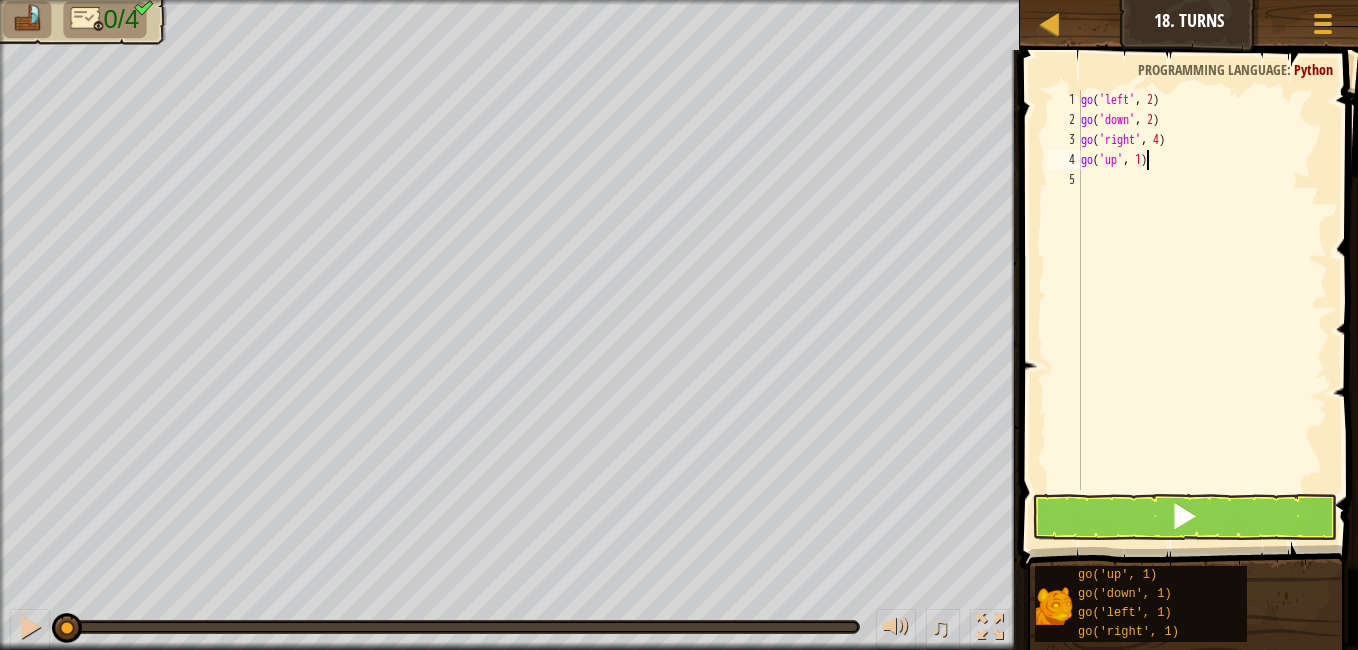 click on "go ( 'left' ,   2 ) go ( 'down' ,   2 ) go ( 'right' ,   4 ) go ( 'up' ,   1 )" at bounding box center (1202, 310) 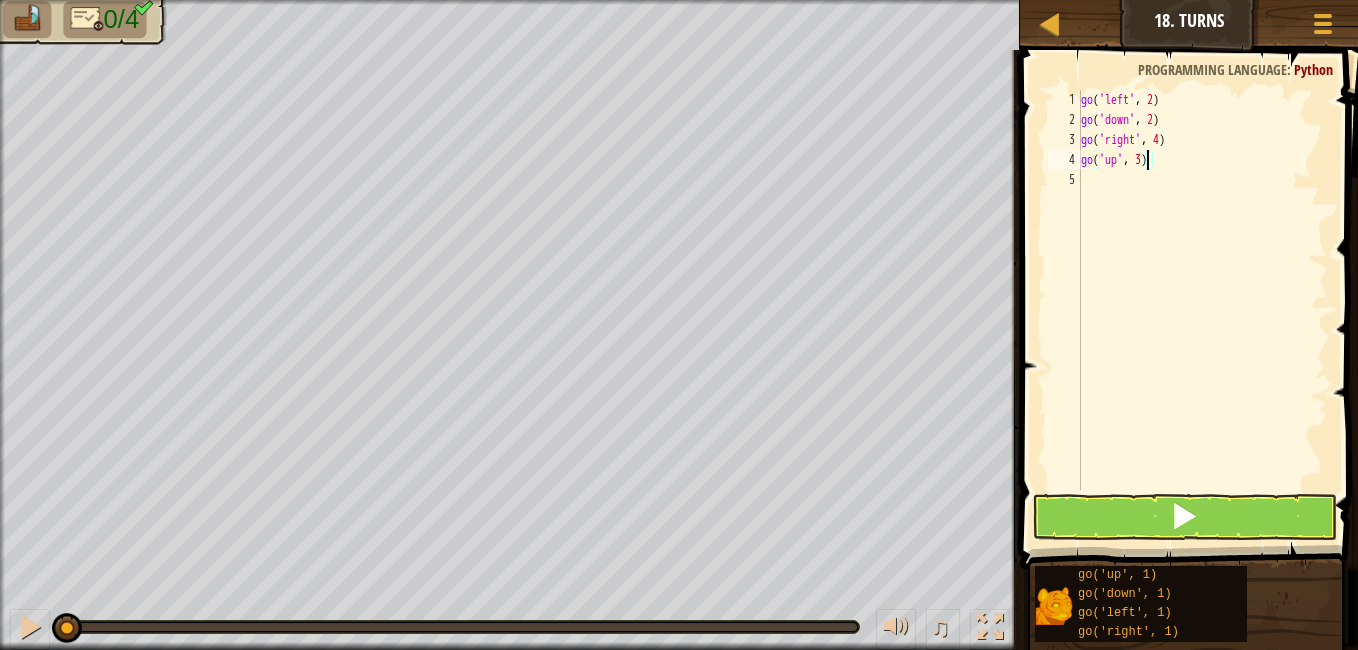 type on "go('up', 3)" 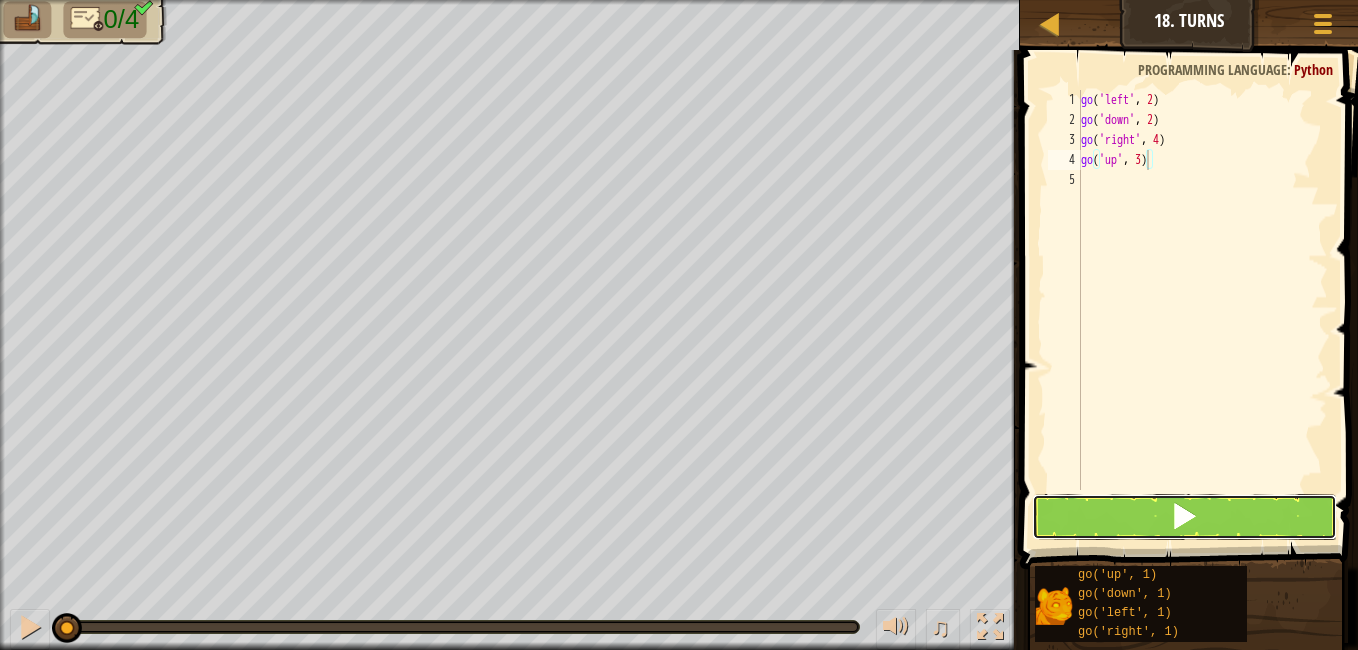 click at bounding box center (1184, 517) 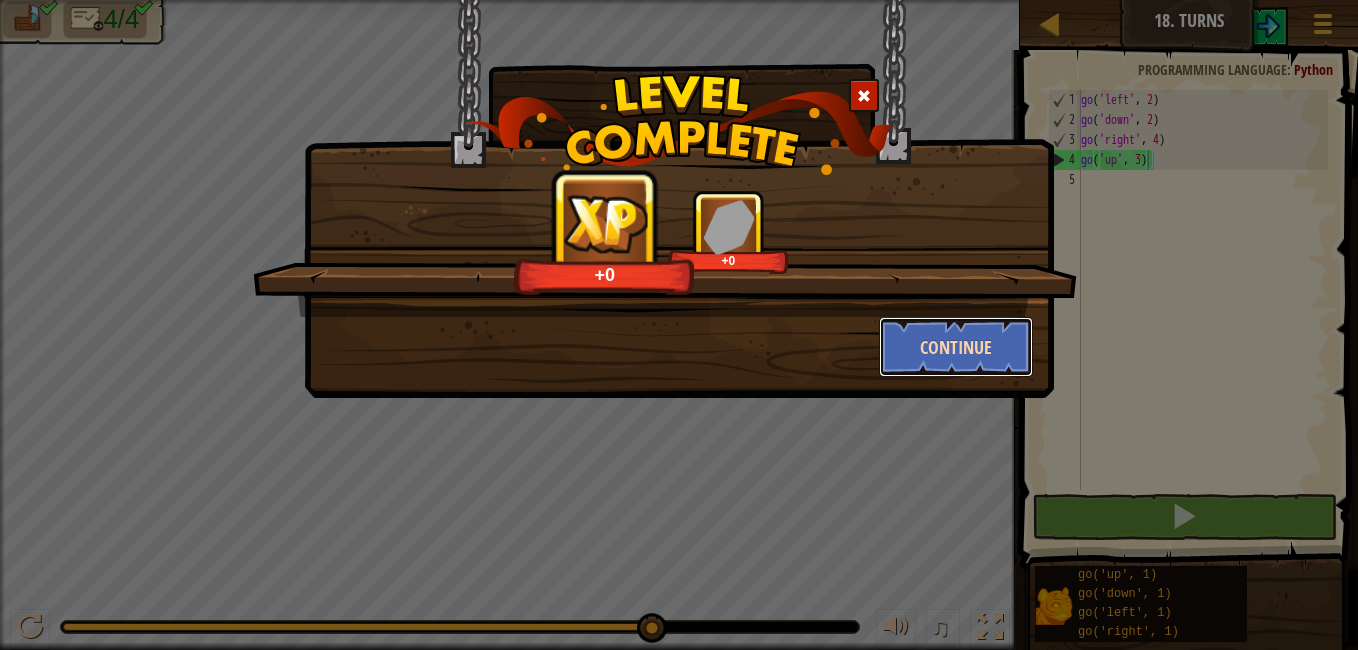 click on "Continue" at bounding box center (956, 347) 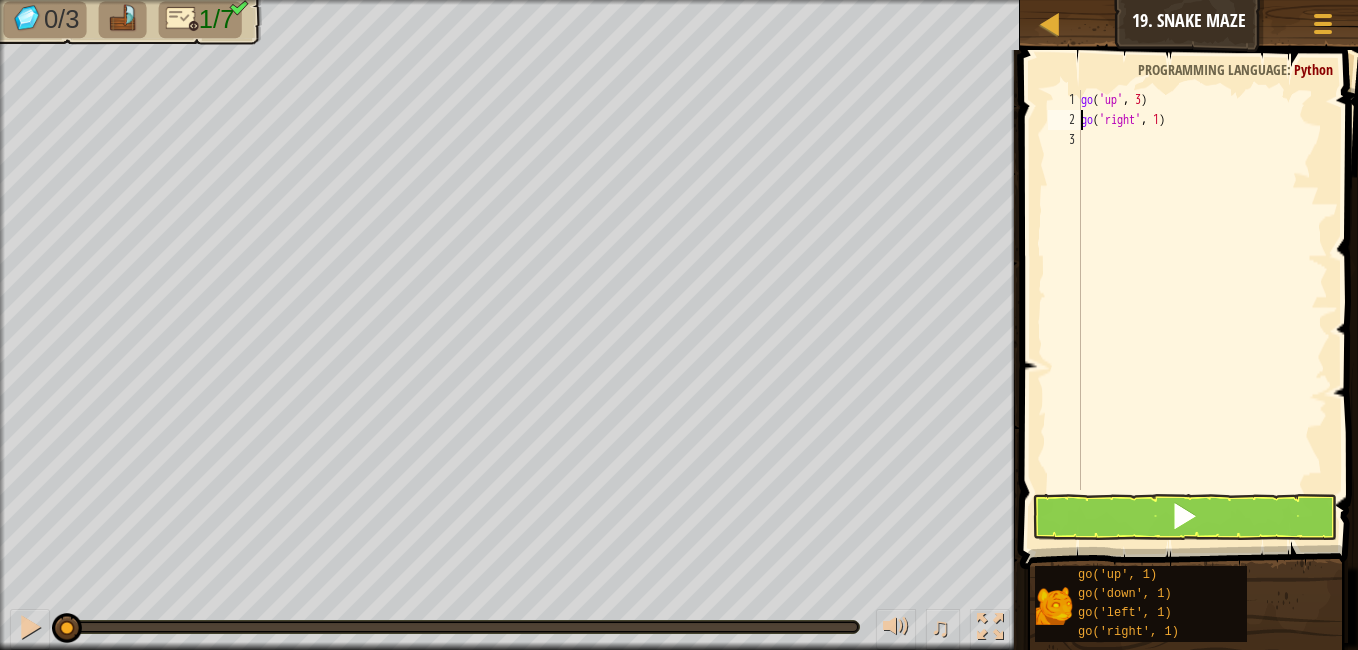 click on "go ( 'up' ,   3 ) go ( 'right' ,   1 )" at bounding box center (1202, 310) 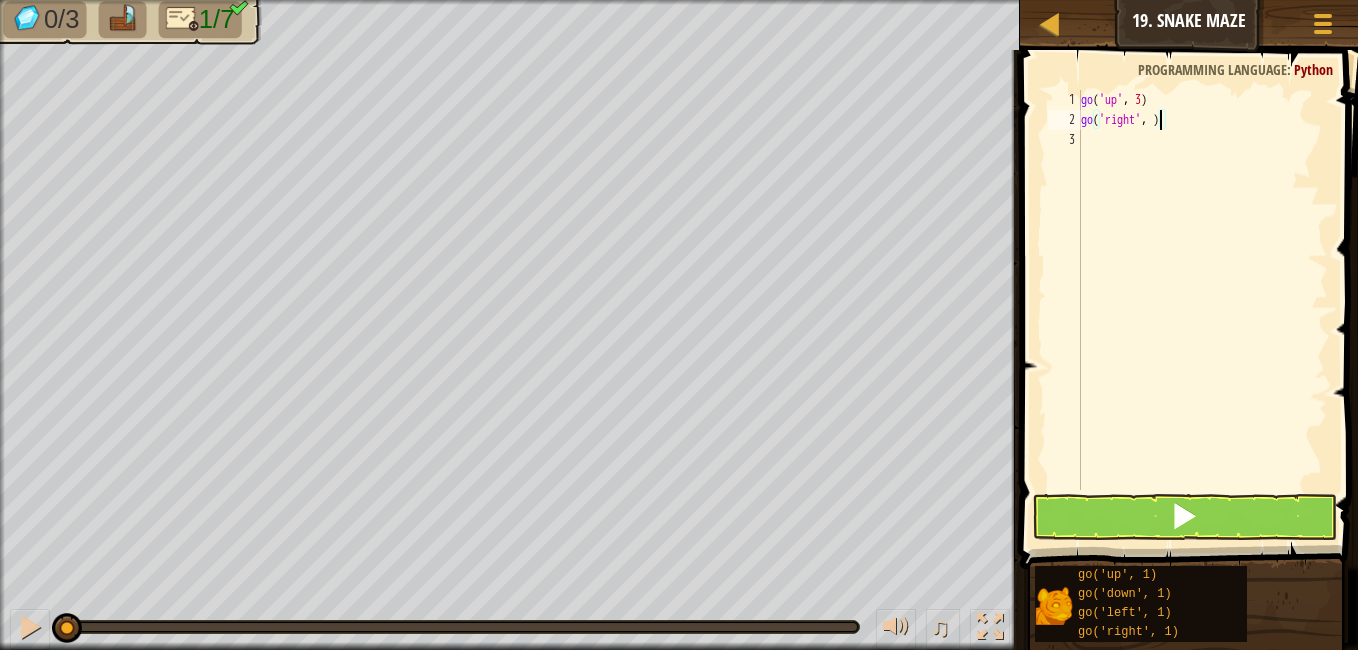 scroll, scrollTop: 9, scrollLeft: 6, axis: both 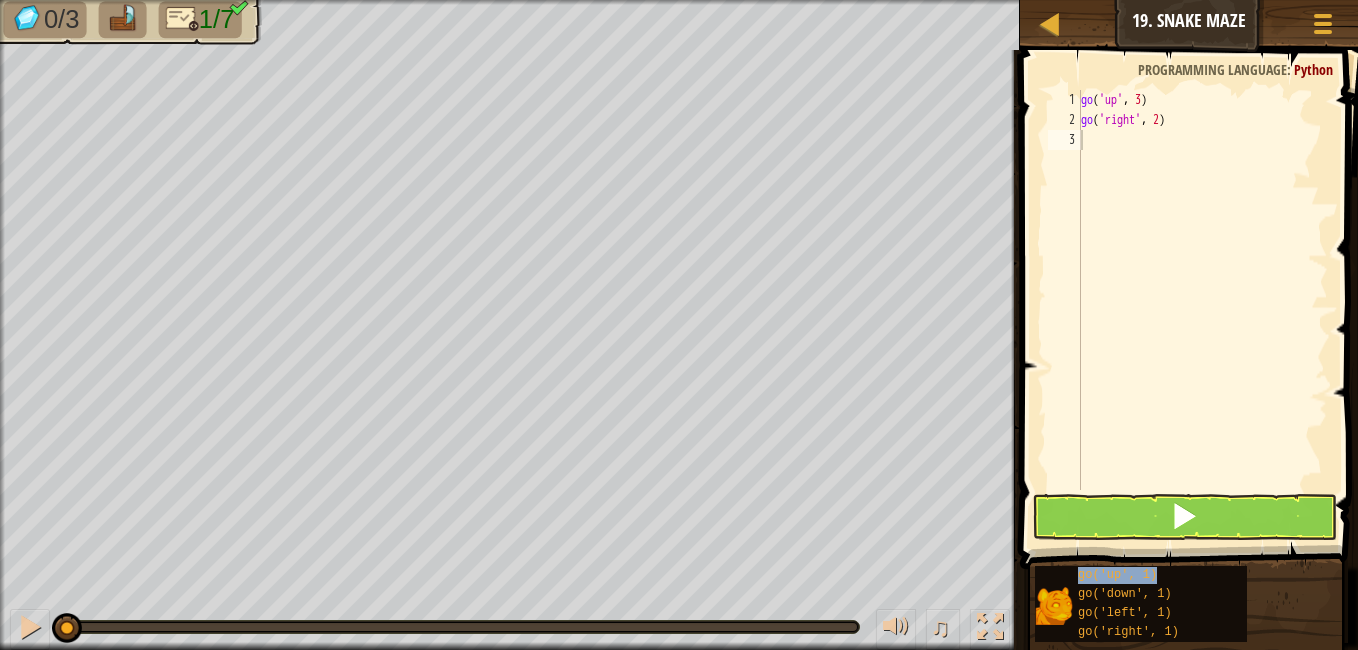 type on "go('up', 1)" 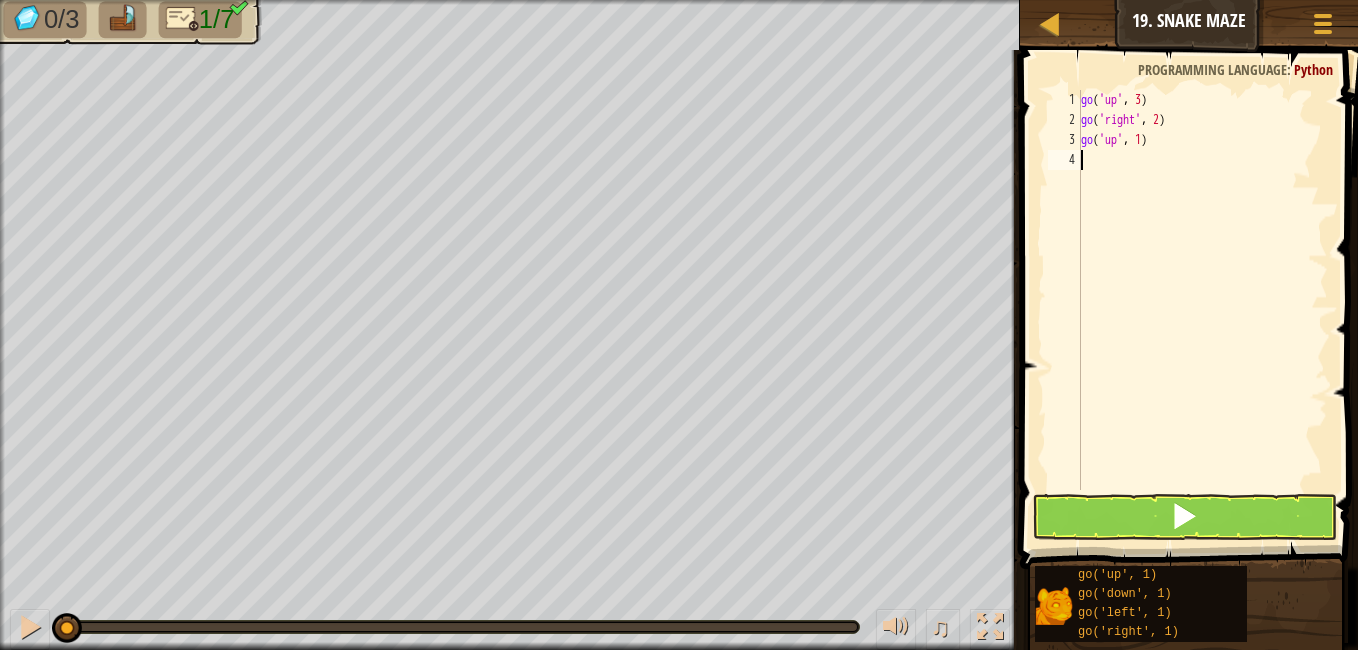 click on "go ( 'up' ,   3 ) go ( 'right' ,   2 ) go ( 'up' ,   1 )" at bounding box center (1202, 310) 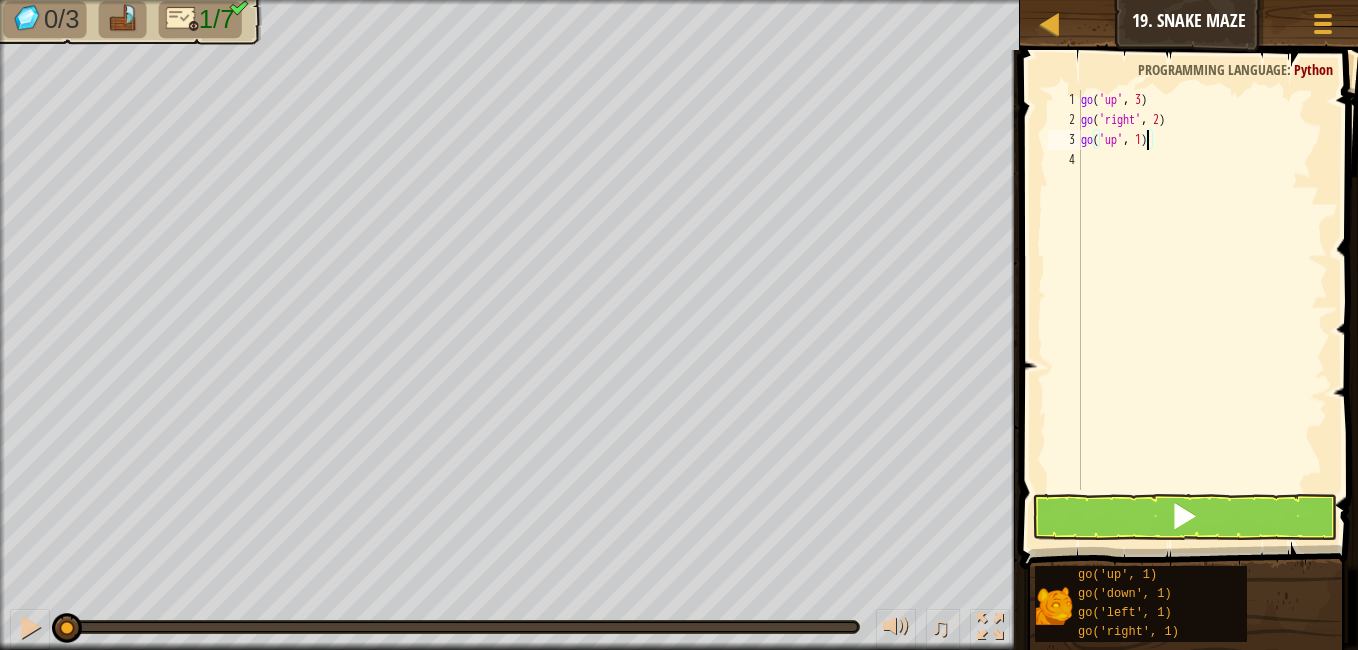 click on "go ( 'up' ,   3 ) go ( 'right' ,   2 ) go ( 'up' ,   1 )" at bounding box center (1202, 310) 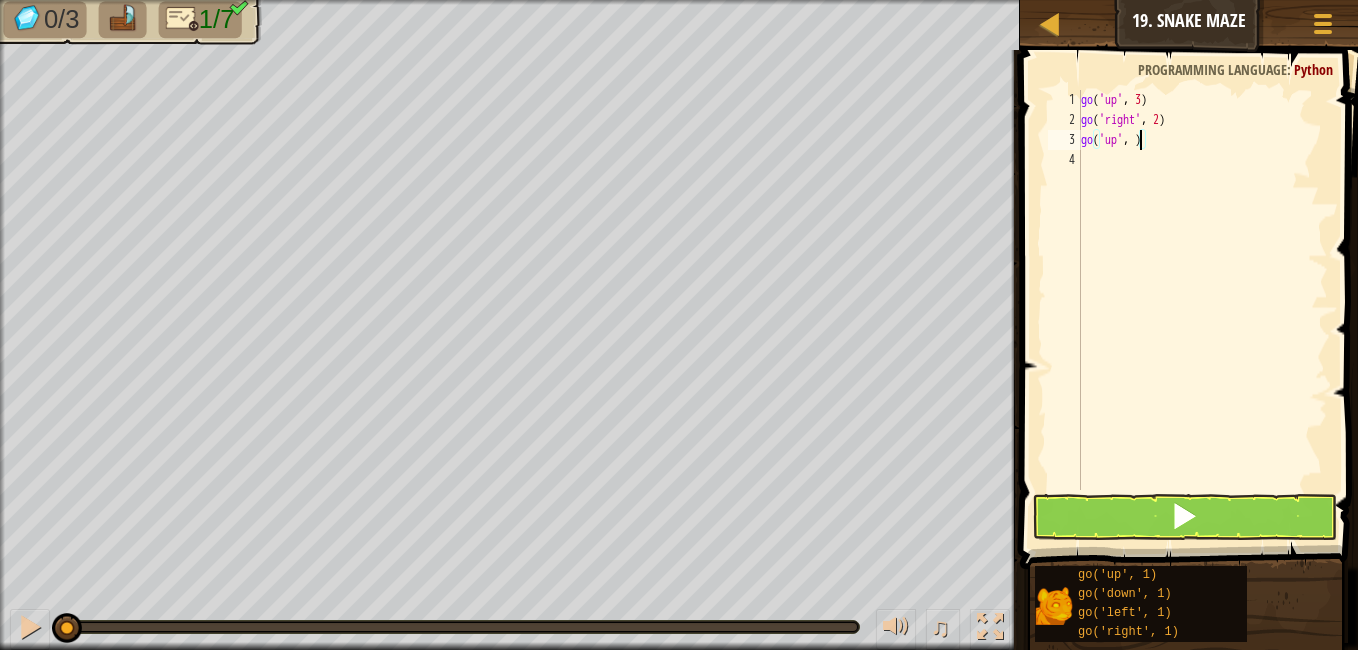 scroll, scrollTop: 9, scrollLeft: 5, axis: both 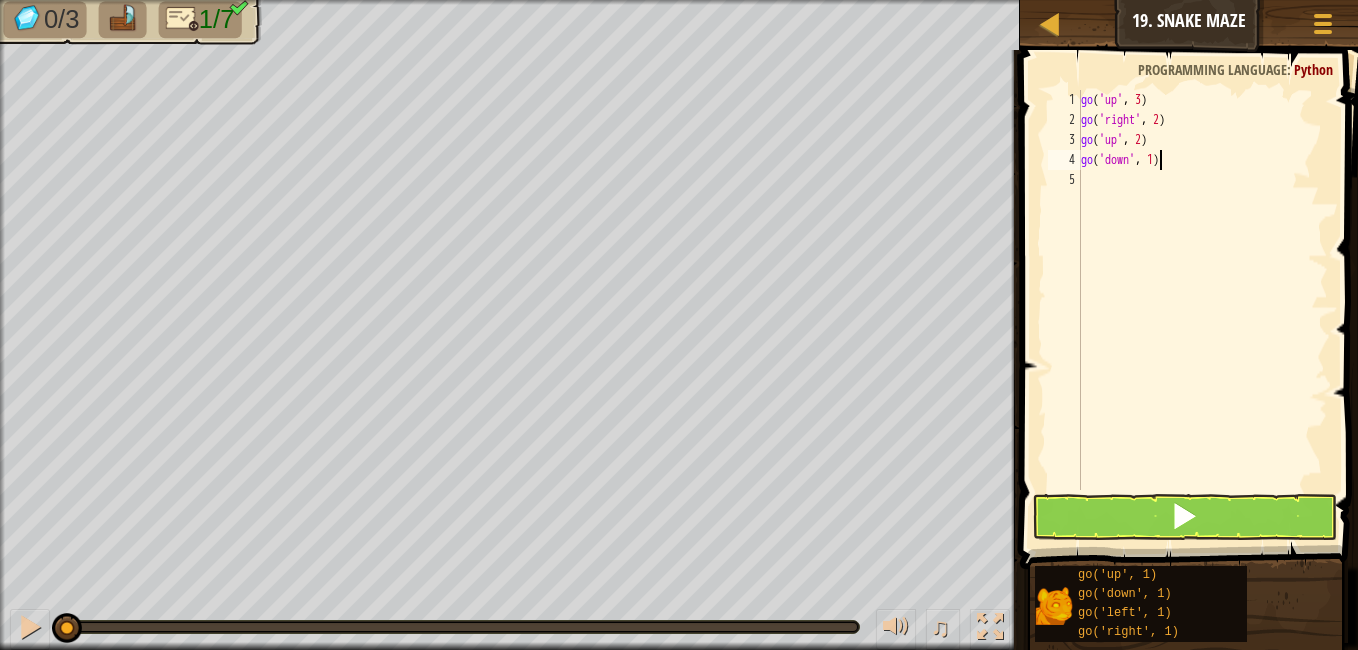 click on "go ( 'up' ,   3 ) go ( 'right' ,   2 ) go ( 'up' ,   2 ) go ( 'down' ,   1 )" at bounding box center (1202, 310) 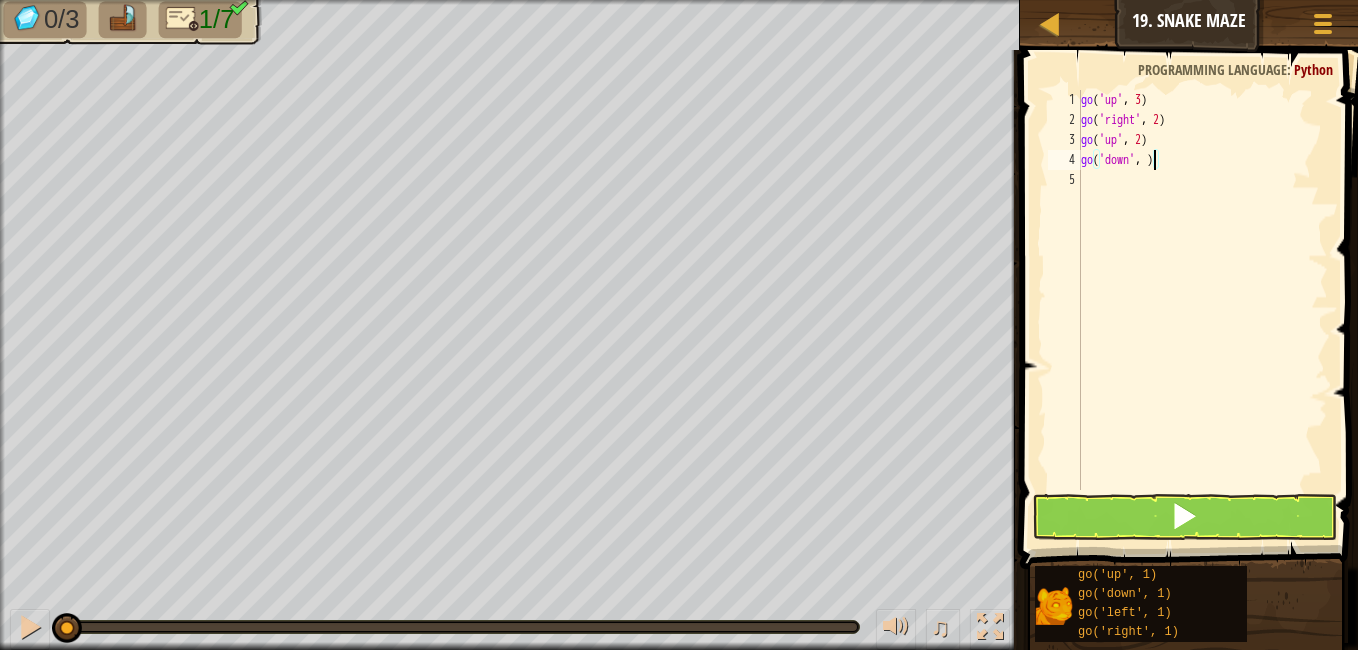 scroll, scrollTop: 9, scrollLeft: 6, axis: both 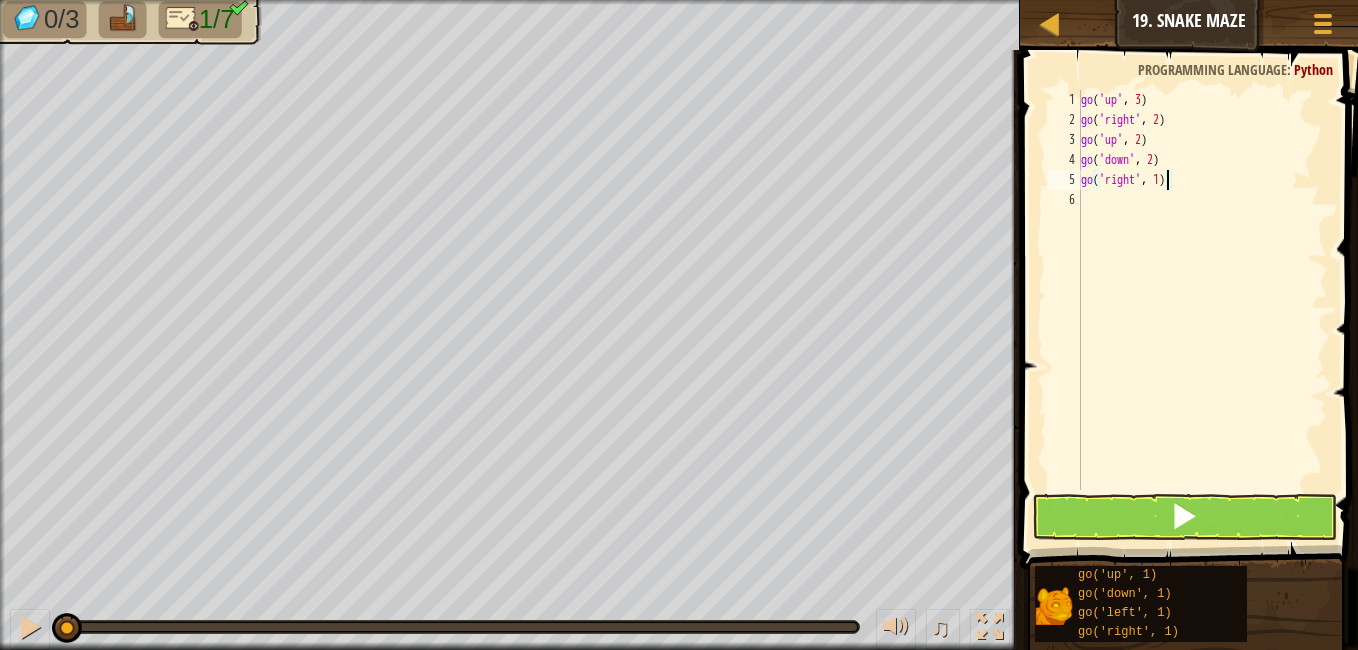 click on "go ( 'up' ,   3 ) go ( 'right' ,   2 ) go ( 'up' ,   2 ) go ( 'down' ,   2 ) go ( 'right' ,   1 )" at bounding box center [1202, 310] 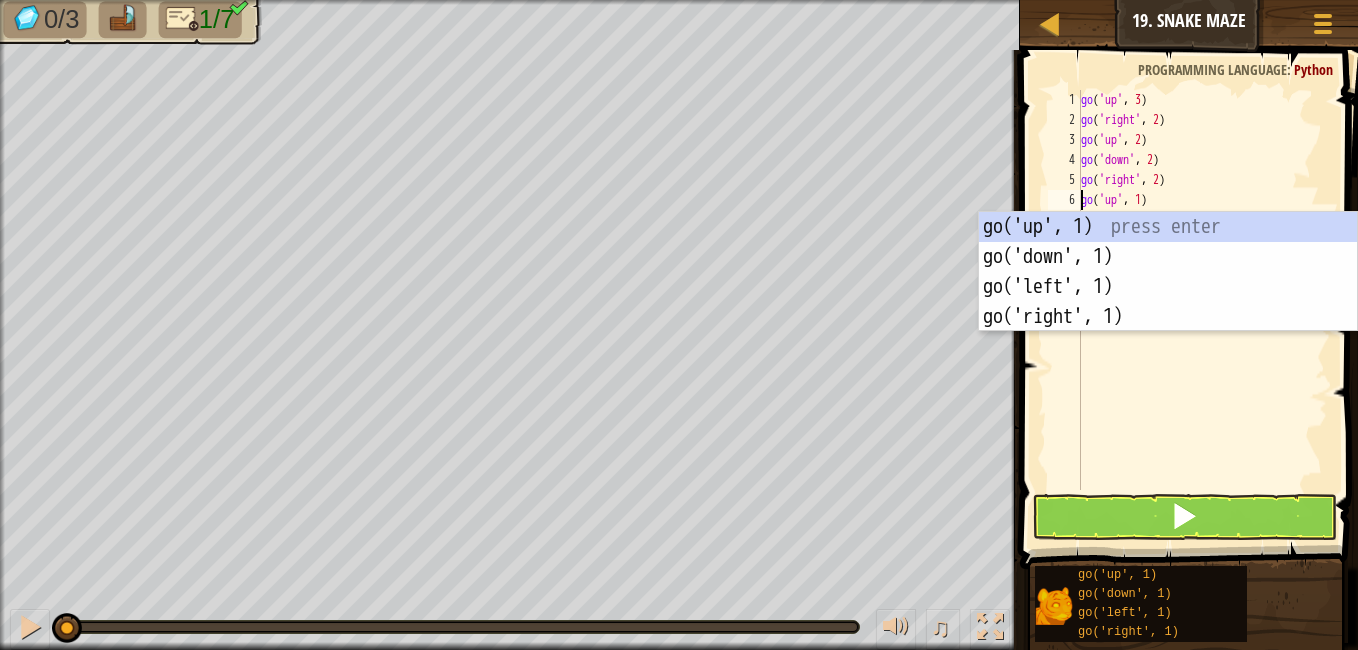 scroll, scrollTop: 9, scrollLeft: 5, axis: both 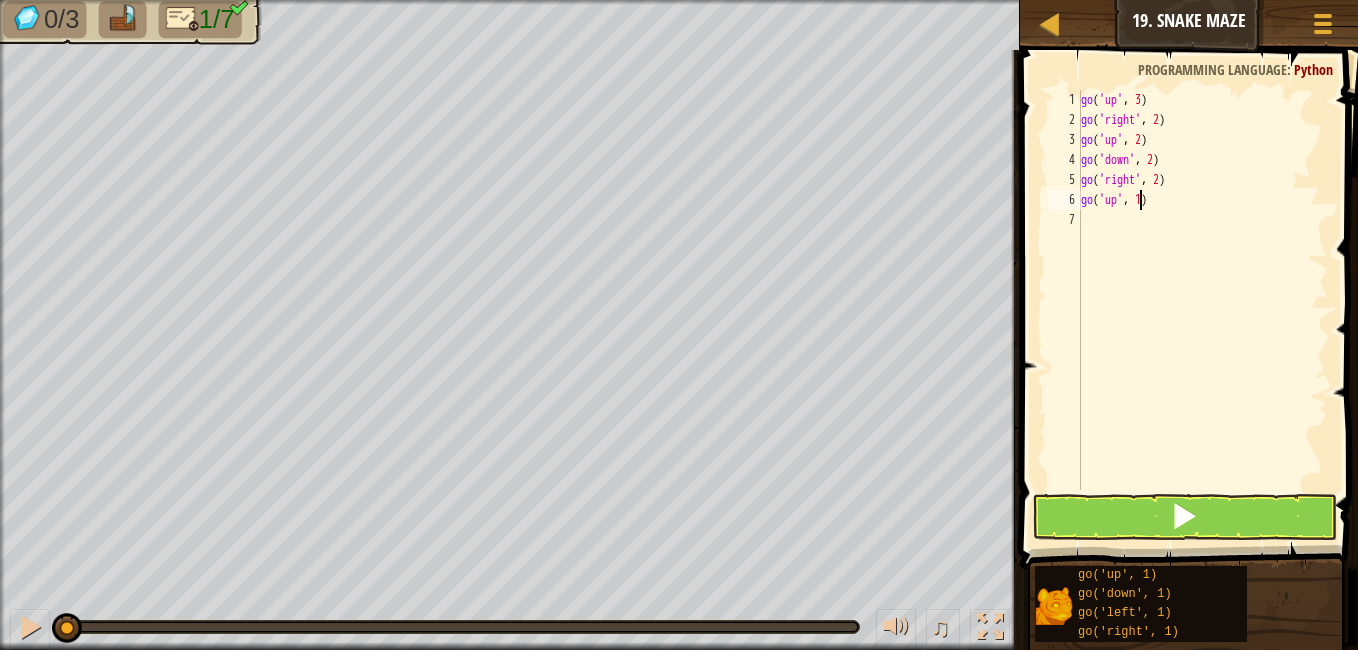 drag, startPoint x: 1143, startPoint y: 196, endPoint x: 1153, endPoint y: 206, distance: 14.142136 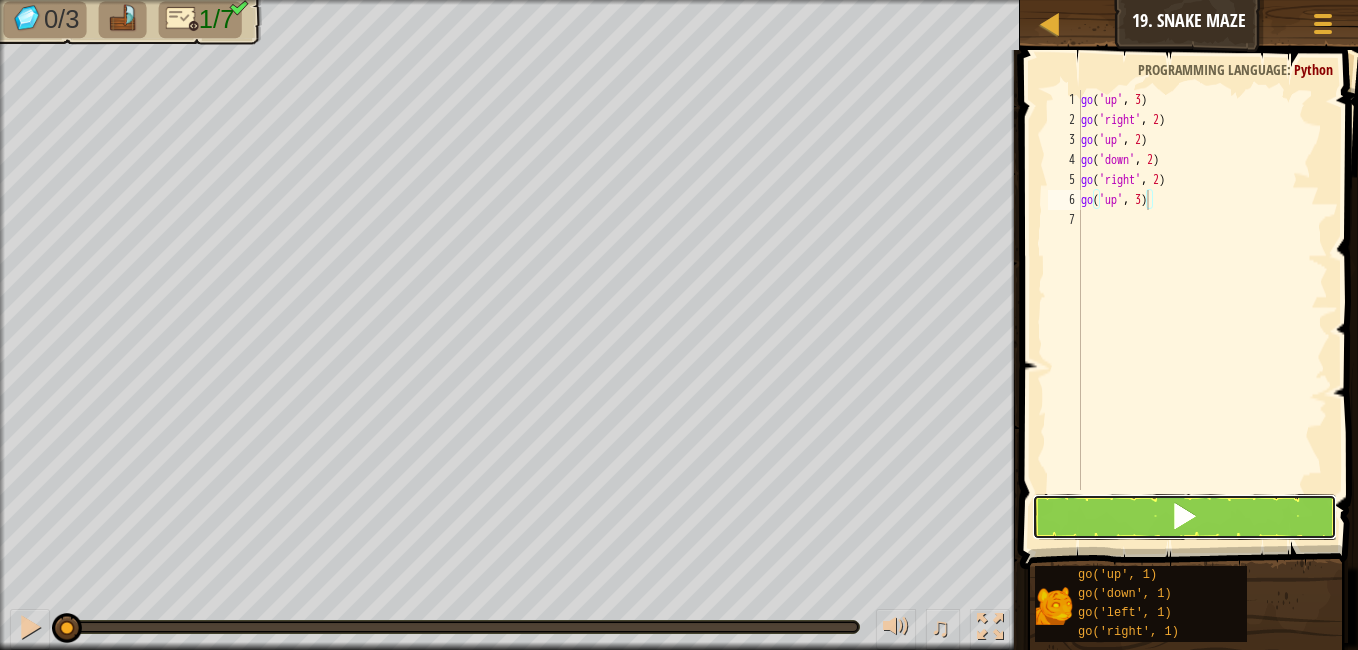 click at bounding box center (1184, 517) 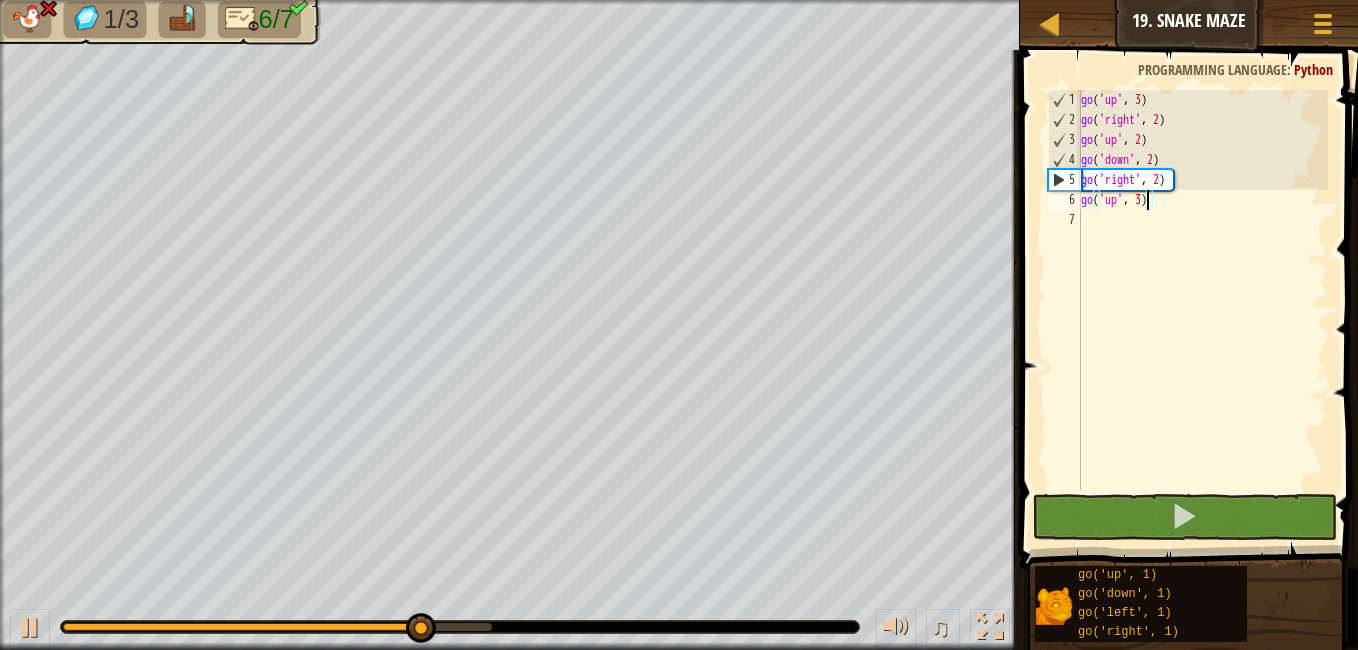 click on "go ( 'up' ,   3 ) go ( 'right' ,   2 ) go ( 'up' ,   2 ) go ( 'down' ,   2 ) go ( 'right' ,   2 ) go ( 'up' ,   3 )" at bounding box center [1202, 310] 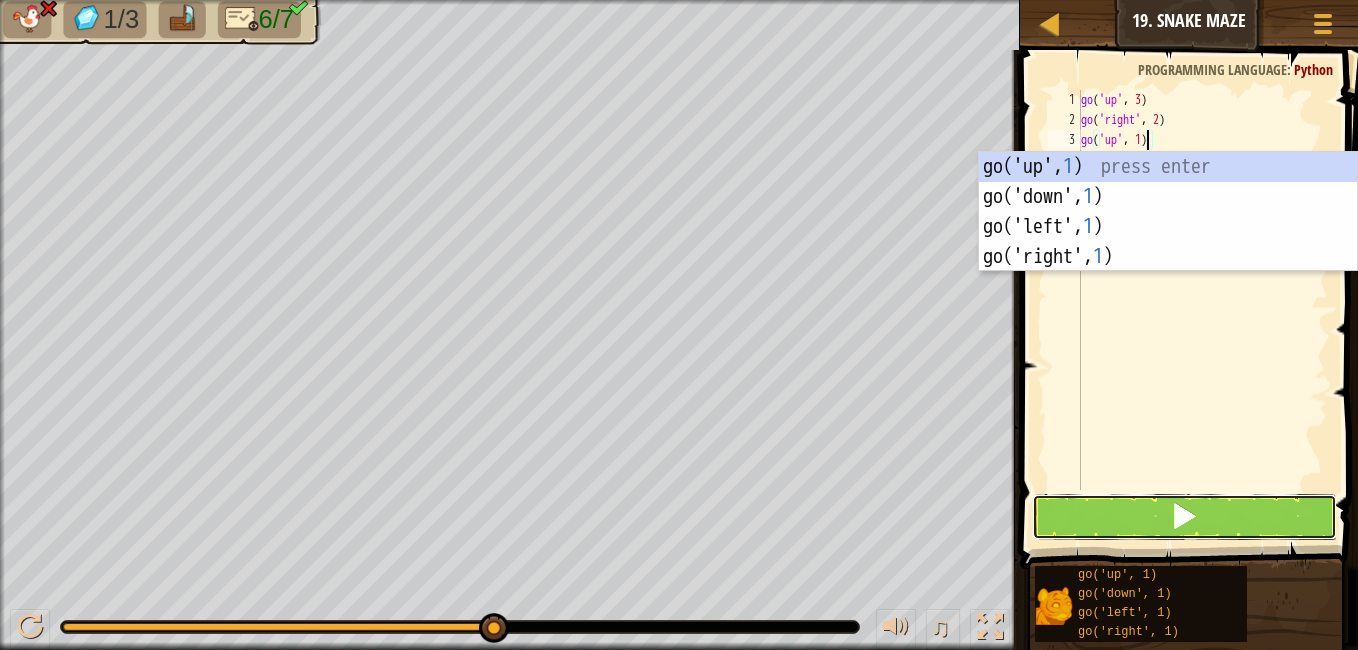 click at bounding box center [1184, 516] 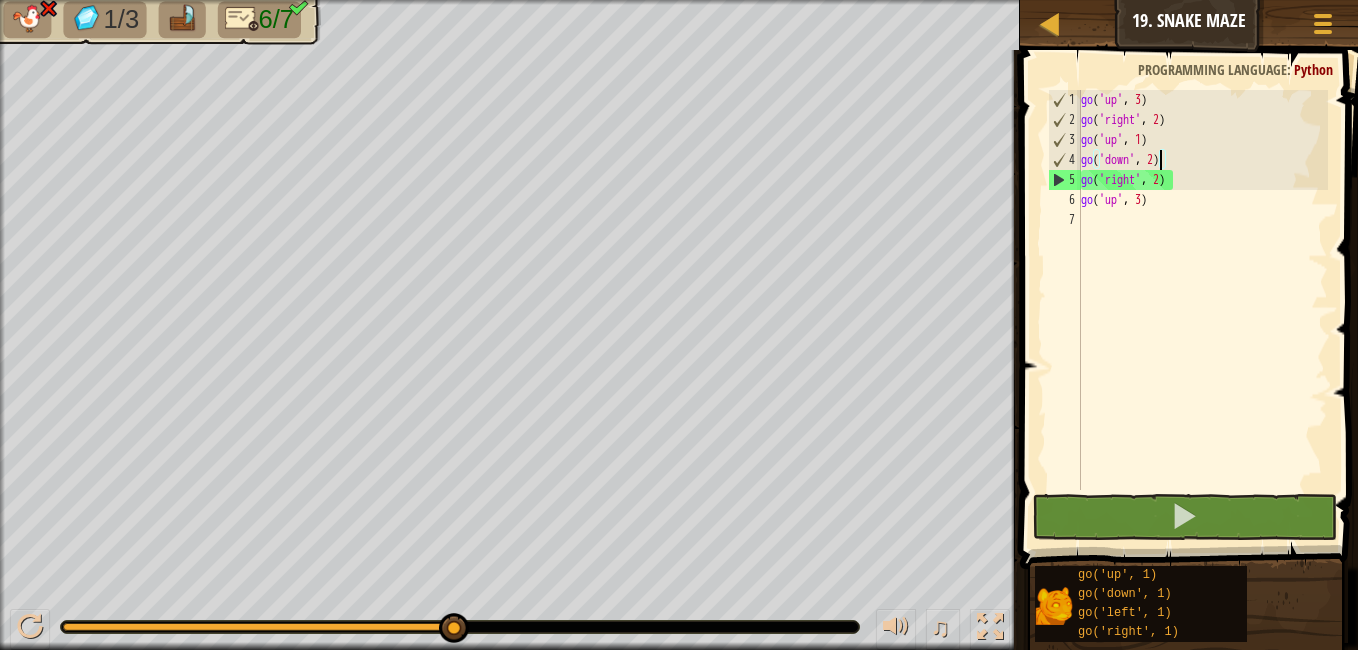 click on "go ( 'up' ,   3 ) go ( 'right' ,   2 ) go ( 'up' ,   1 ) go ( 'down' ,   2 ) go ( 'right' ,   2 ) go ( 'up' ,   3 )" at bounding box center [1202, 310] 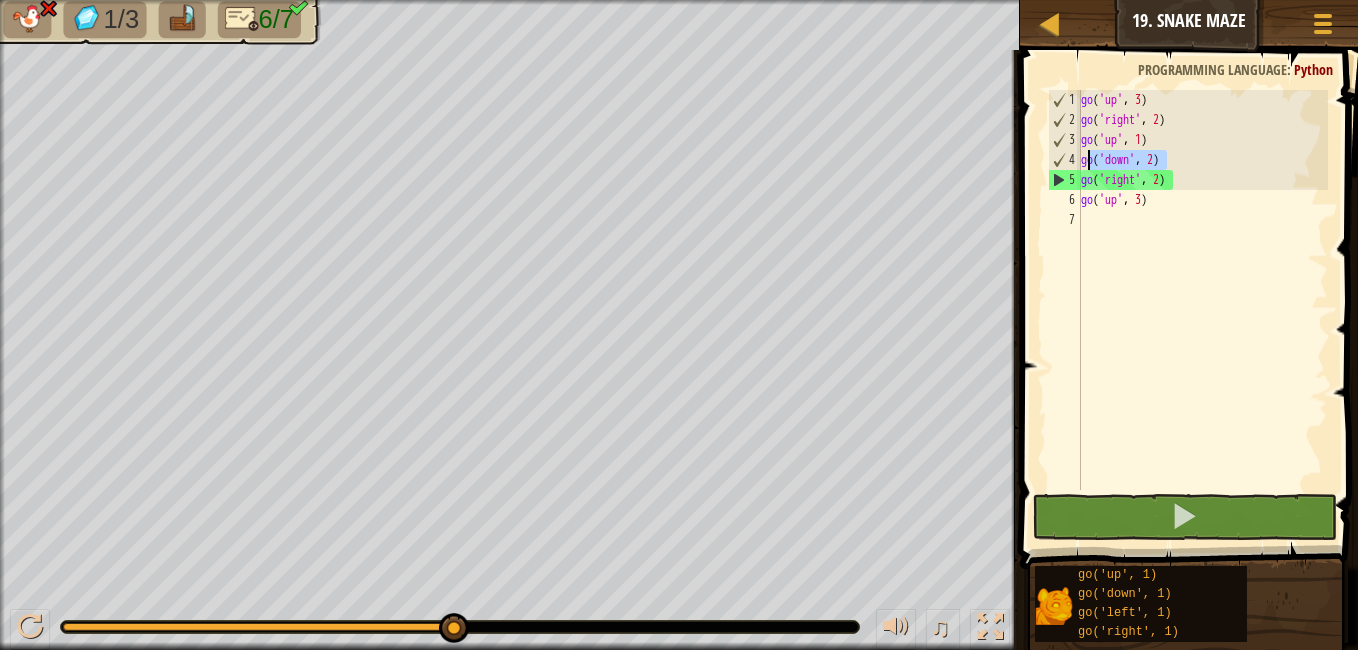 drag, startPoint x: 1165, startPoint y: 163, endPoint x: 1086, endPoint y: 158, distance: 79.15807 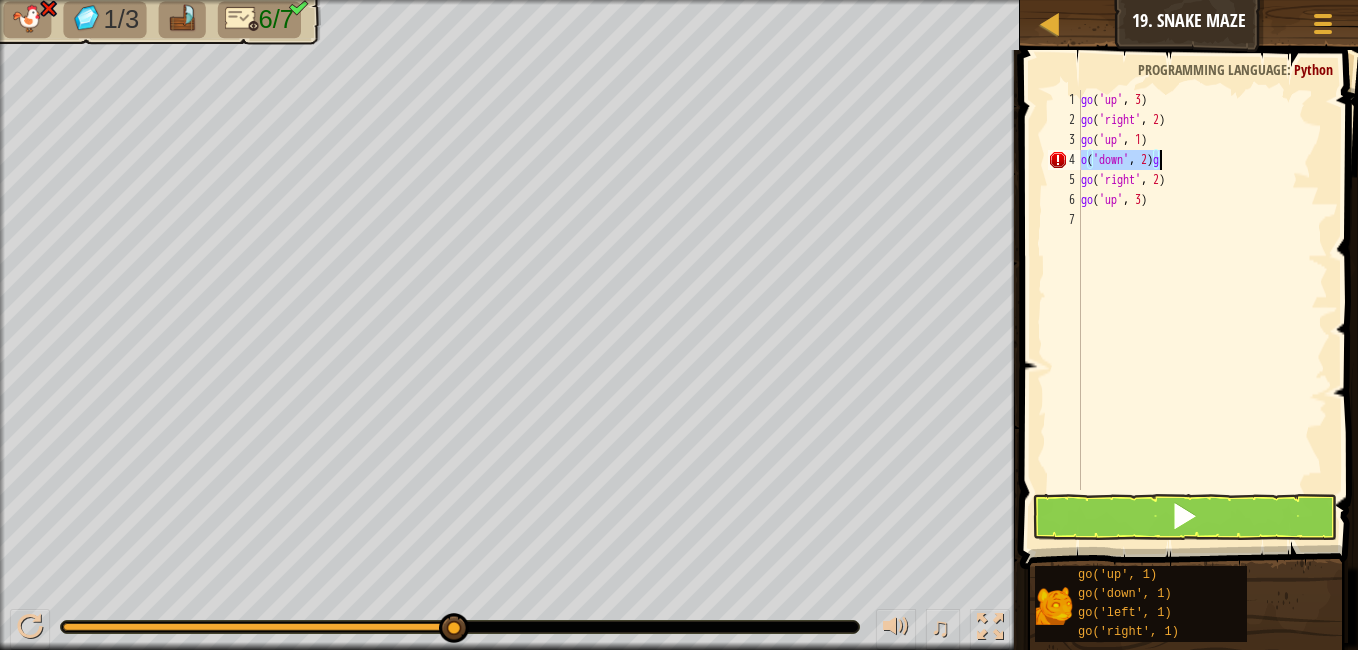 type on "g" 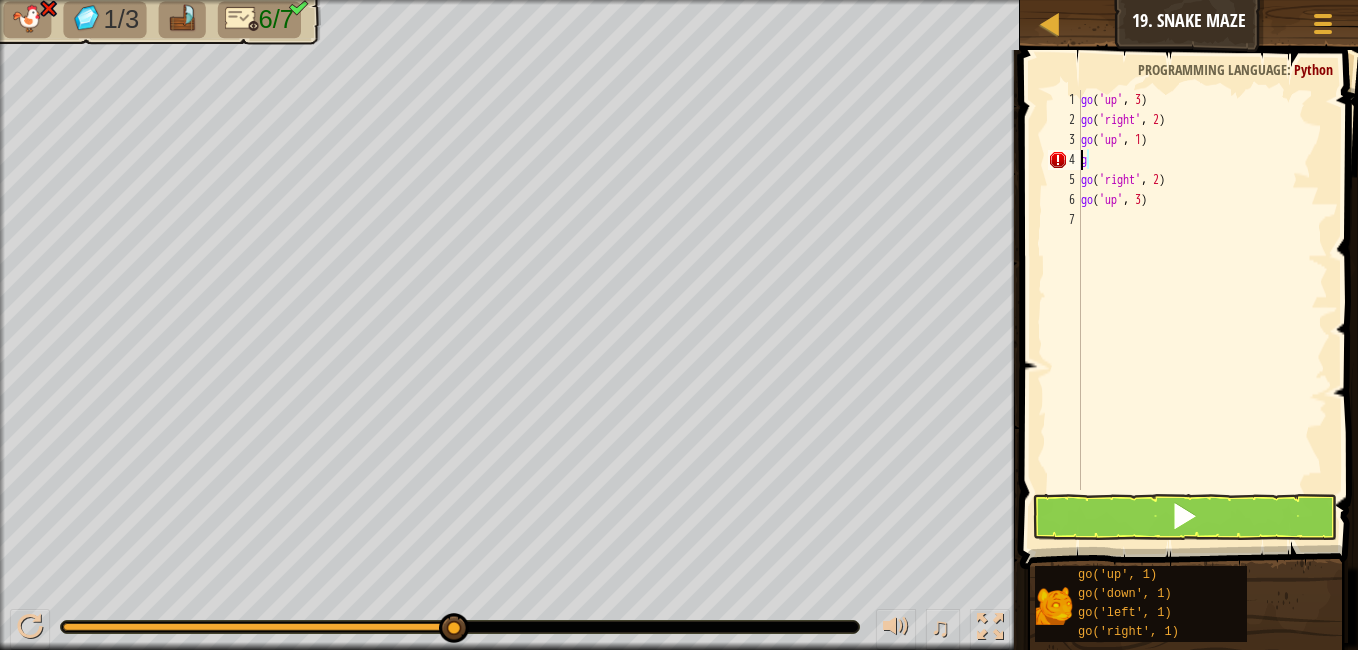 scroll, scrollTop: 9, scrollLeft: 0, axis: vertical 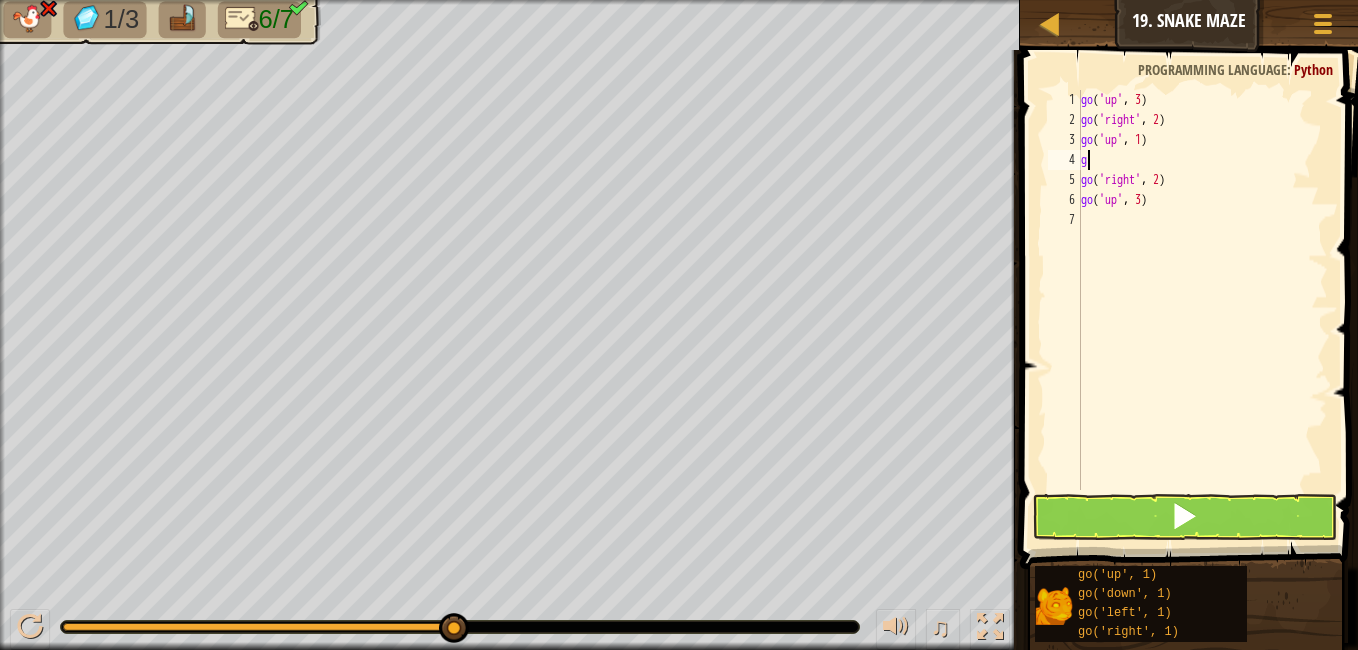click on "go ( 'up' ,   3 ) go ( 'right' ,   2 ) go ( 'up' ,   1 ) g go ( 'right' ,   2 ) go ( 'up' ,   3 )" at bounding box center (1202, 310) 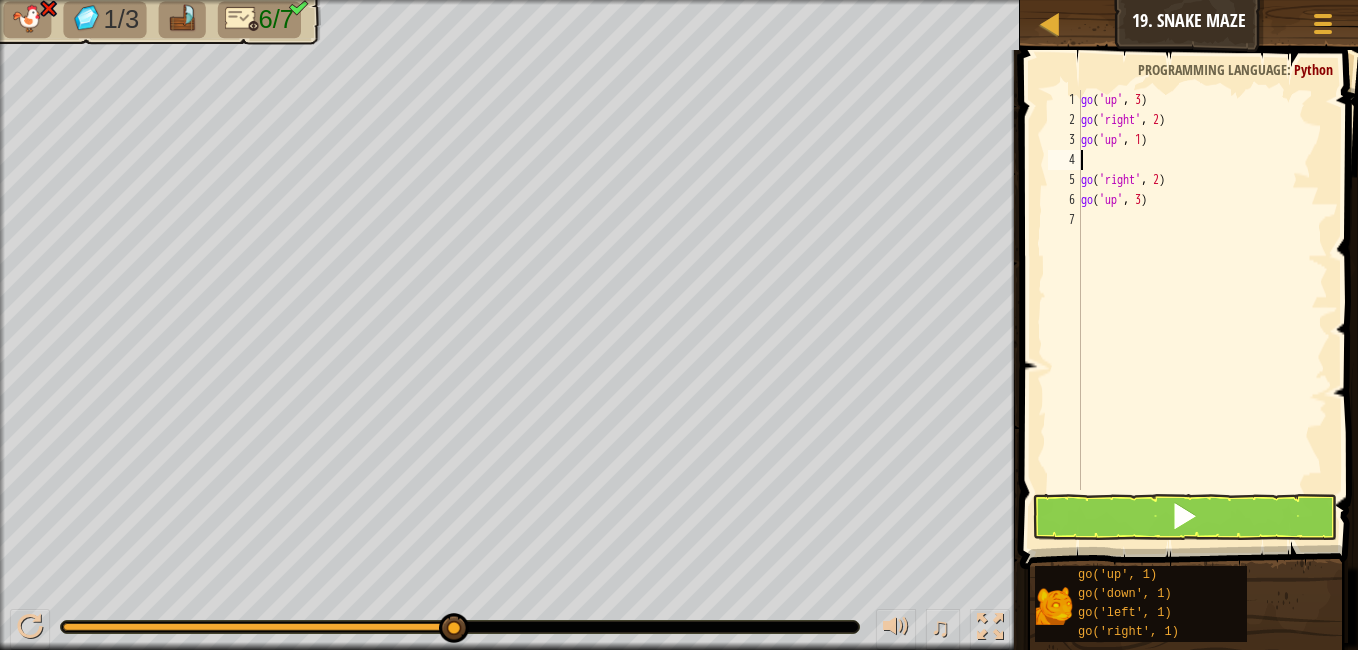 click on "go ( 'up' ,   3 ) go ( 'right' ,   2 ) go ( 'up' ,   1 ) go ( 'right' ,   2 ) go ( 'up' ,   3 )" at bounding box center (1202, 310) 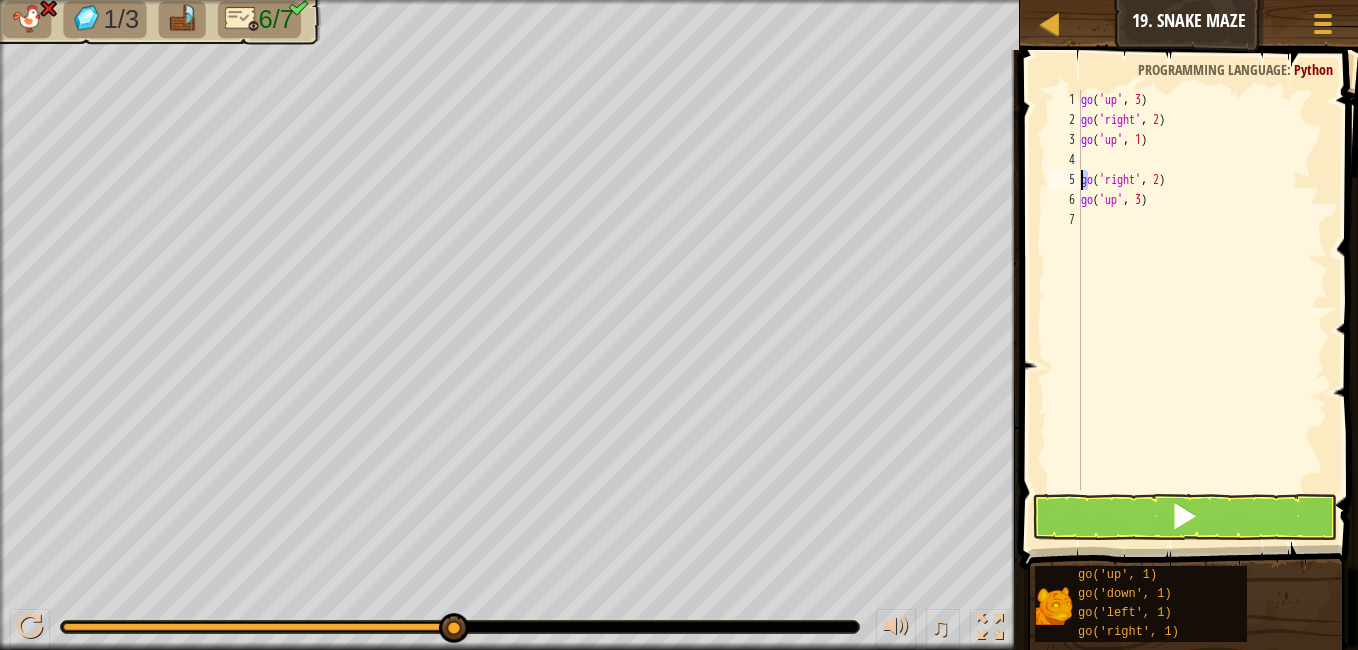 click on "go ( 'up' ,   3 ) go ( 'right' ,   2 ) go ( 'up' ,   1 ) go ( 'right' ,   2 ) go ( 'up' ,   3 )" at bounding box center [1202, 290] 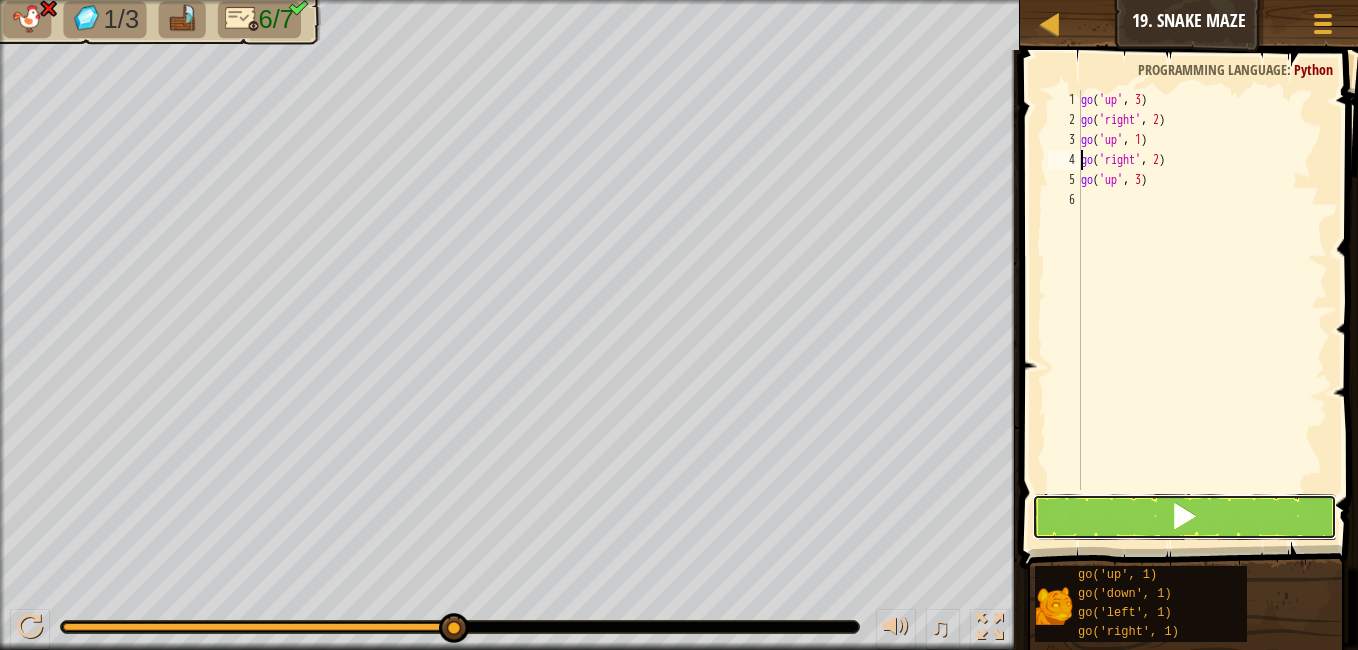 click at bounding box center [1184, 516] 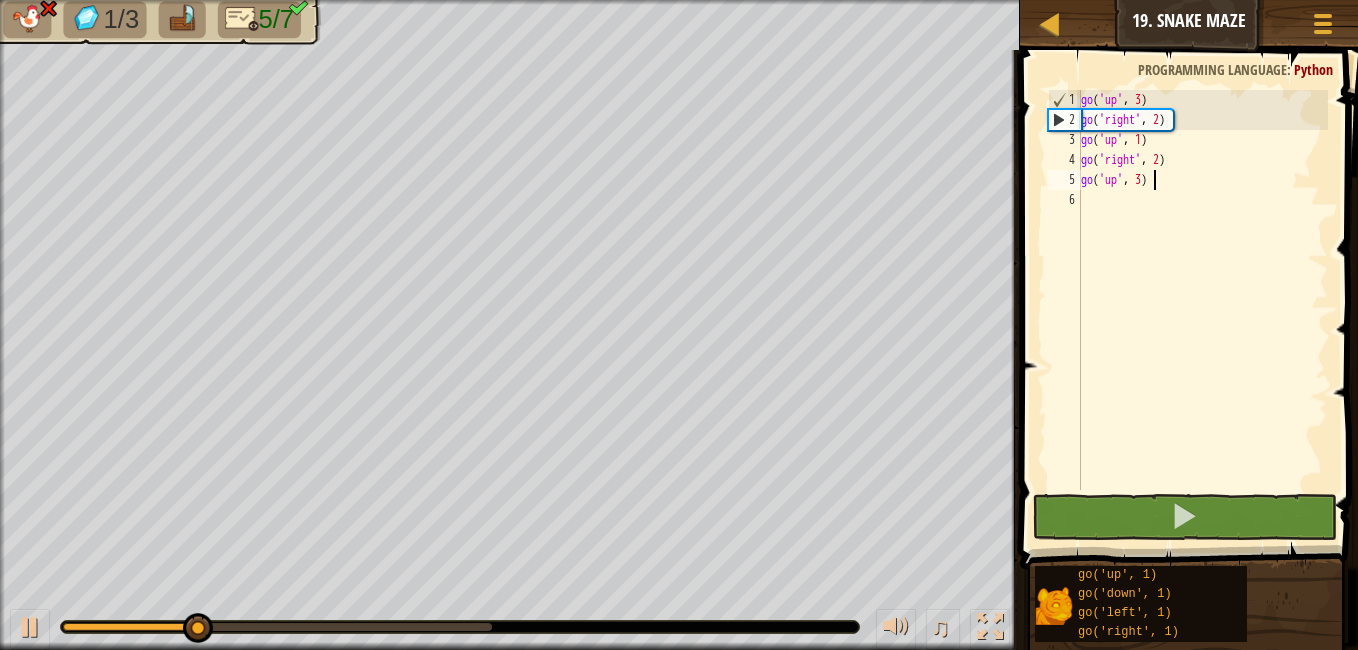 click on "go ( 'up' ,   3 ) go ( 'right' ,   2 ) go ( 'up' ,   1 ) go ( 'right' ,   2 ) go ( 'up' ,   3 )" at bounding box center [1202, 310] 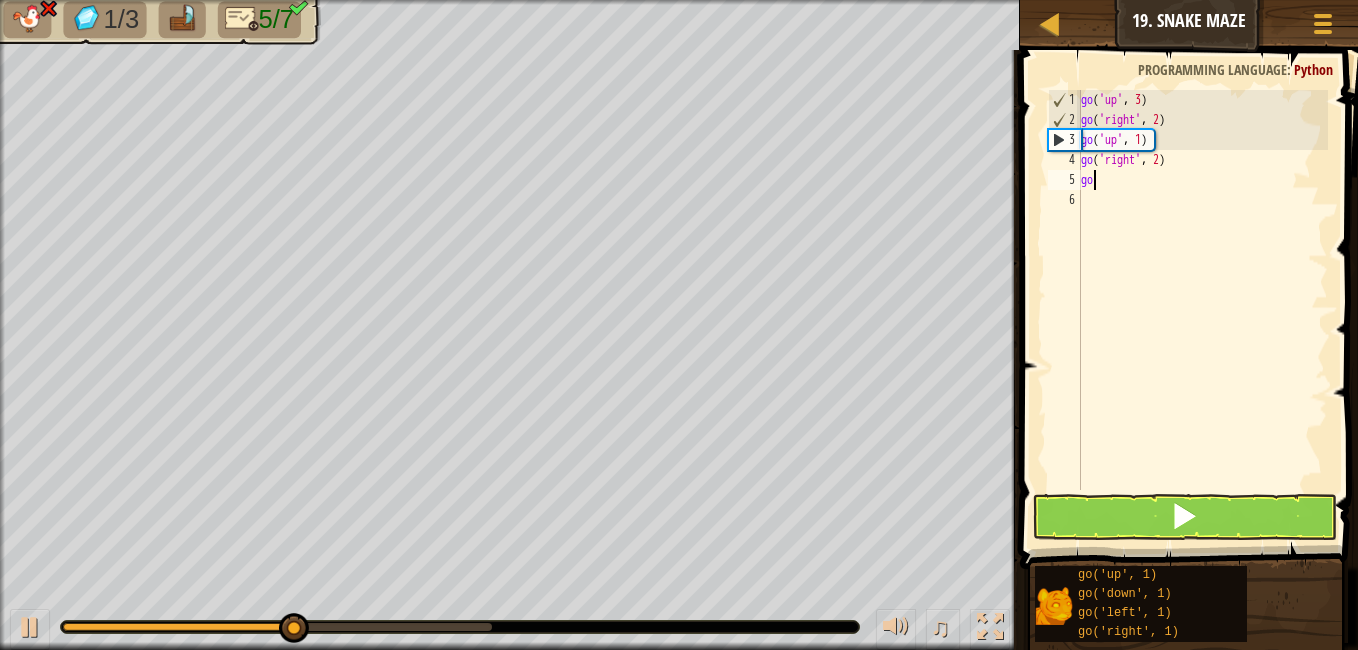 type on "g" 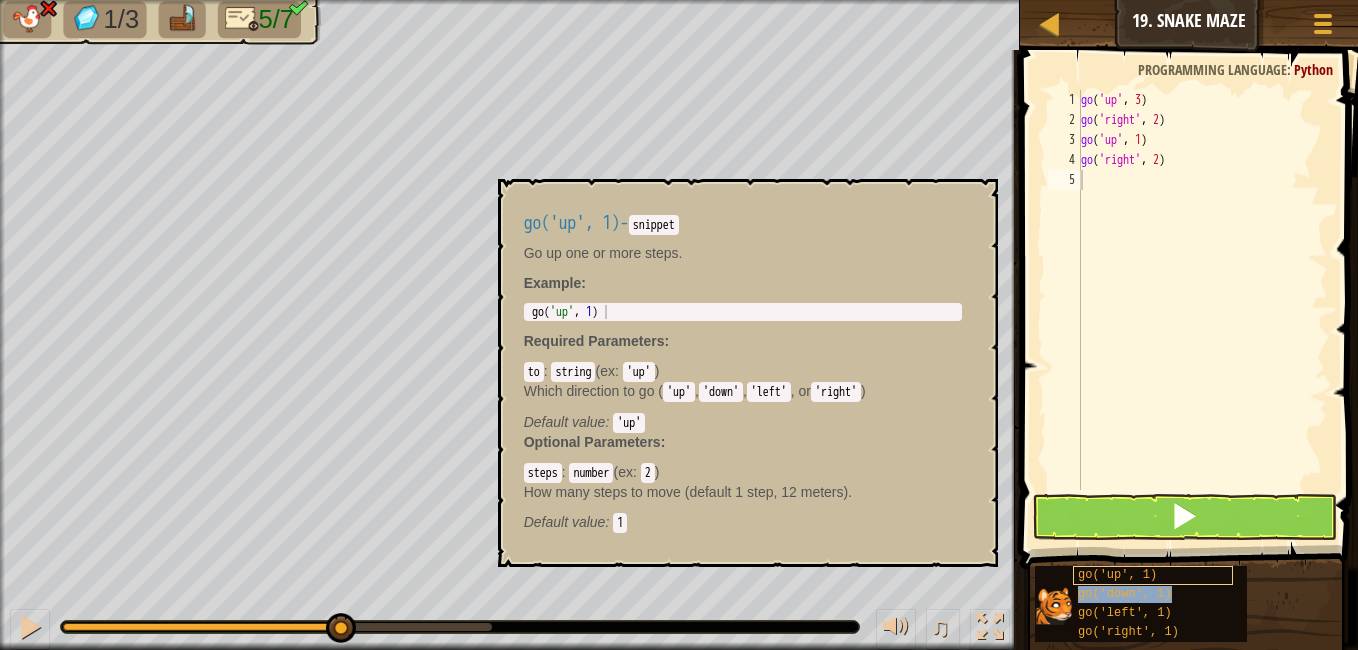 type on "go('down', 1)" 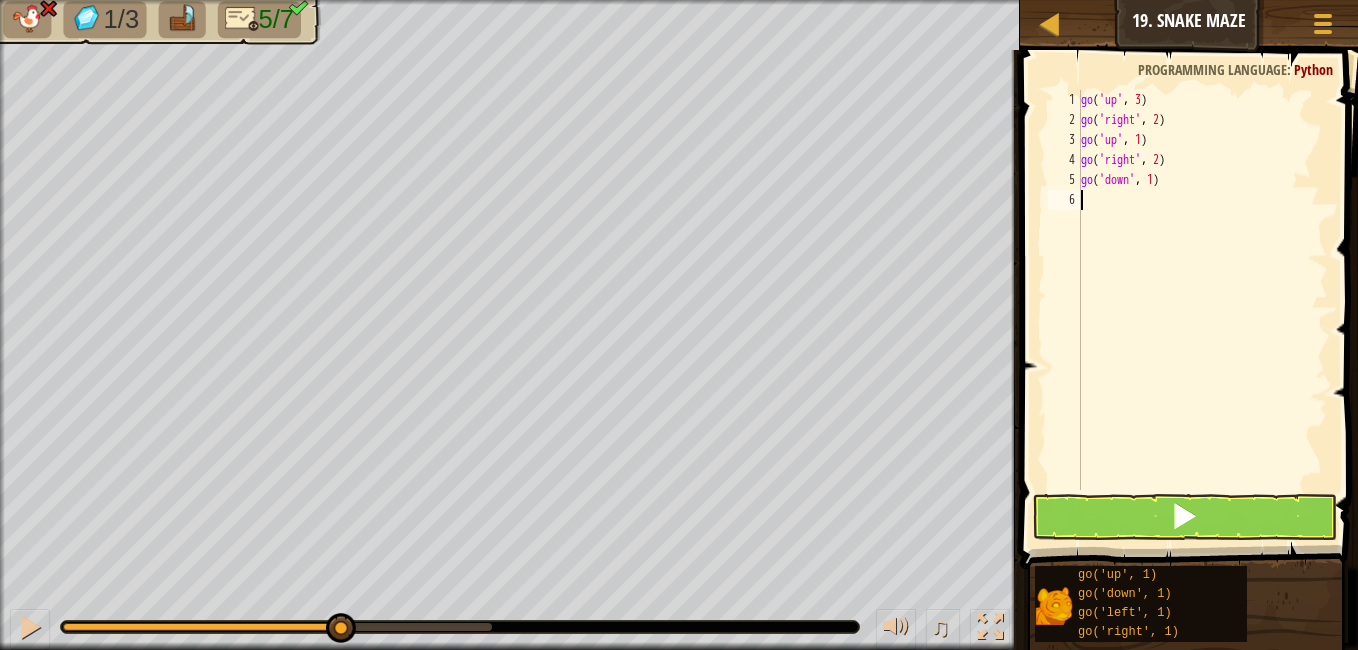 click on "go ( 'up' ,   3 ) go ( 'right' ,   2 ) go ( 'up' ,   1 ) go ( 'right' ,   2 ) go ( 'down' ,   1 )" at bounding box center (1202, 310) 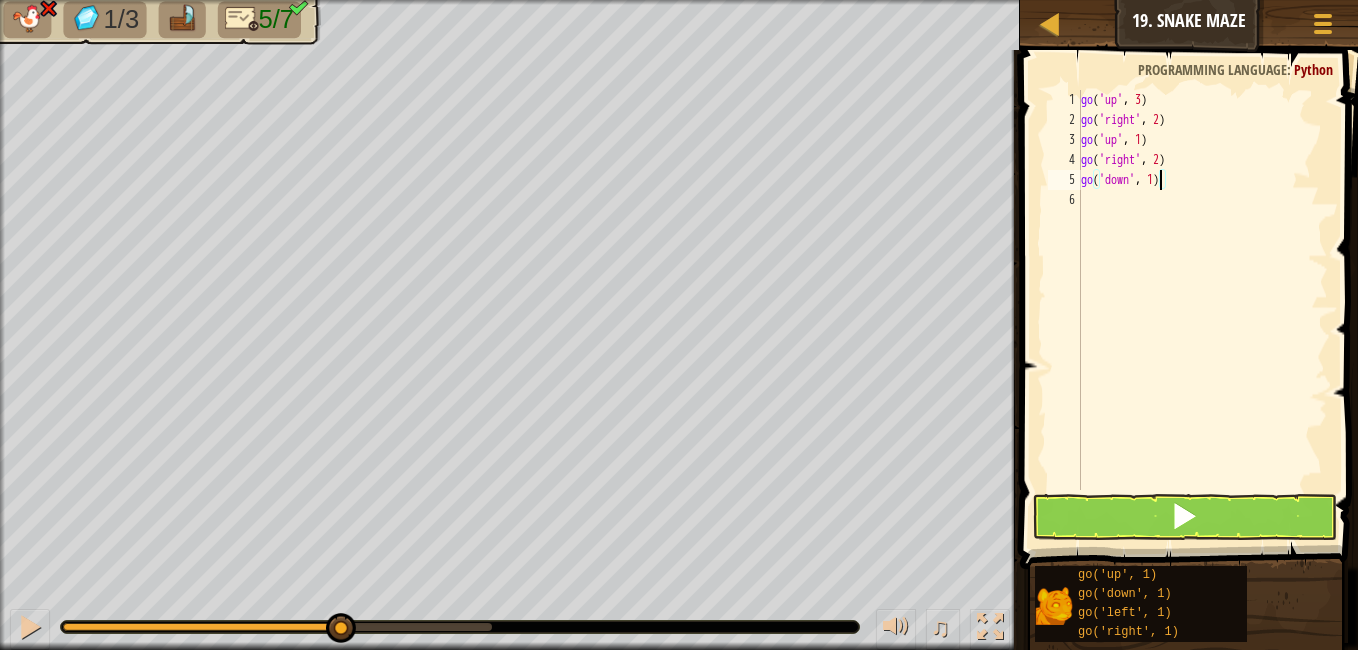 click on "go ( 'up' ,   3 ) go ( 'right' ,   2 ) go ( 'up' ,   1 ) go ( 'right' ,   2 ) go ( 'down' ,   1 )" at bounding box center (1202, 310) 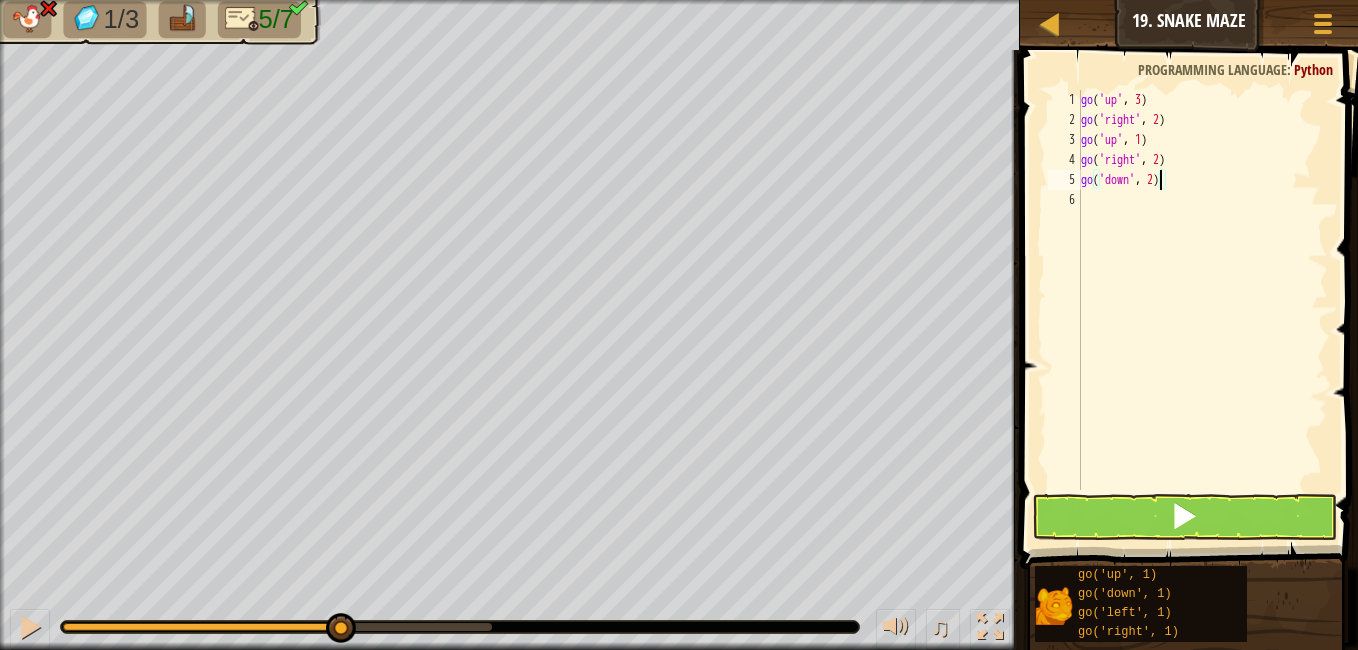 scroll, scrollTop: 9, scrollLeft: 6, axis: both 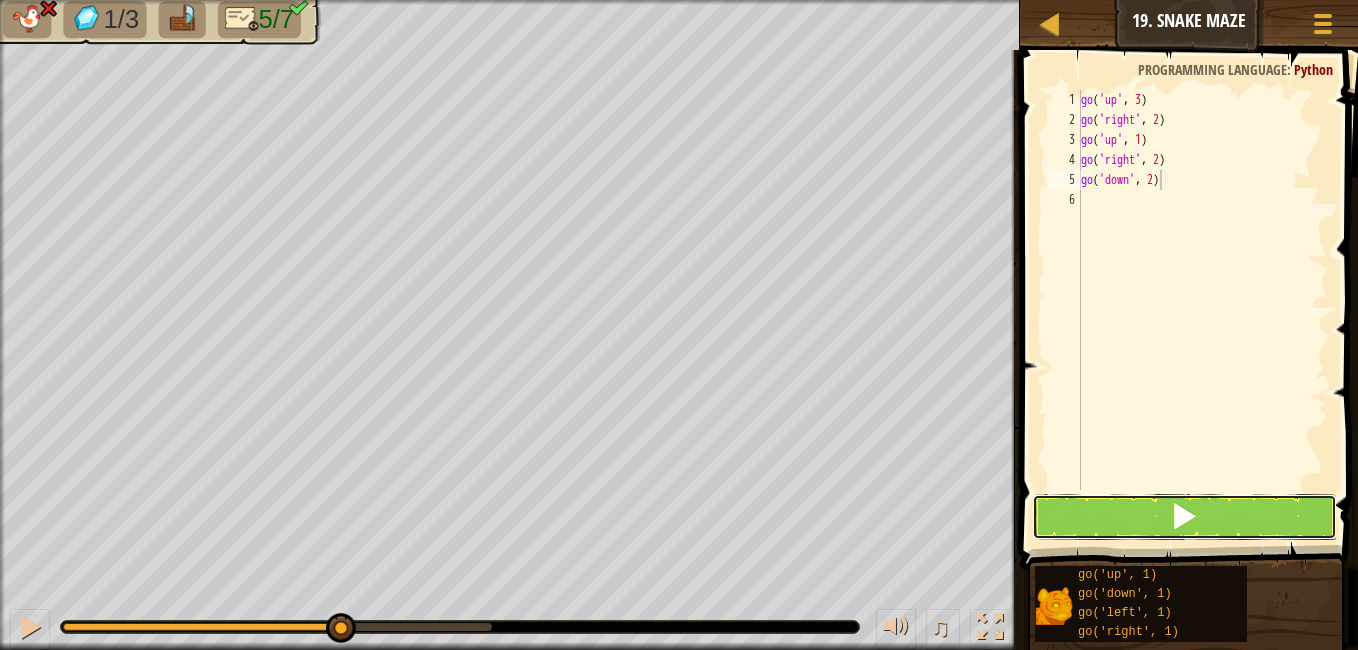 click at bounding box center (1184, 517) 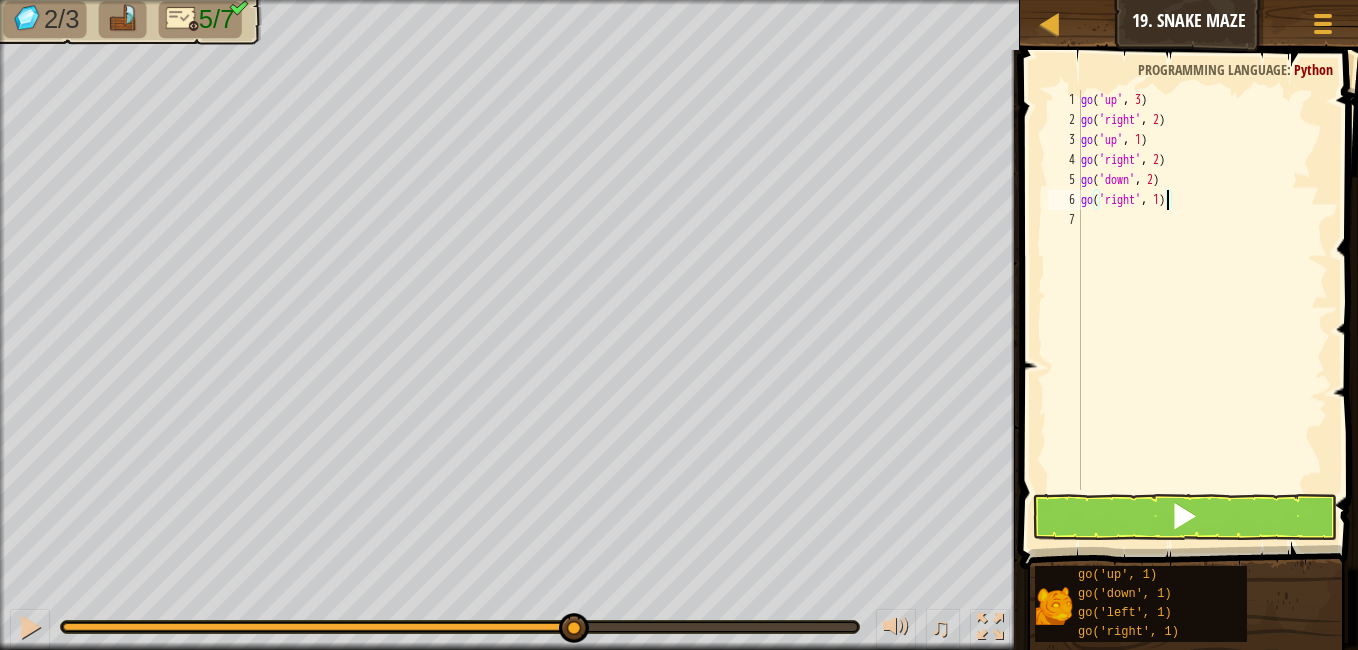 click on "go ( 'up' ,   3 ) go ( 'right' ,   2 ) go ( 'up' ,   1 ) go ( 'right' ,   2 ) go ( 'down' ,   2 ) go ( 'right' ,   1 )" at bounding box center (1202, 310) 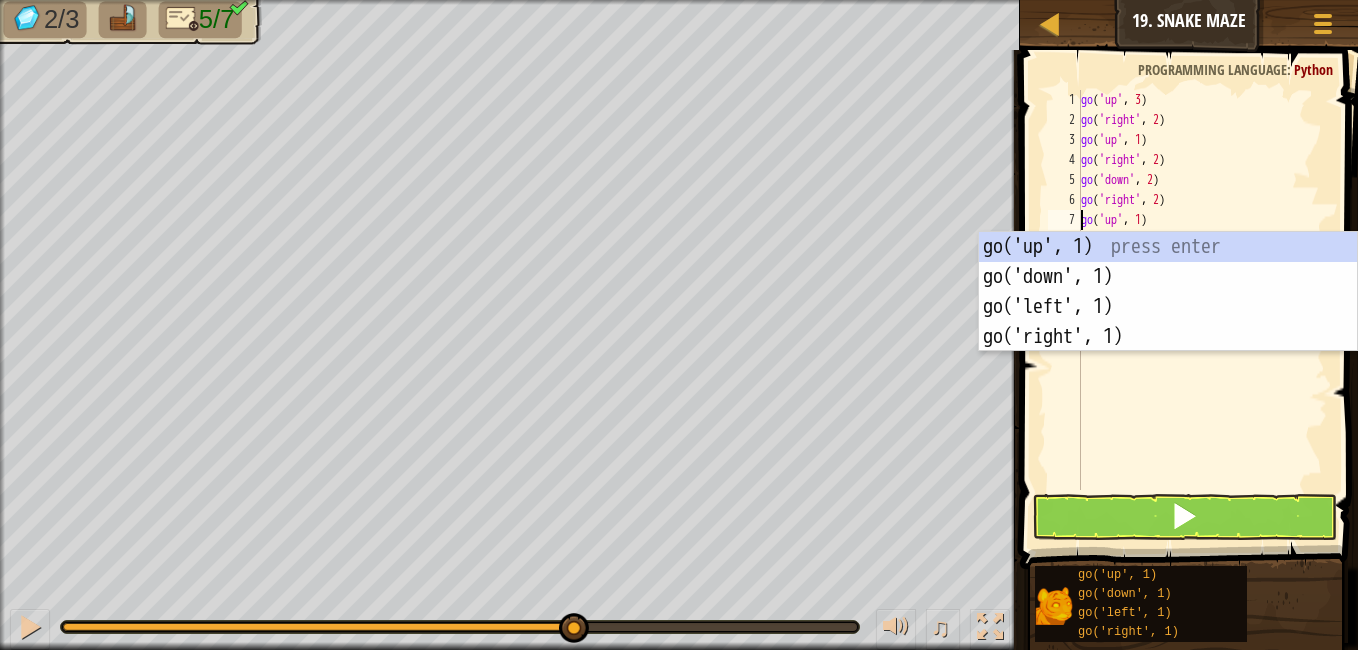 scroll, scrollTop: 9, scrollLeft: 5, axis: both 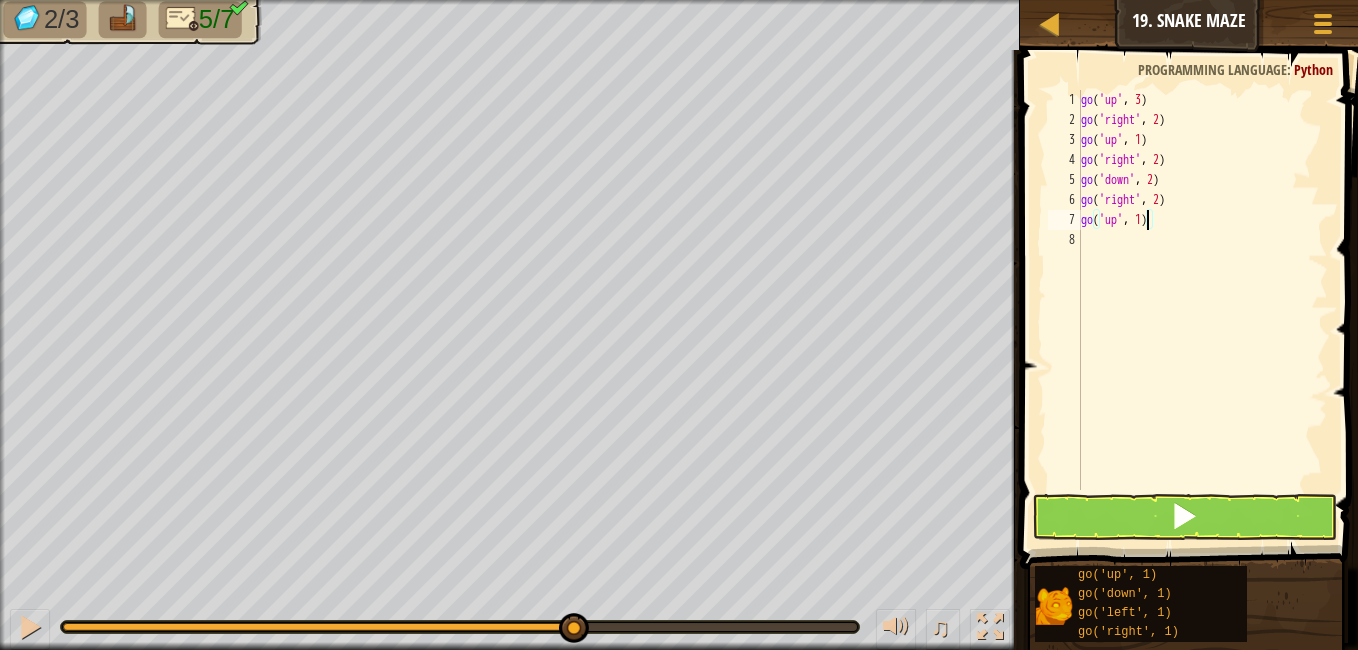 click on "go ( 'up' ,   3 ) go ( 'right' ,   2 ) go ( 'up' ,   1 ) go ( 'right' ,   2 ) go ( 'down' ,   2 ) go ( 'right' ,   2 ) go ( 'up' ,   1 )" at bounding box center (1202, 310) 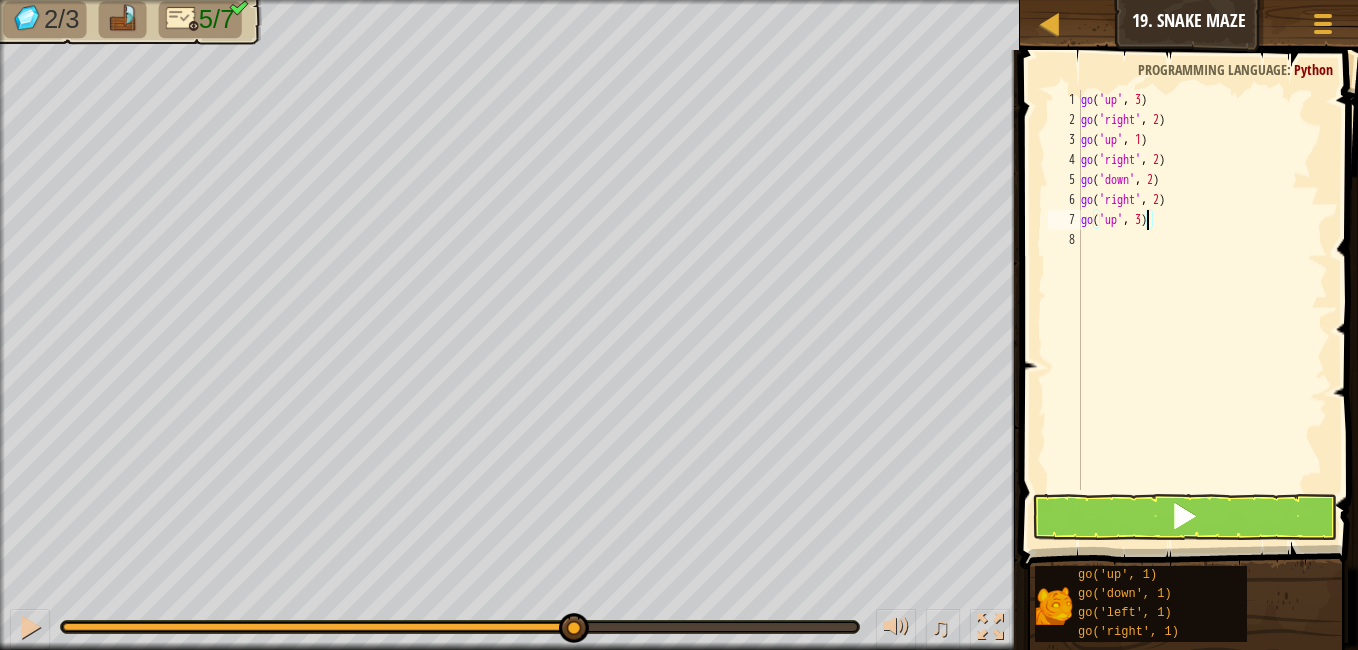 type on "go('up', 3)" 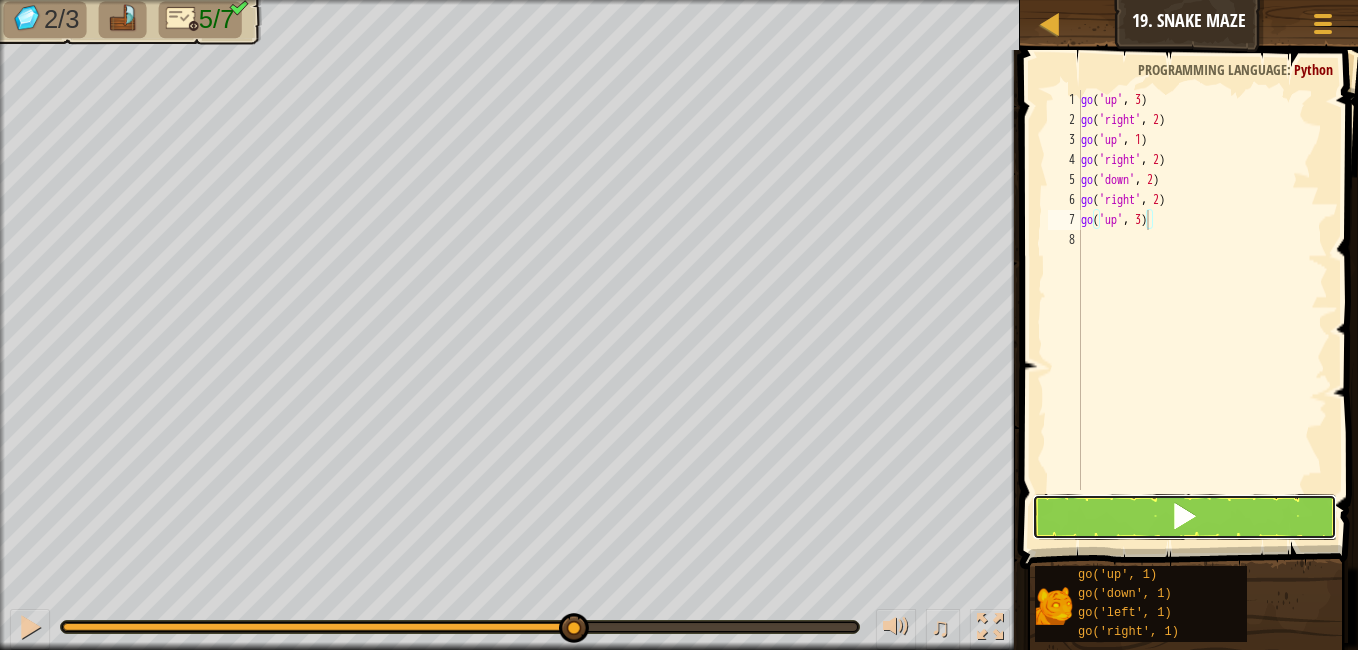 click at bounding box center (1184, 517) 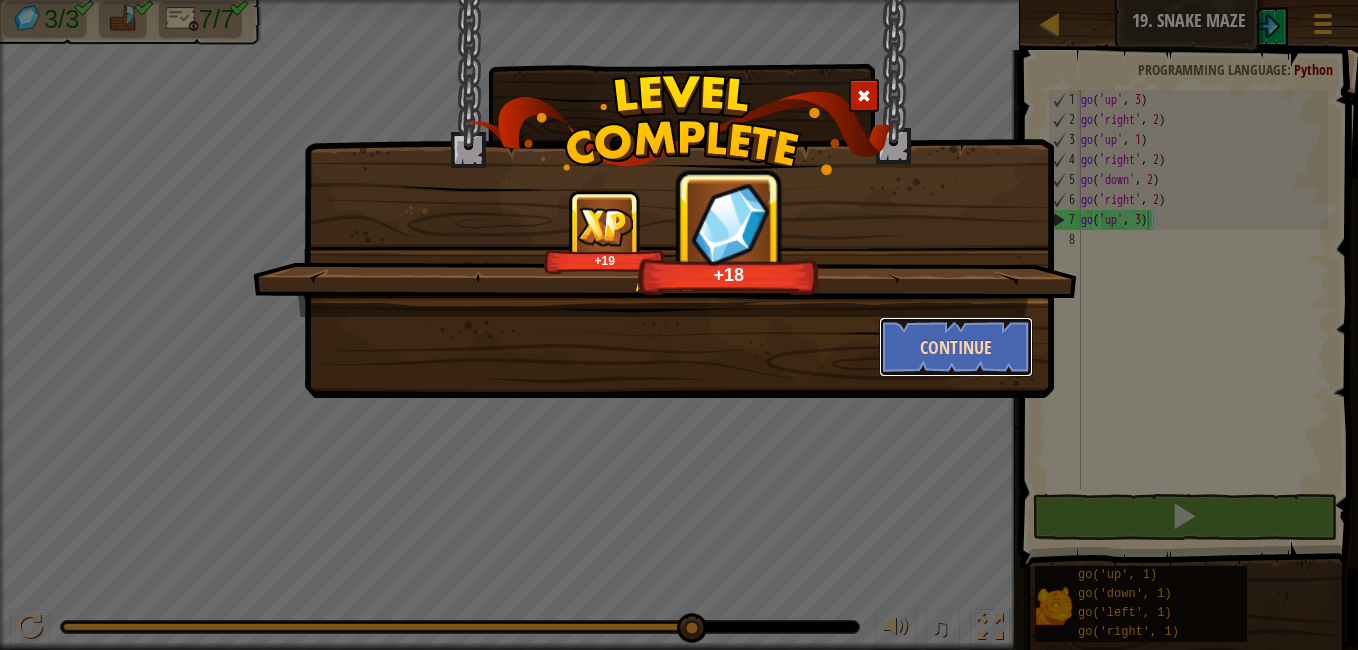 click on "Continue" at bounding box center [956, 347] 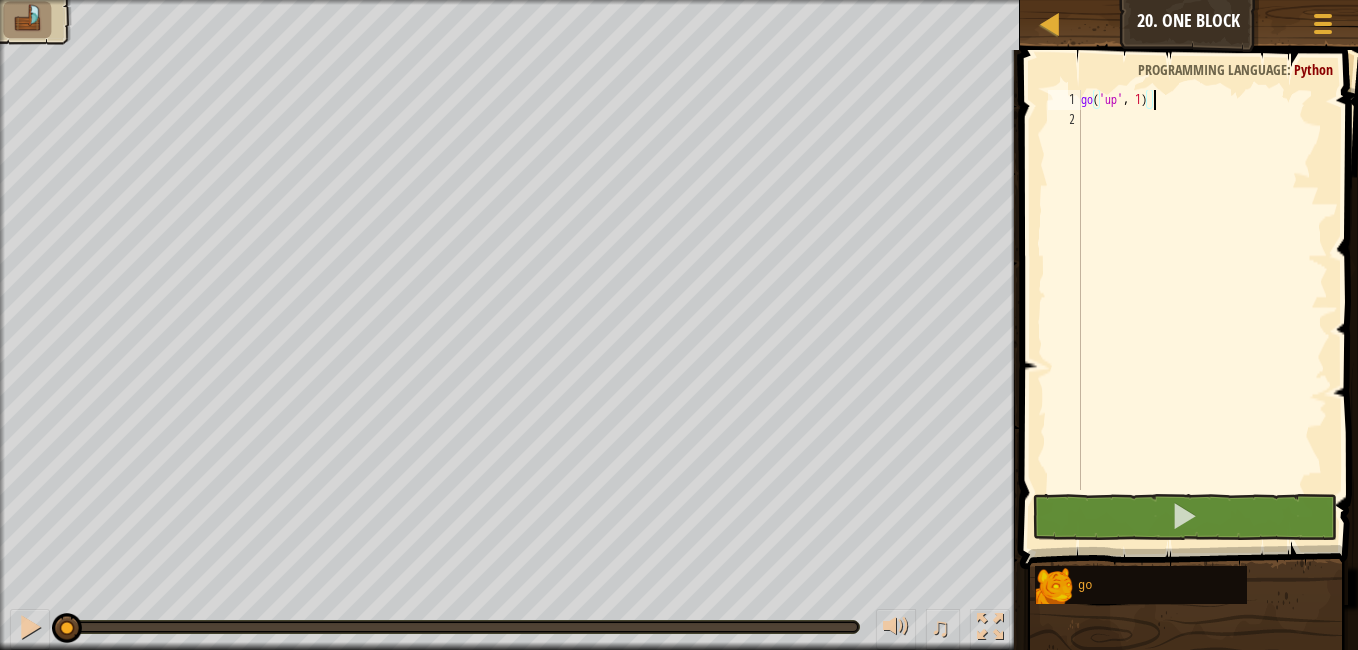 click on "go ( 'up' ,   1 )" at bounding box center (1202, 310) 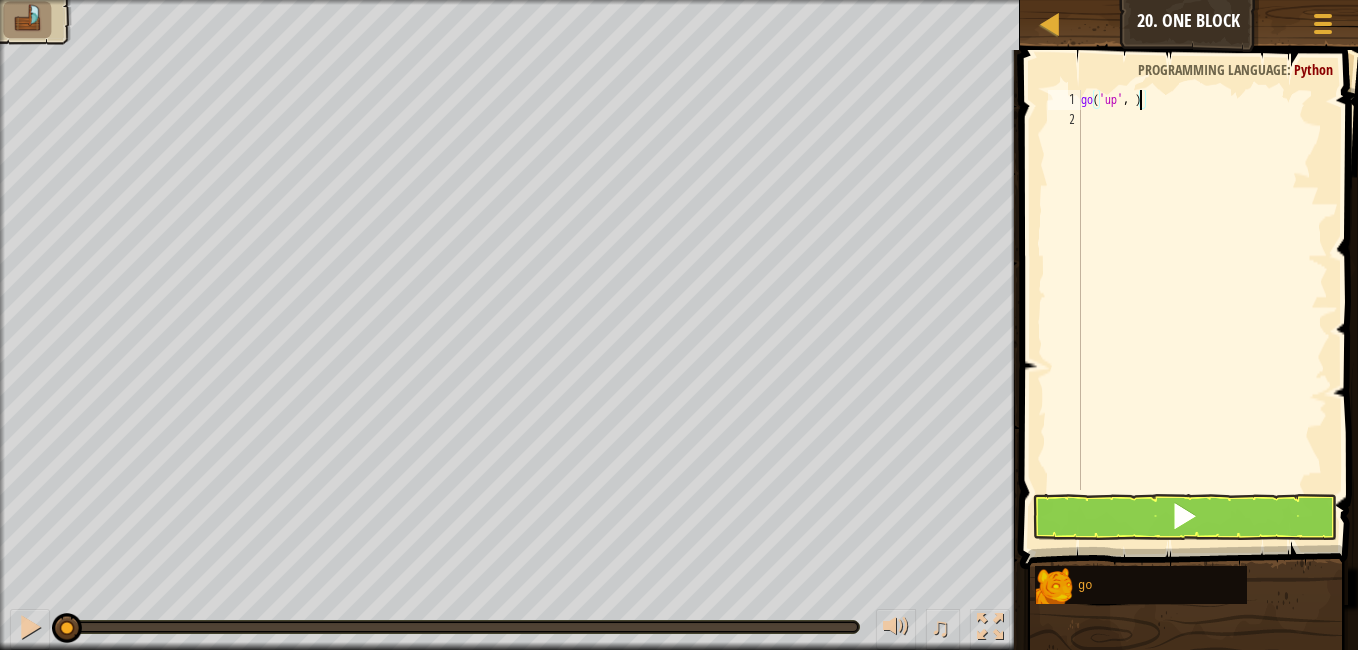 scroll, scrollTop: 9, scrollLeft: 5, axis: both 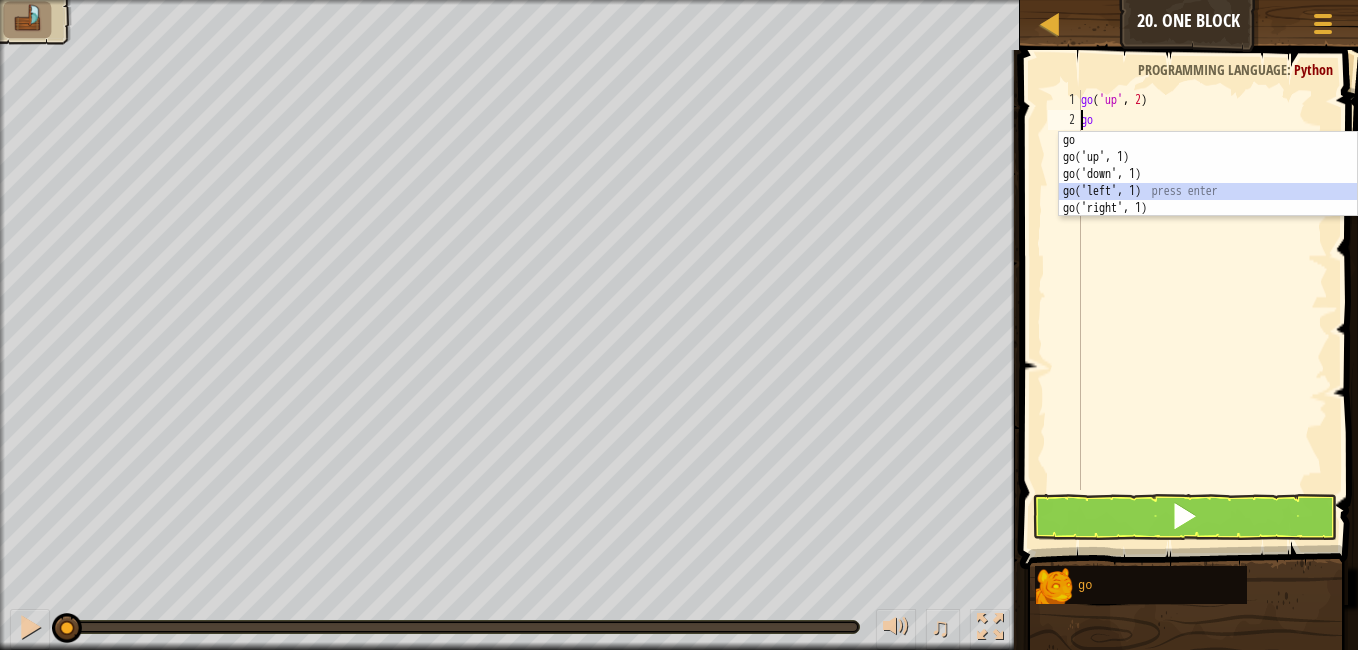 click on "go press enter go('up', 1) press enter go('down', 1) press enter go('left', 1) press enter go('right', 1) press enter" at bounding box center (1208, 191) 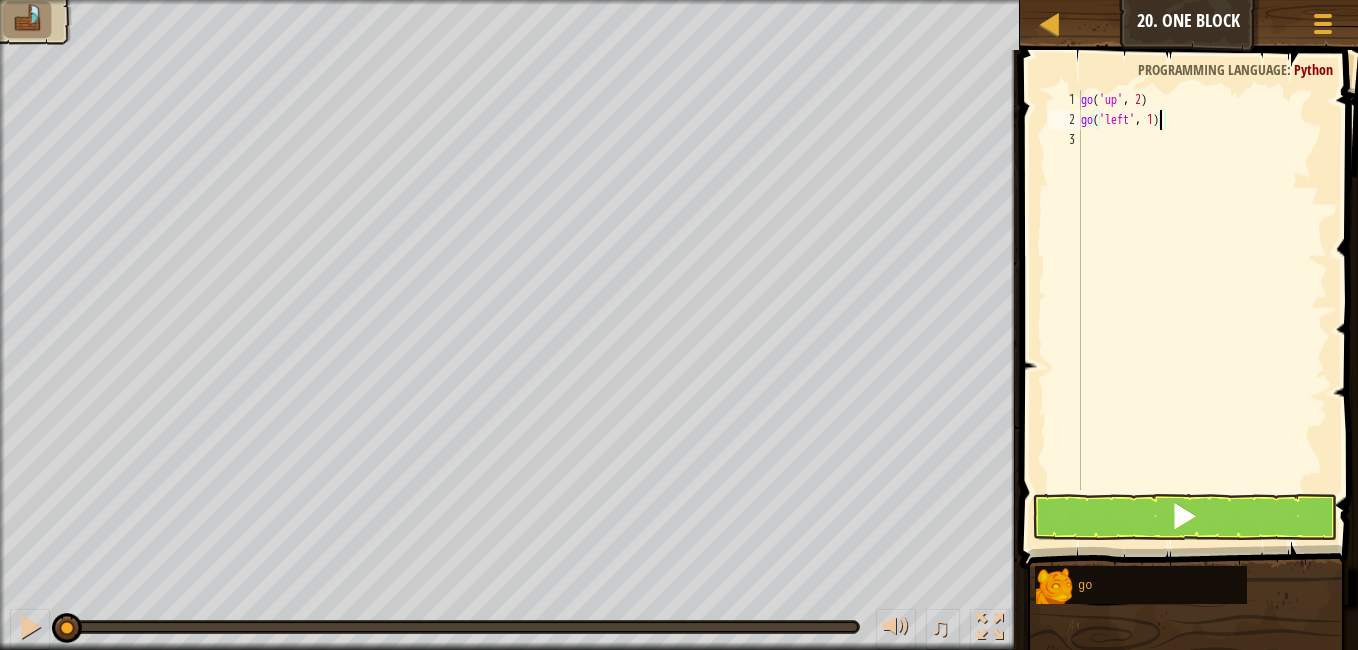 click on "go ( 'up' ,   2 ) go ( 'left' ,   1 )" at bounding box center (1202, 310) 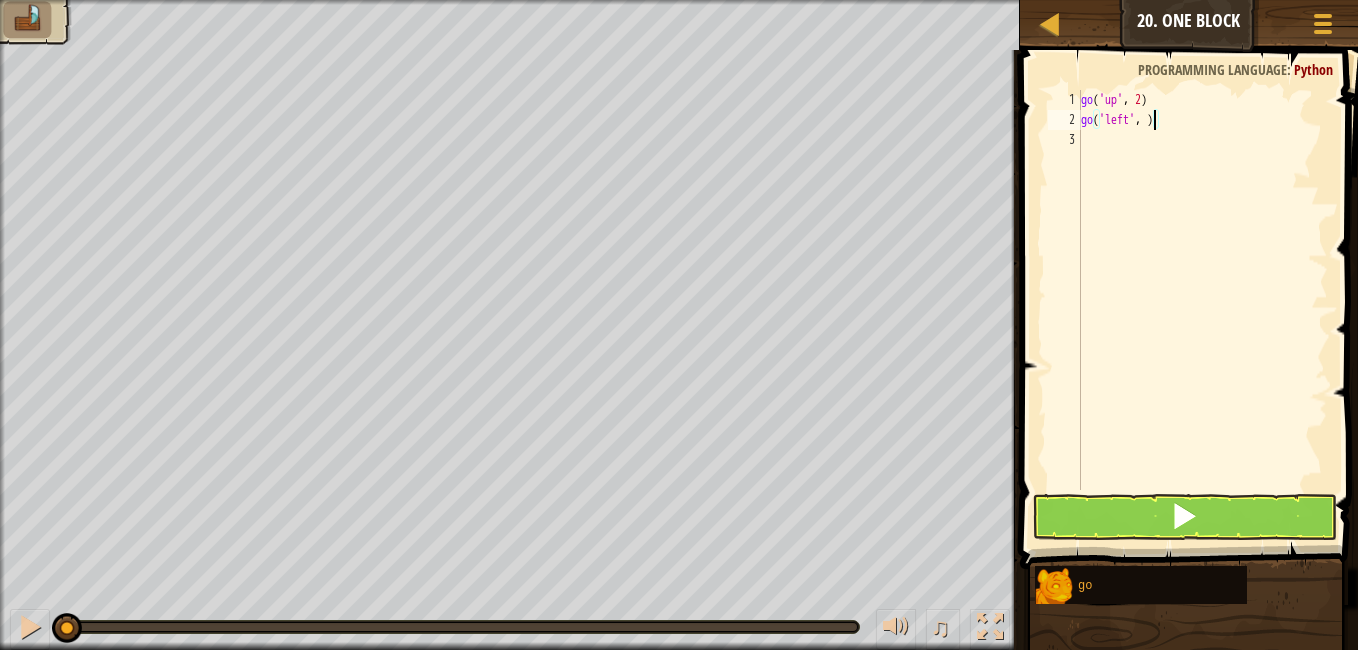scroll, scrollTop: 9, scrollLeft: 6, axis: both 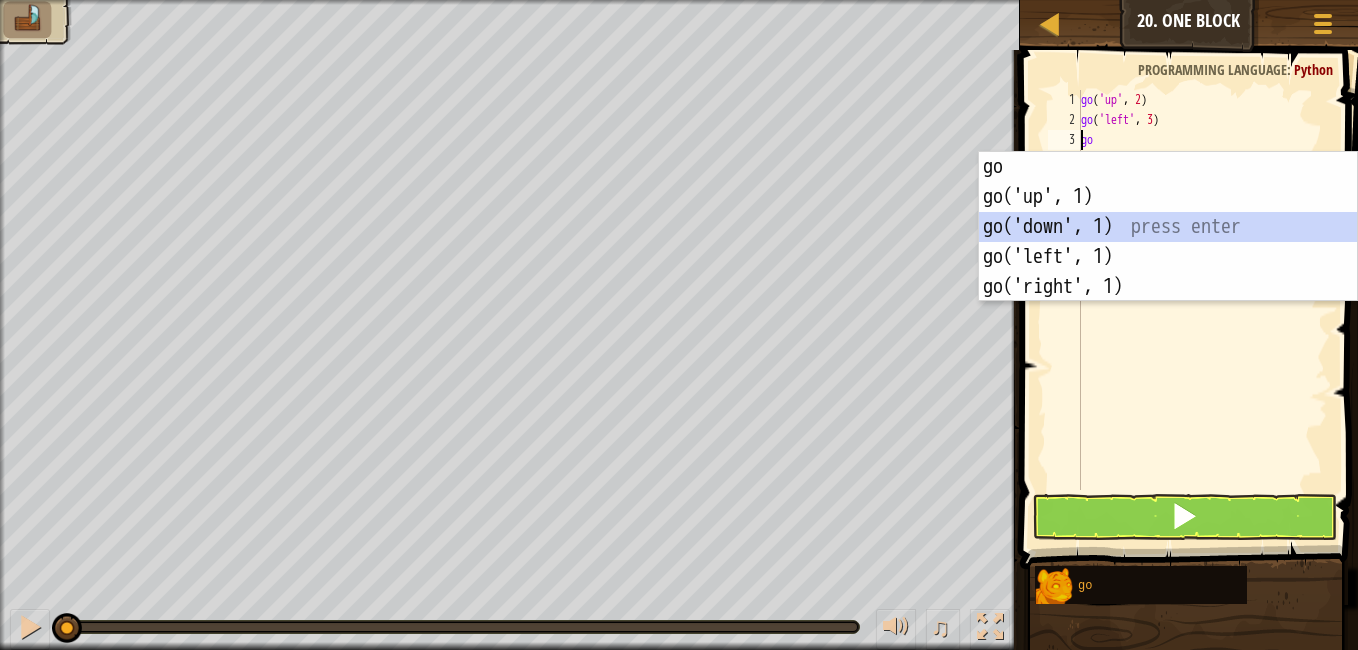 click on "go press enter go('up', 1) press enter go('down', 1) press enter go('left', 1) press enter go('right', 1) press enter" at bounding box center (1168, 257) 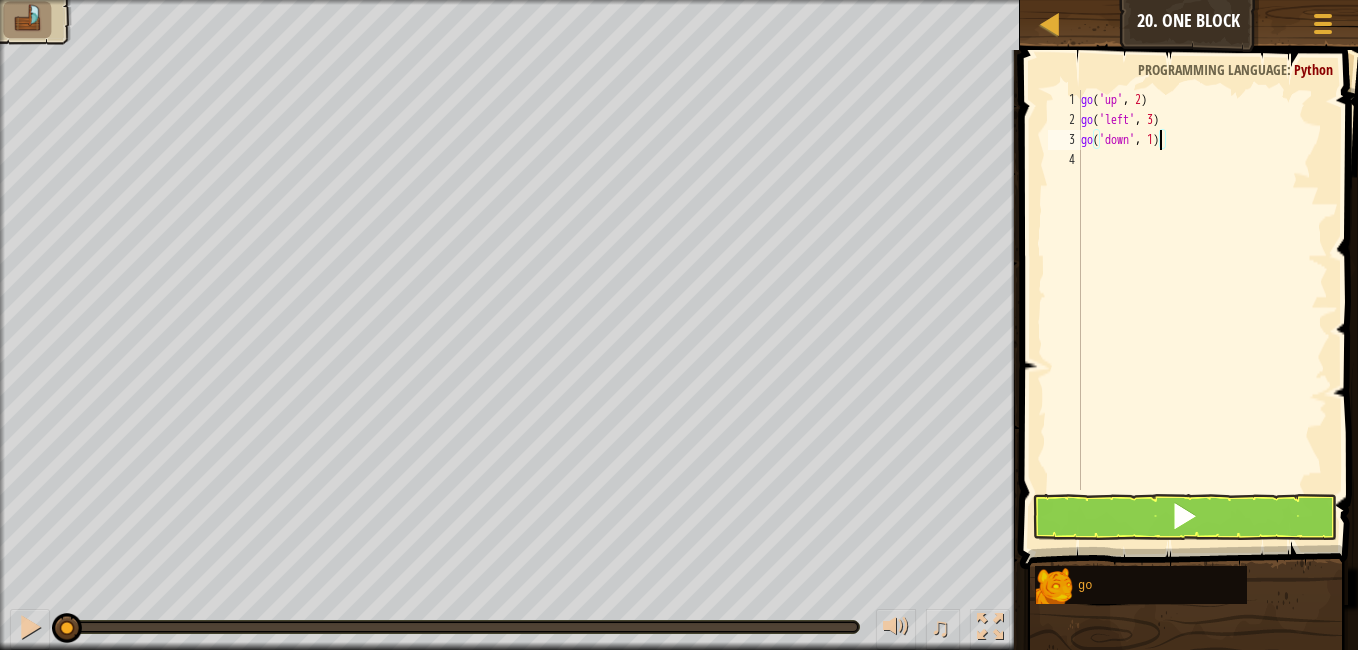 click on "go ( 'up' ,   2 ) go ( 'left' ,   3 ) go ( 'down' ,   1 )" at bounding box center [1202, 310] 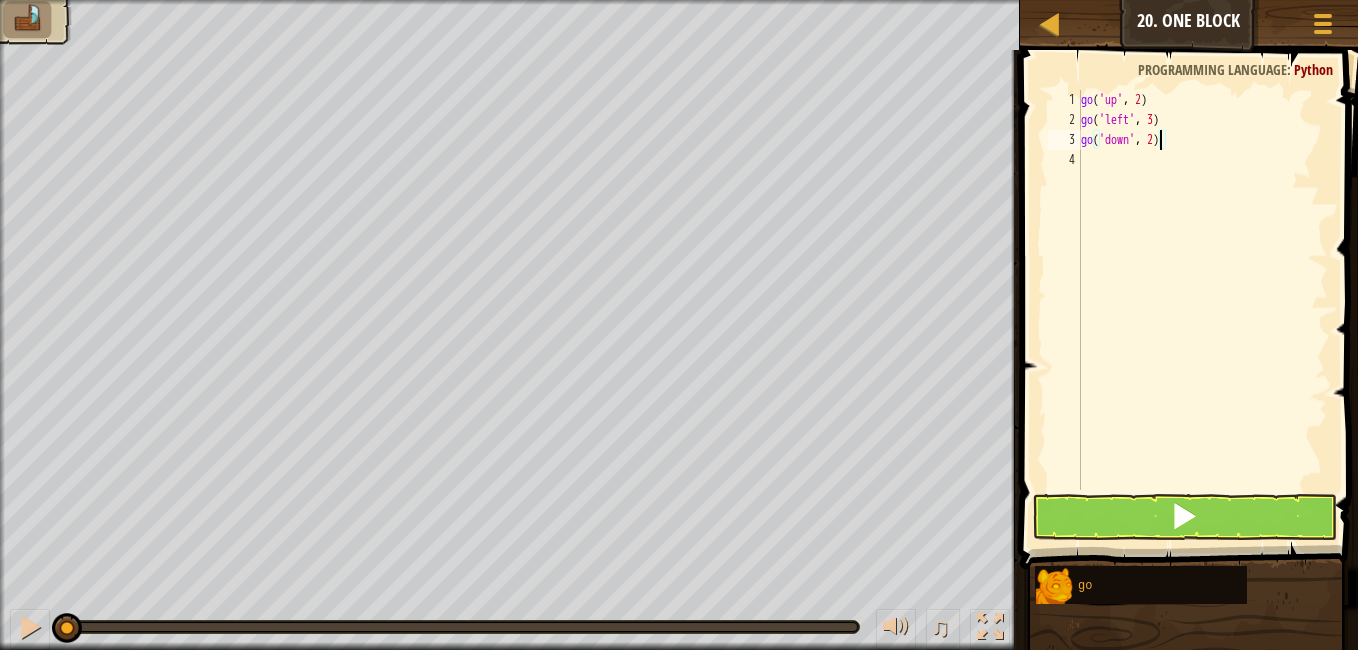 scroll, scrollTop: 9, scrollLeft: 6, axis: both 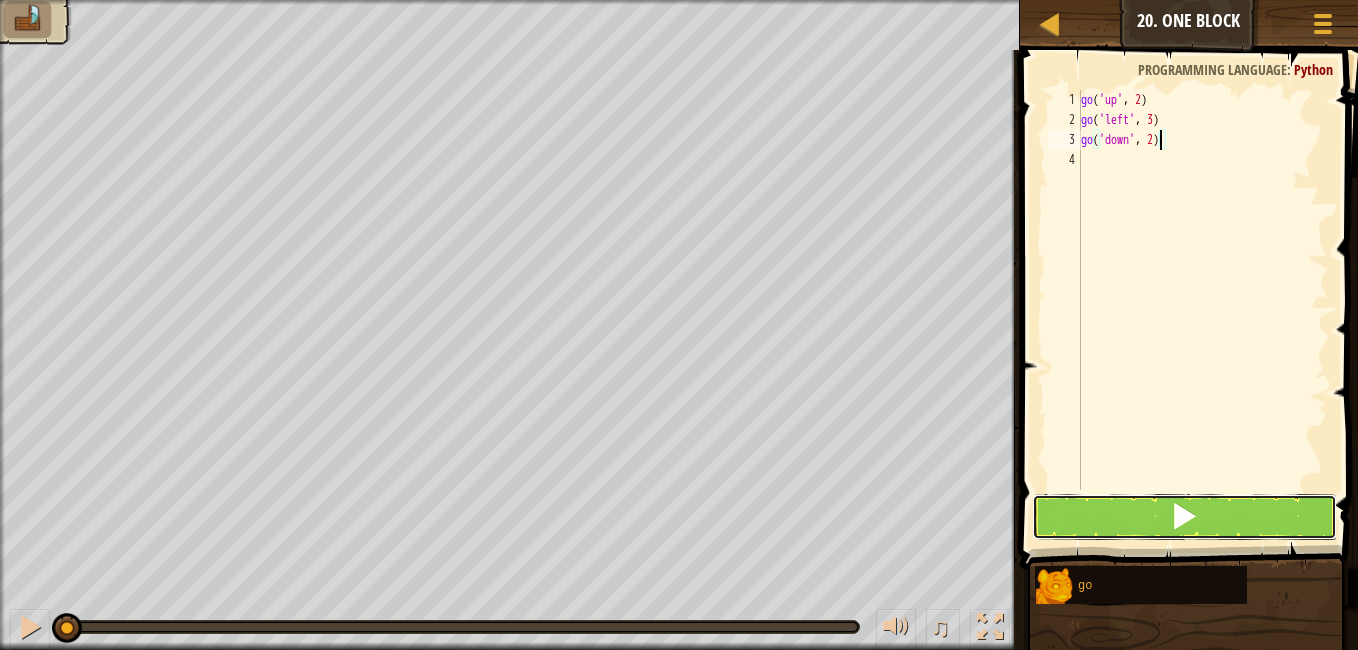 click at bounding box center (1184, 517) 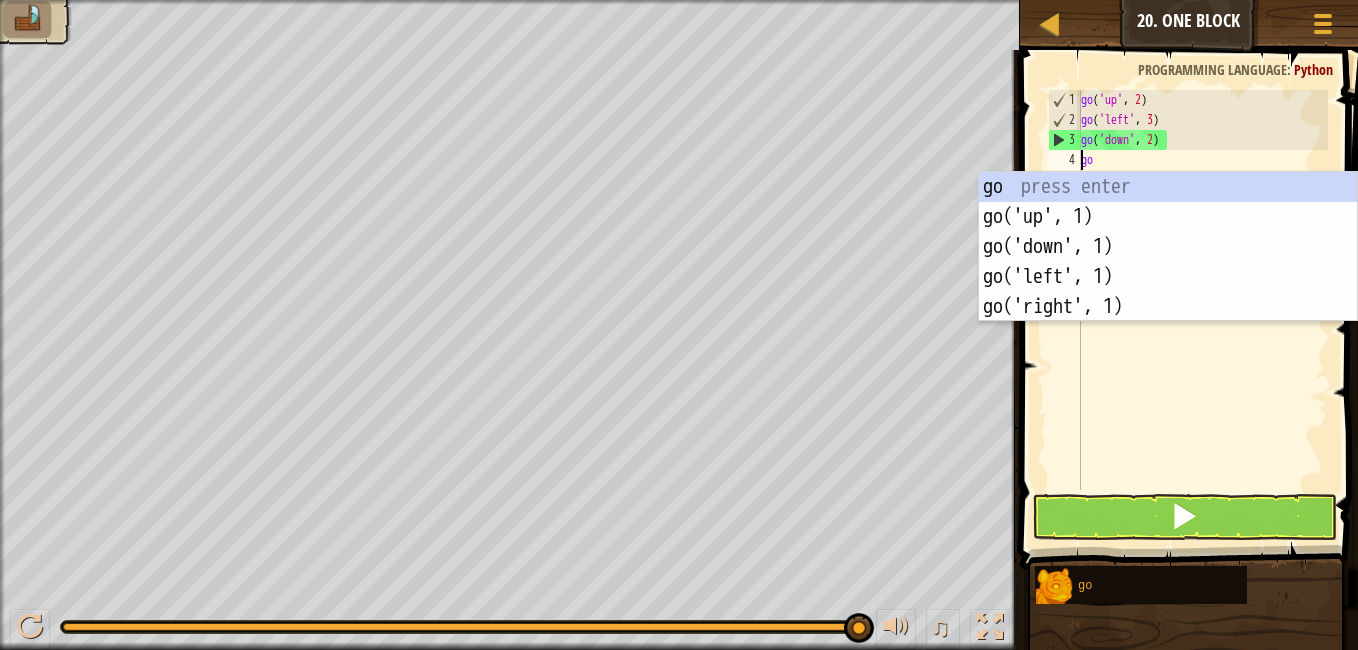 scroll, scrollTop: 9, scrollLeft: 0, axis: vertical 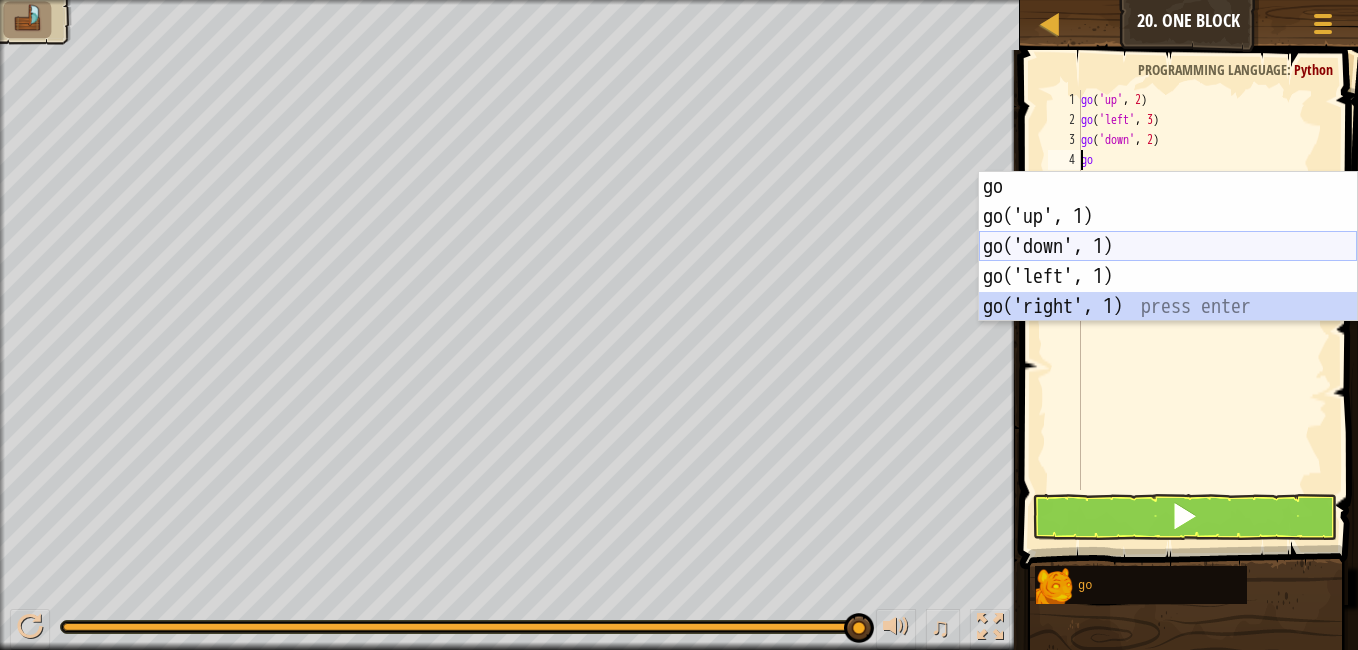 drag, startPoint x: 1073, startPoint y: 297, endPoint x: 1096, endPoint y: 286, distance: 25.495098 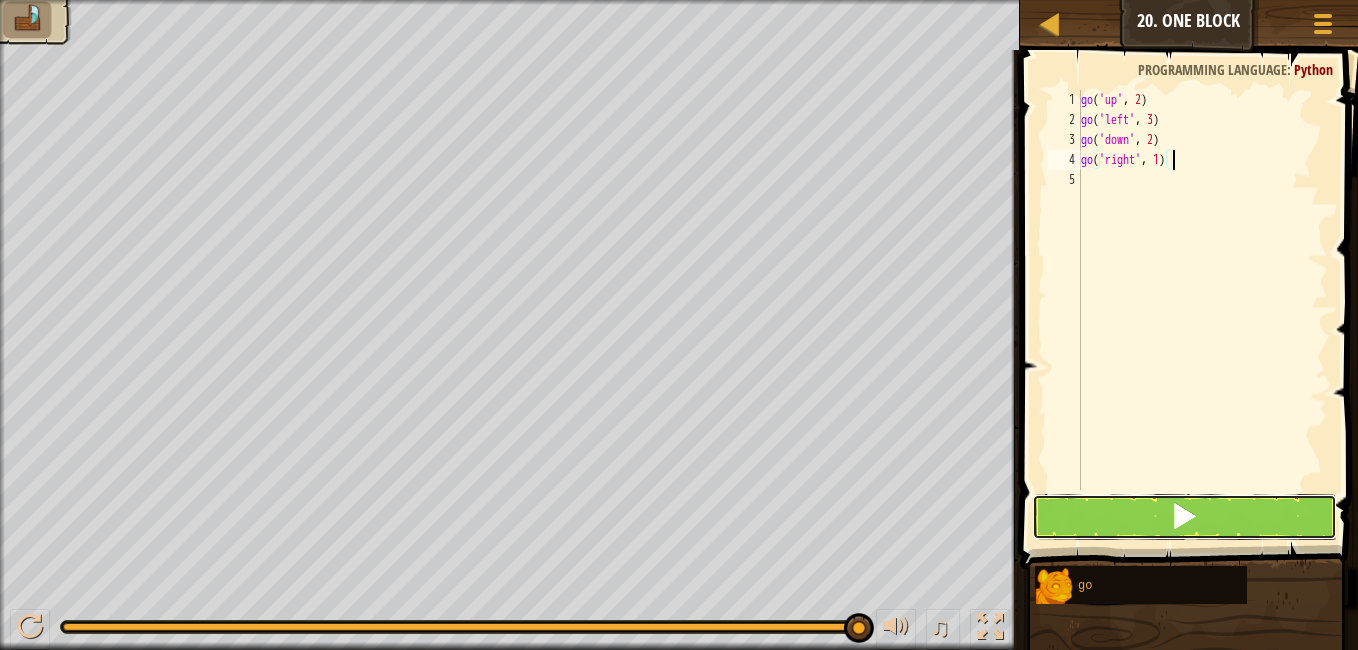 click at bounding box center [1184, 516] 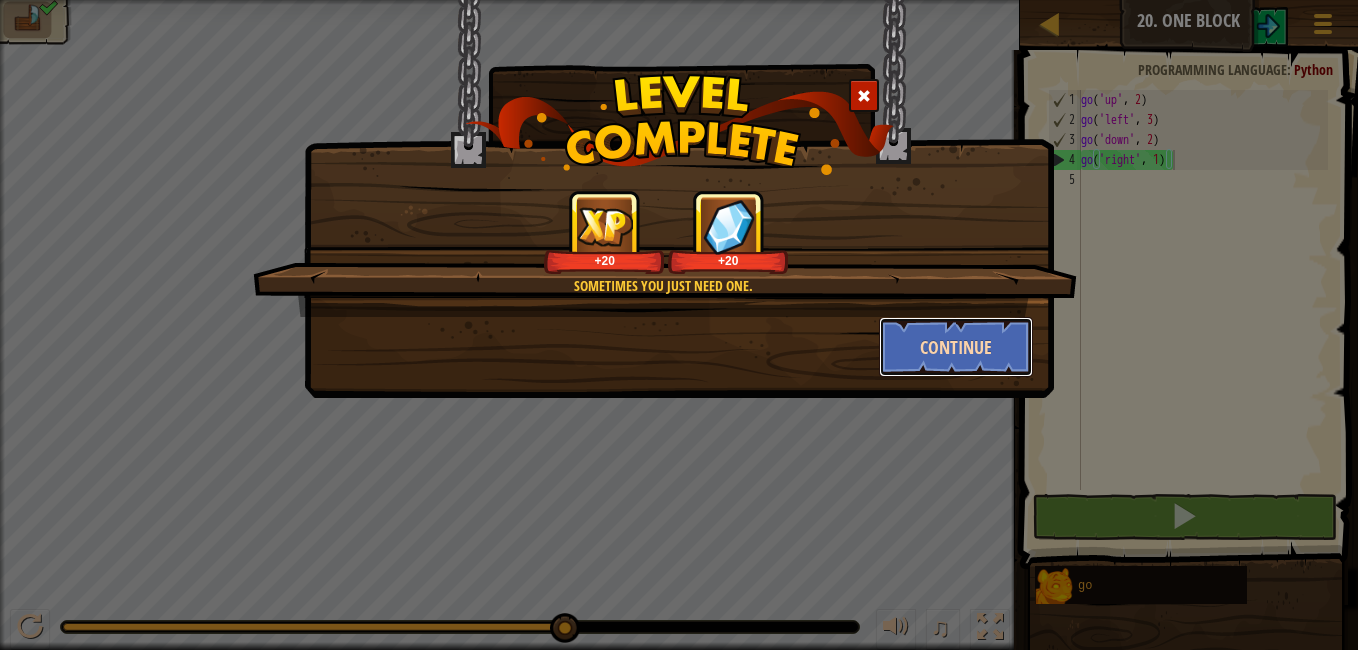 click on "Continue" at bounding box center (956, 347) 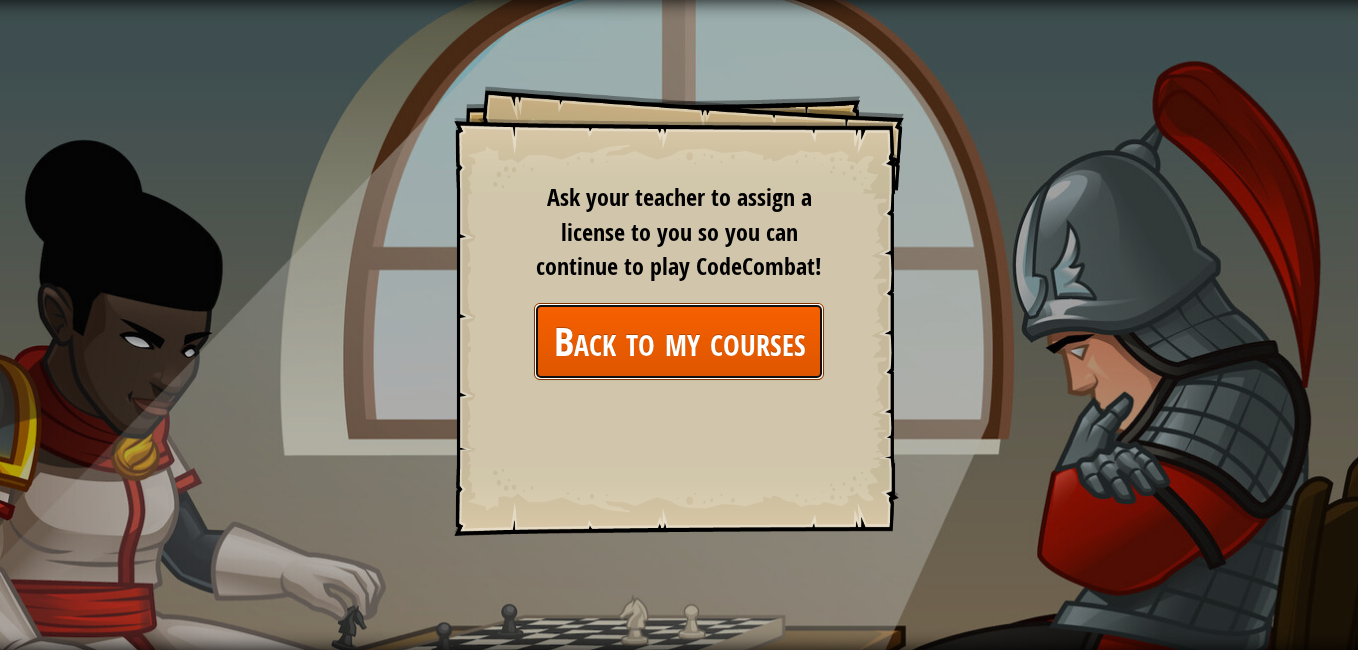 click on "Back to my courses" at bounding box center [679, 341] 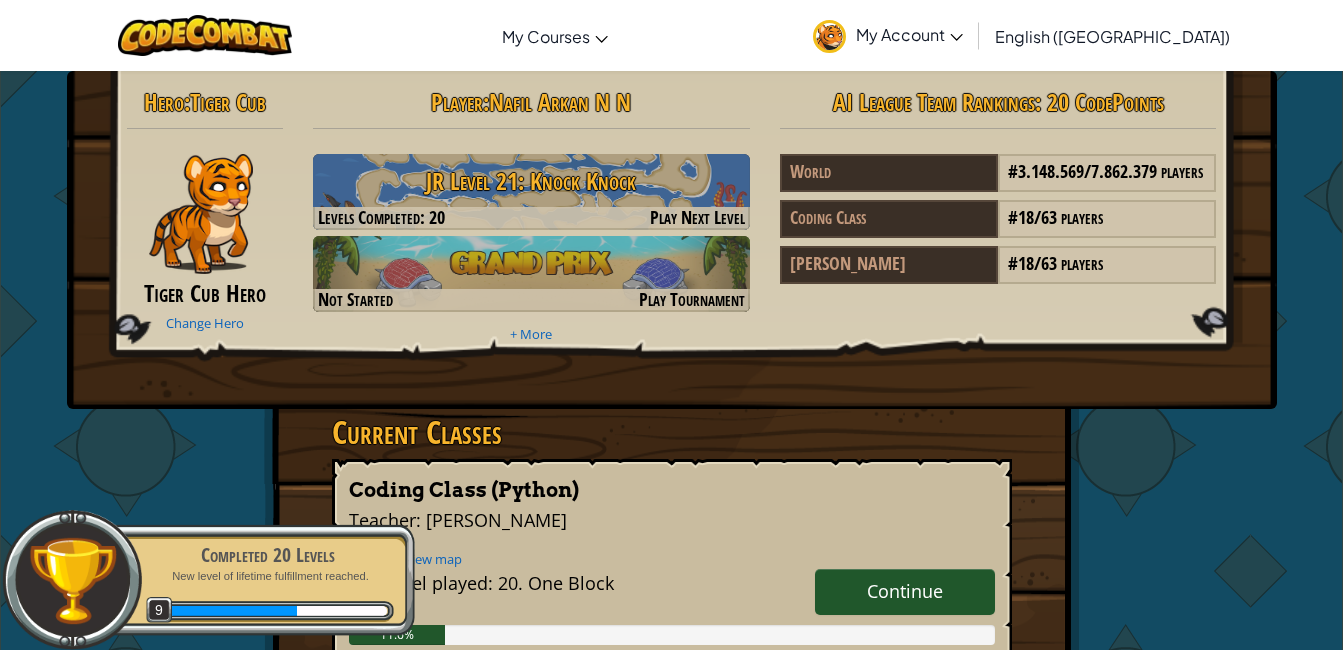 click on "Continue" at bounding box center (905, 591) 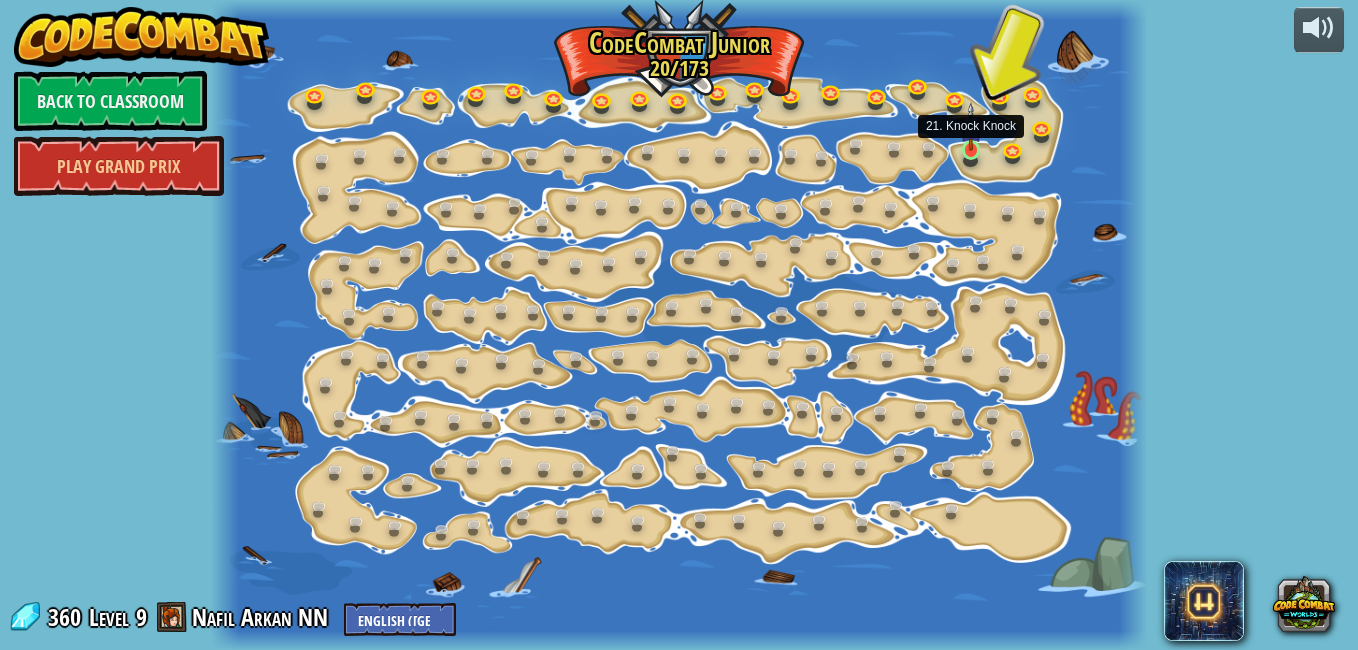 click at bounding box center [971, 127] 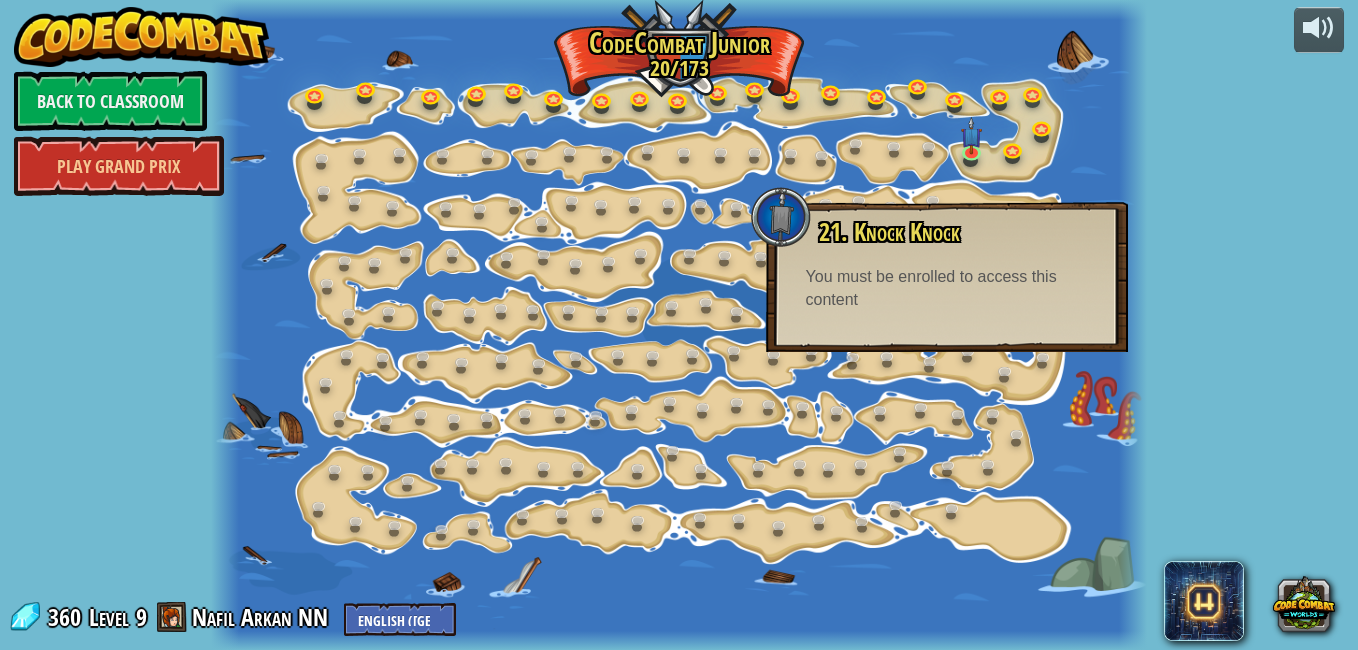 click on "21. Knock Knock You can  hit  crates to break them open.
You must be enrolled to access this content Play" at bounding box center [947, 277] 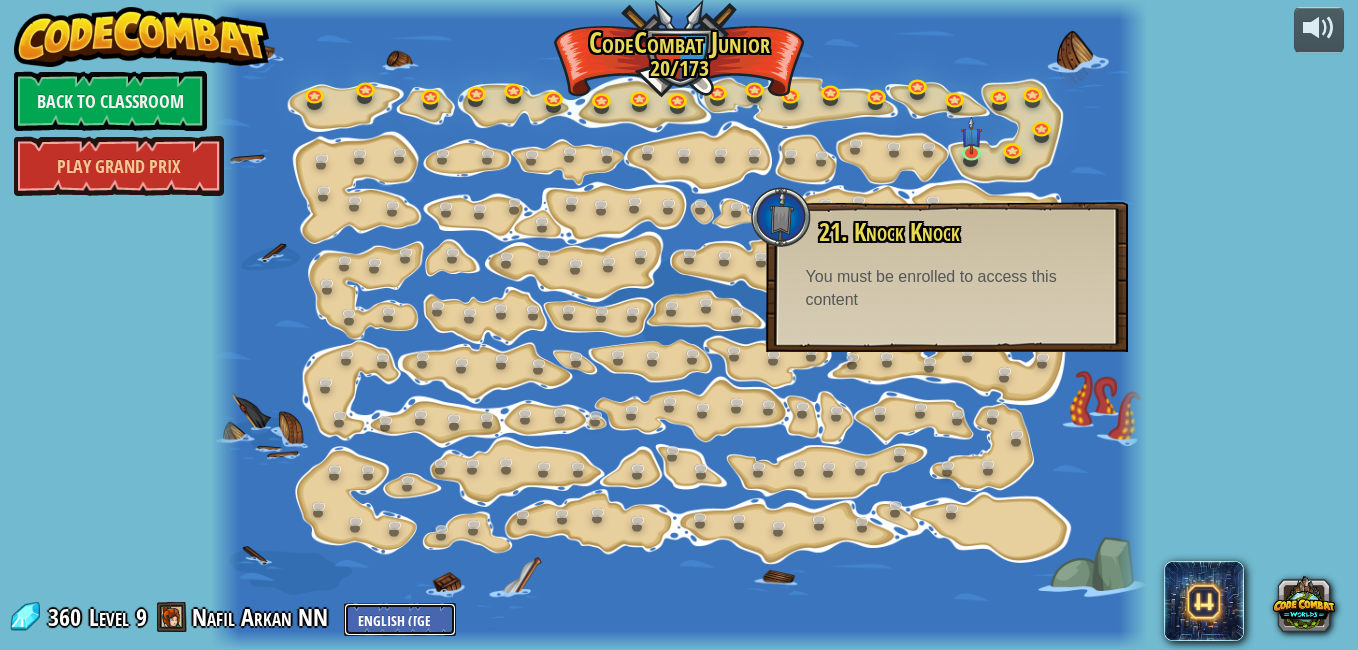 click on "English ([GEOGRAPHIC_DATA]) English ([GEOGRAPHIC_DATA]) 简体中文 繁體中文 русский español (ES) español ([GEOGRAPHIC_DATA]) français Português ([GEOGRAPHIC_DATA]) Português ([GEOGRAPHIC_DATA]) ---------------------------------- العربية azərbaycan dili български език Català čeština dansk Deutsch ([GEOGRAPHIC_DATA]) Deutsch ([GEOGRAPHIC_DATA]) Deutsch ([GEOGRAPHIC_DATA]) Eesti Ελληνικά Esperanto Filipino فارسی Galego 한국어 ʻŌlelo Hawaiʻi עברית hrvatski jezik magyar Bahasa Indonesia Italiano қазақ тілі lietuvių kalba latviešu te reo Māori Македонски मानक हिन्दी Монгол хэл Bahasa Melayu မြန်မာစကား Nederlands ([GEOGRAPHIC_DATA]) Nederlands ([GEOGRAPHIC_DATA]) 日本語 Norsk Bokmål Norsk Nynorsk O'zbekcha Polski limba română српски slovenčina slovenščina suomi Svenska ไทย Türkçe українська اُردُو Tiếng Việt 吴语 吳語" at bounding box center [400, 619] 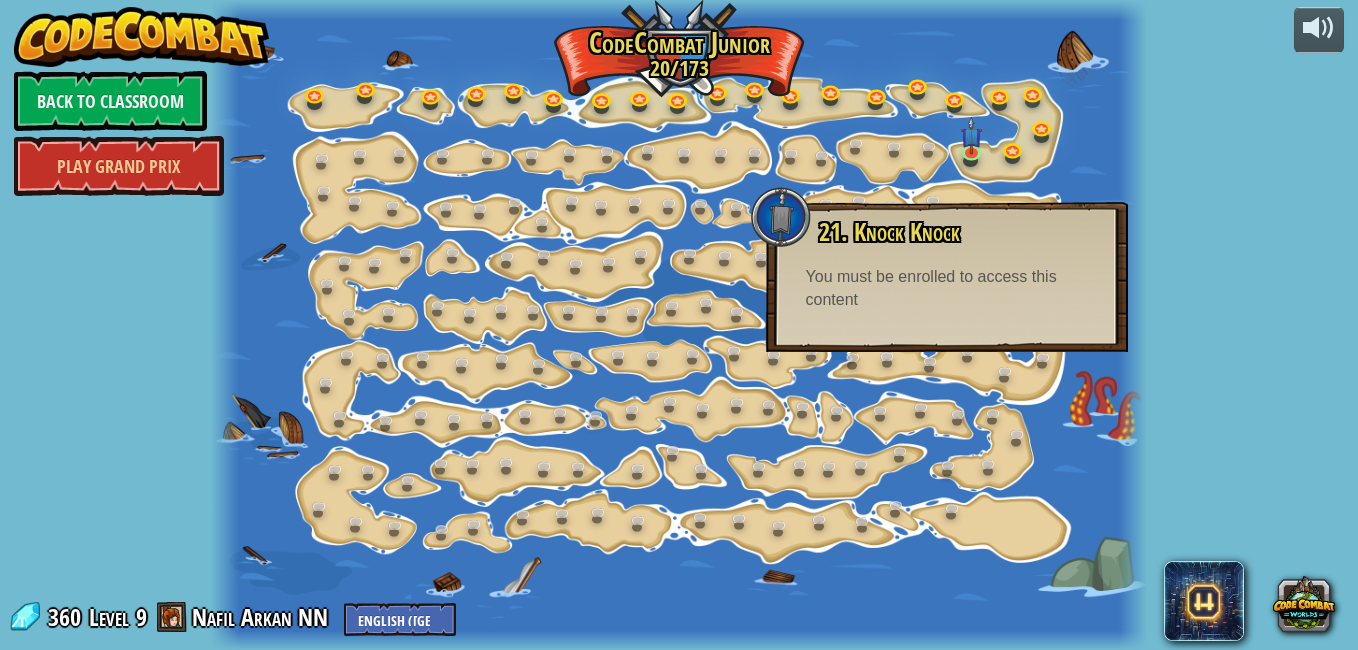 click at bounding box center (679, 325) 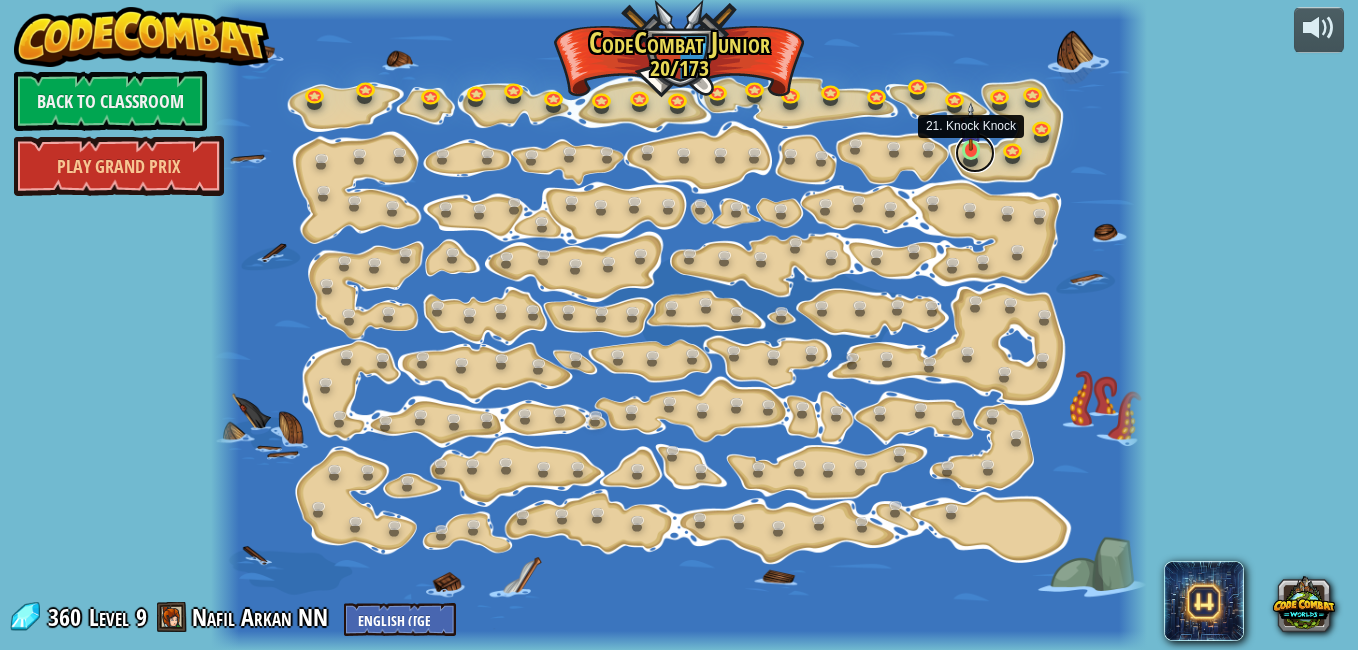 click at bounding box center (975, 153) 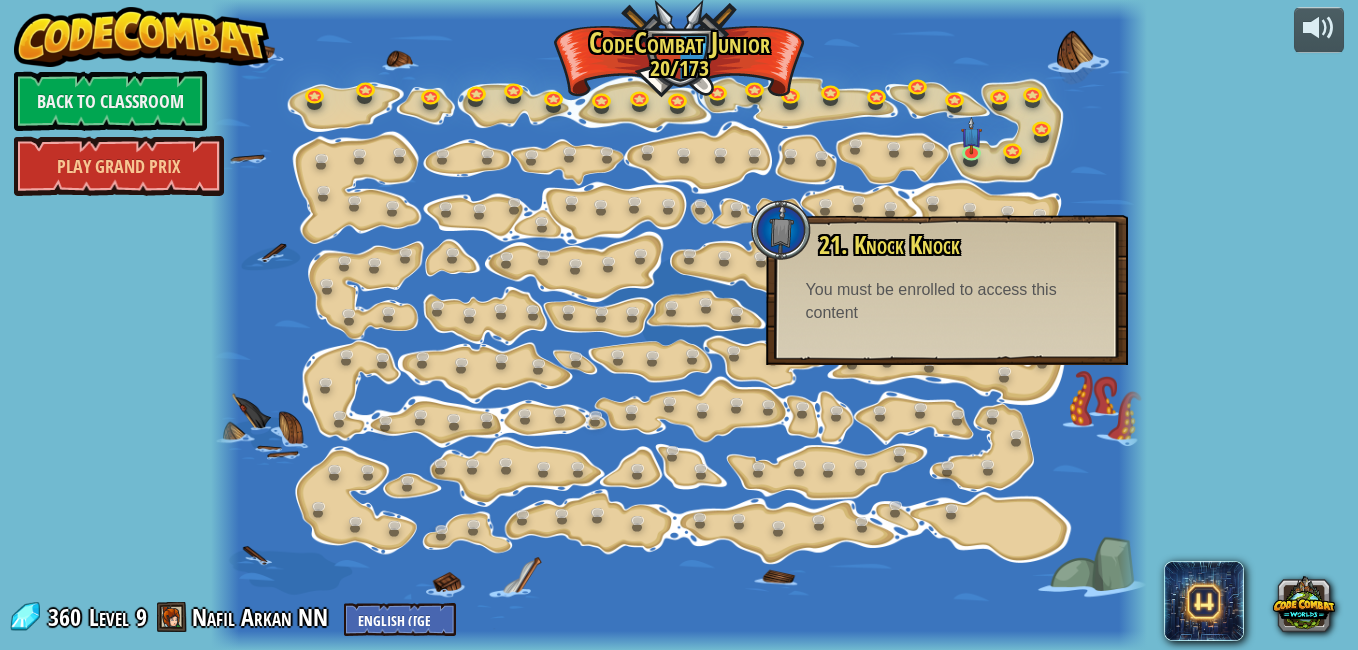 click on "You must be enrolled to access this content" at bounding box center [947, 302] 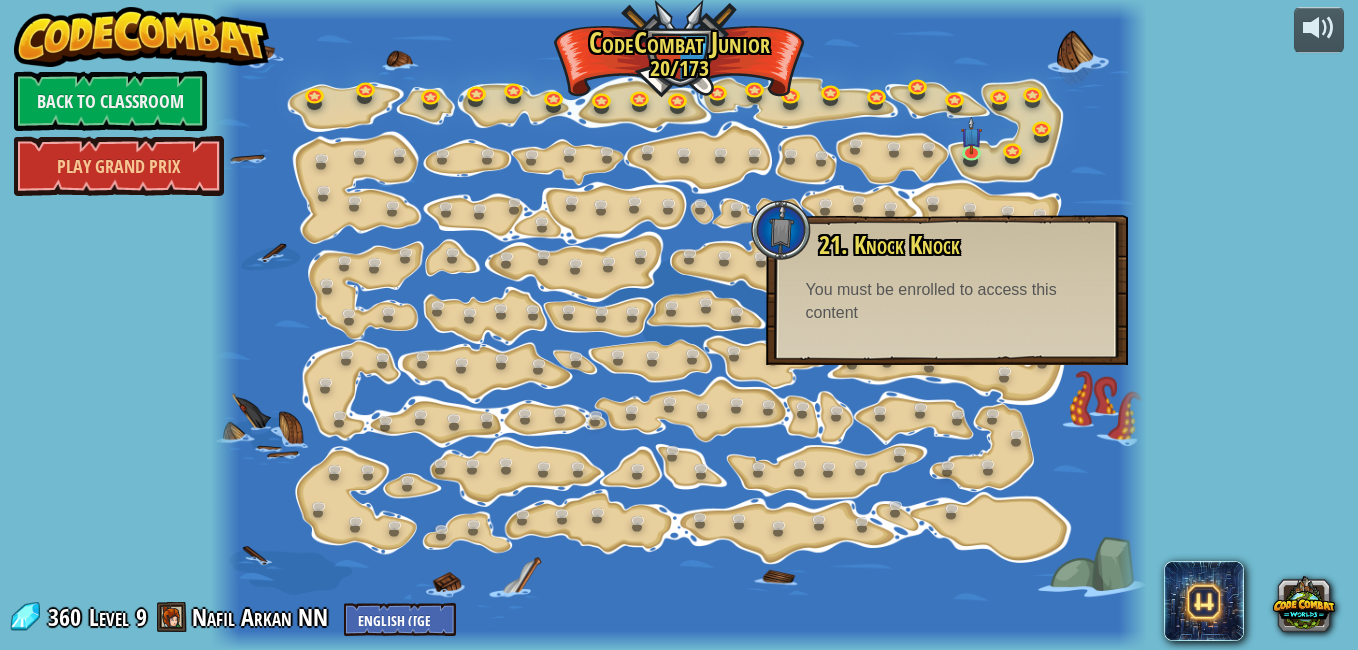 click on "21. Knock Knock You can  hit  crates to break them open.
You must be enrolled to access this content Play" at bounding box center (947, 290) 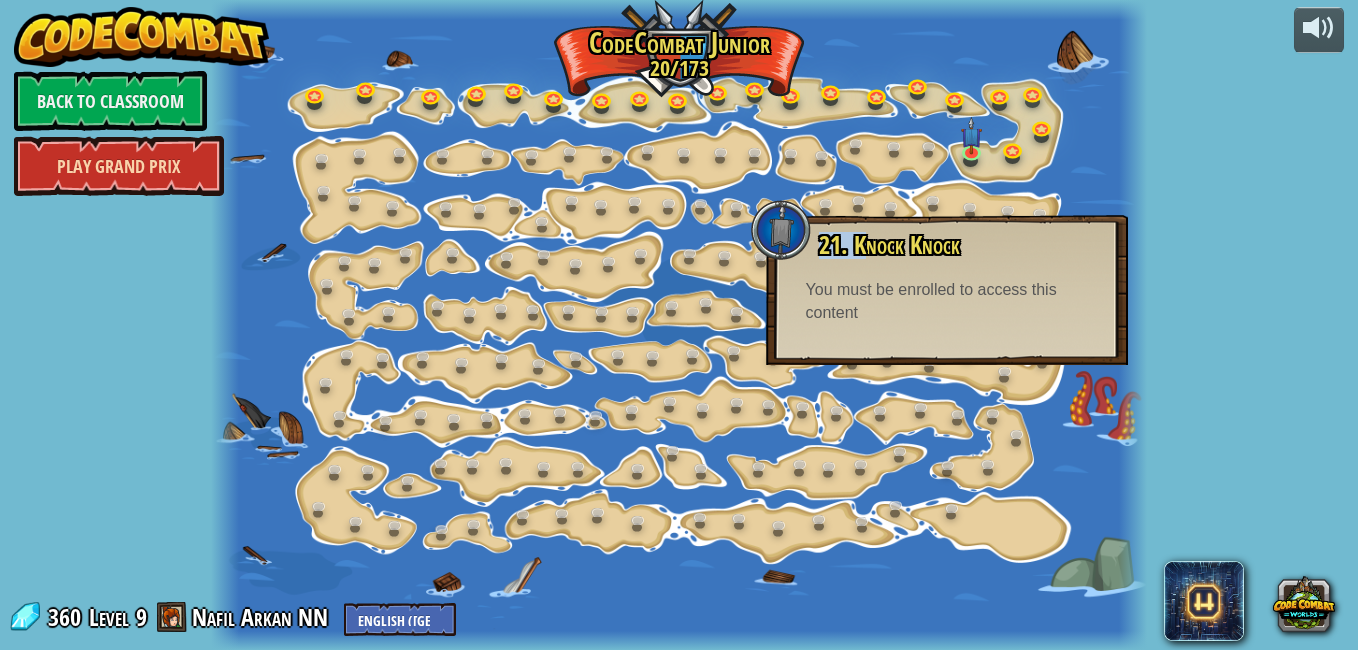 drag, startPoint x: 797, startPoint y: 233, endPoint x: 193, endPoint y: 155, distance: 609.0156 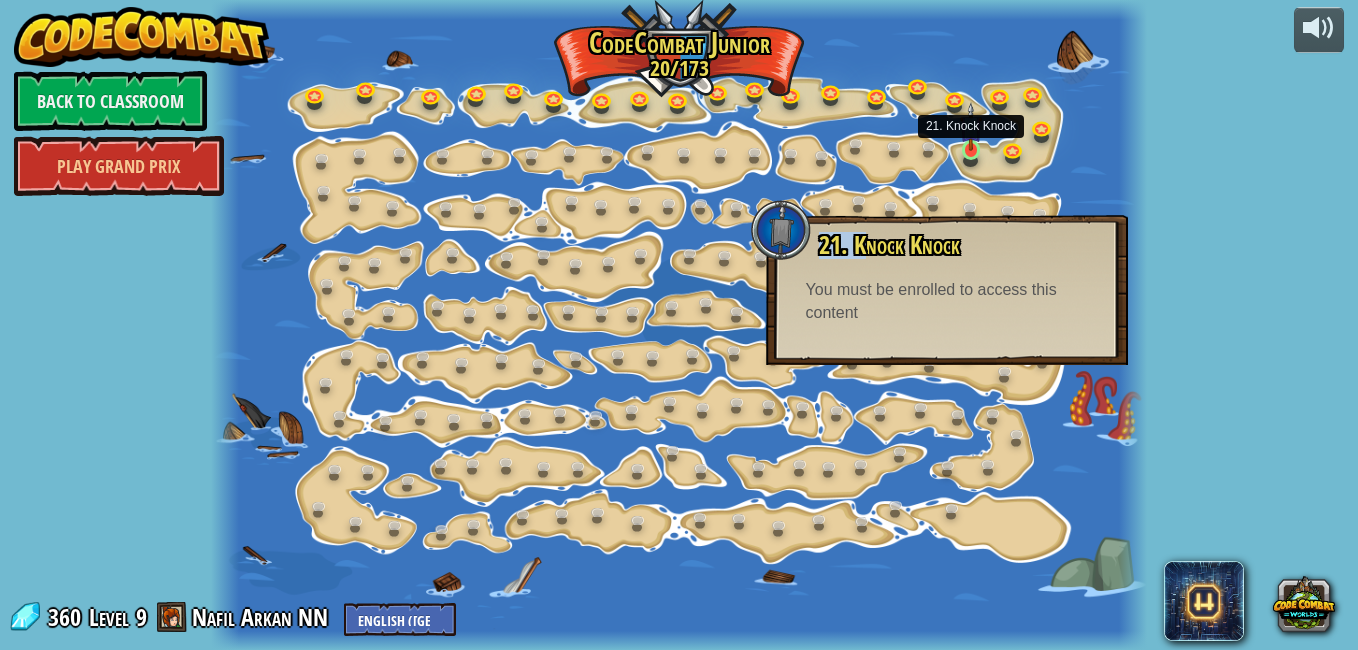 click at bounding box center (971, 127) 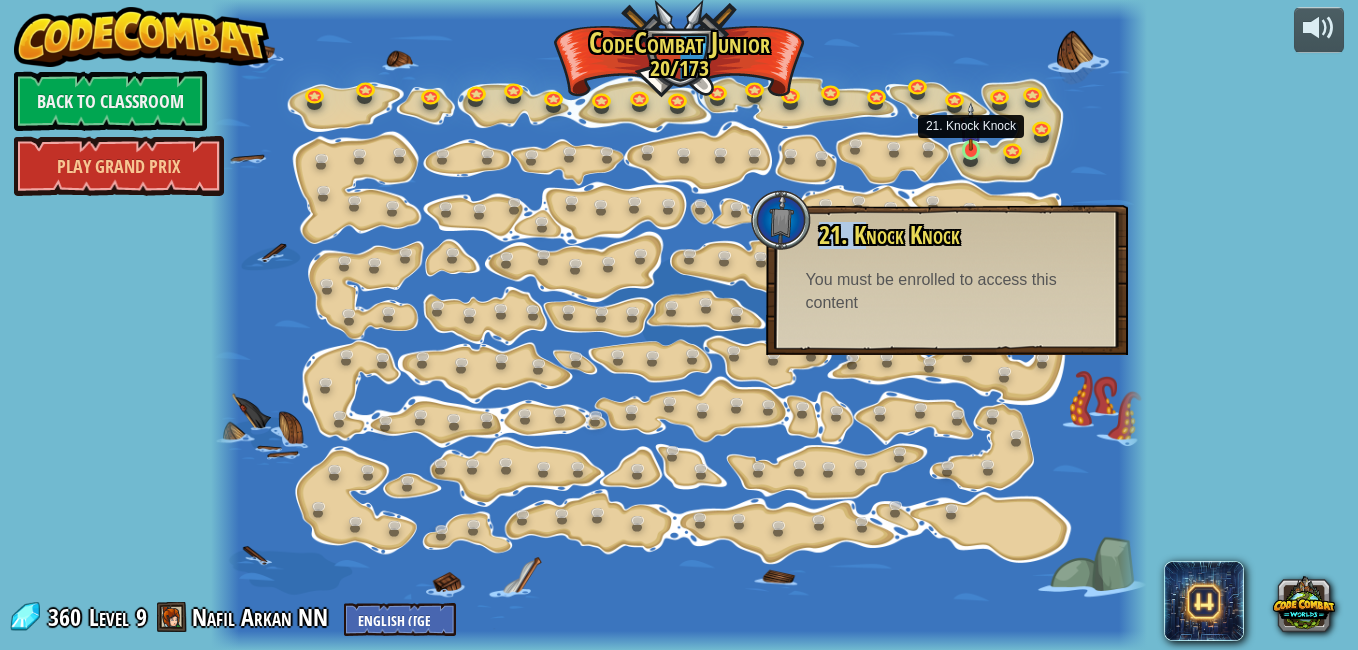 click at bounding box center [971, 127] 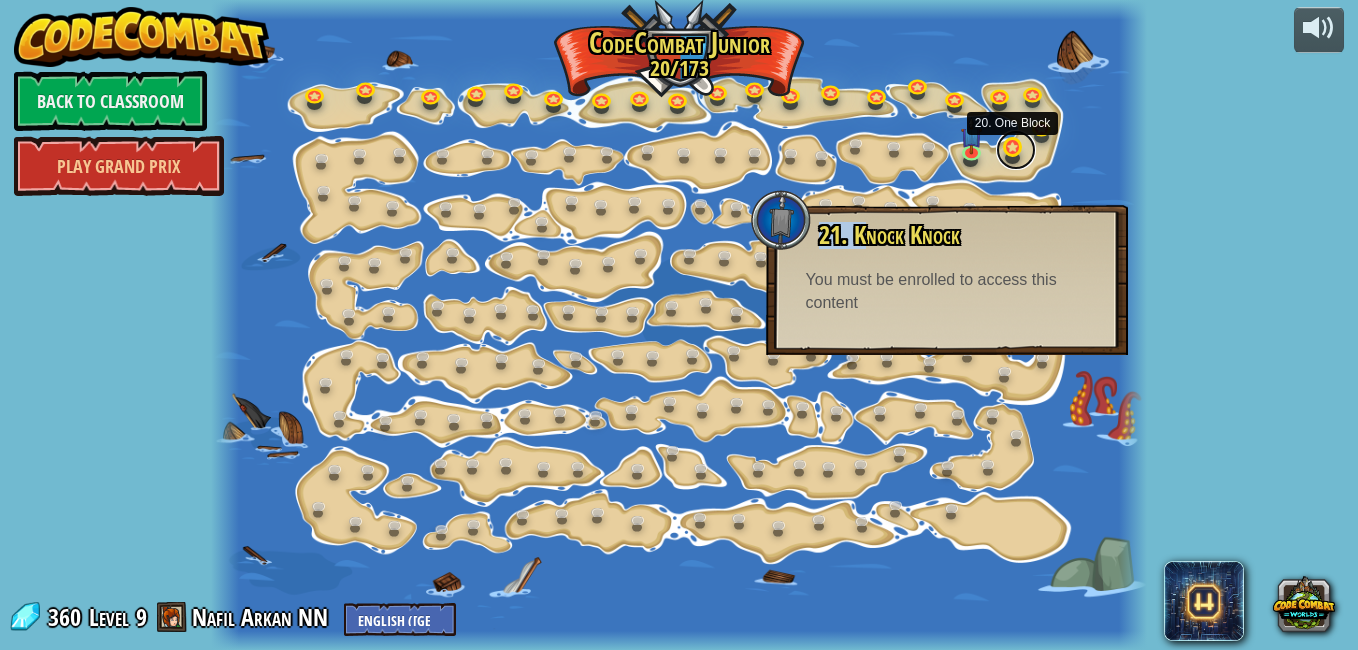 click at bounding box center (1016, 150) 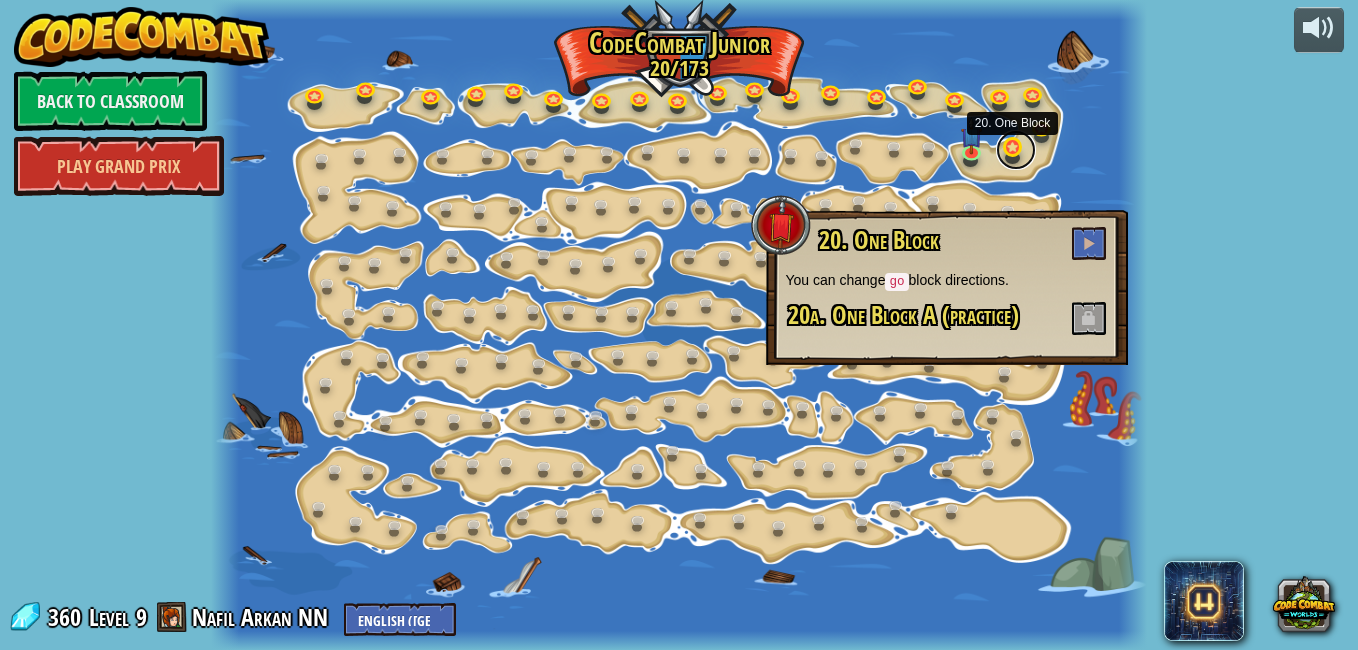 click at bounding box center [1016, 150] 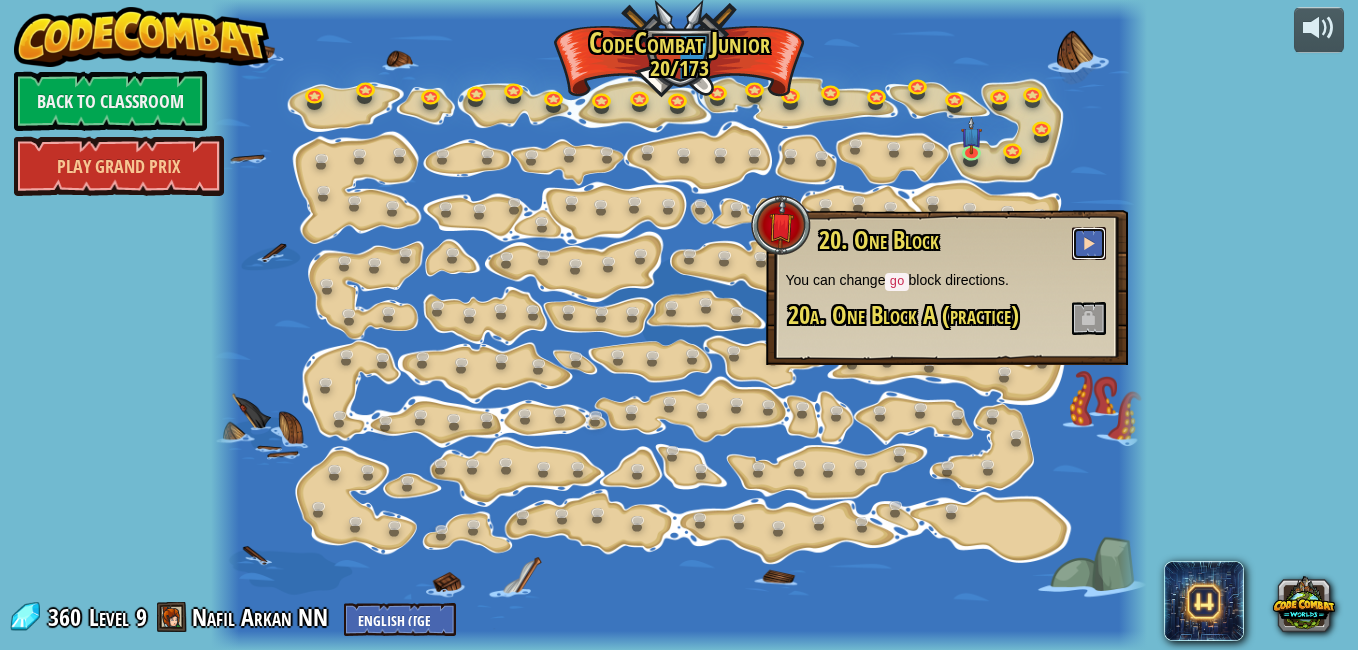 click at bounding box center (1089, 243) 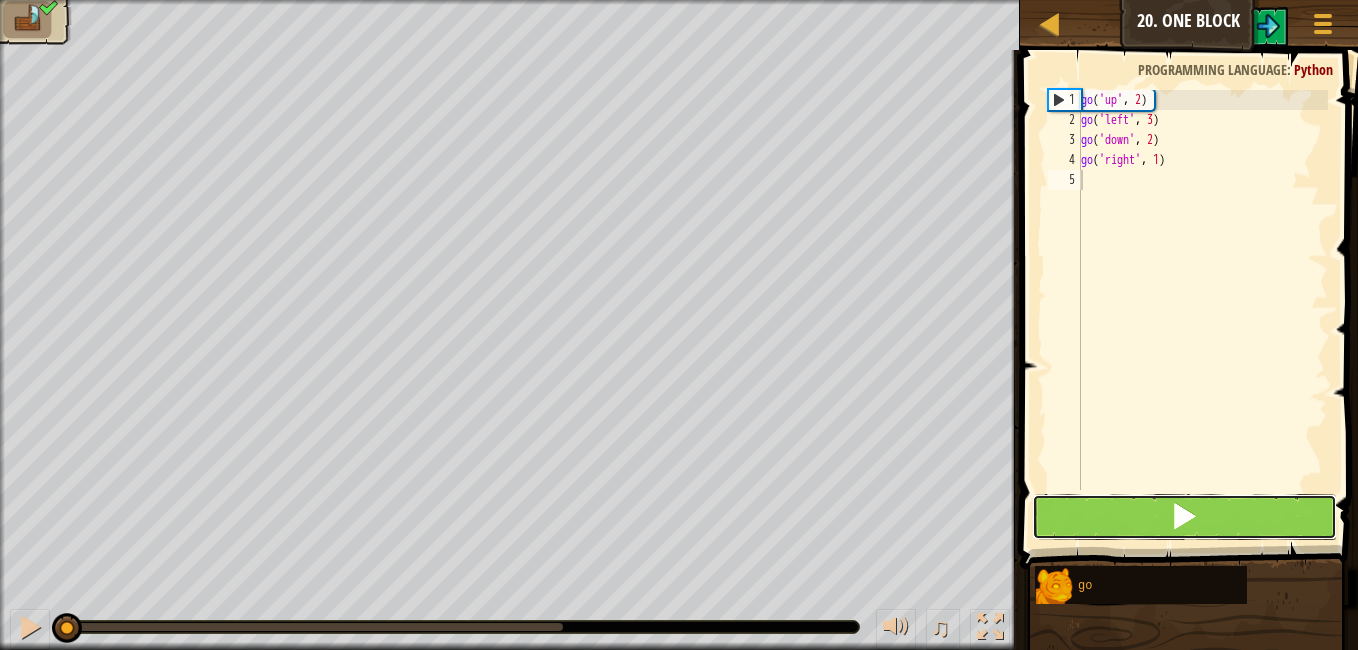 click at bounding box center [1184, 516] 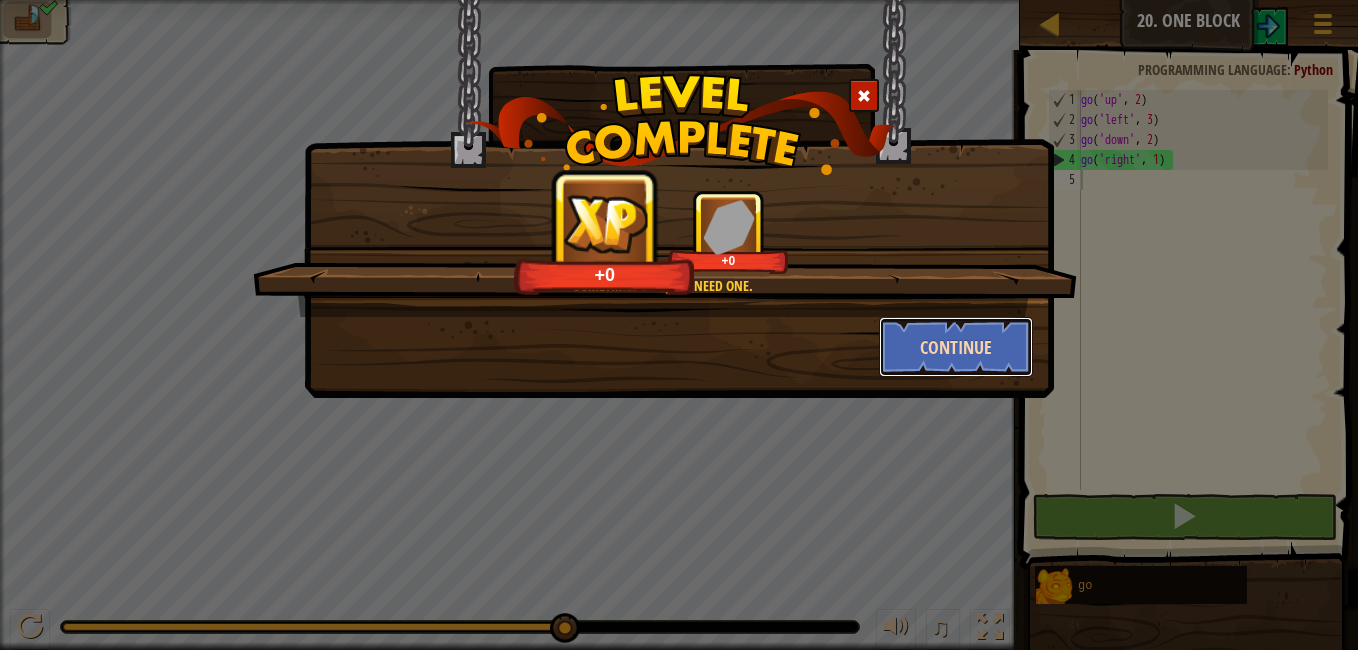 click on "Continue" at bounding box center (956, 347) 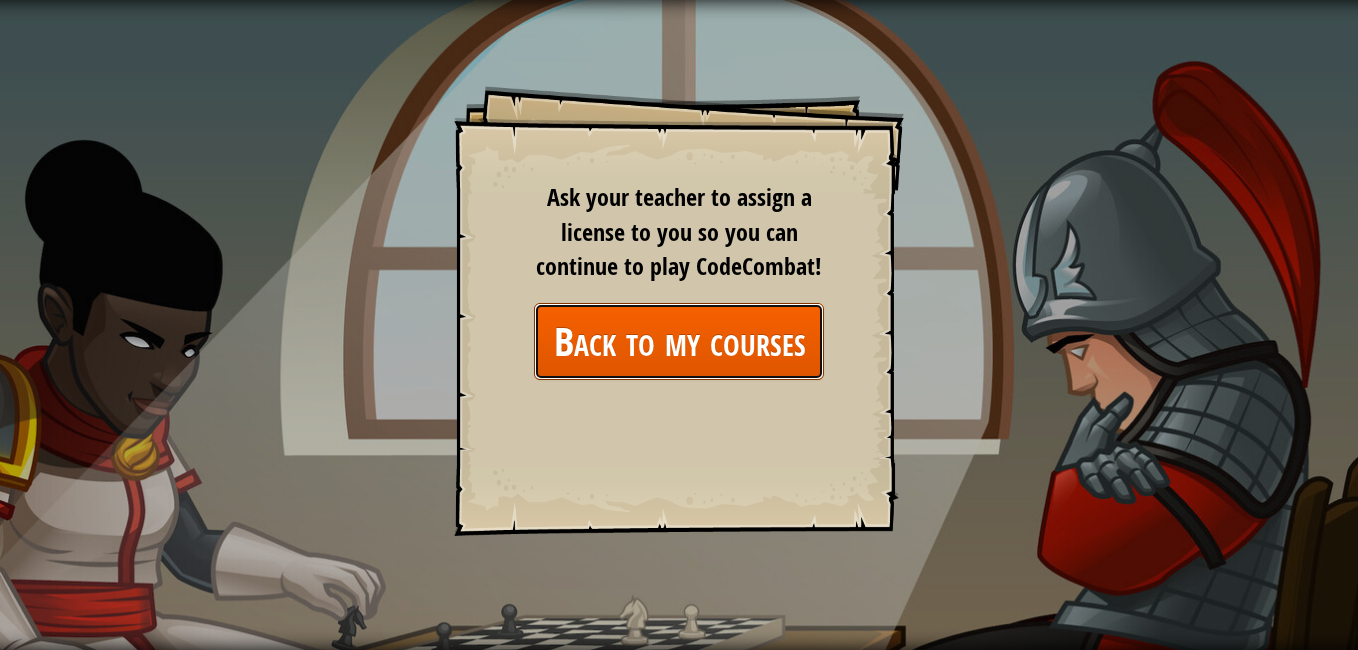 click on "Back to my courses" at bounding box center [679, 341] 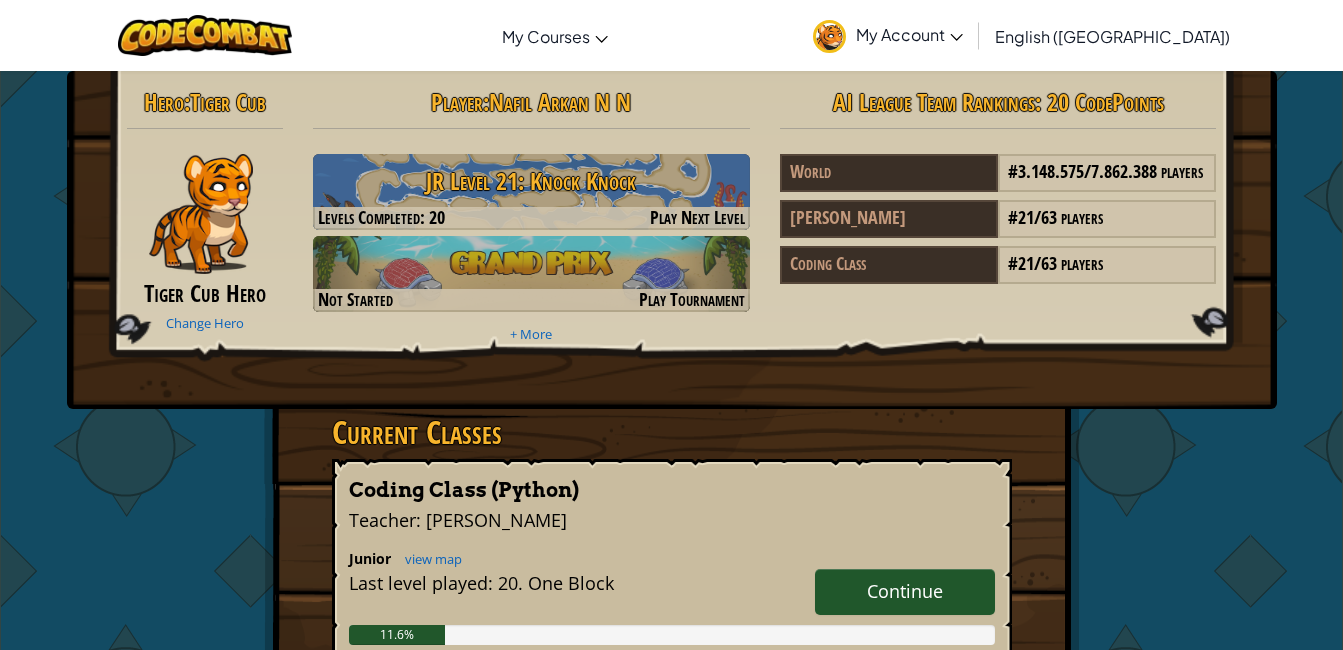 click on "Continue" at bounding box center [905, 591] 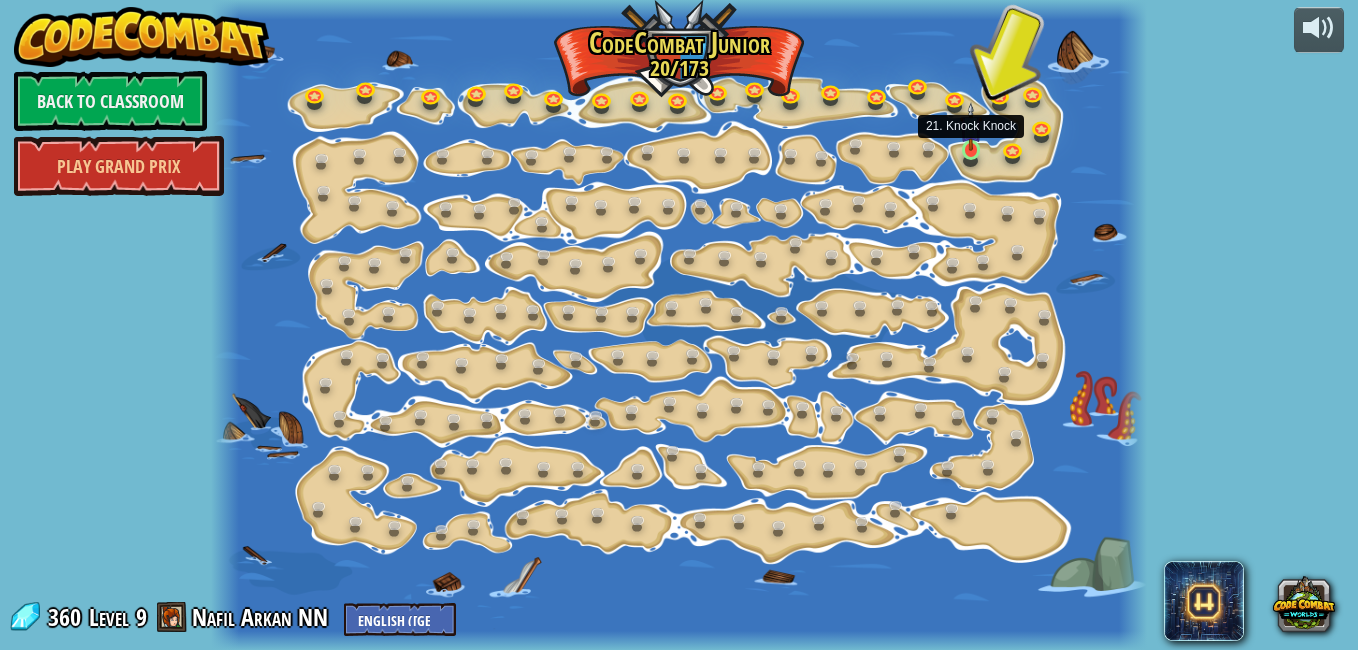 click at bounding box center [971, 127] 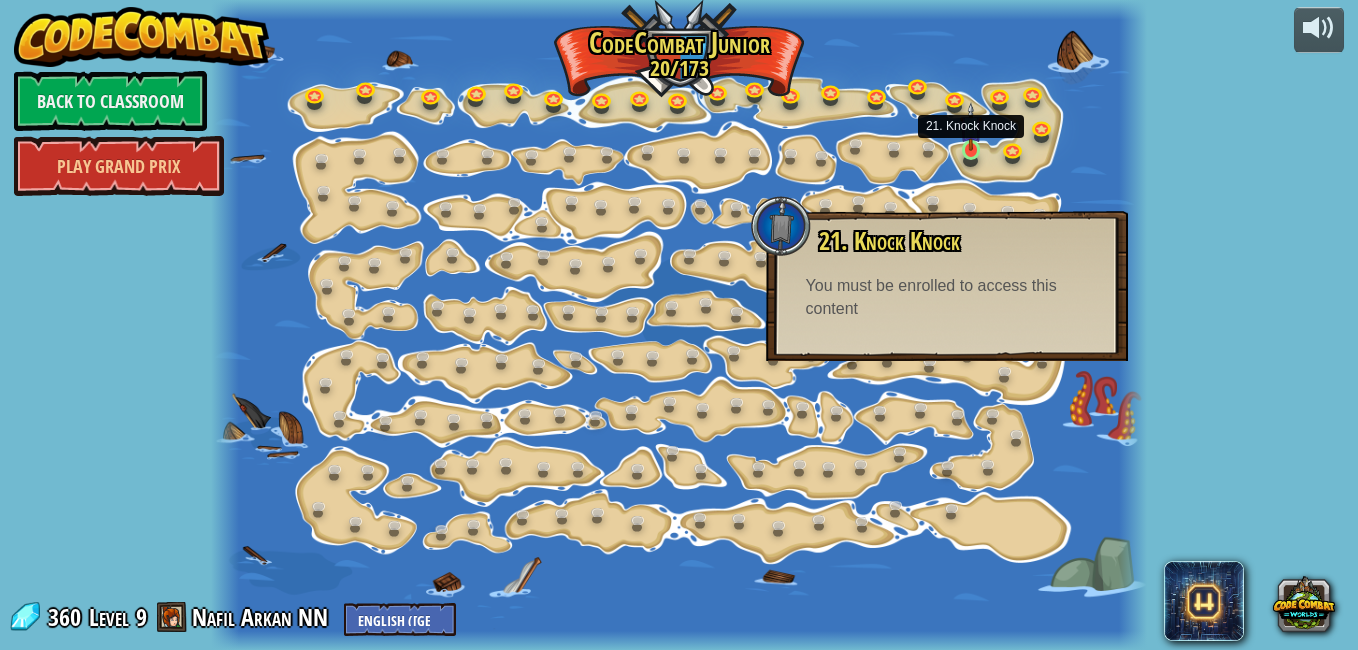 click at bounding box center (971, 127) 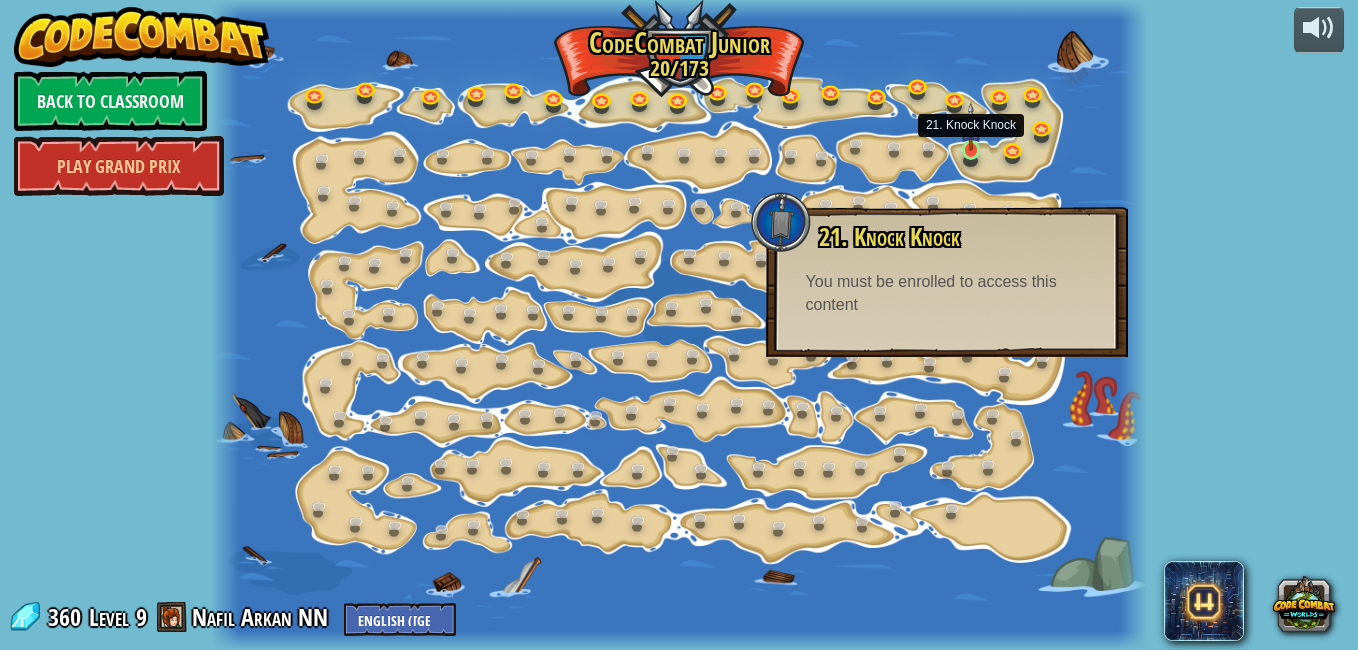 click at bounding box center [971, 127] 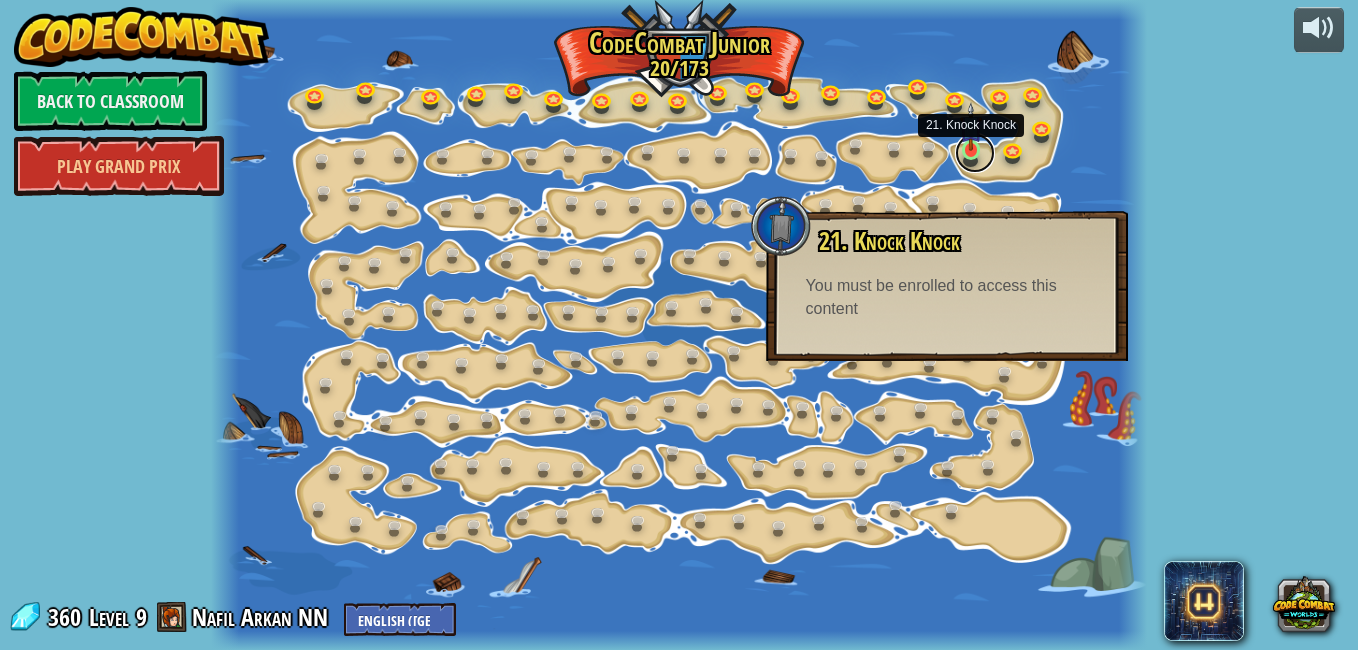 click at bounding box center [975, 153] 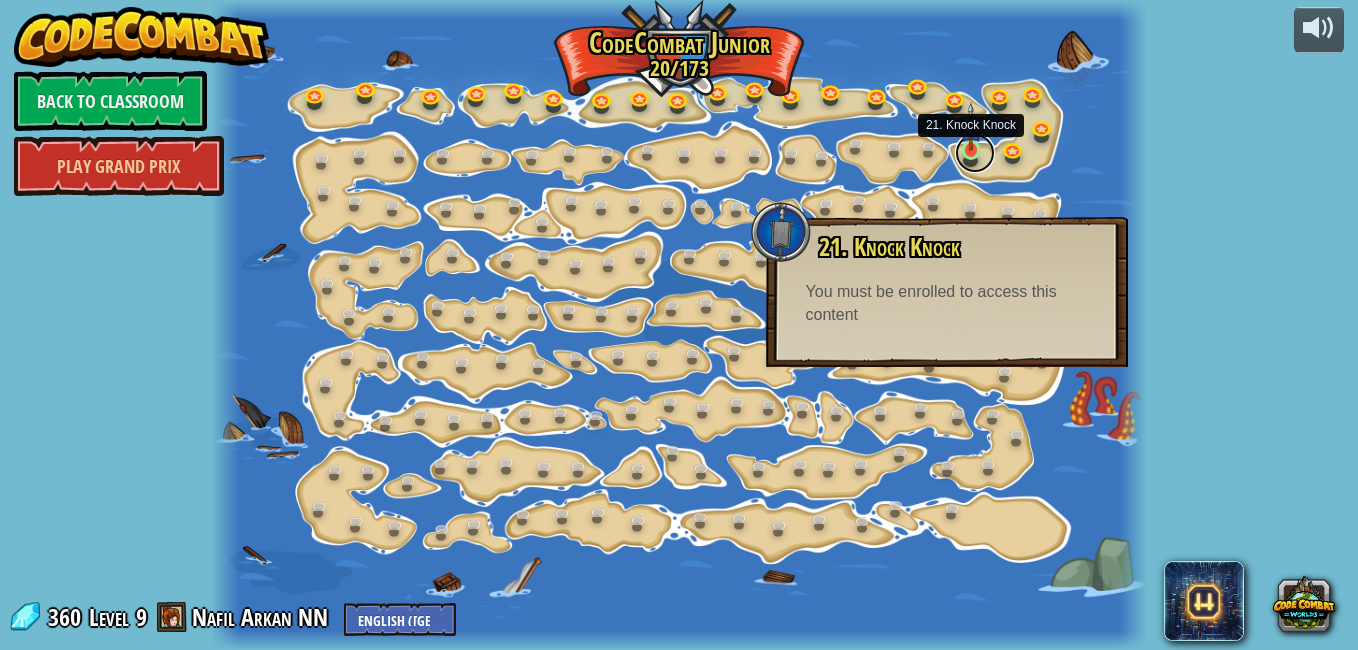 click at bounding box center [975, 153] 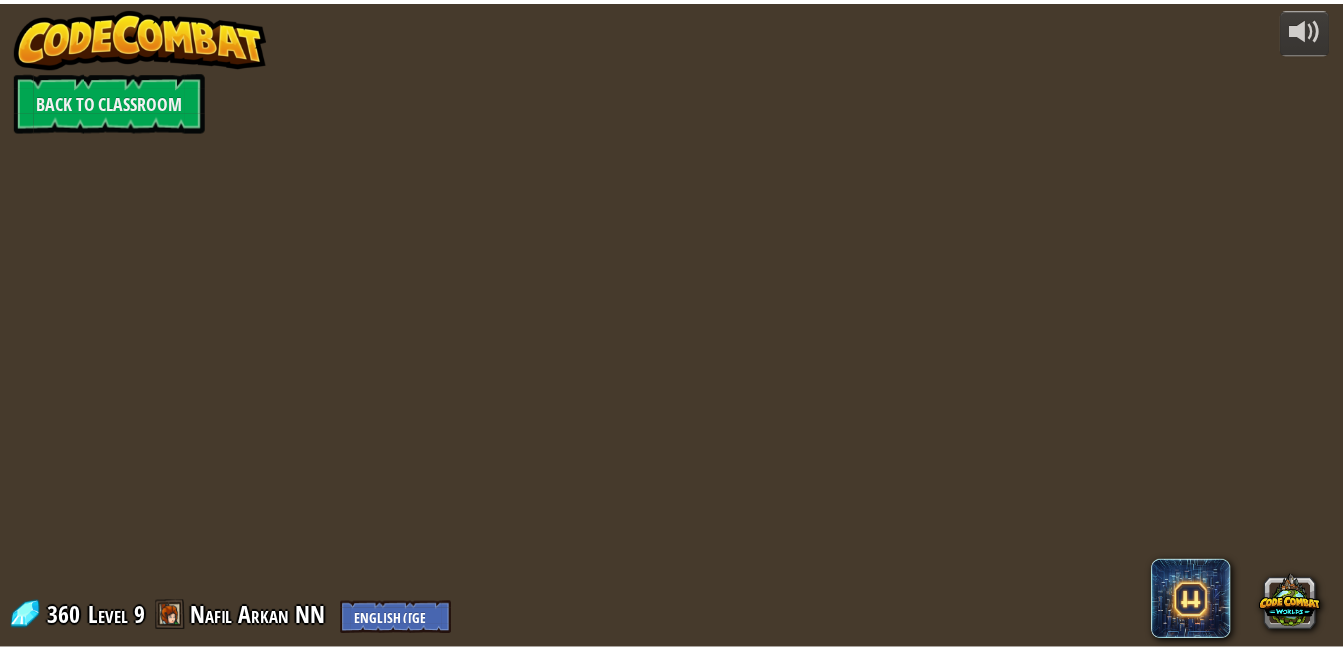 scroll, scrollTop: 0, scrollLeft: 0, axis: both 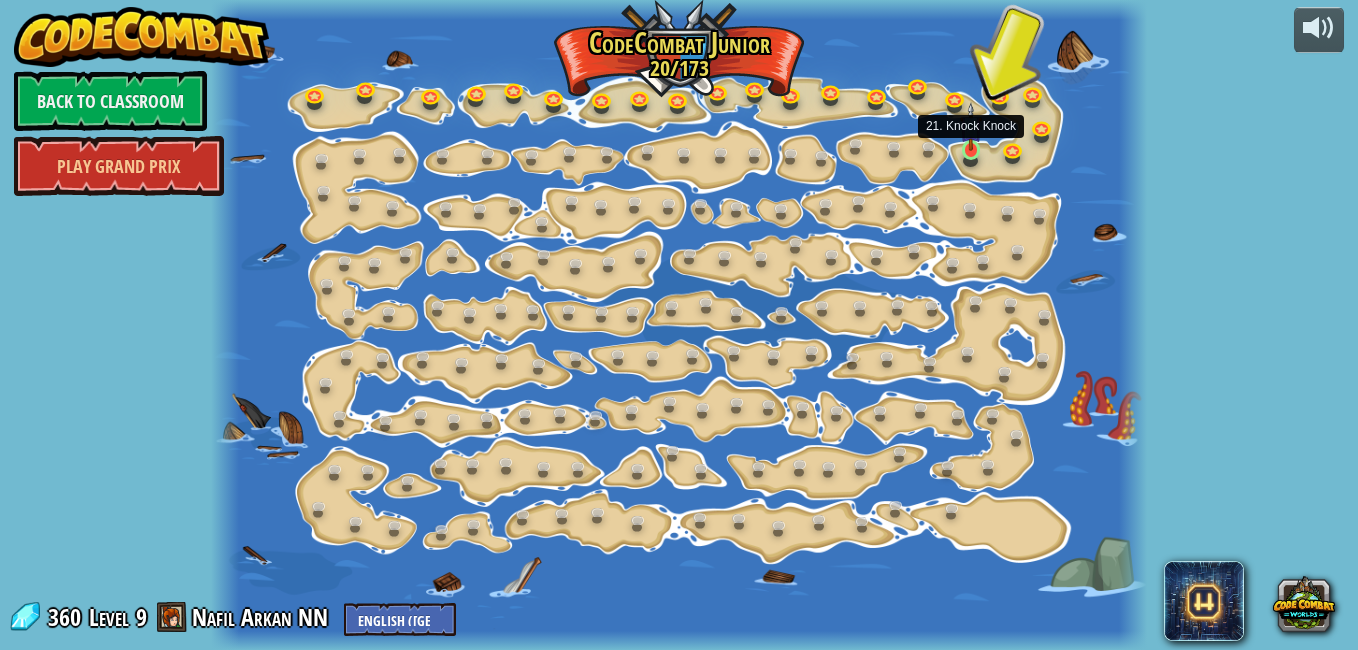 click at bounding box center (971, 127) 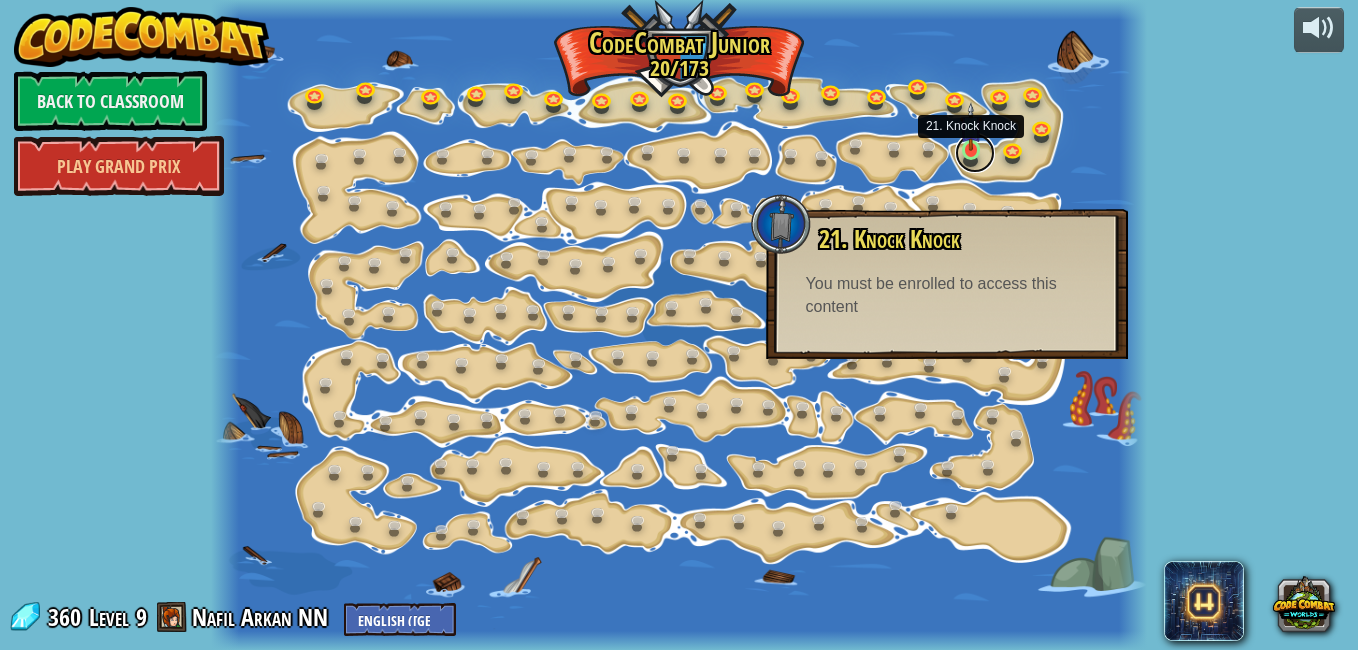 click at bounding box center [975, 153] 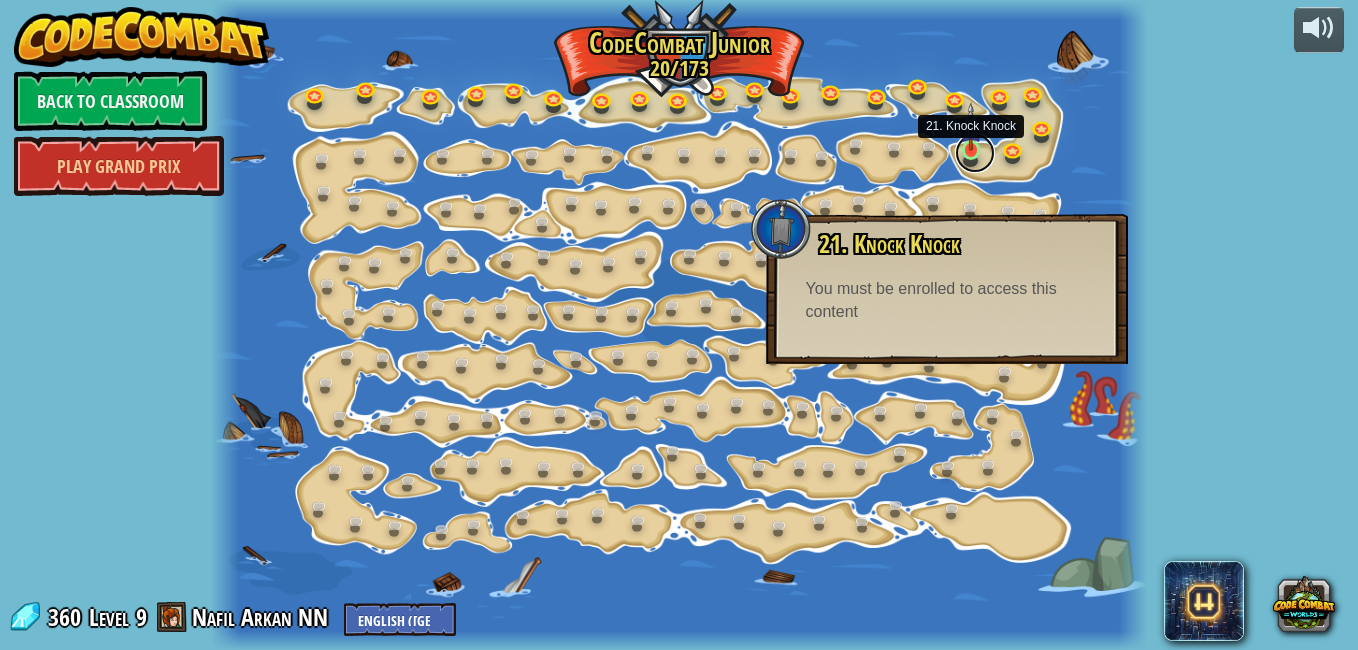 click at bounding box center (975, 153) 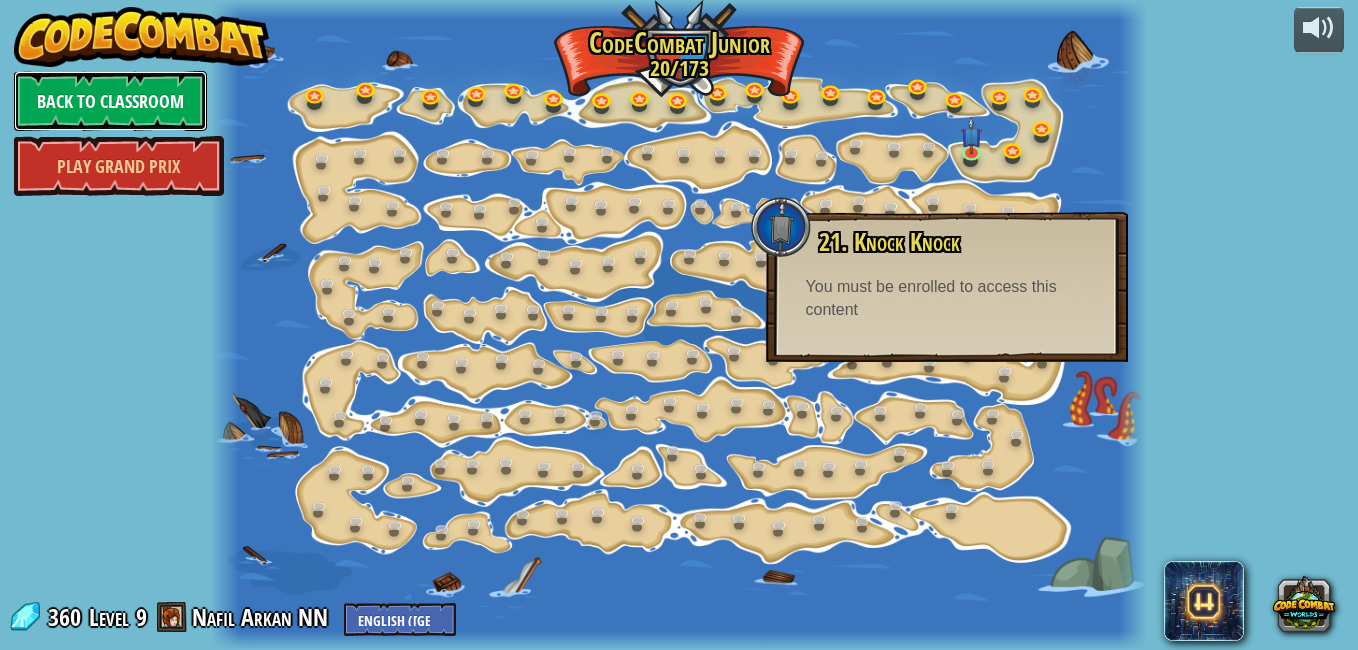 click on "Back to Classroom" at bounding box center (110, 101) 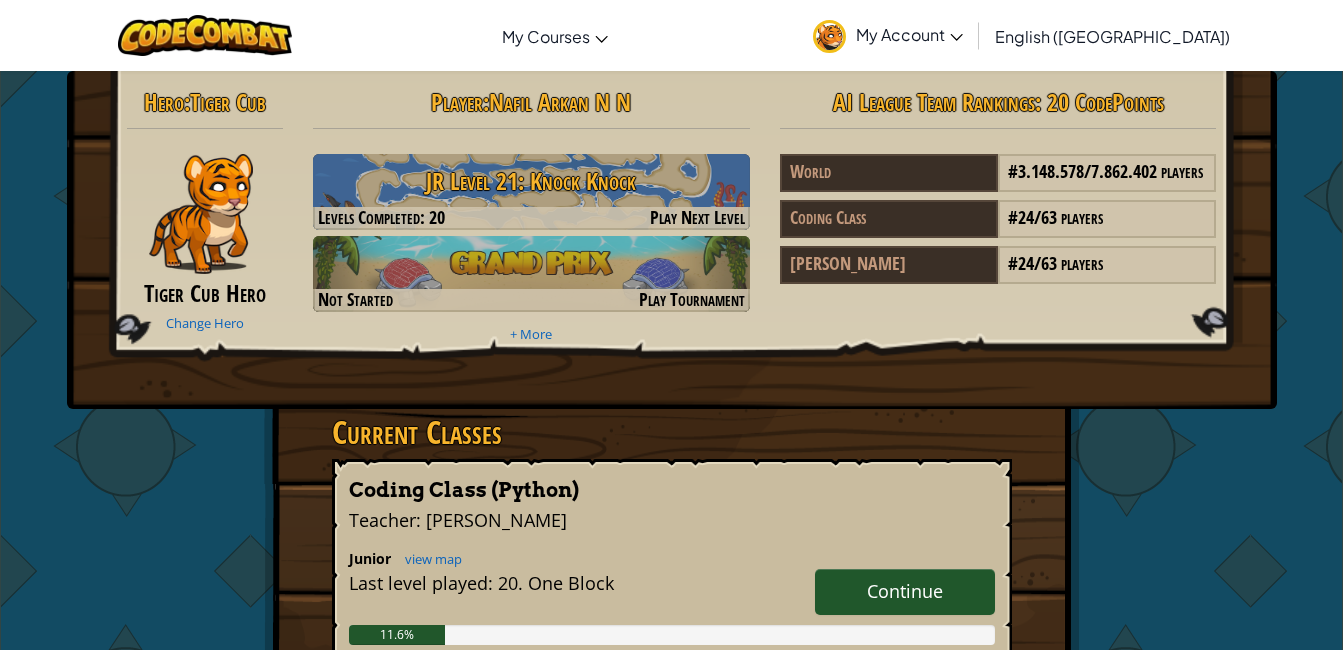 click on "Continue" at bounding box center [905, 591] 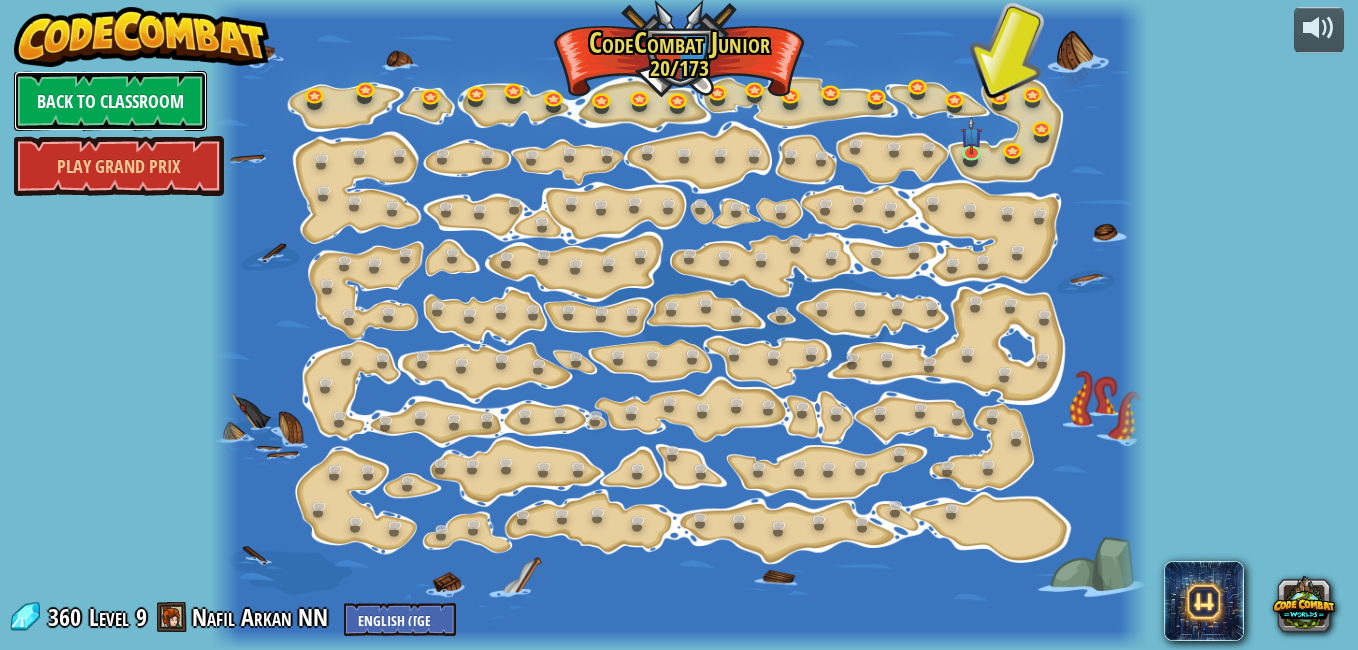 click on "Back to Classroom" at bounding box center (110, 101) 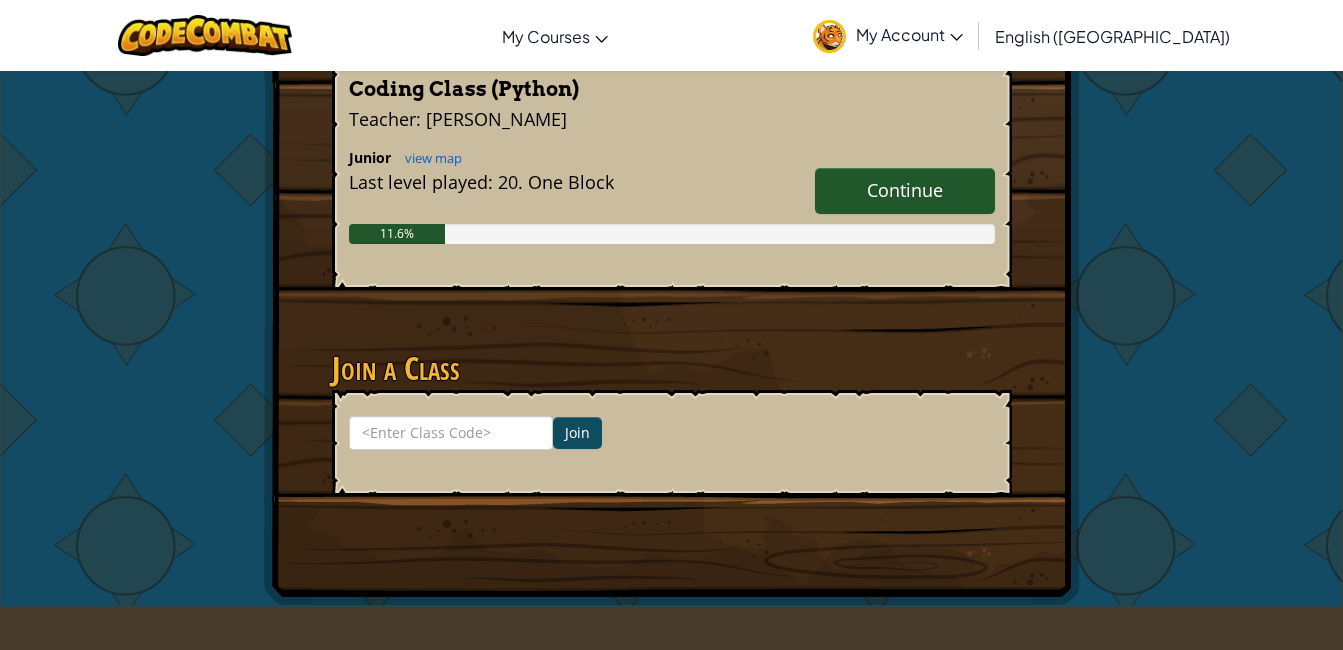 scroll, scrollTop: 400, scrollLeft: 0, axis: vertical 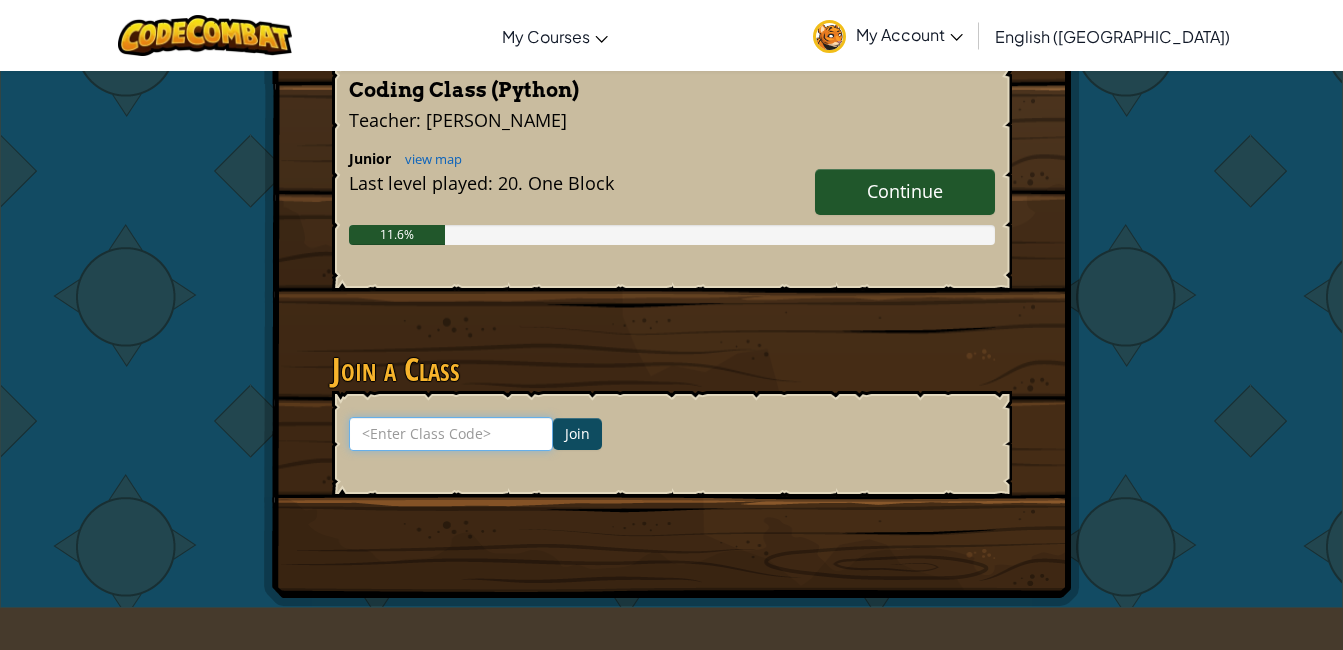 click at bounding box center (451, 434) 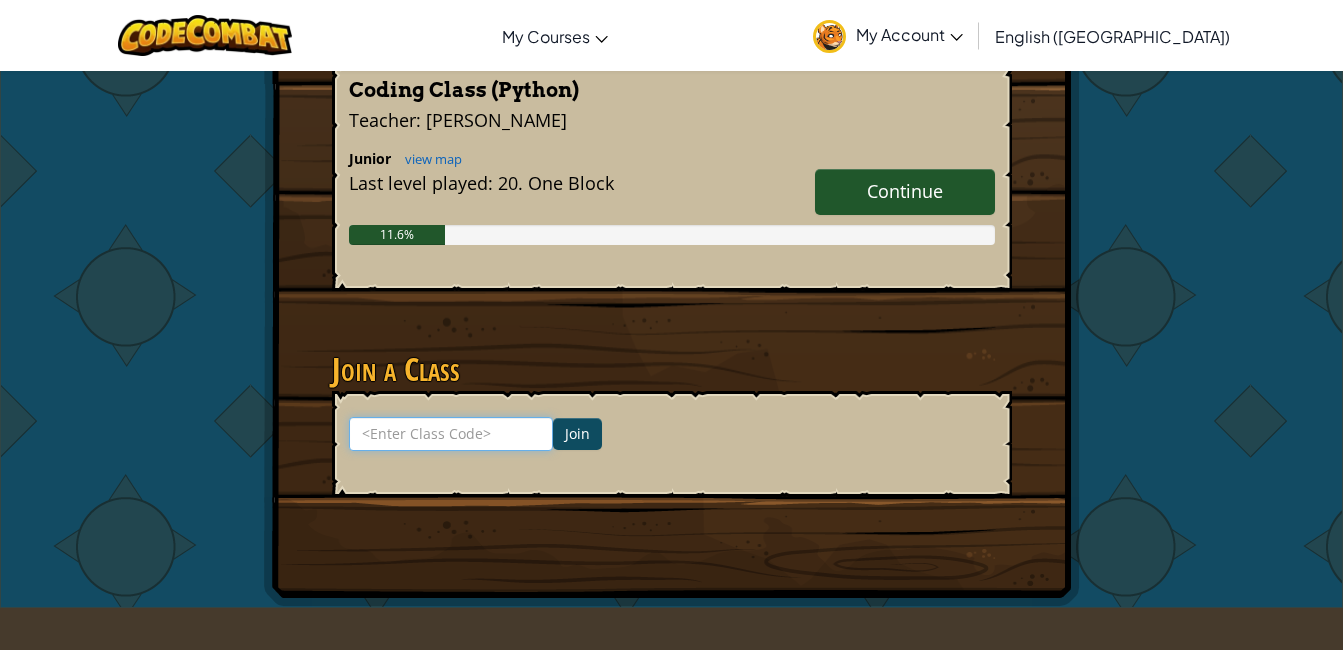 type on "h" 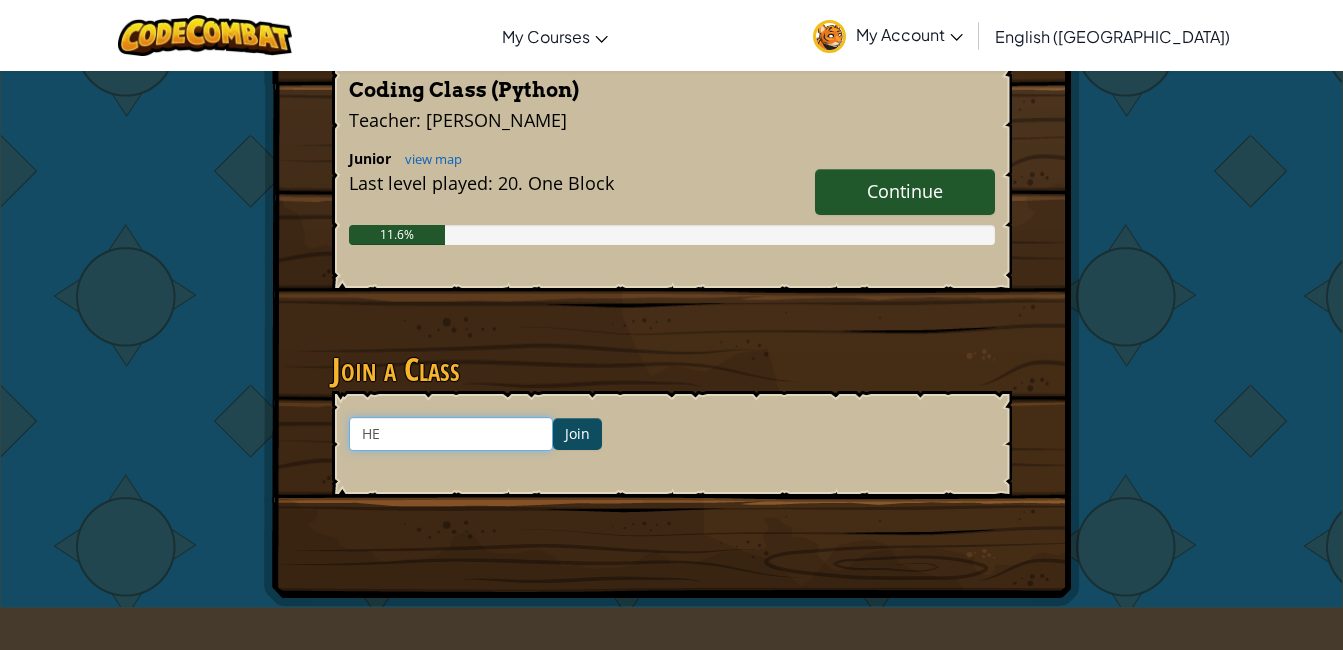 type on "H" 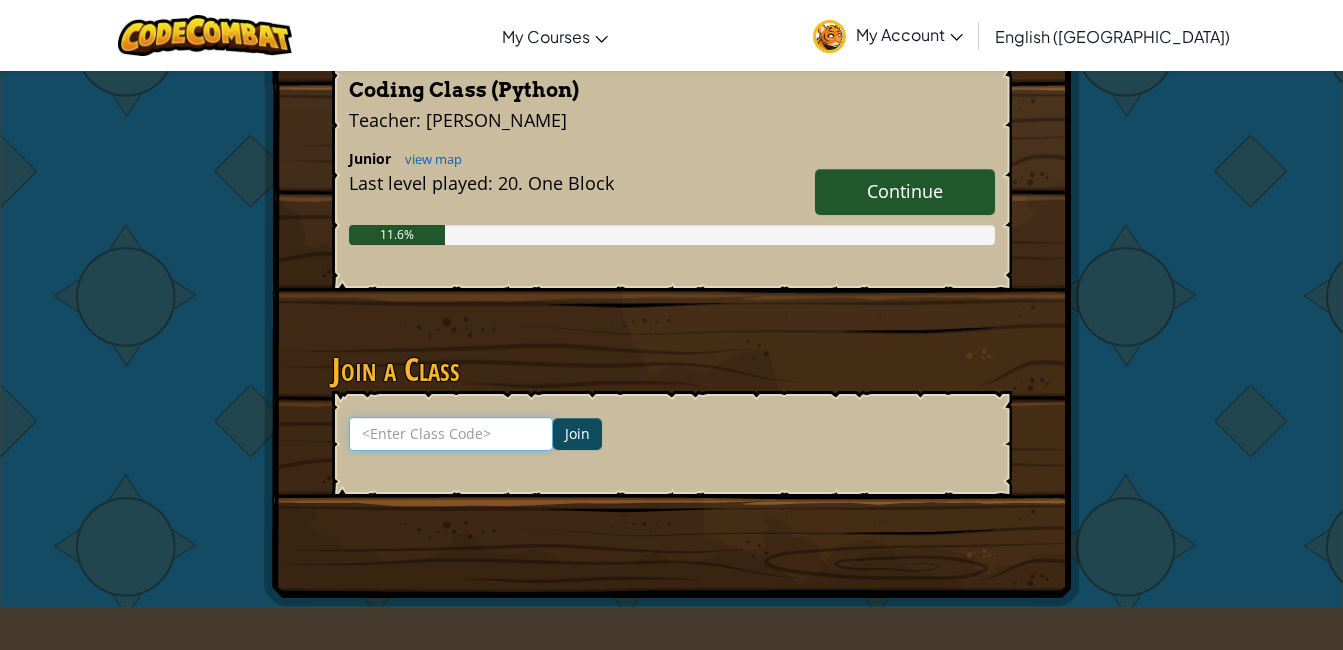type on "h" 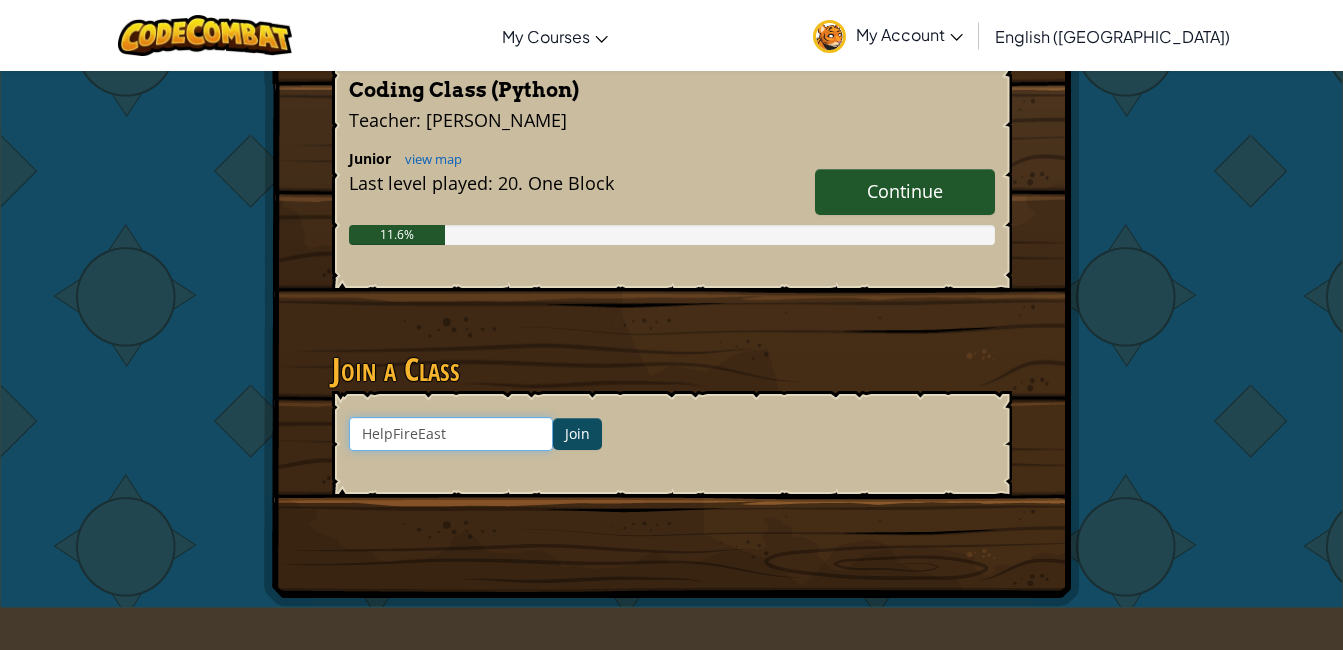 type on "HelpFireEast" 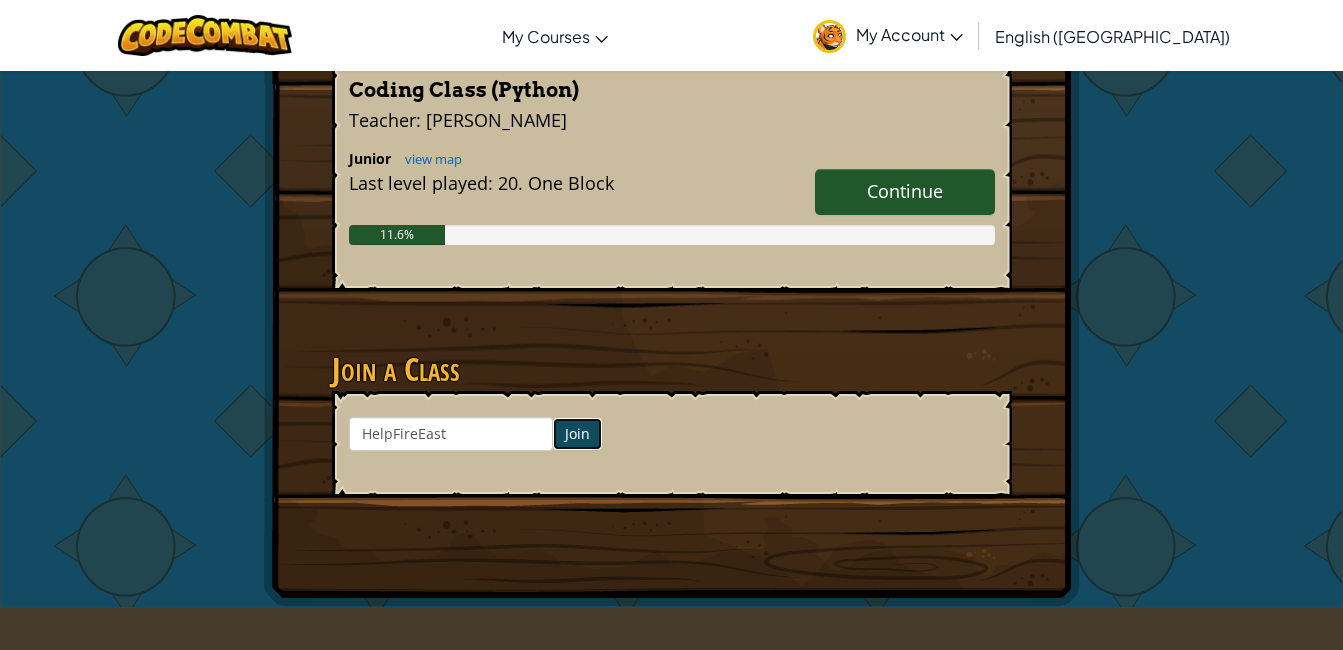 click on "Join" at bounding box center [577, 434] 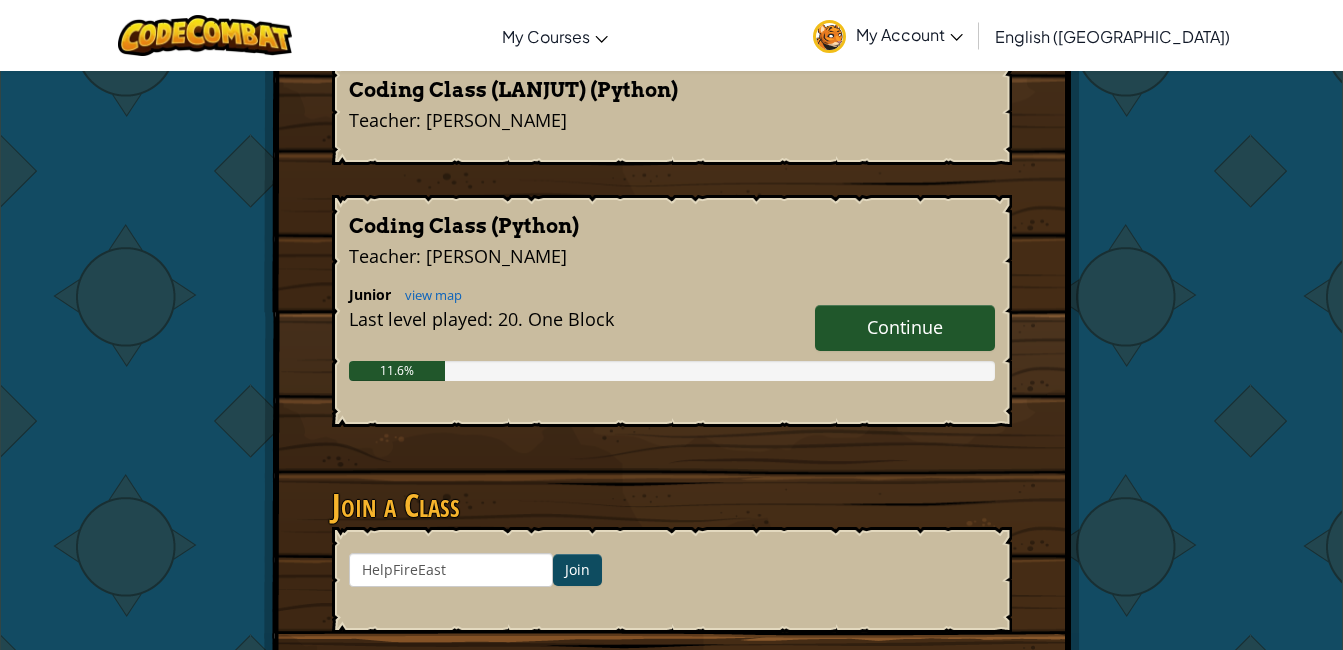 click at bounding box center [672, 442] 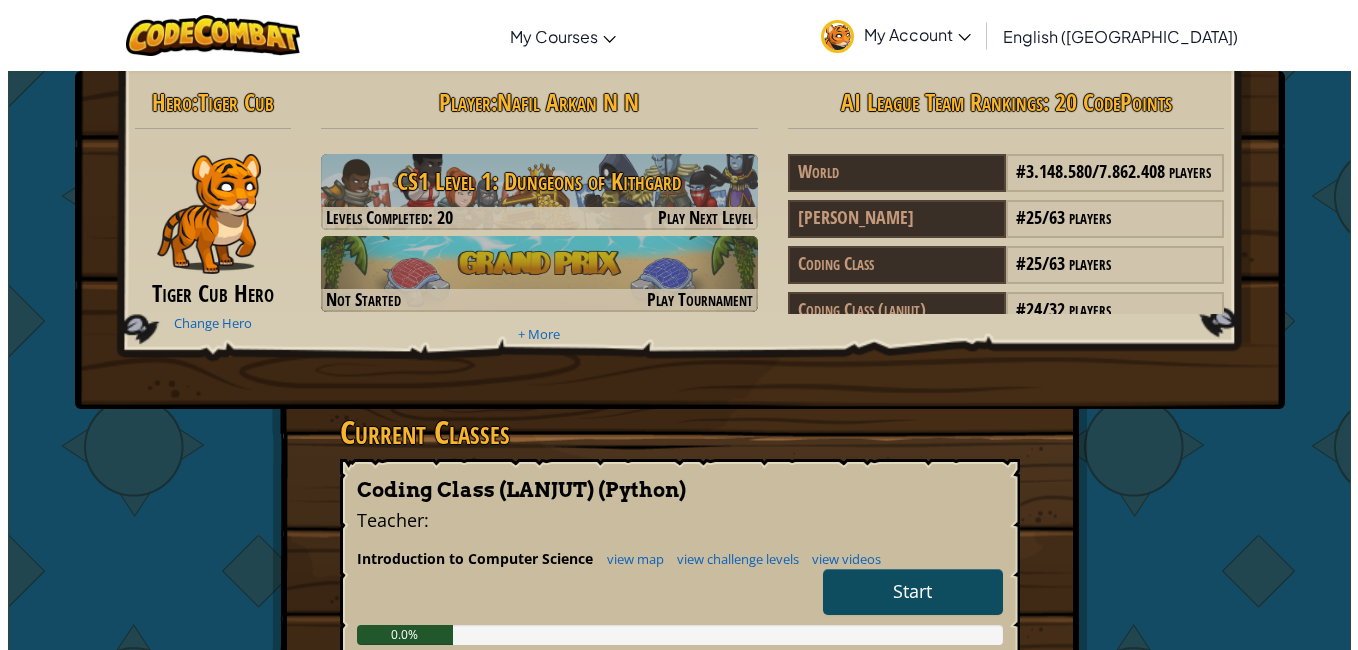 scroll, scrollTop: 0, scrollLeft: 0, axis: both 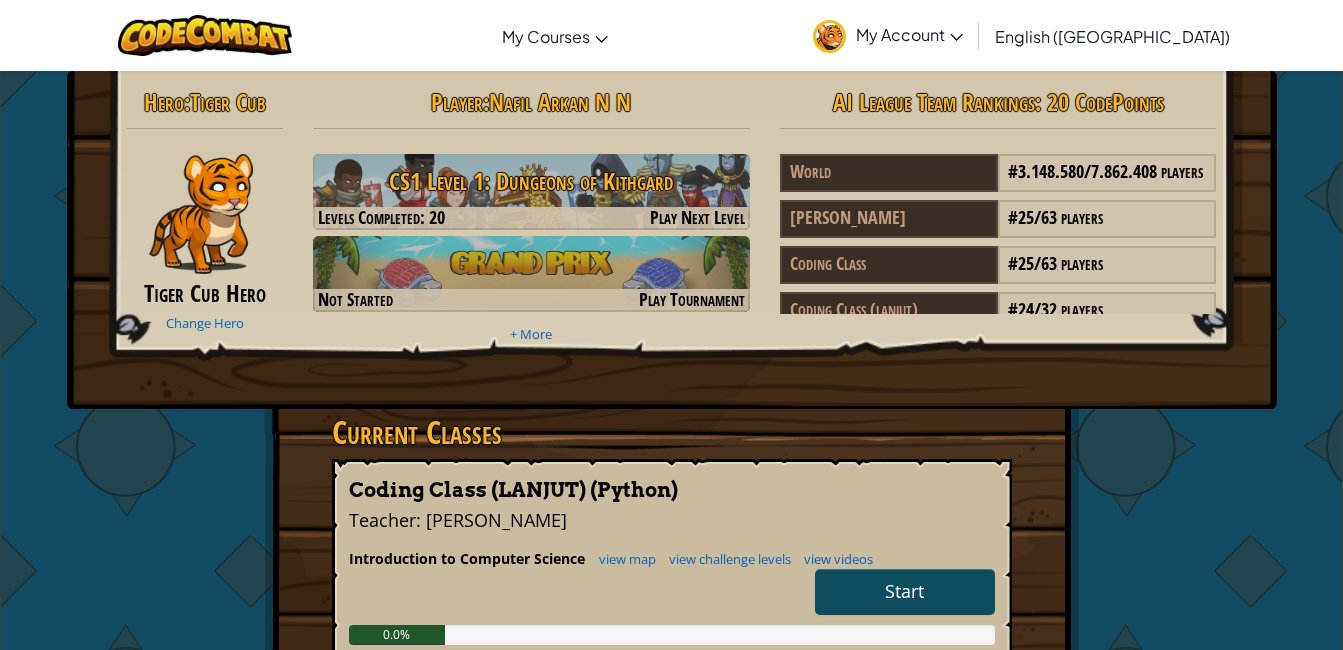 click on "Start" at bounding box center [905, 592] 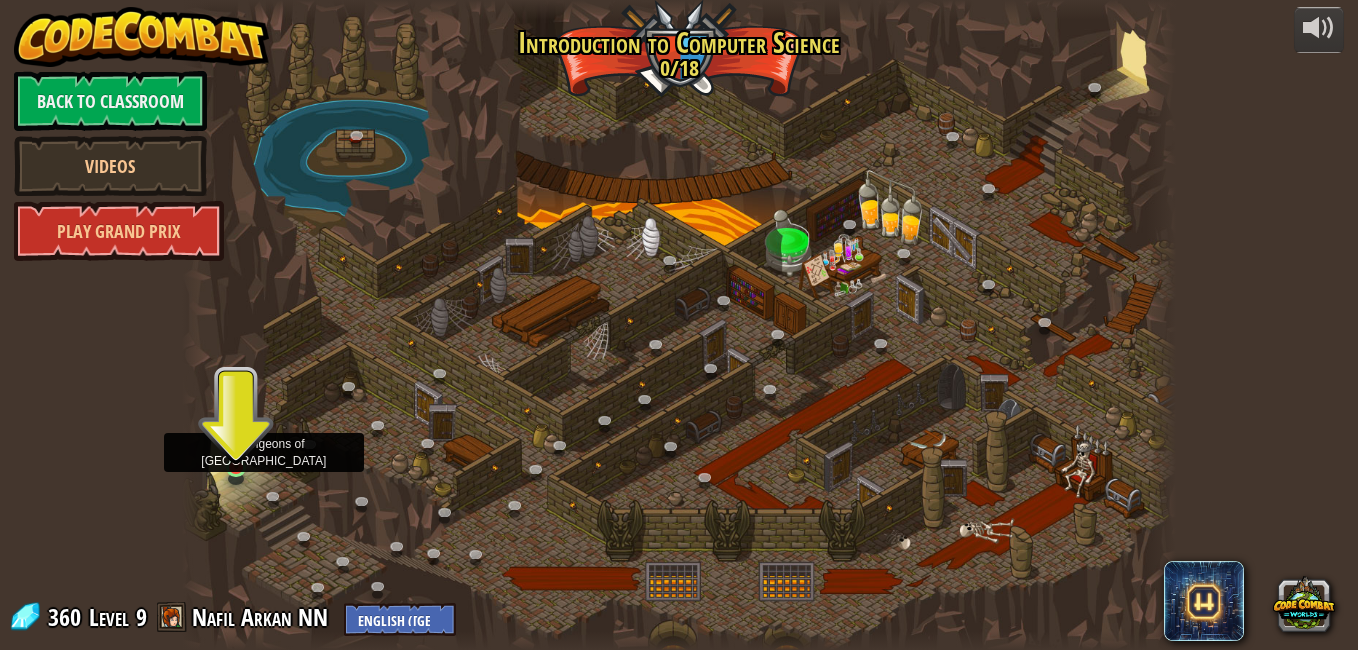 click at bounding box center (237, 442) 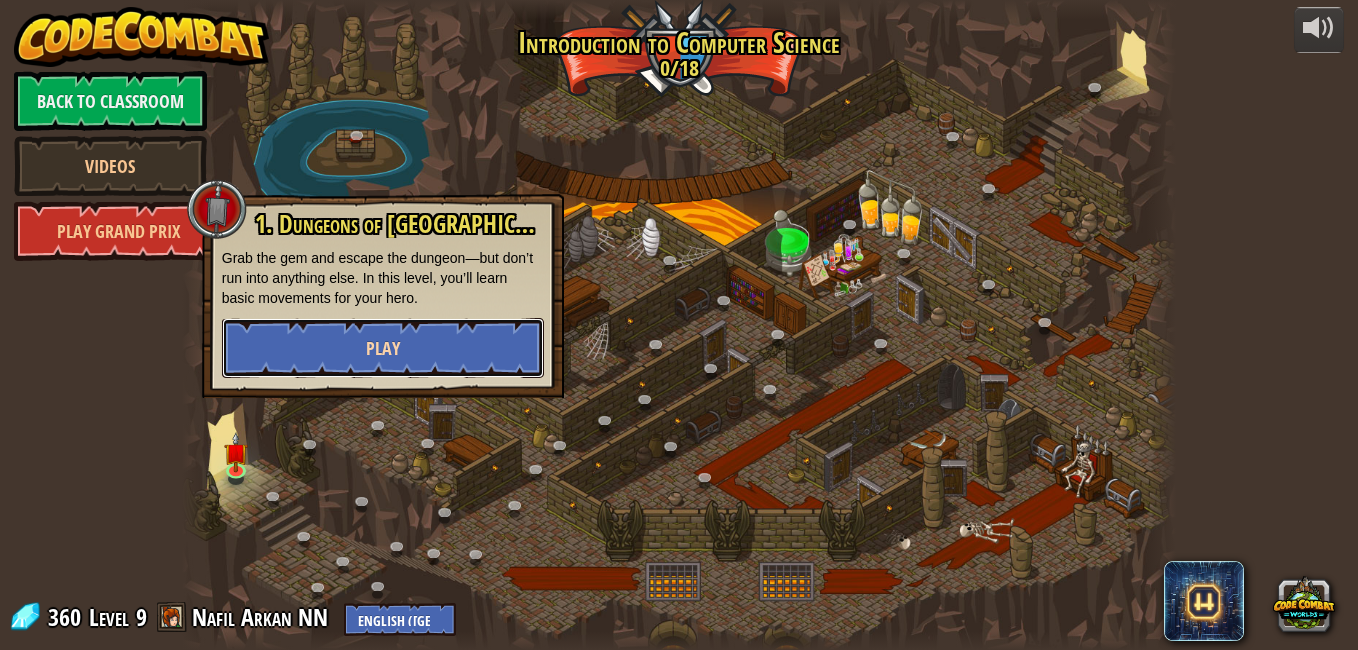 click on "Play" at bounding box center (383, 348) 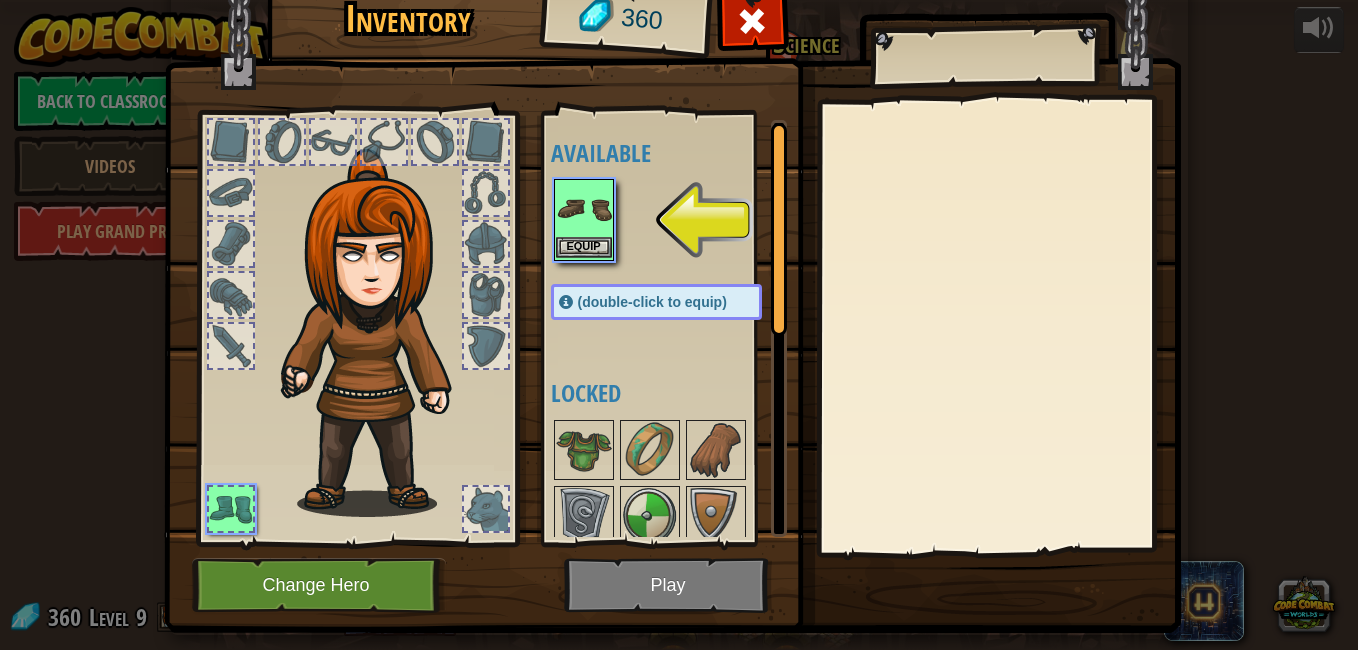 click at bounding box center (584, 209) 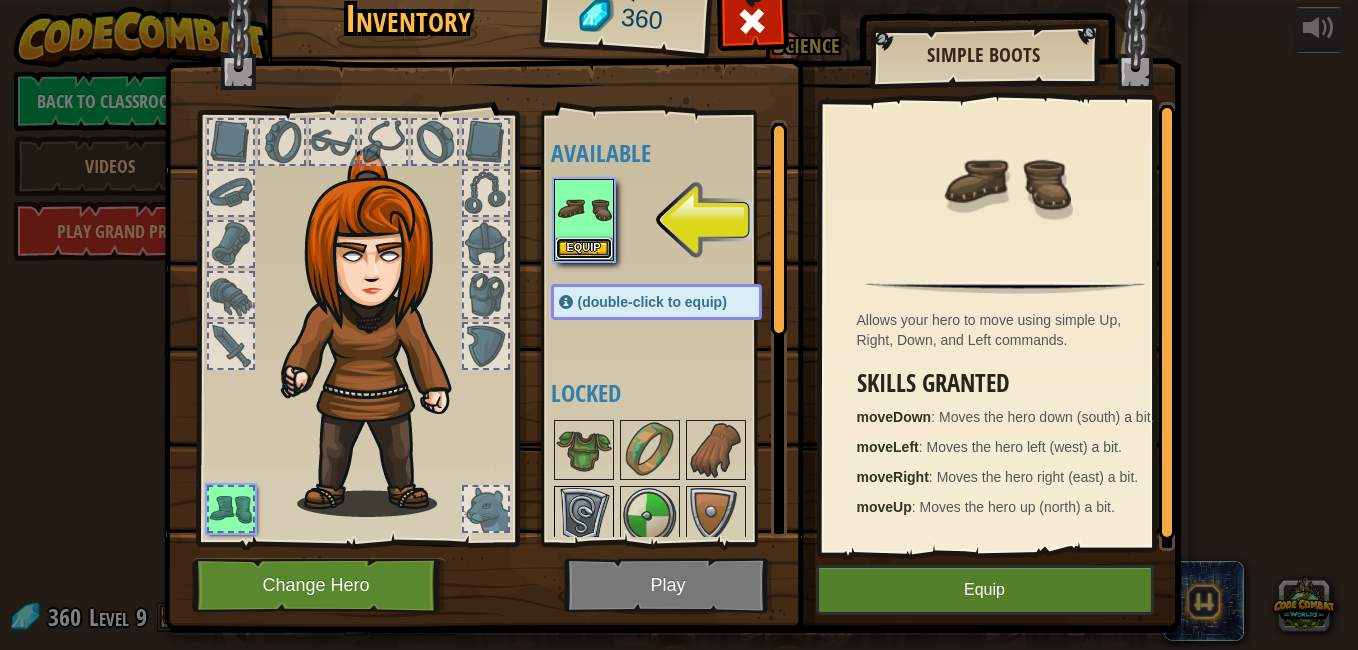 click on "Equip" at bounding box center (584, 248) 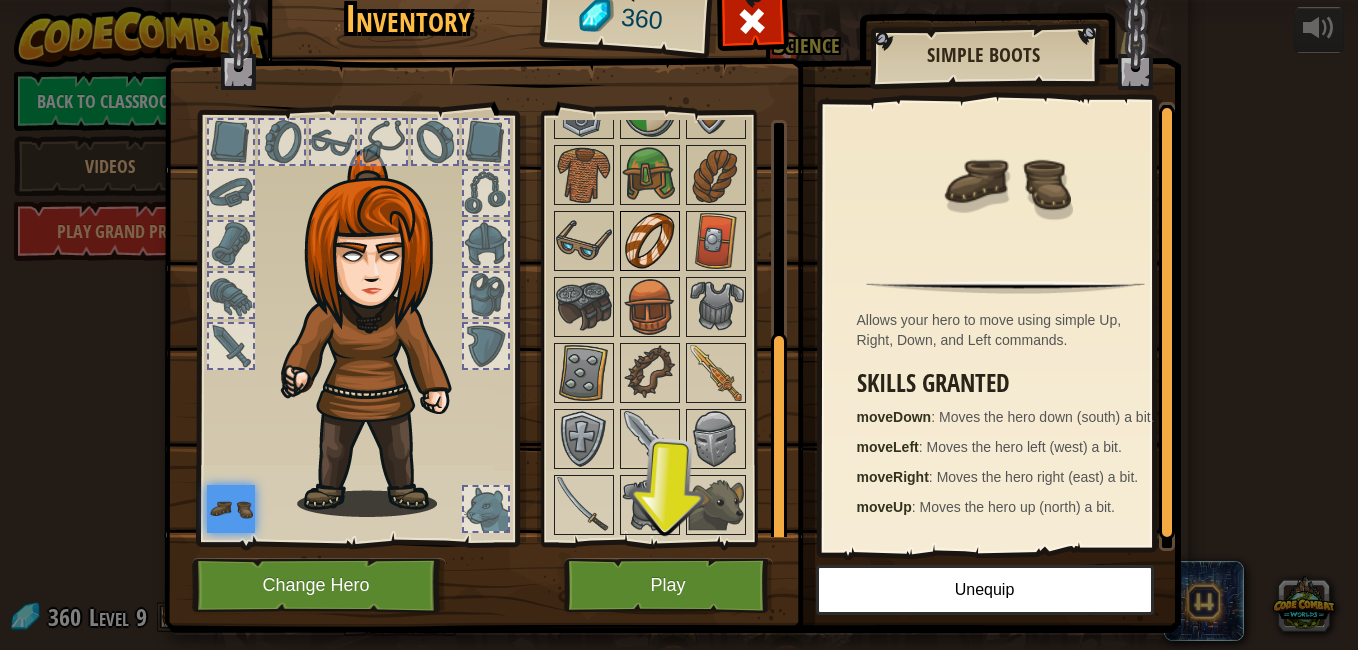 scroll, scrollTop: 167, scrollLeft: 0, axis: vertical 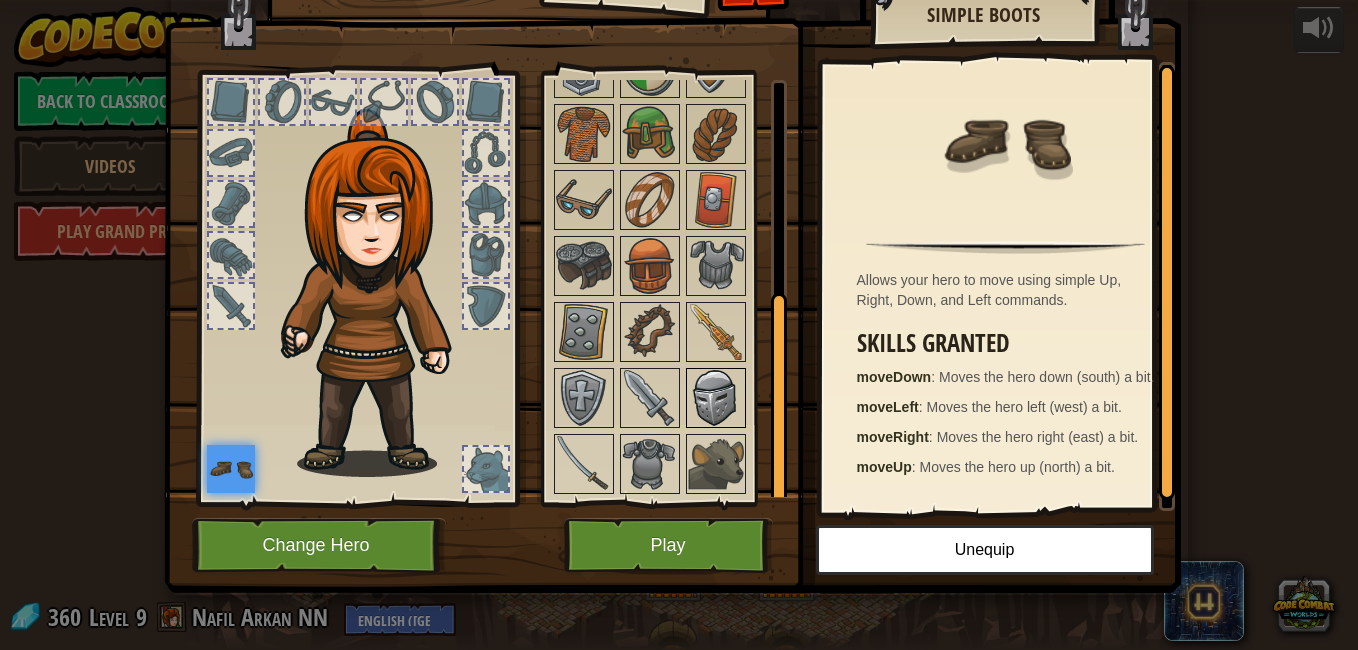 click at bounding box center [716, 398] 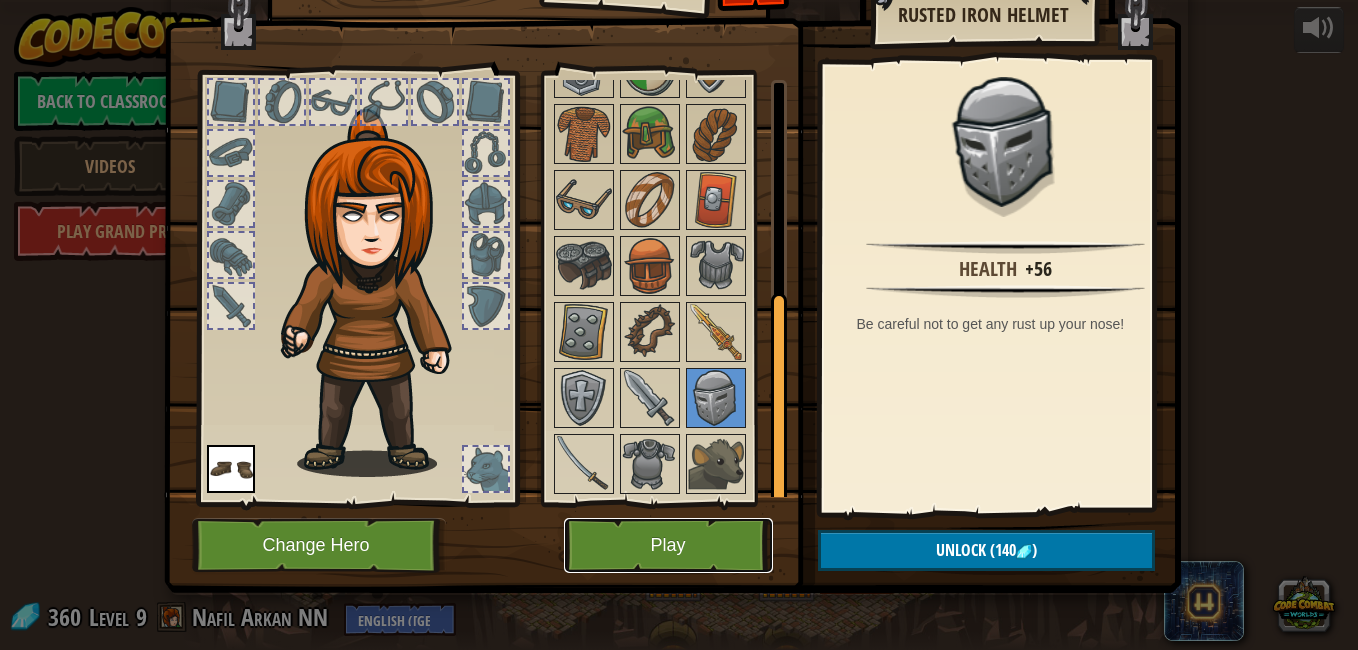 click on "Play" at bounding box center (668, 545) 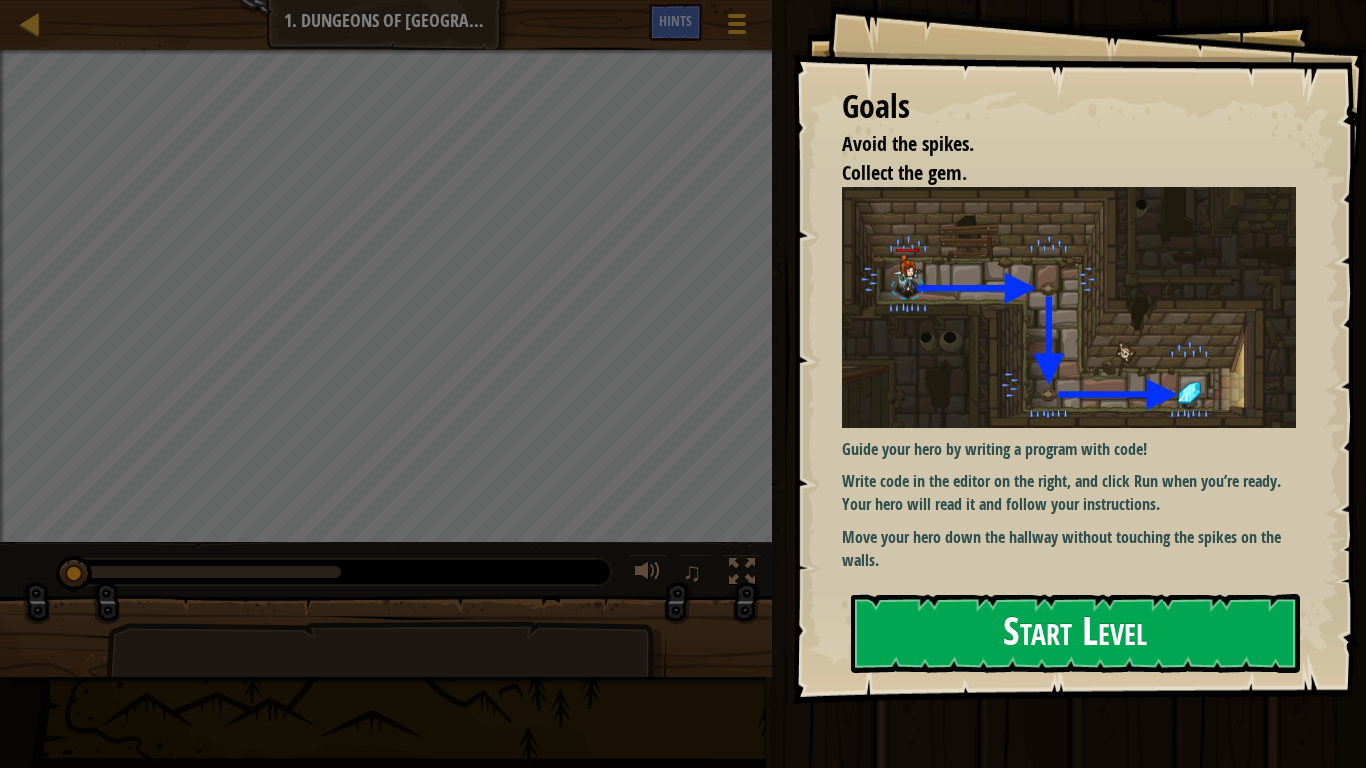 click on "Start Level" at bounding box center [1075, 633] 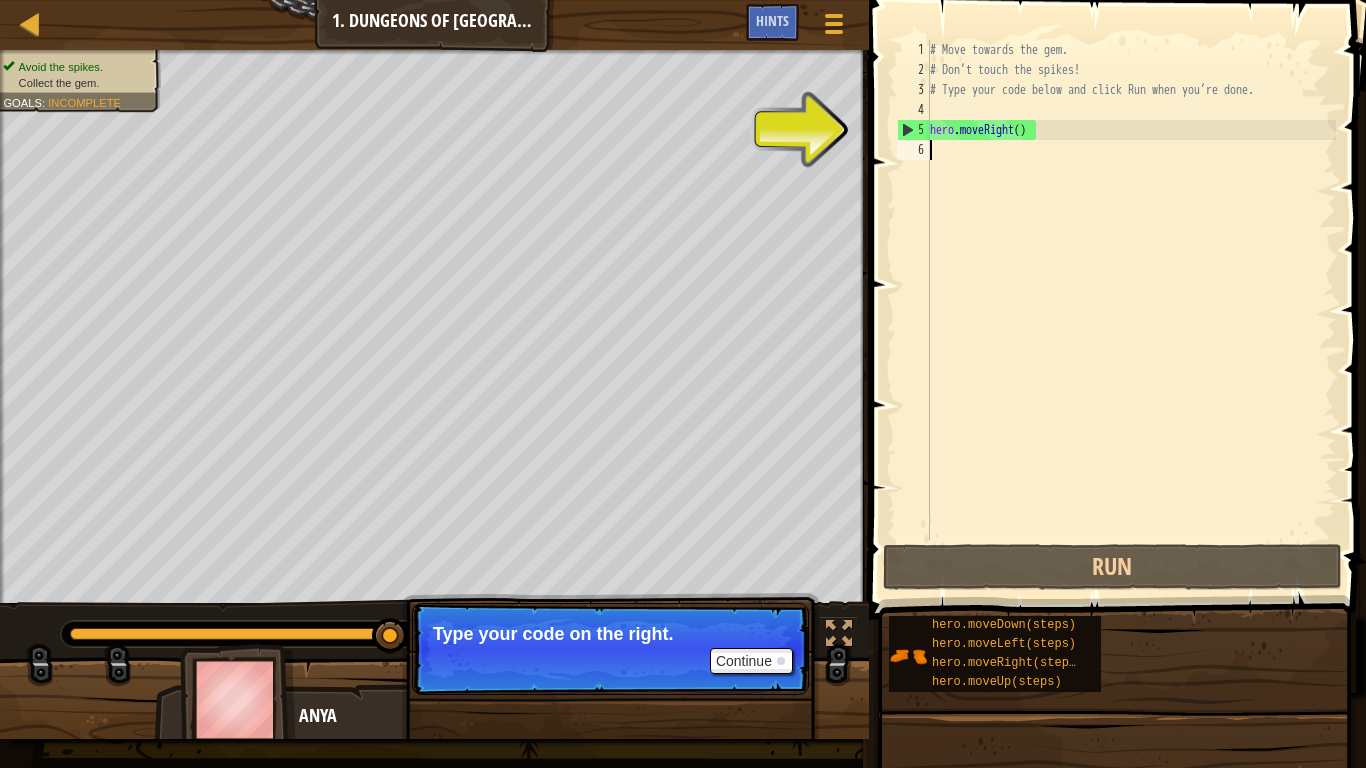 drag, startPoint x: 1028, startPoint y: 175, endPoint x: 1035, endPoint y: 189, distance: 15.652476 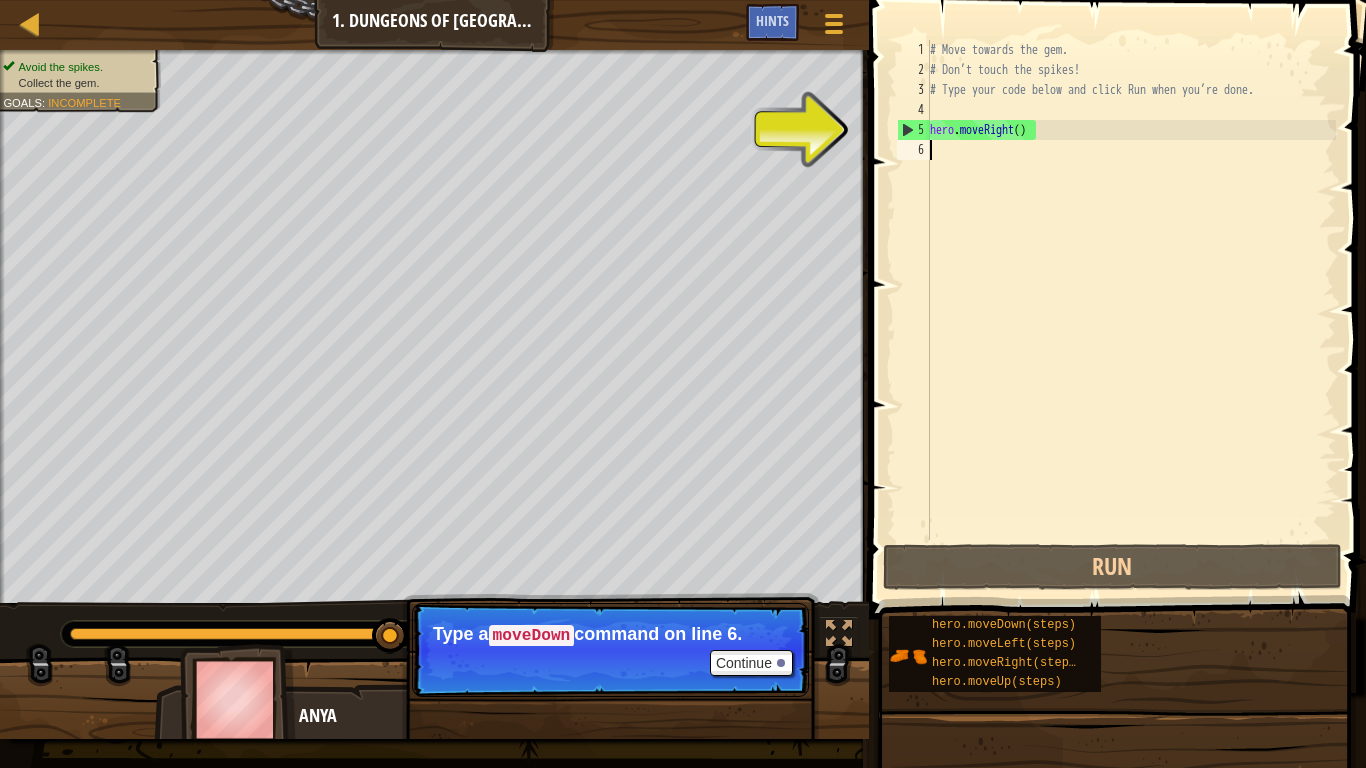 click on "# Move towards the gem. # Don’t touch the spikes! # Type your code below and click Run when you’re done. hero . moveRight ( )" at bounding box center [1131, 310] 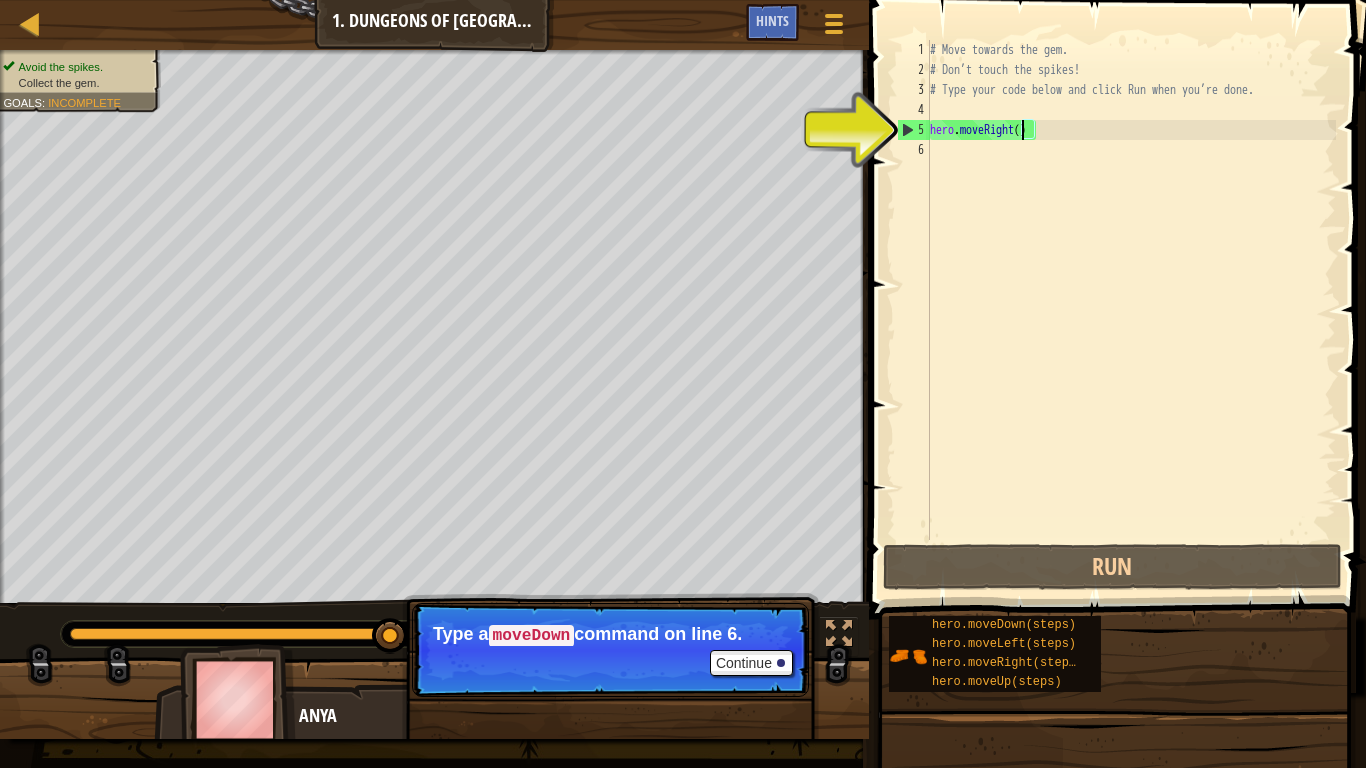 click on "# Move towards the gem. # Don’t touch the spikes! # Type your code below and click Run when you’re done. hero . moveRight ( )" at bounding box center (1131, 310) 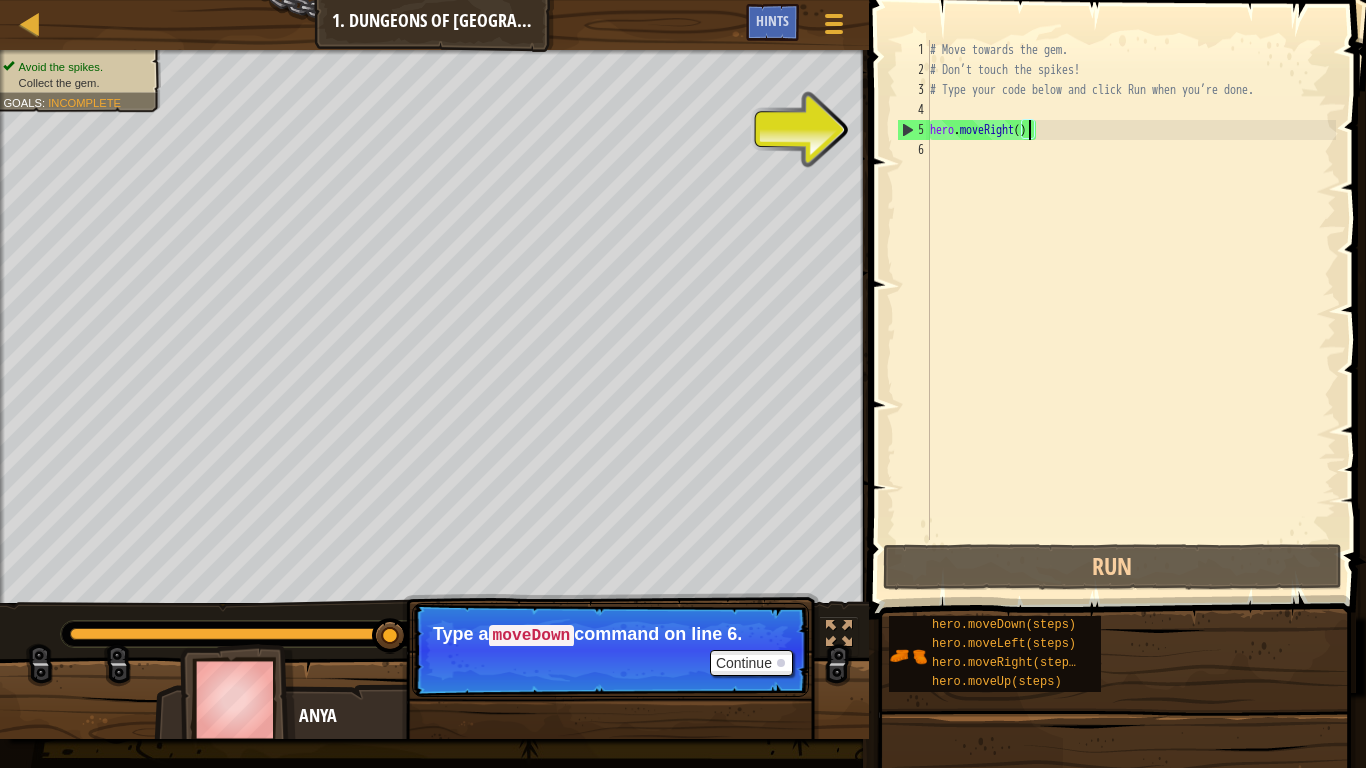 type on "hero.moveRight(1)" 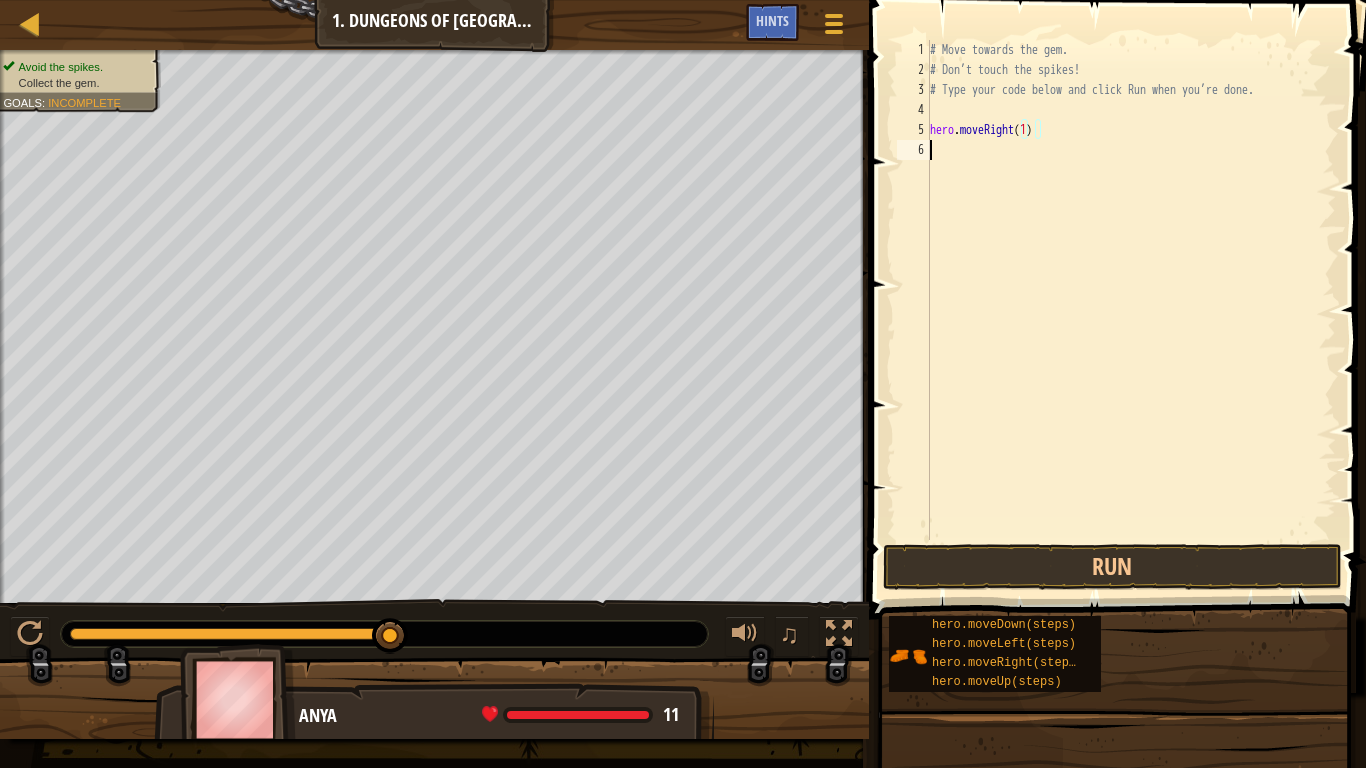 click on "# Move towards the gem. # Don’t touch the spikes! # Type your code below and click Run when you’re done. hero . moveRight ( 1 )" at bounding box center (1131, 310) 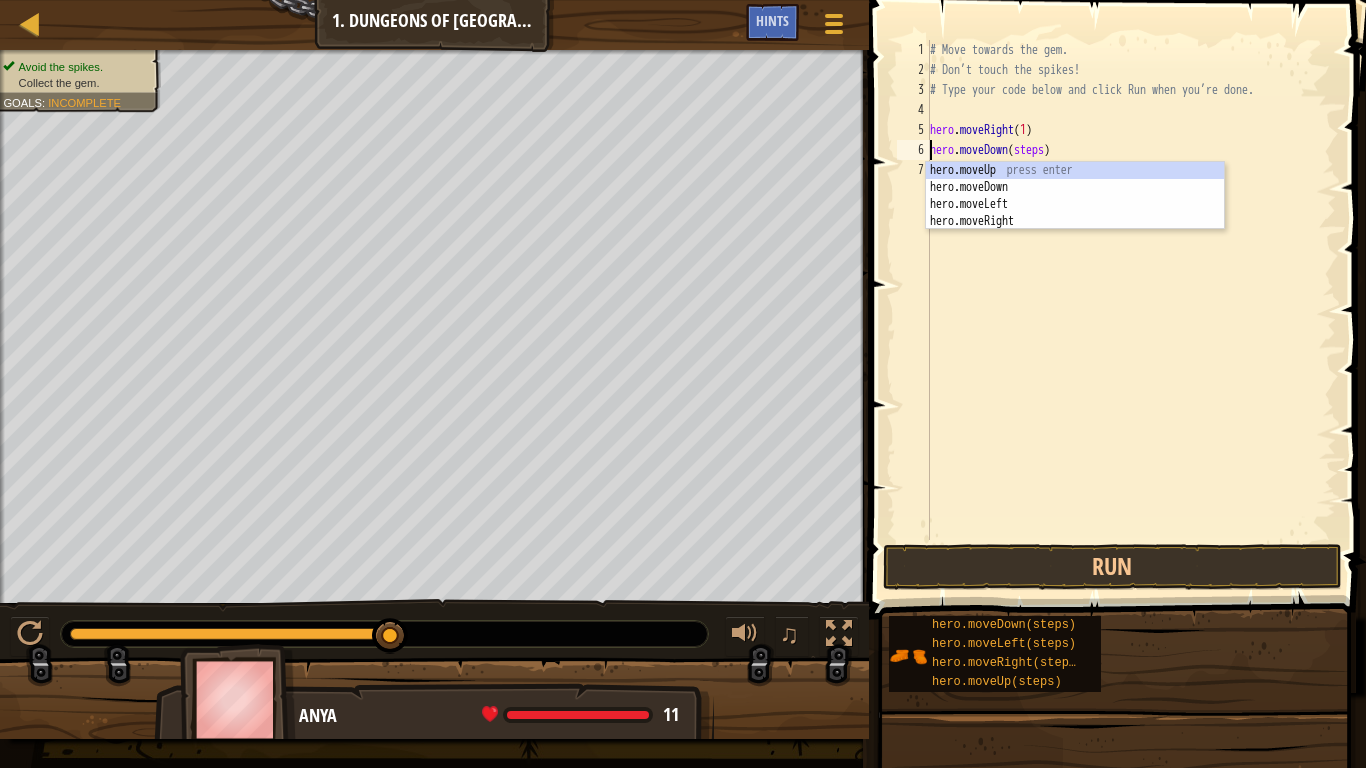 click on "# Move towards the gem. # Don’t touch the spikes! # Type your code below and click Run when you’re done. hero . moveRight ( 1 ) hero . moveDown ( steps )" at bounding box center (1131, 310) 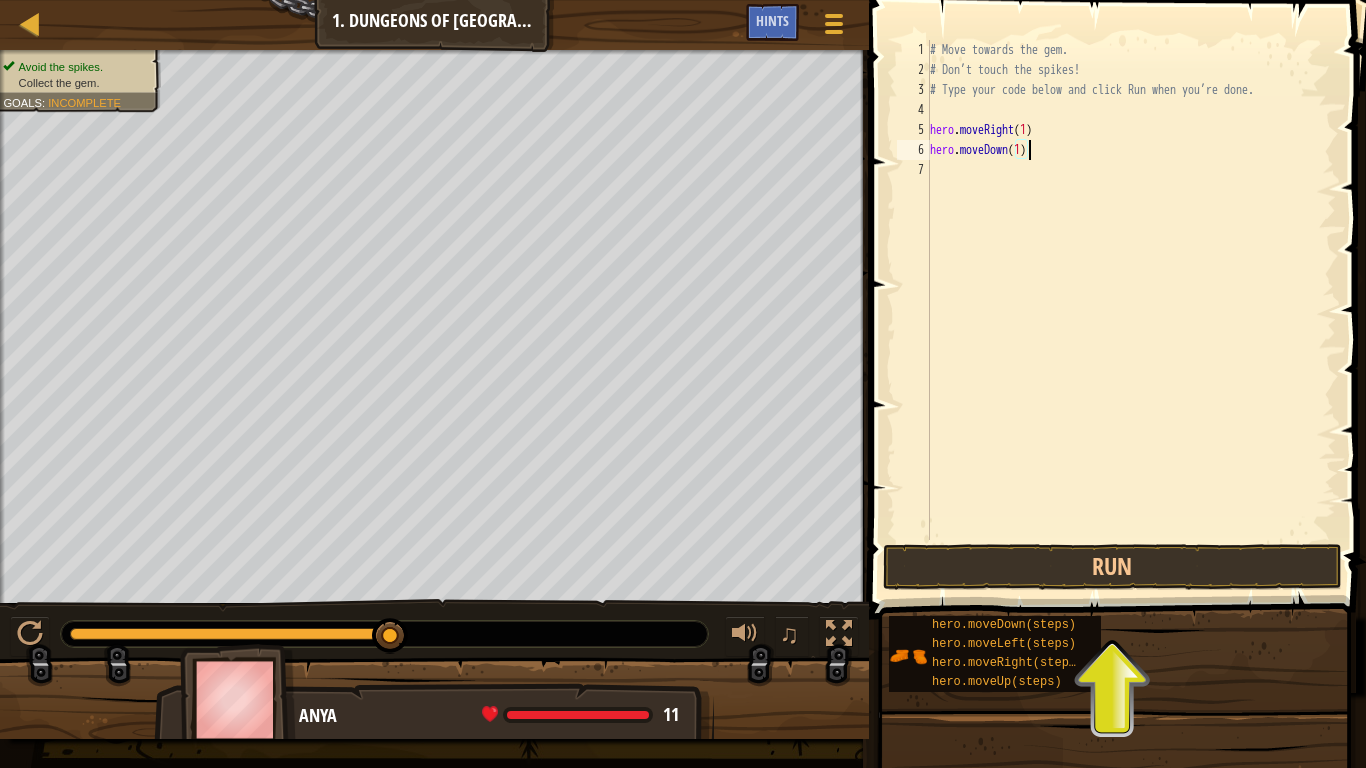 scroll, scrollTop: 9, scrollLeft: 7, axis: both 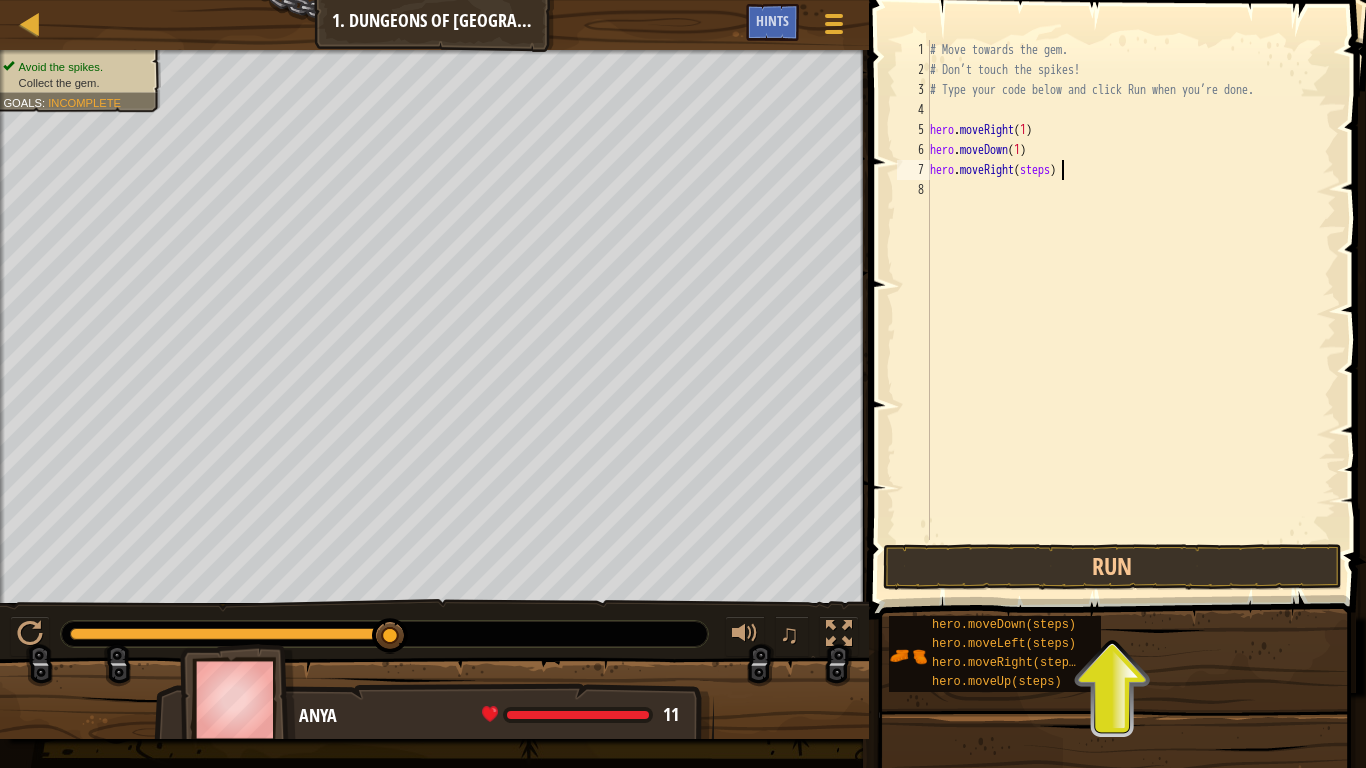click on "# Move towards the gem. # Don’t touch the spikes! # Type your code below and click Run when you’re done. hero . moveRight ( 1 ) hero . moveDown ( 1 ) hero . moveRight ( steps )" at bounding box center [1131, 310] 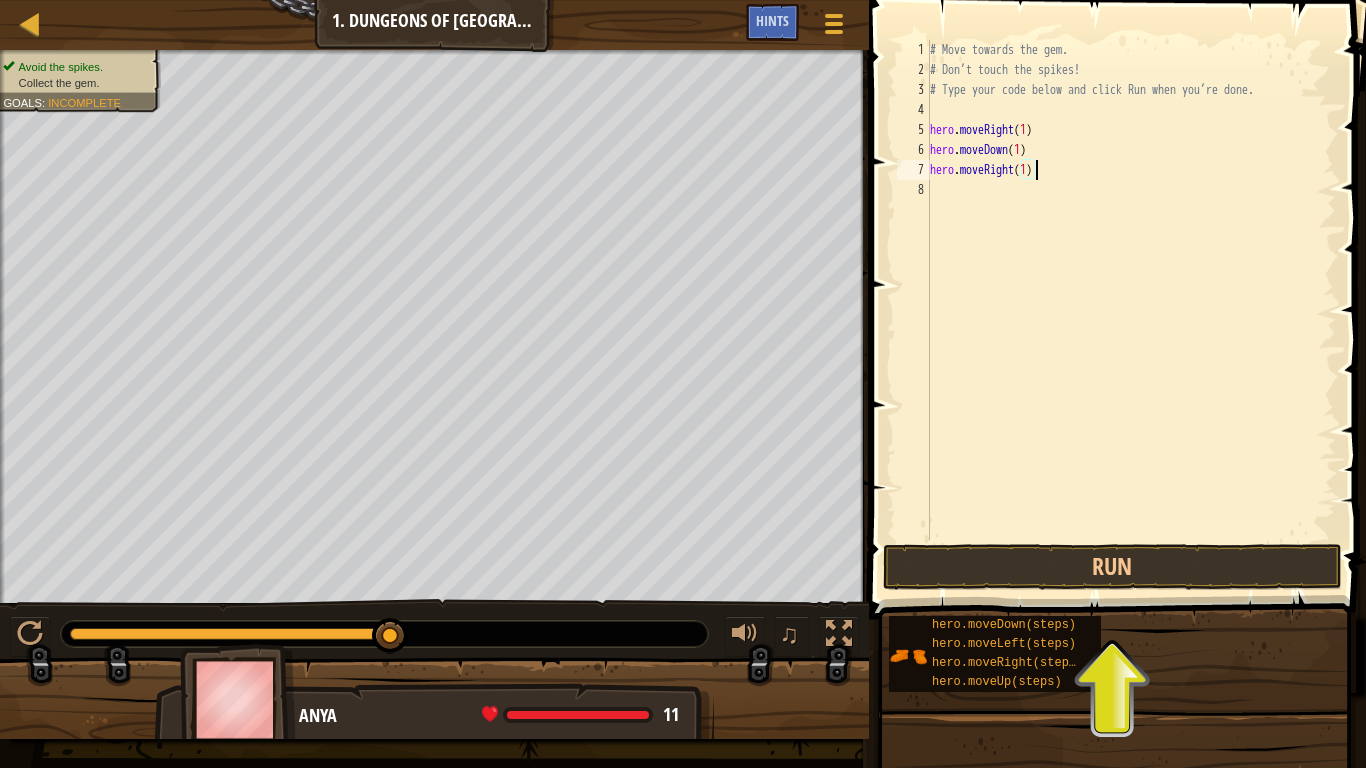scroll, scrollTop: 9, scrollLeft: 8, axis: both 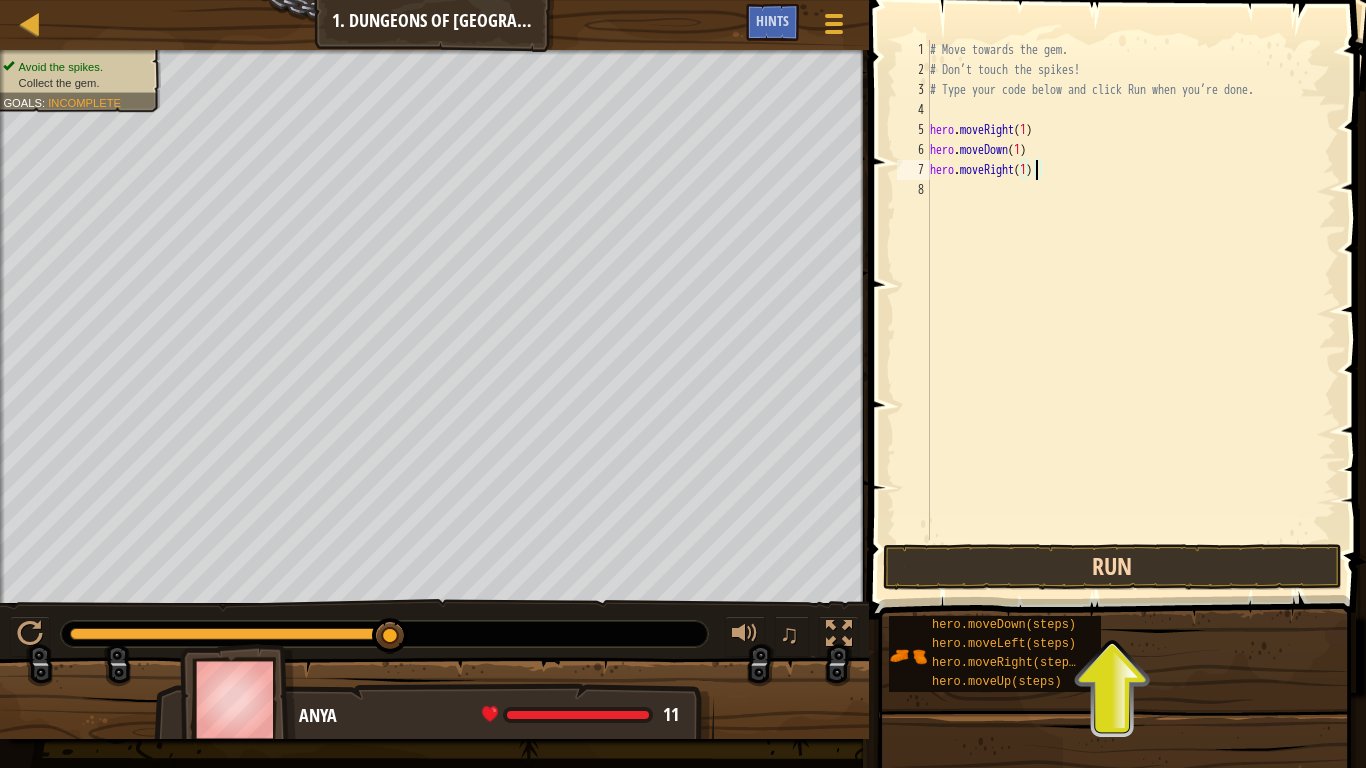 type on "hero.moveRight(1)" 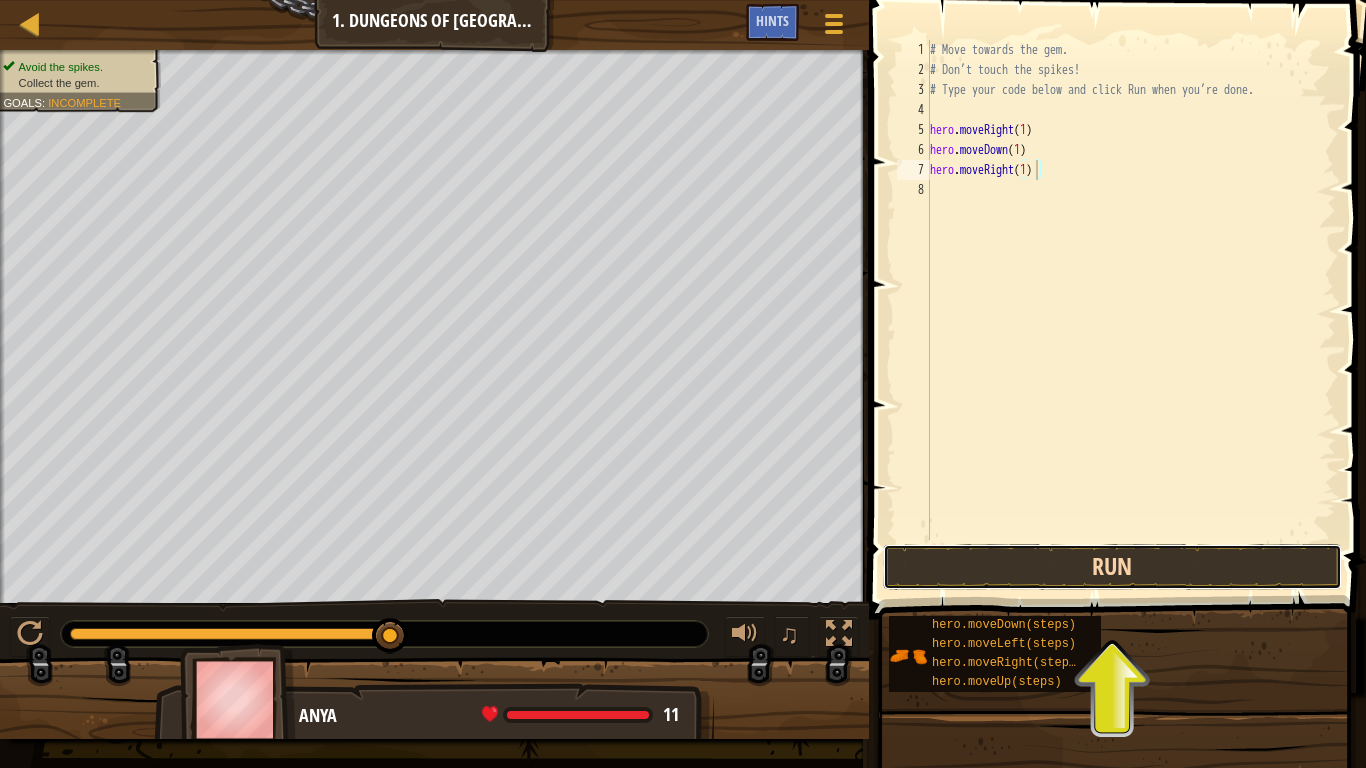 click on "Run" at bounding box center [1112, 567] 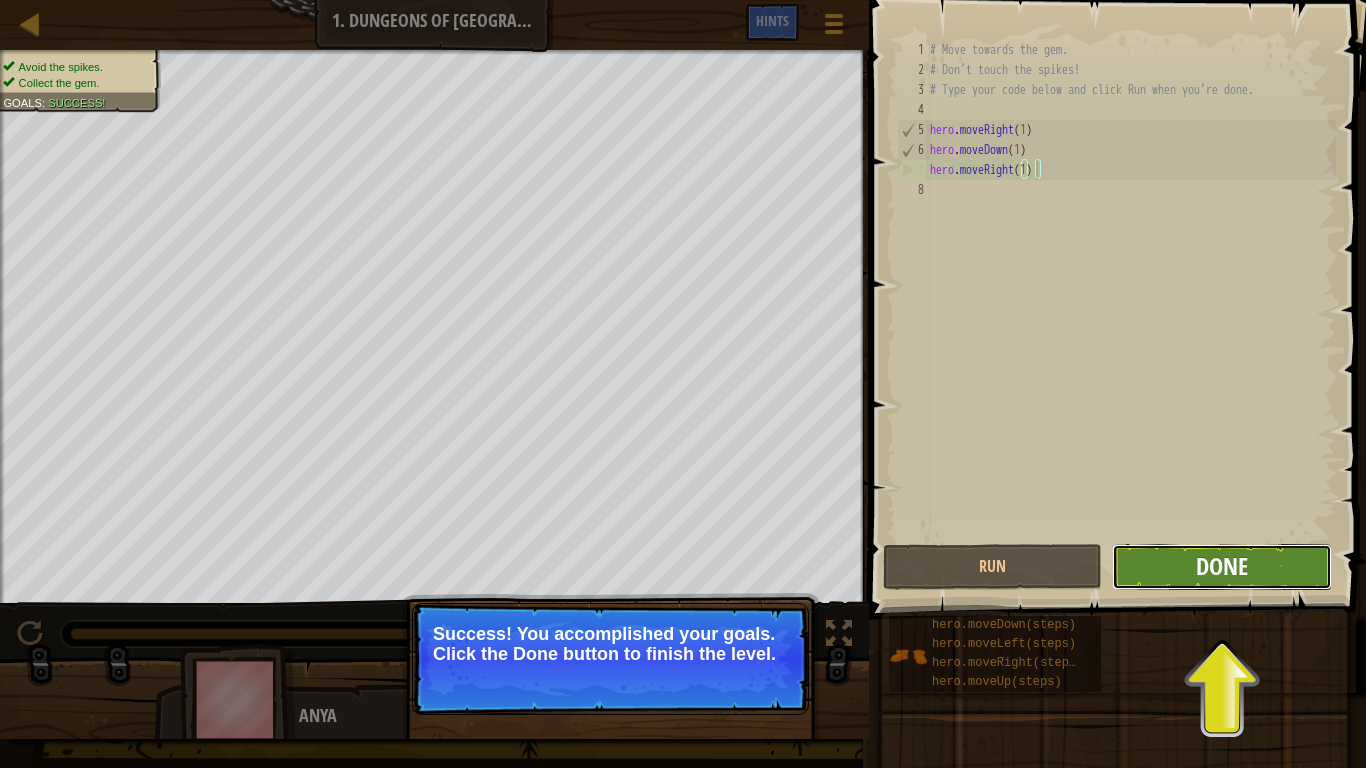 click on "Done" at bounding box center (1222, 566) 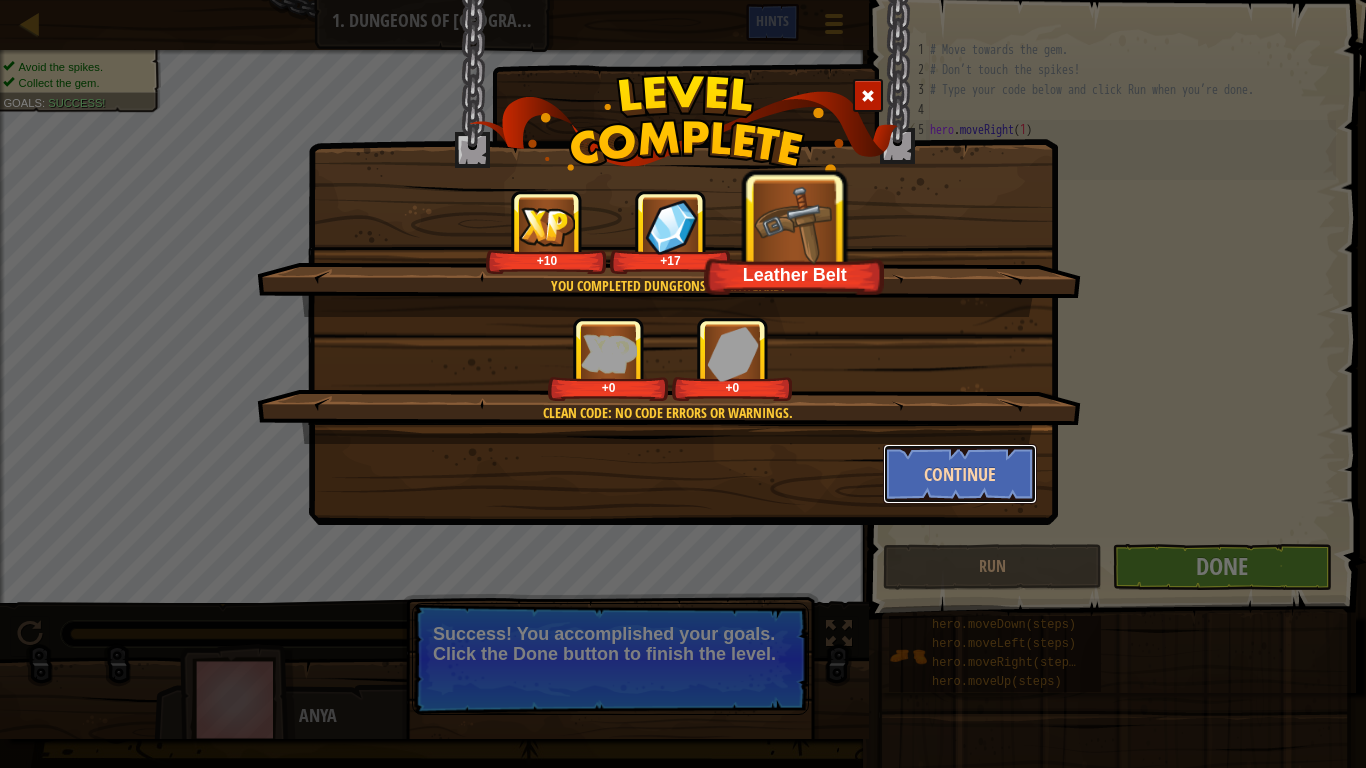 click on "Continue" at bounding box center (960, 474) 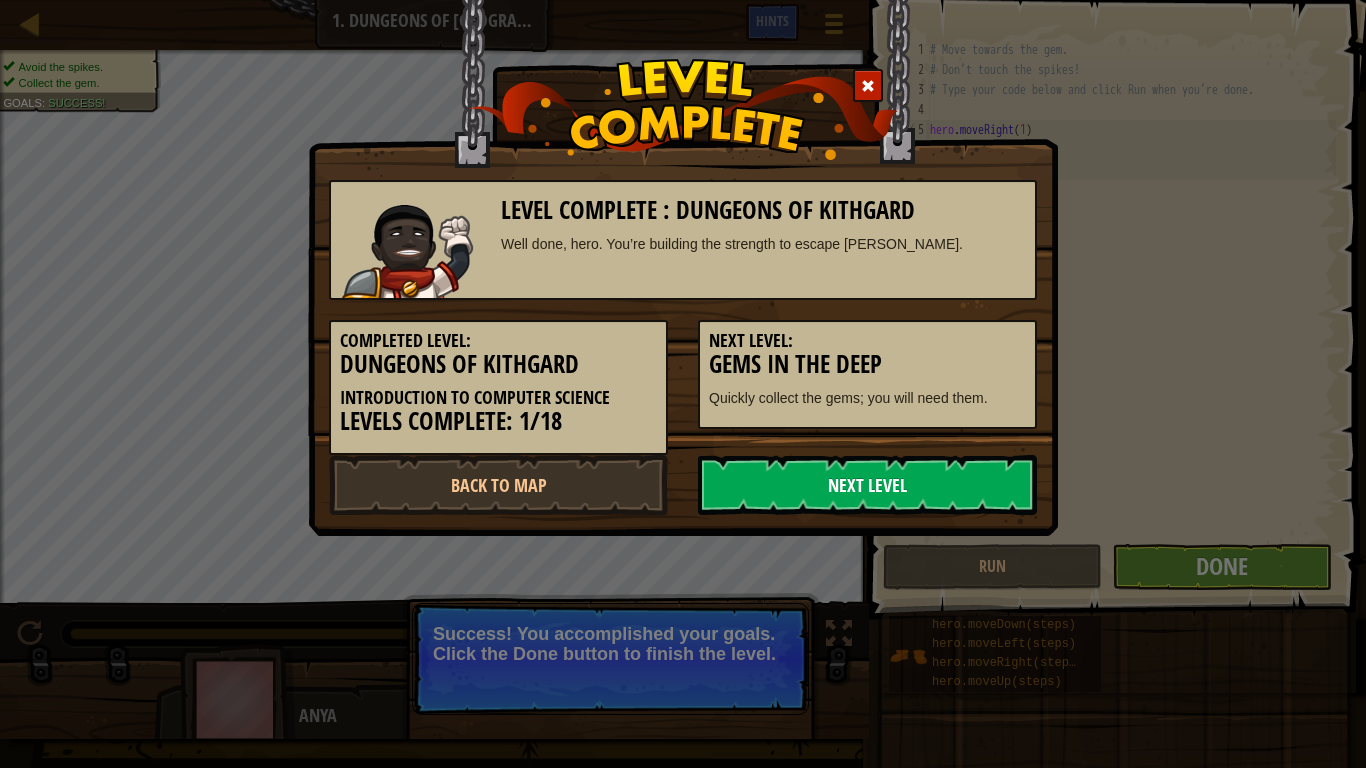 click on "Next Level" at bounding box center [867, 485] 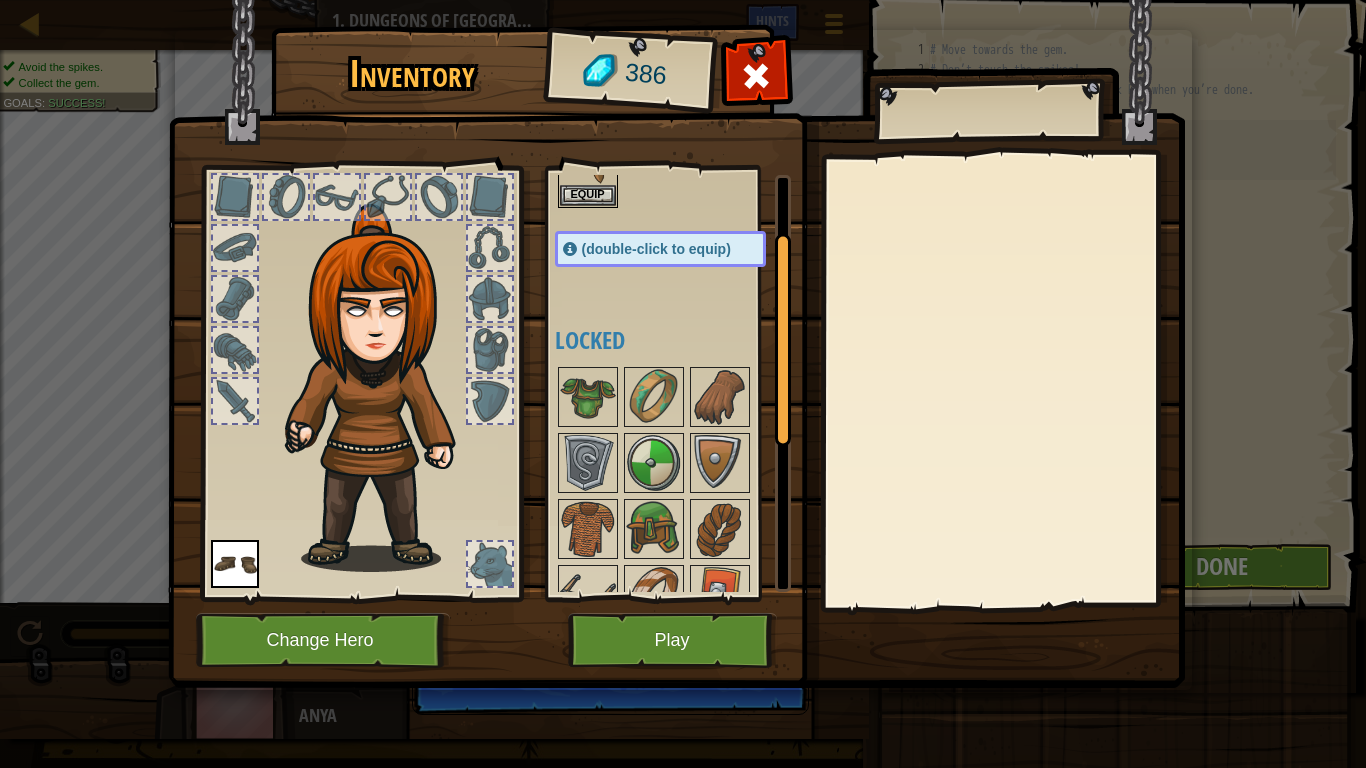 scroll, scrollTop: 408, scrollLeft: 0, axis: vertical 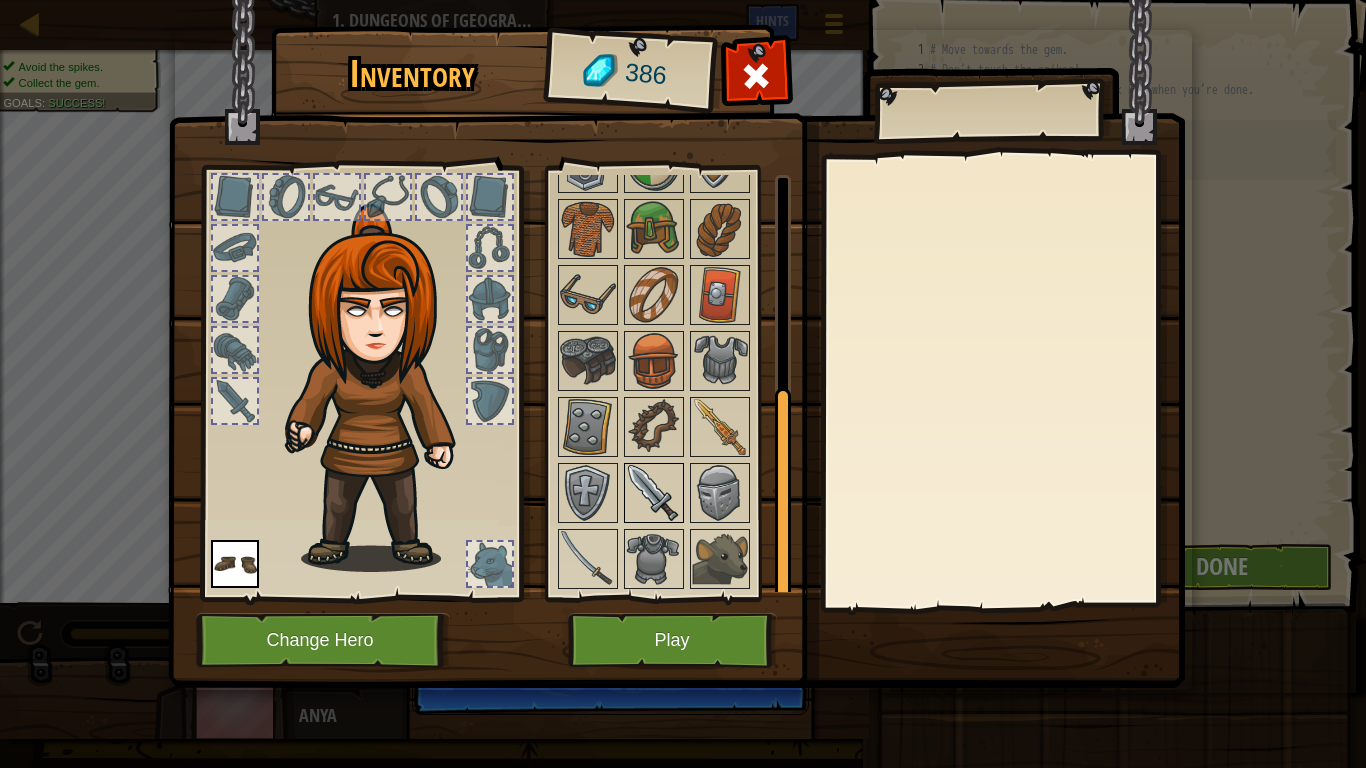 click at bounding box center [654, 493] 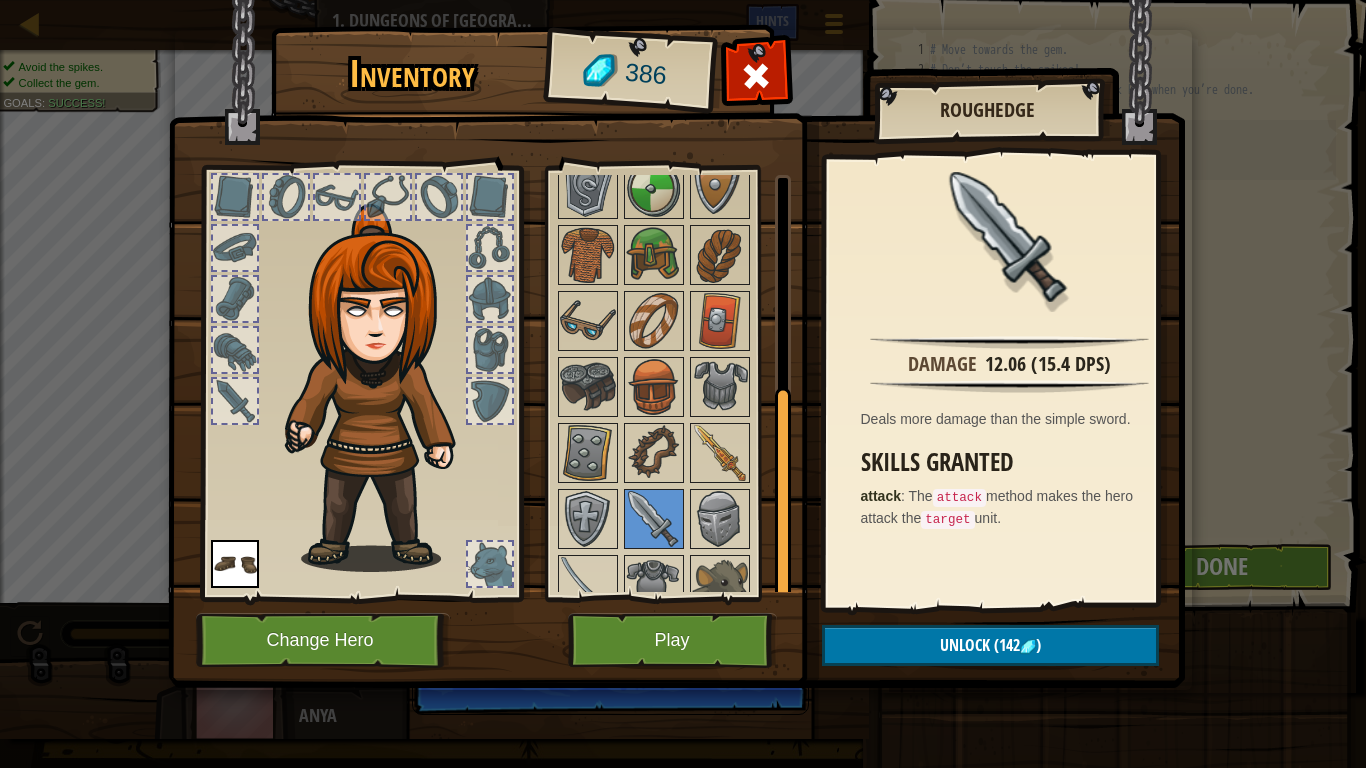 scroll, scrollTop: 408, scrollLeft: 0, axis: vertical 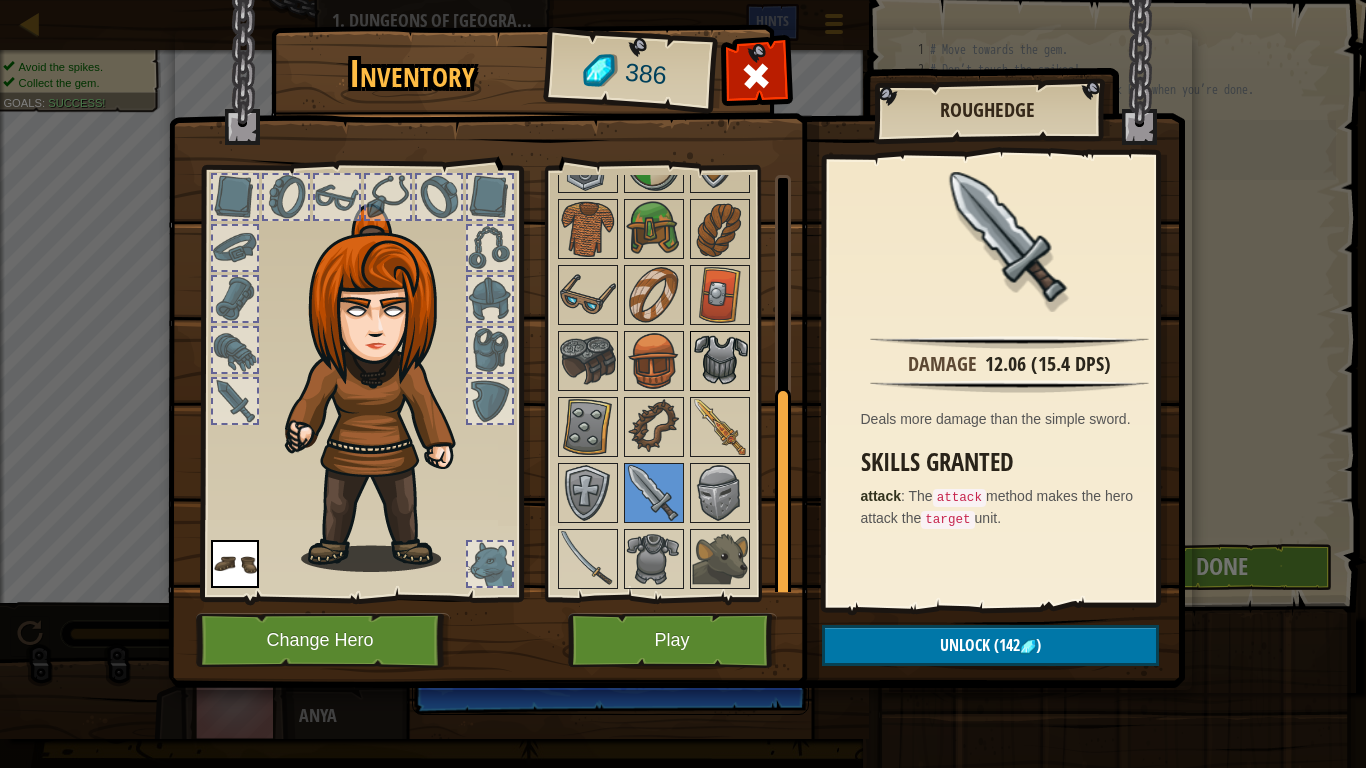 click at bounding box center [720, 361] 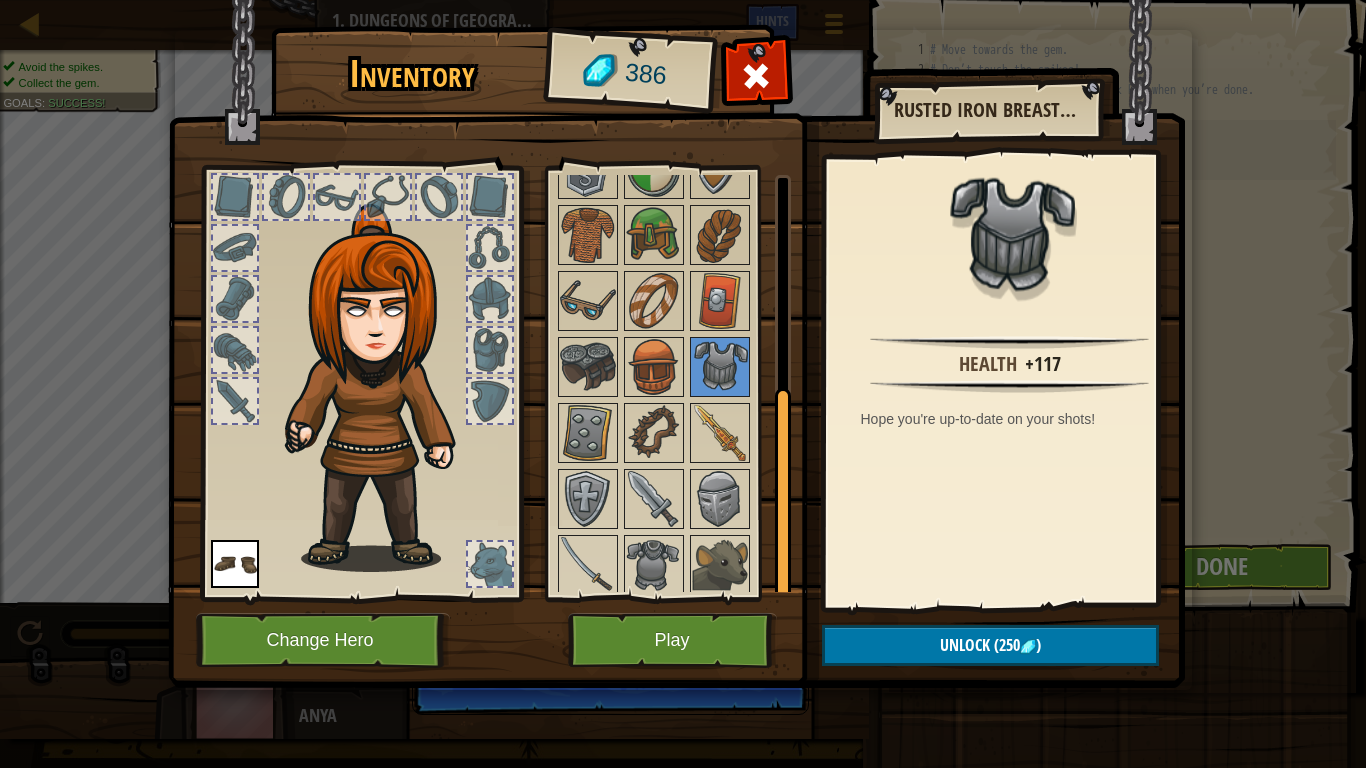 scroll, scrollTop: 408, scrollLeft: 0, axis: vertical 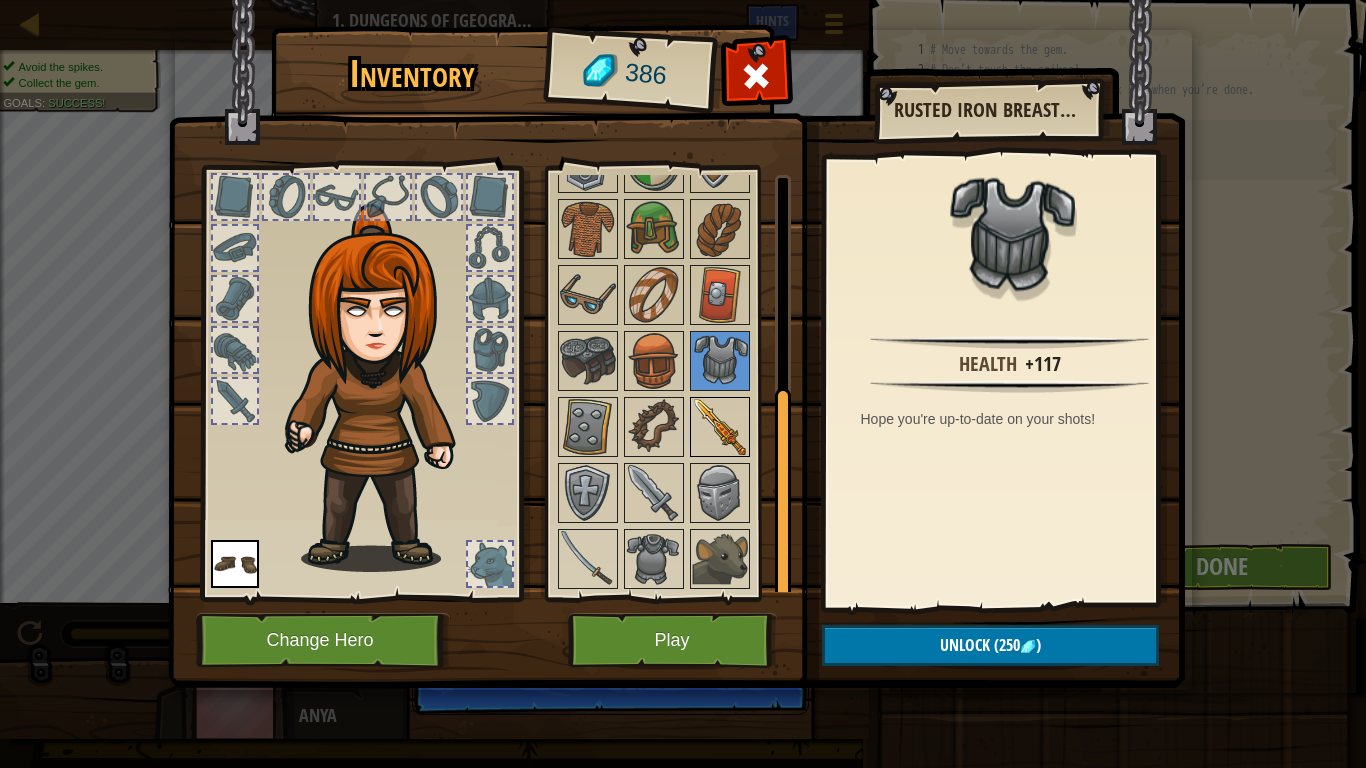 click at bounding box center (720, 427) 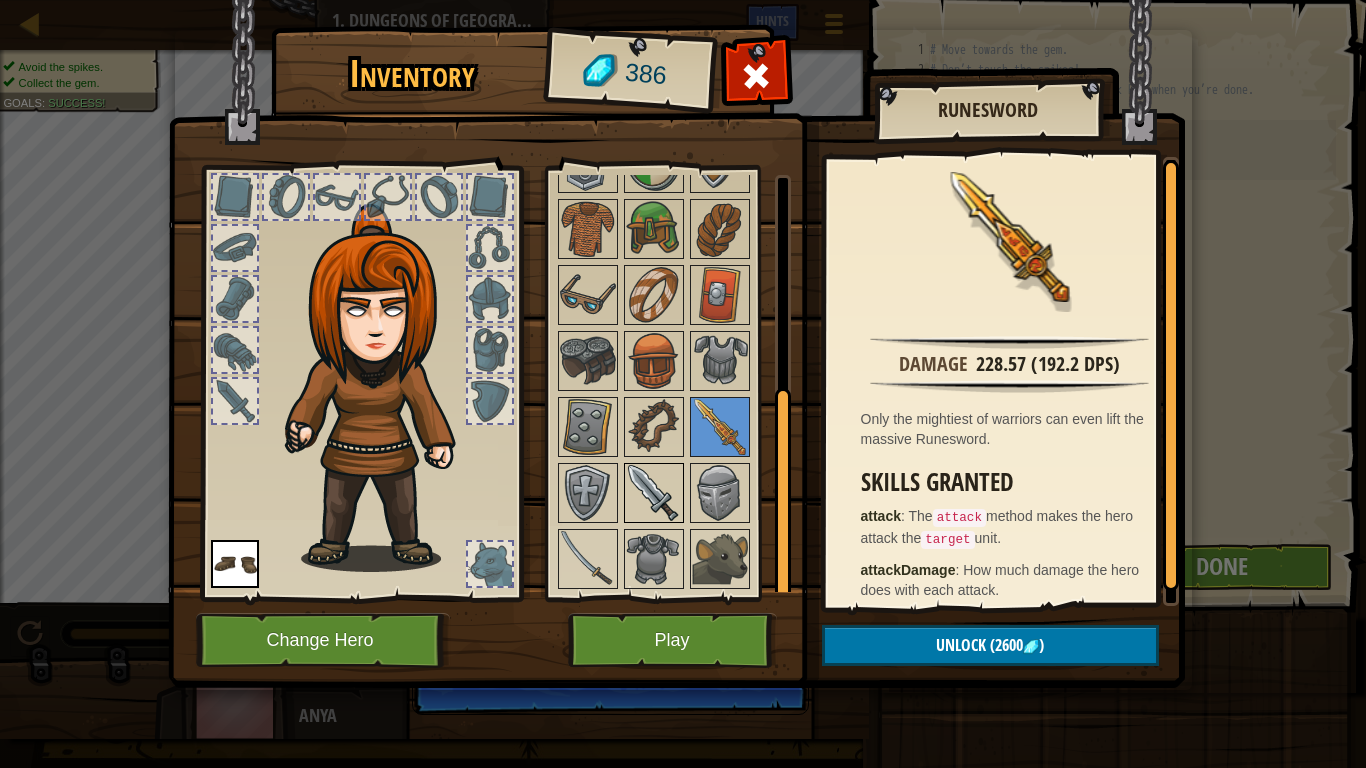 click at bounding box center (654, 493) 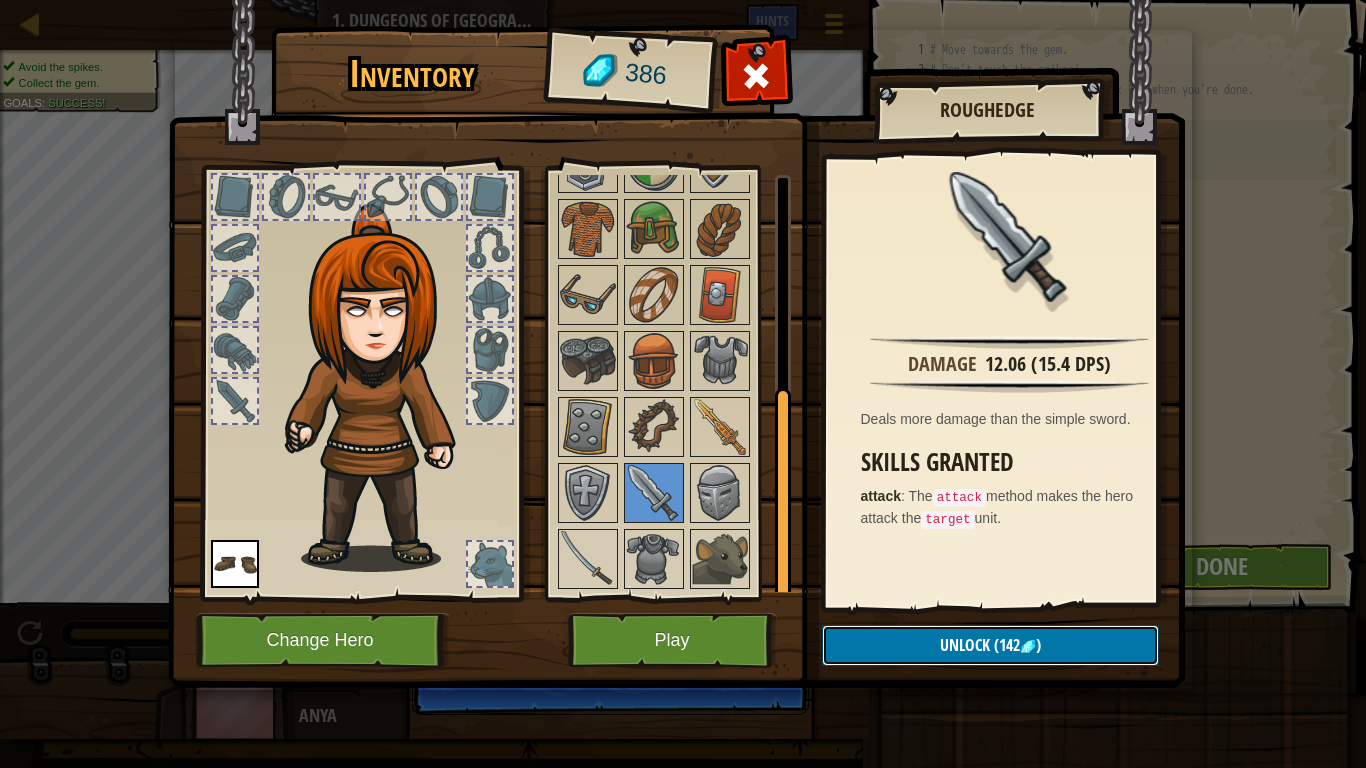 click on "Unlock" at bounding box center [965, 645] 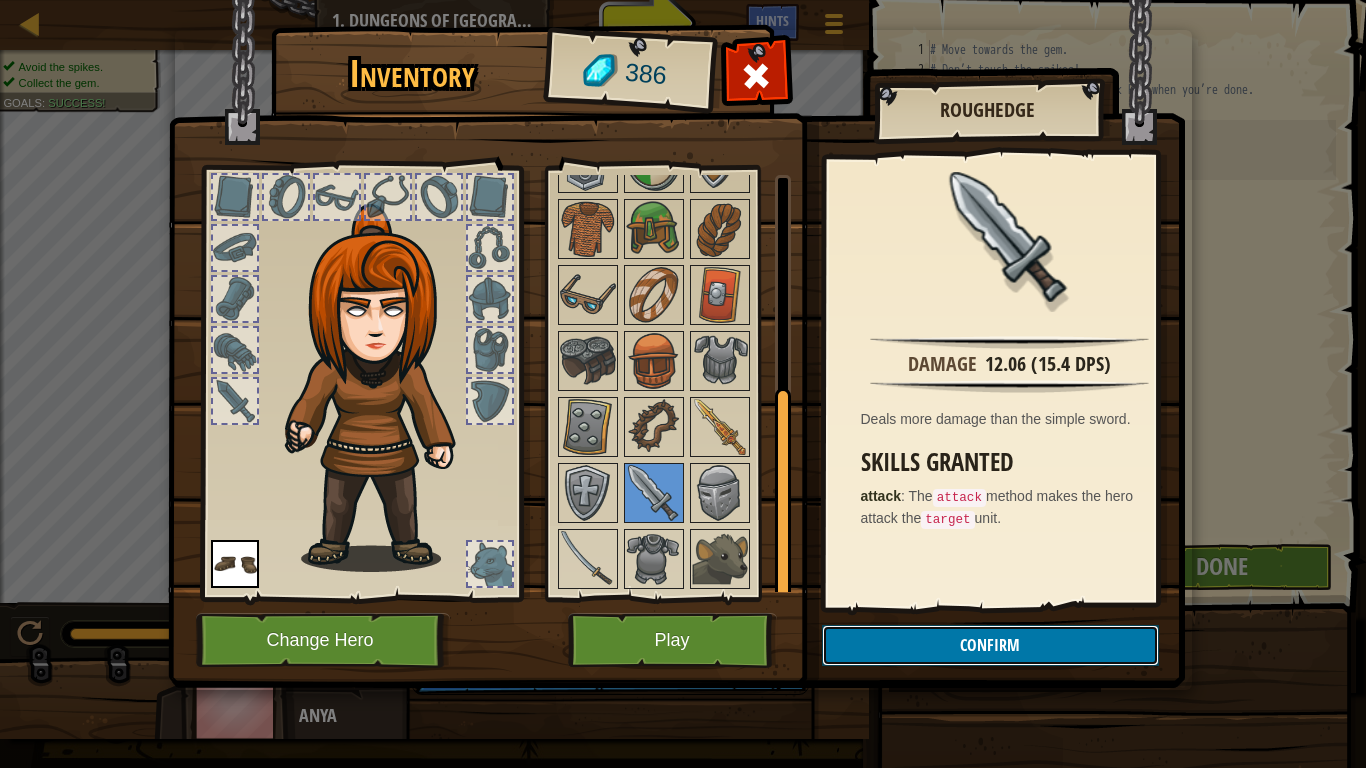 click on "Confirm" at bounding box center [990, 645] 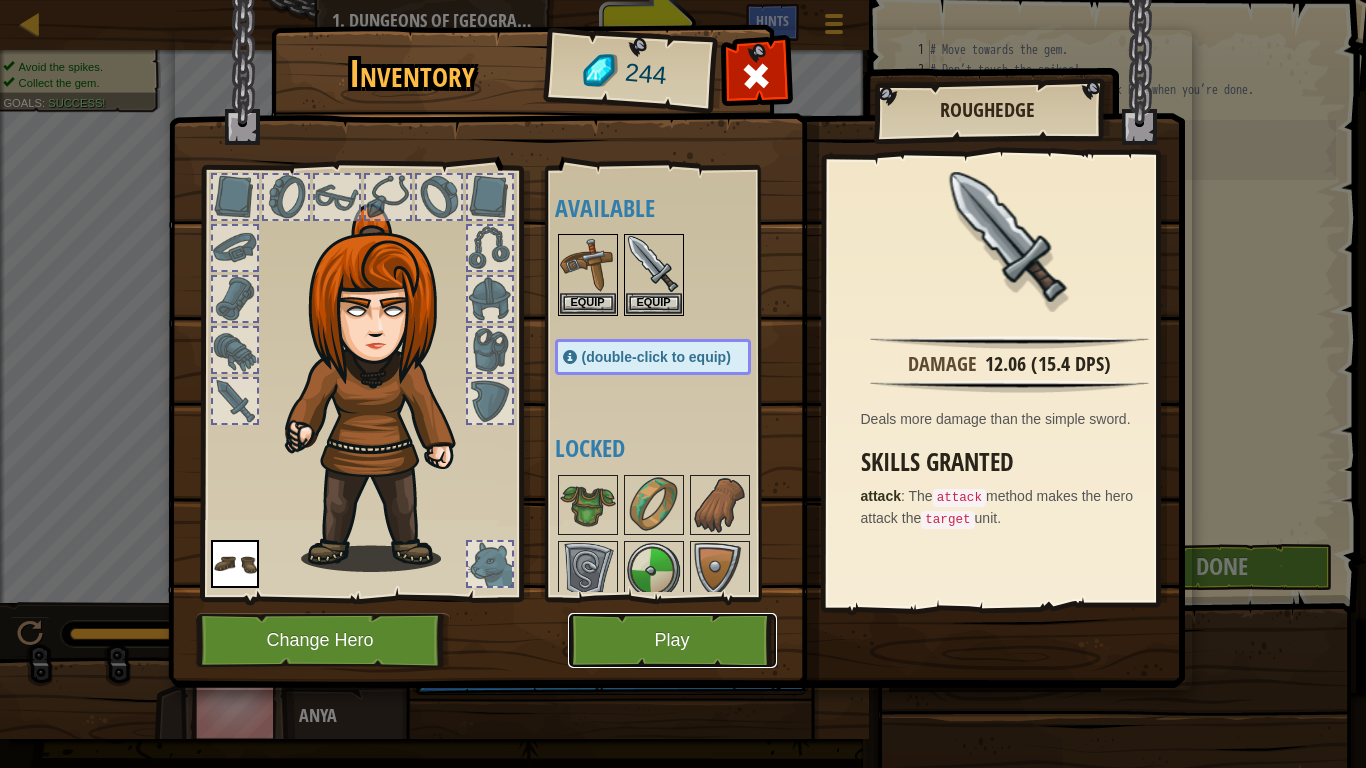 click on "Play" at bounding box center [672, 640] 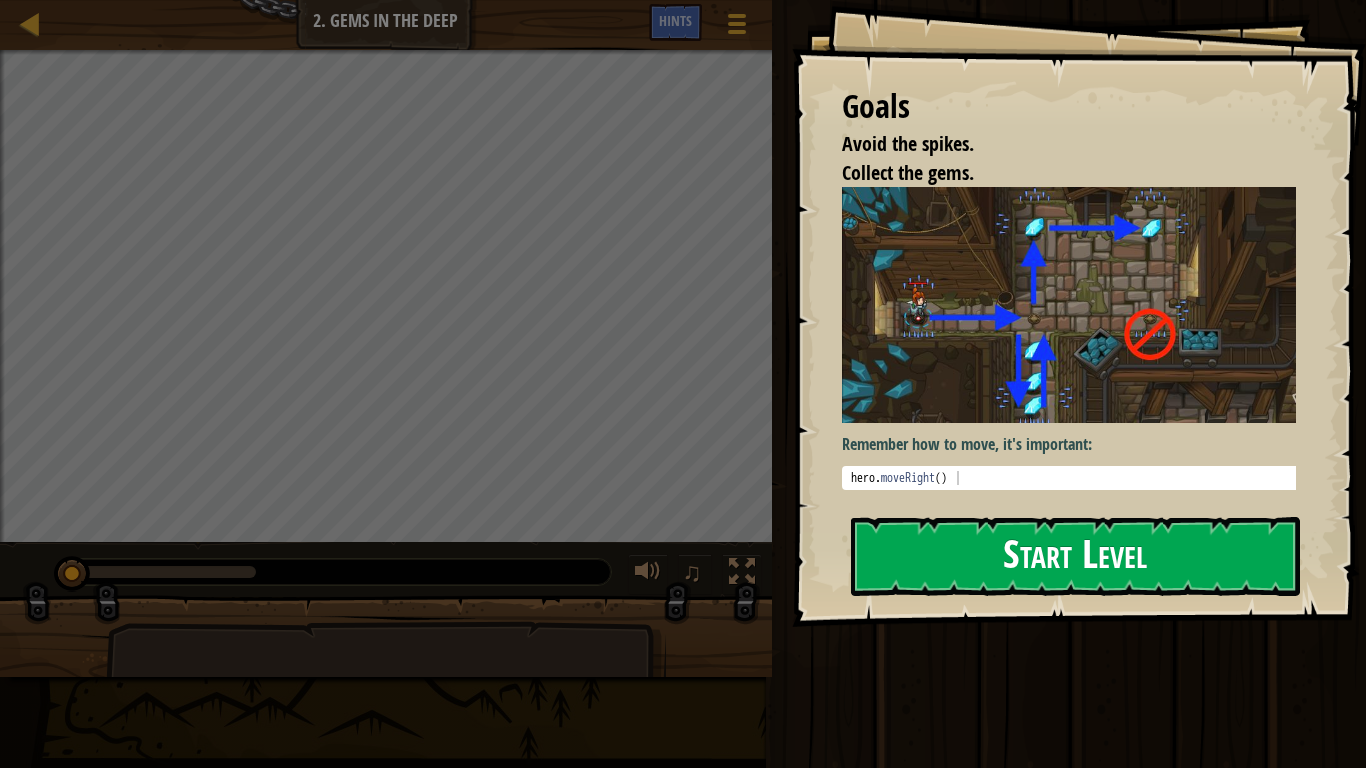 drag, startPoint x: 912, startPoint y: 544, endPoint x: 914, endPoint y: 560, distance: 16.124516 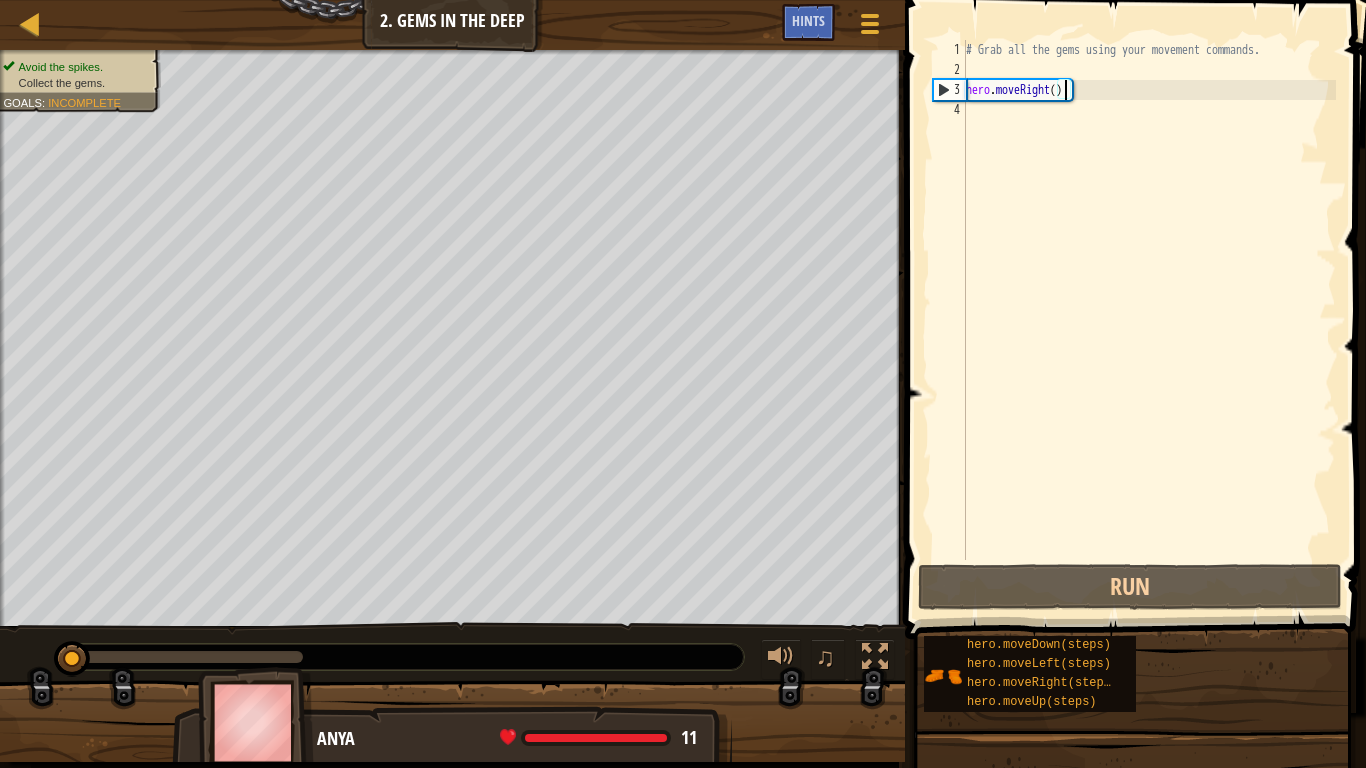 click on "# Grab all the gems using your movement commands. hero . moveRight ( )" at bounding box center (1149, 320) 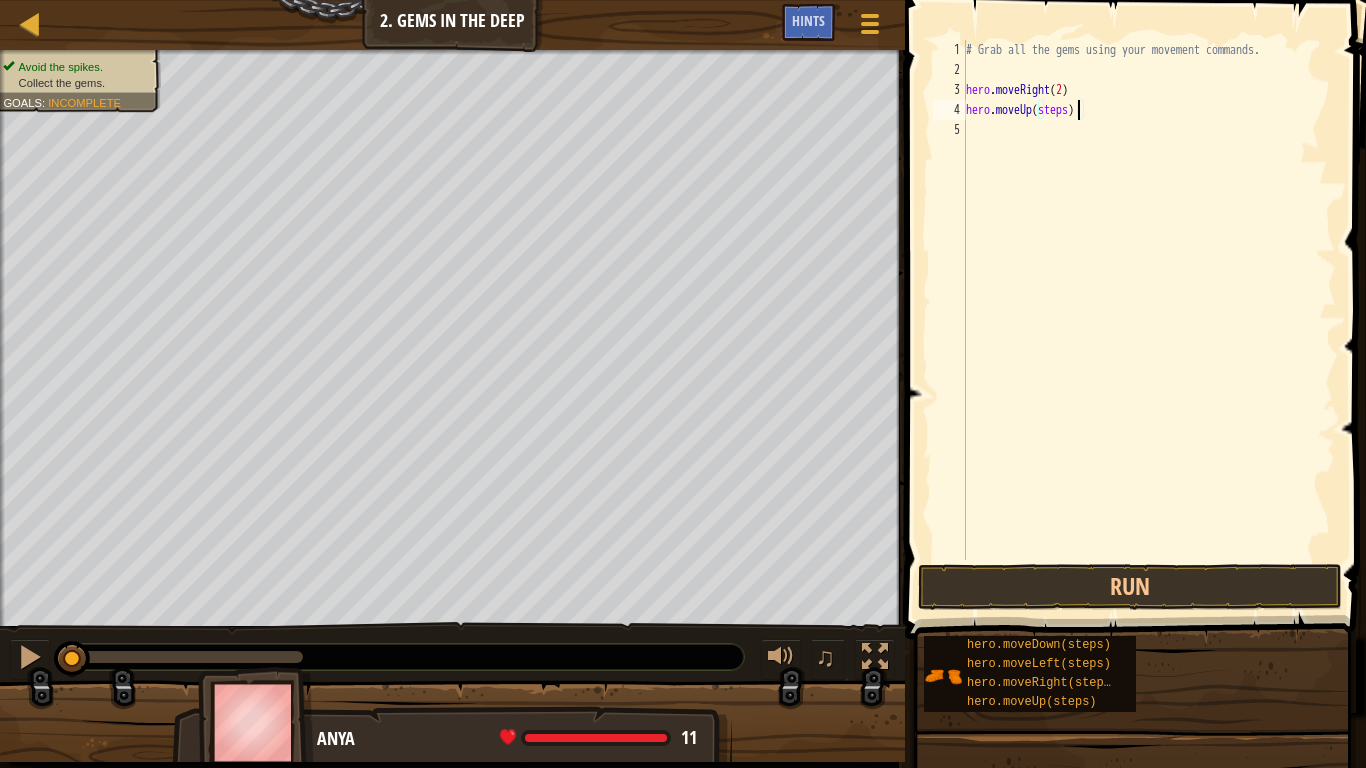 click on "# Grab all the gems using your movement commands. hero . moveRight ( 2 ) hero . moveUp ( steps )" at bounding box center [1149, 320] 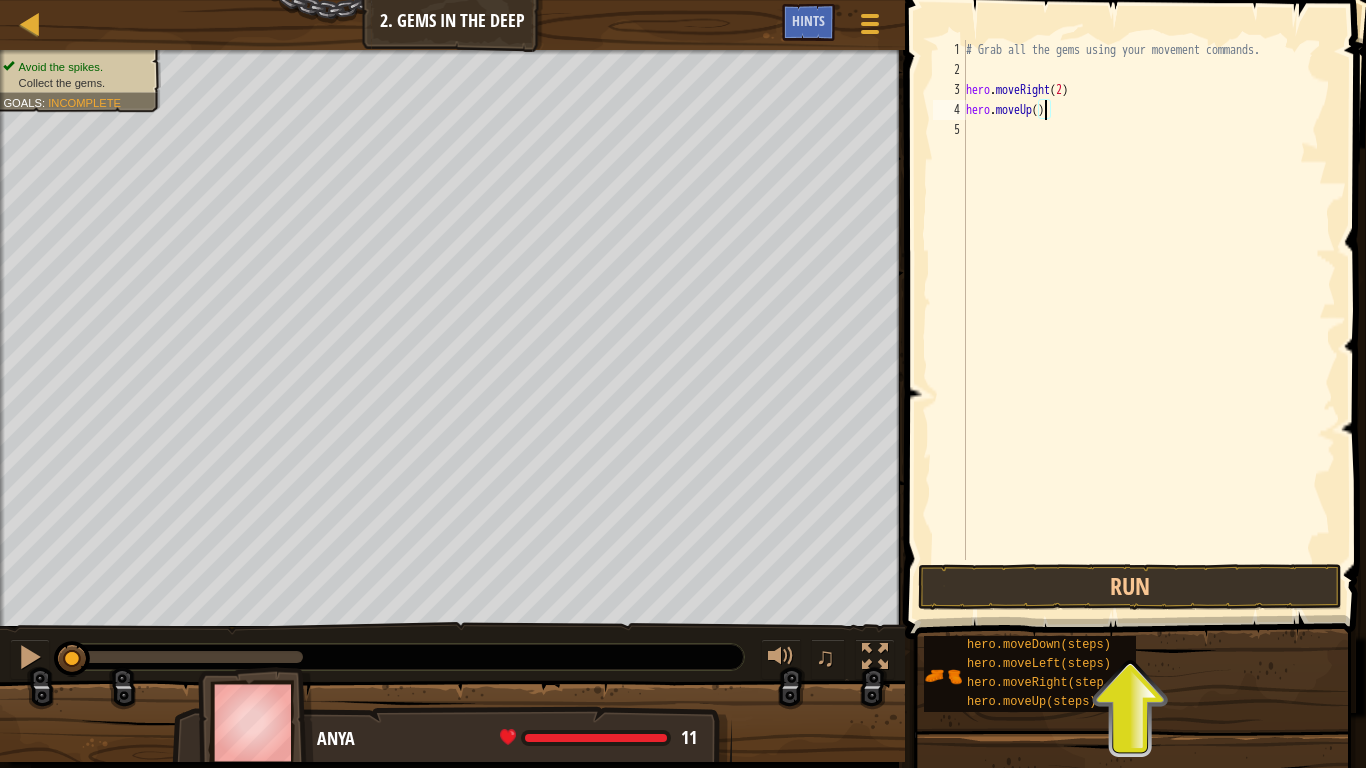 scroll, scrollTop: 9, scrollLeft: 6, axis: both 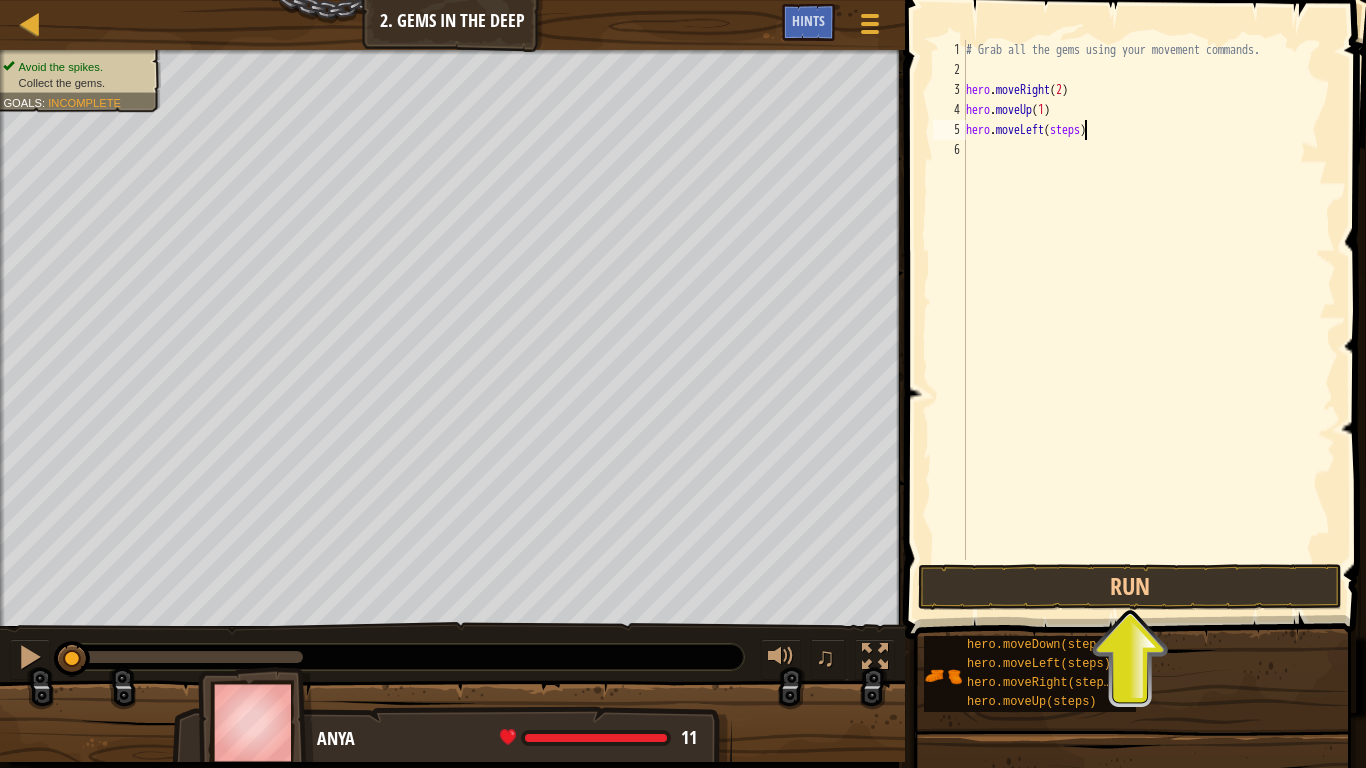 click on "# Grab all the gems using your movement commands. hero . moveRight ( 2 ) hero . moveUp ( 1 ) hero . moveLeft ( steps )" at bounding box center (1149, 320) 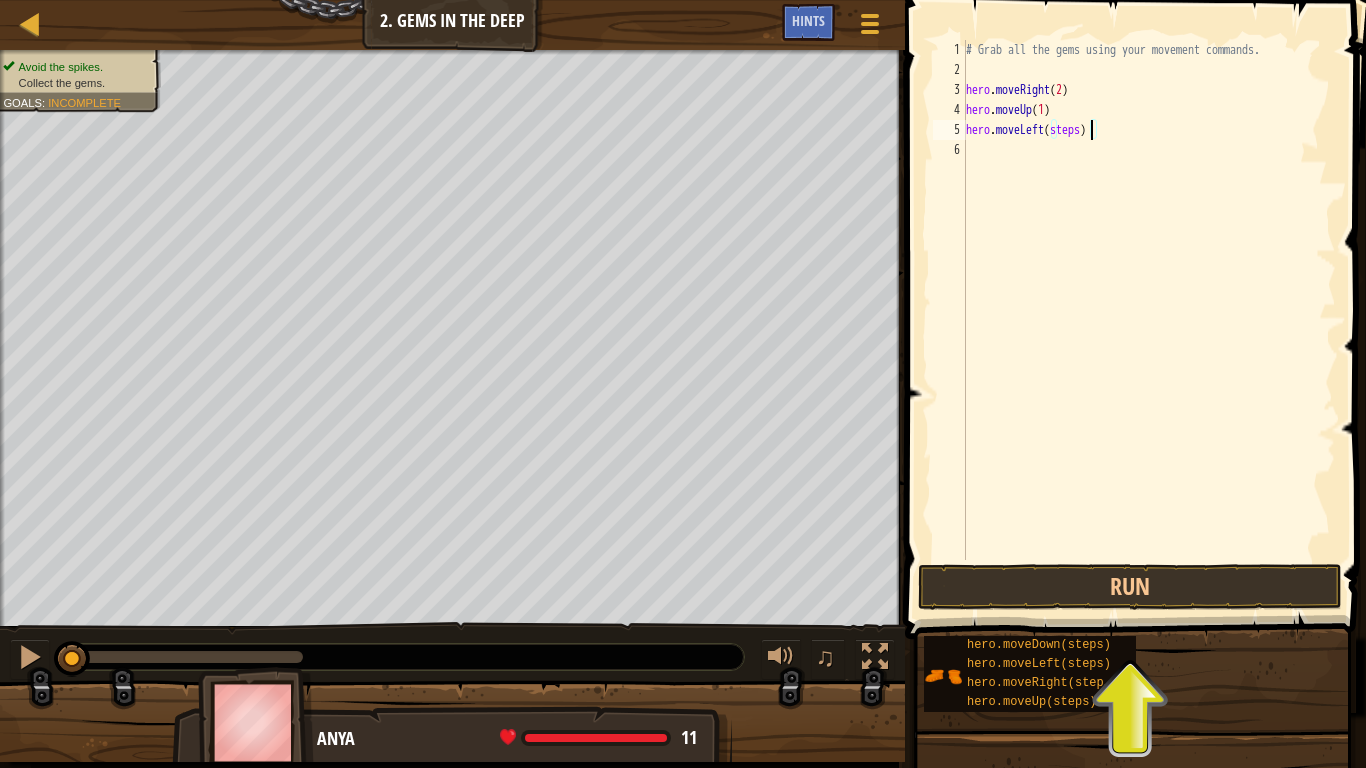 click on "# Grab all the gems using your movement commands. hero . moveRight ( 2 ) hero . moveUp ( 1 ) hero . moveLeft ( steps )" at bounding box center [1149, 320] 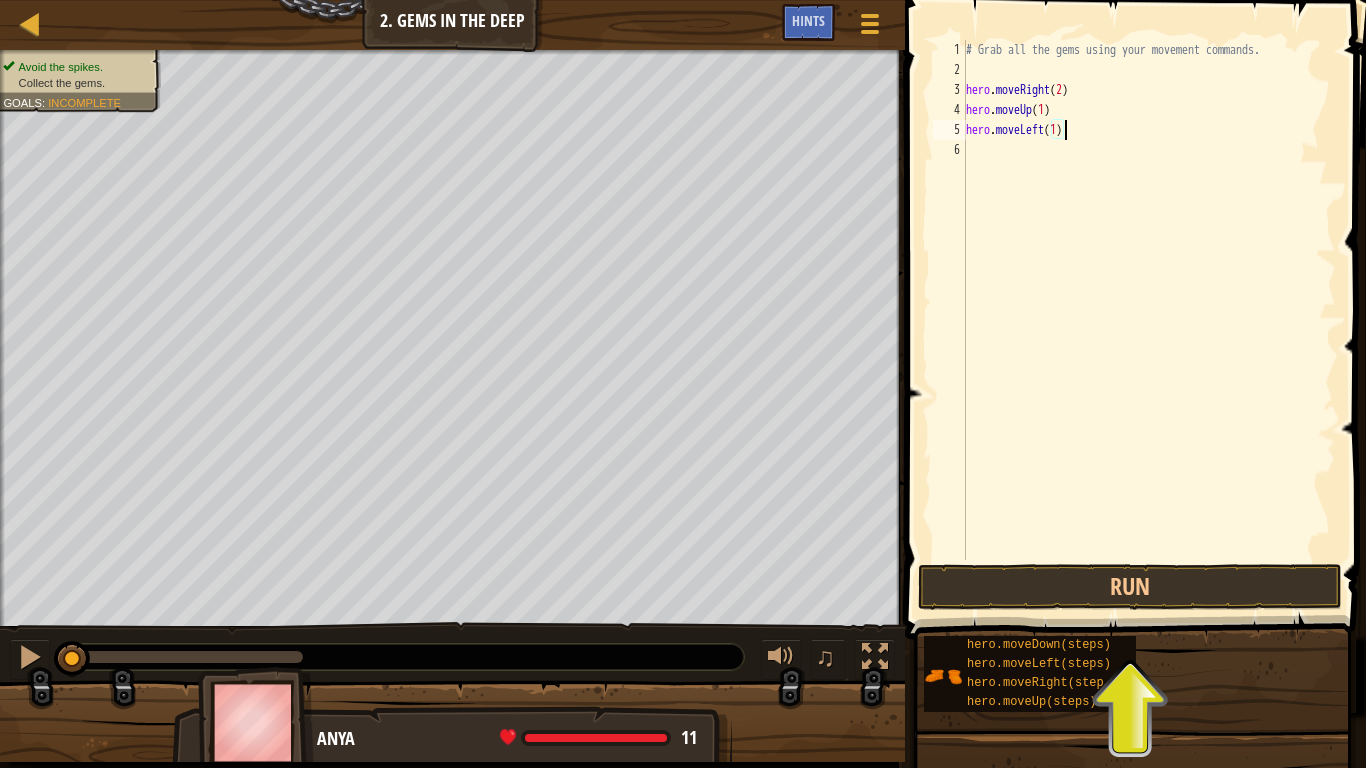 scroll, scrollTop: 9, scrollLeft: 7, axis: both 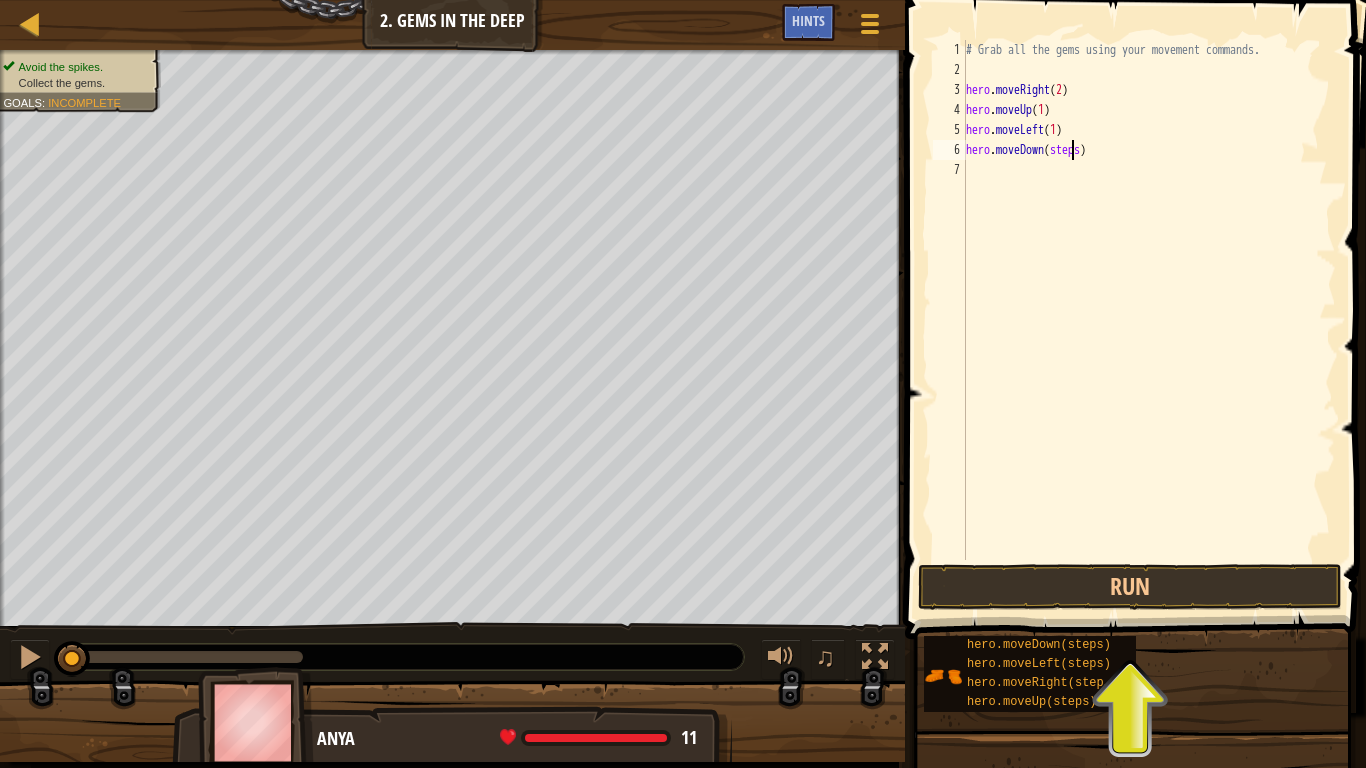 click on "# Grab all the gems using your movement commands. hero . moveRight ( 2 ) hero . moveUp ( 1 ) hero . moveLeft ( 1 ) hero . moveDown ( steps )" at bounding box center [1149, 320] 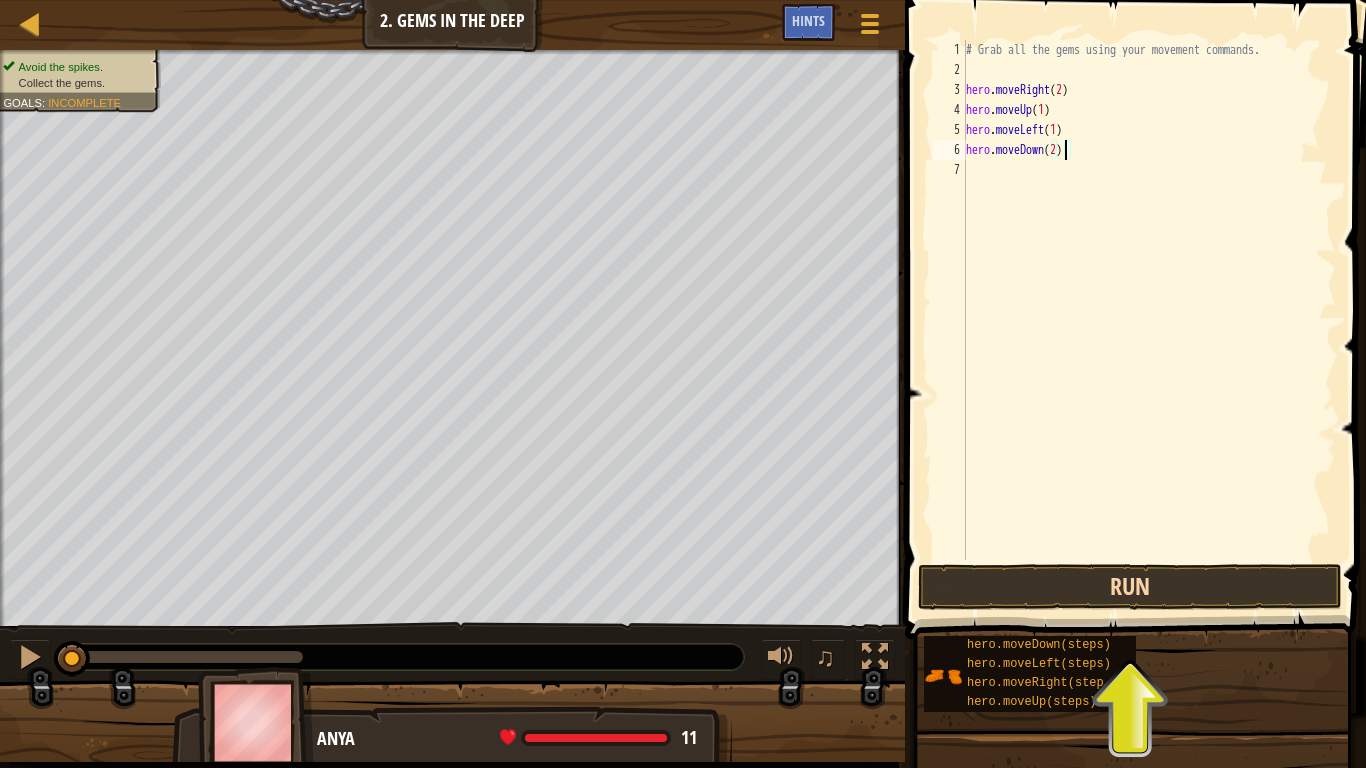 type on "hero.moveDown(2)" 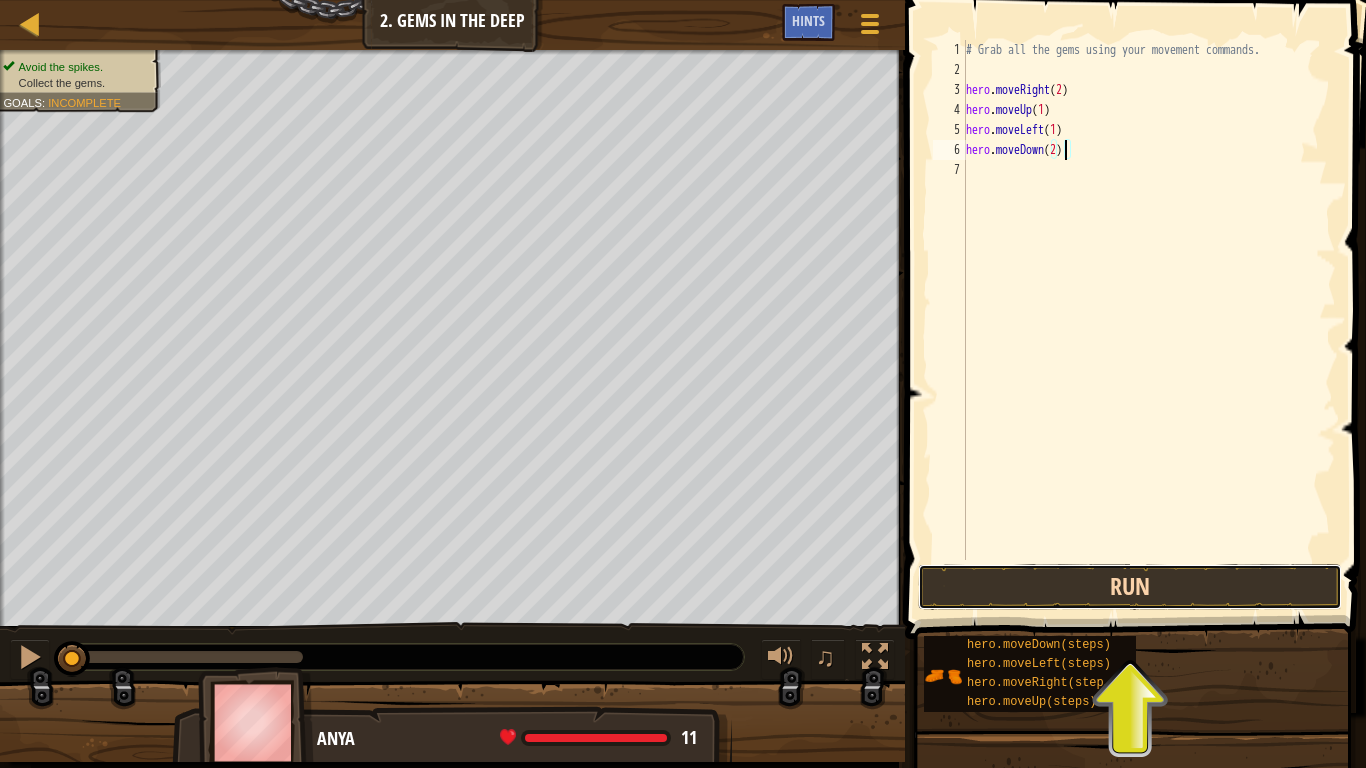 click on "Run" at bounding box center (1130, 587) 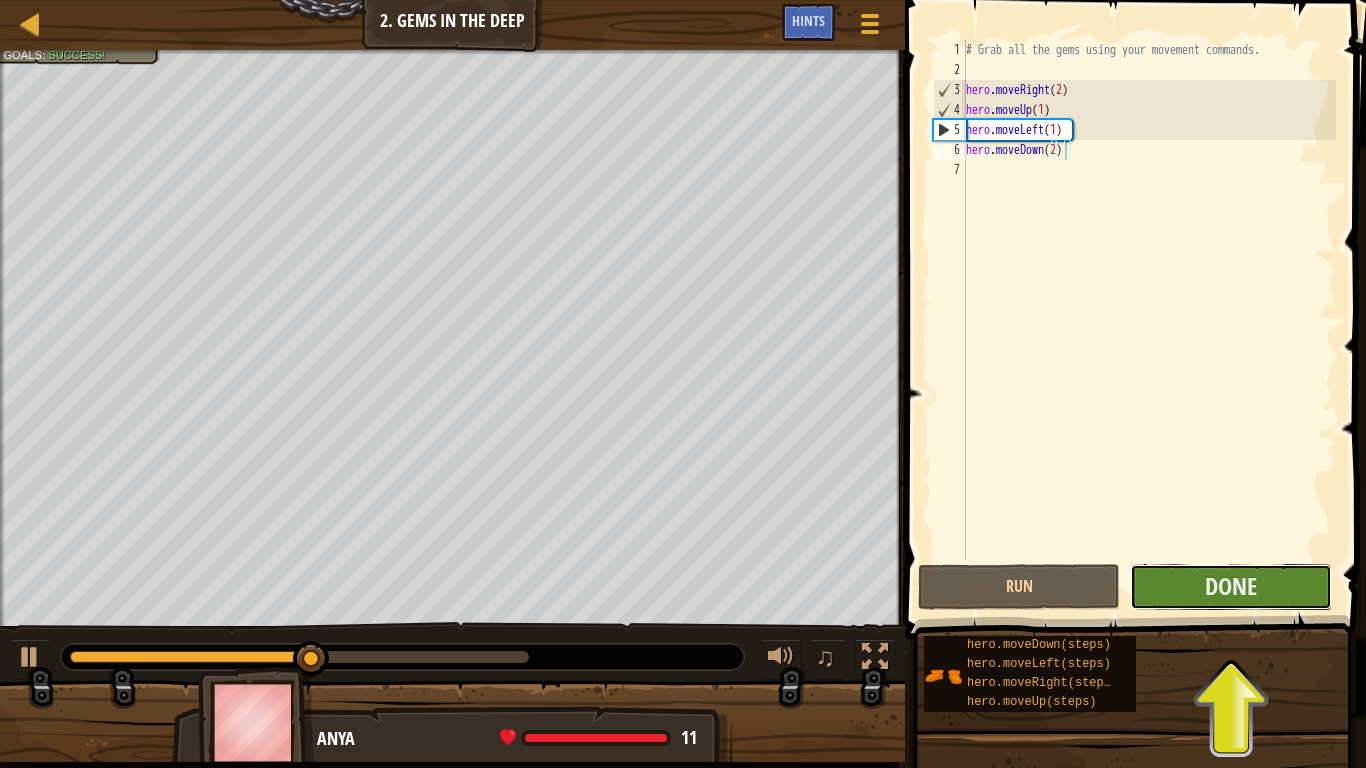 click on "Done" at bounding box center [1231, 587] 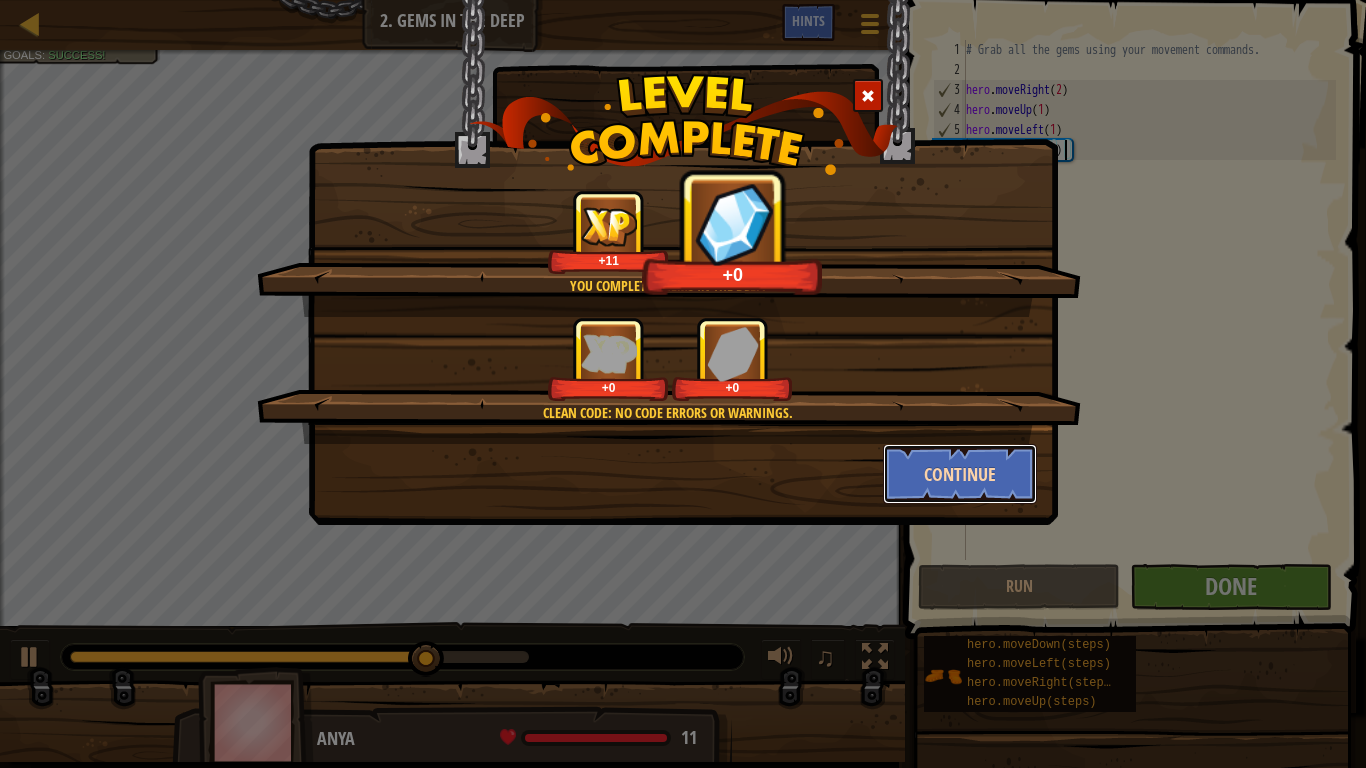 click on "Continue" at bounding box center (960, 474) 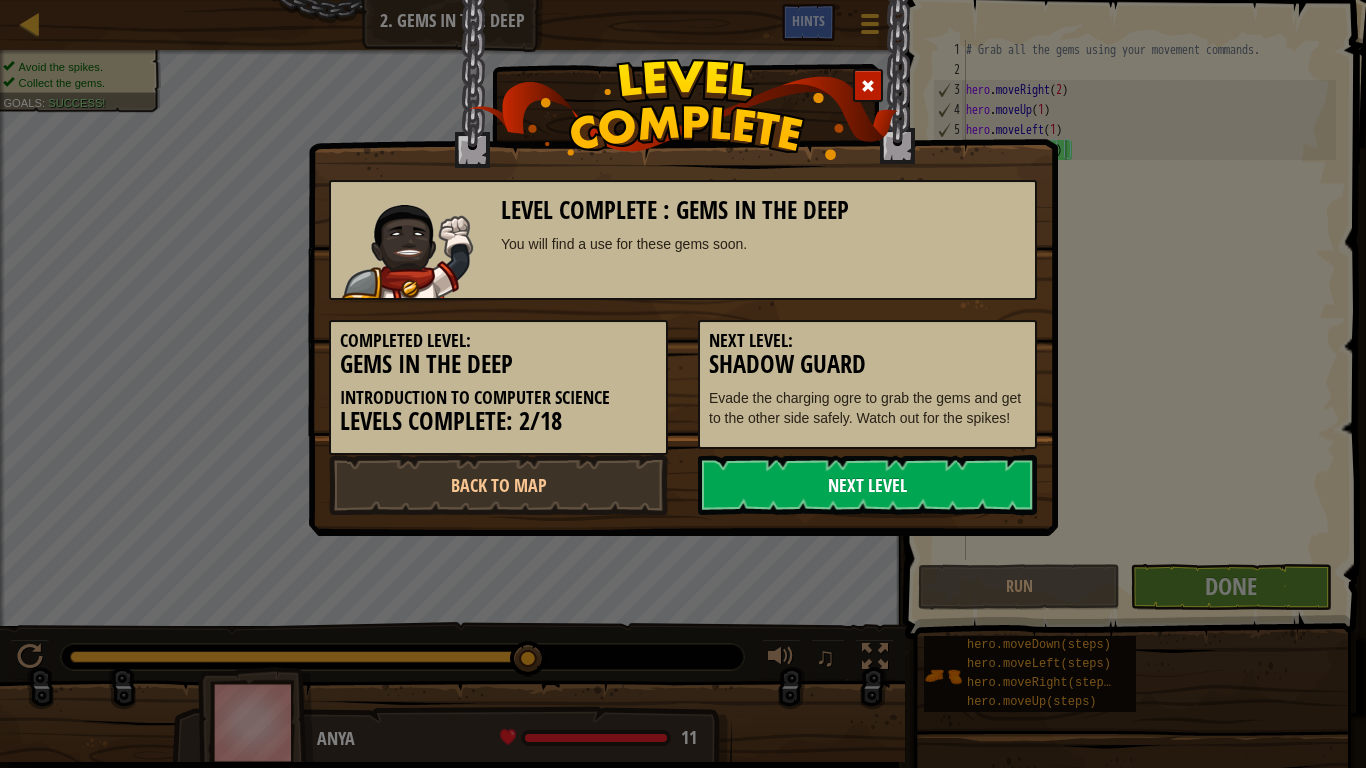 click on "Next Level" at bounding box center (867, 485) 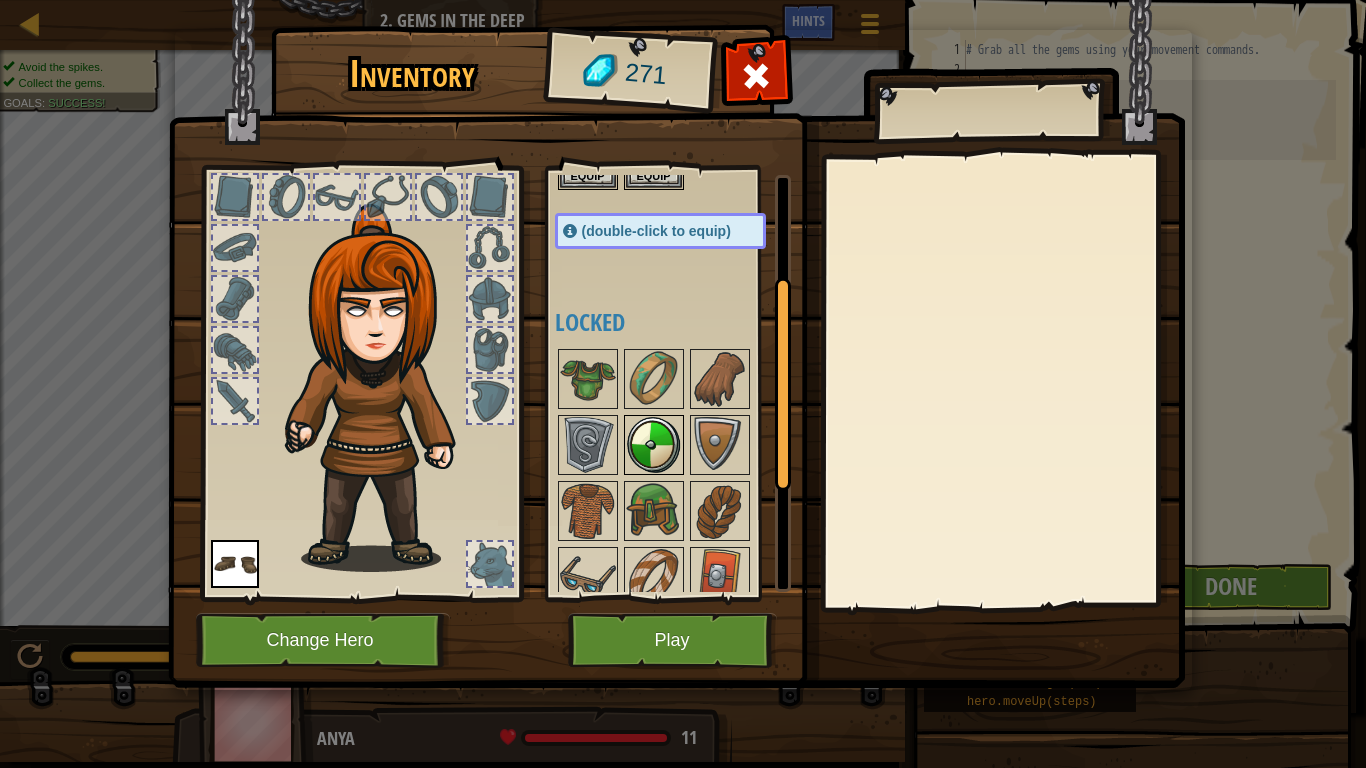 scroll, scrollTop: 200, scrollLeft: 0, axis: vertical 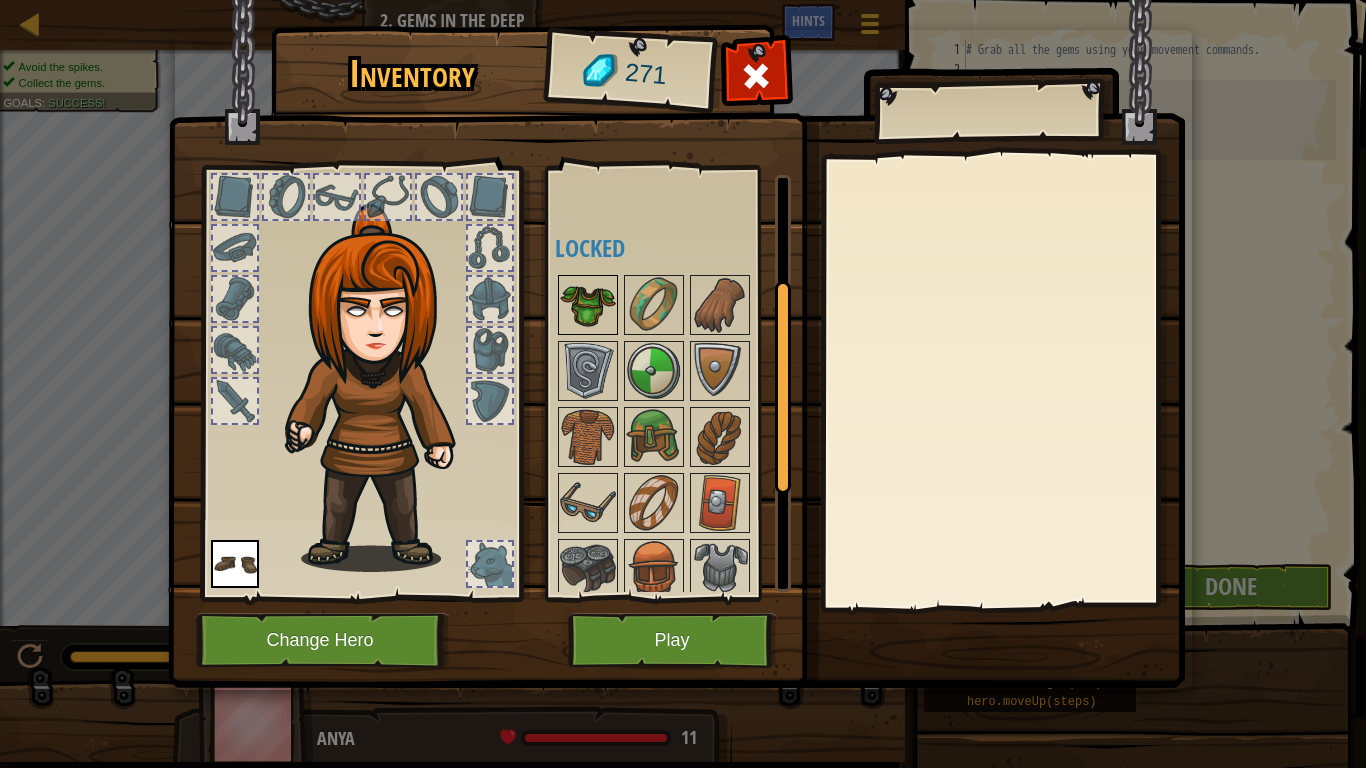 click at bounding box center [588, 305] 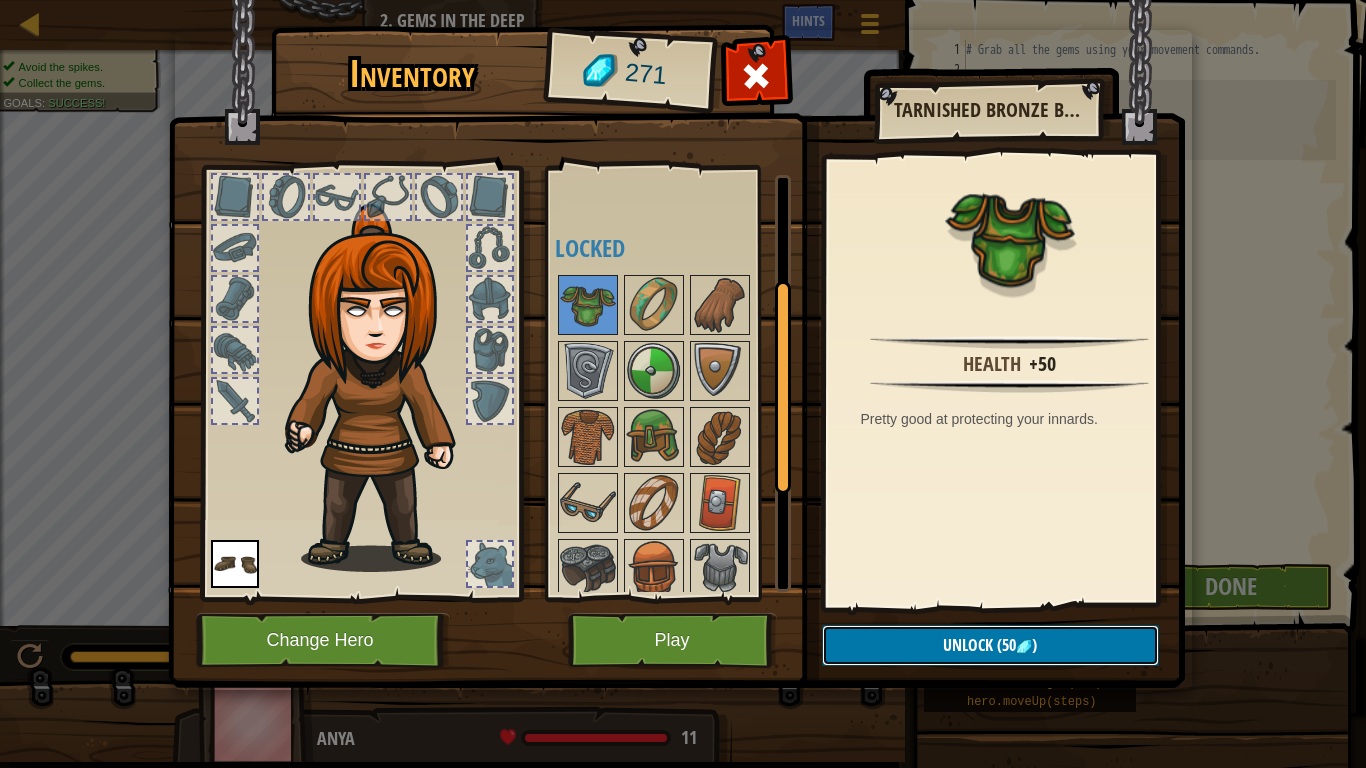 click on "Unlock" at bounding box center [968, 645] 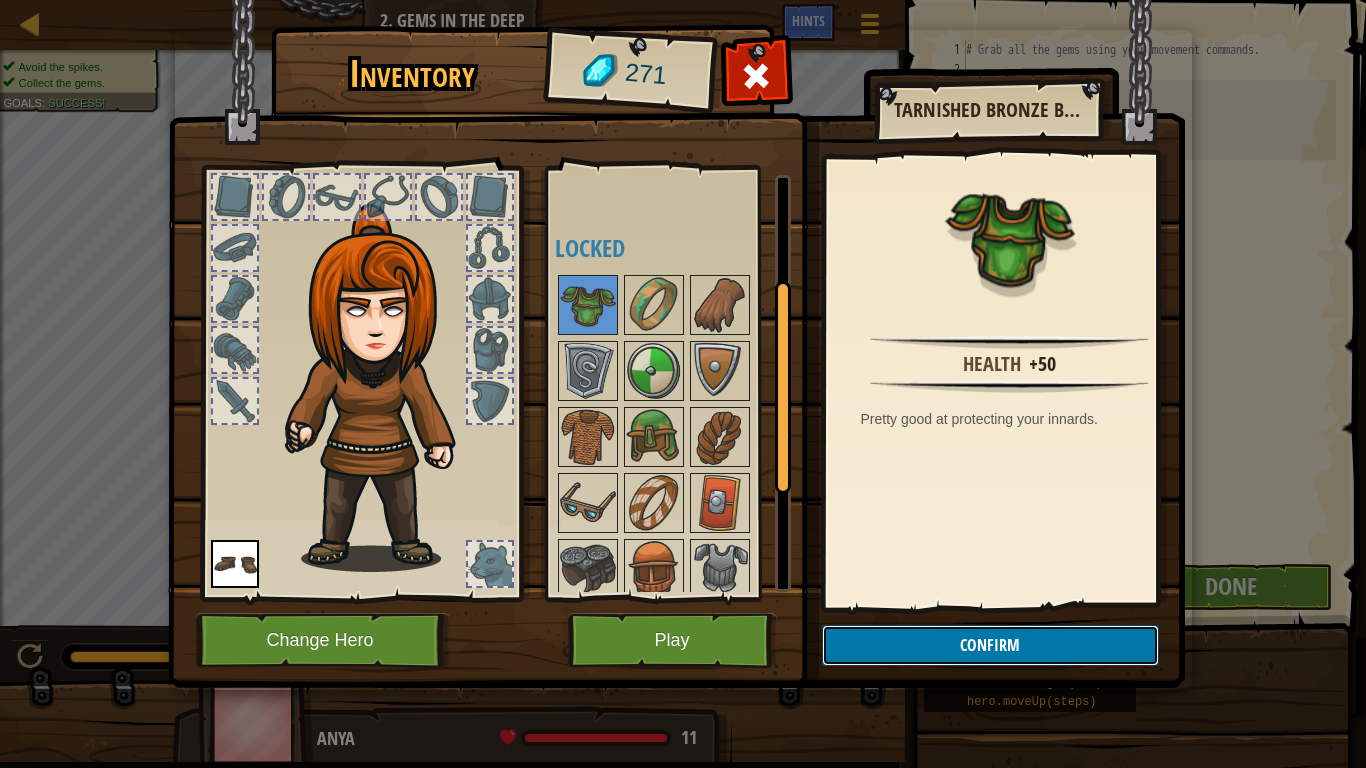 click on "Confirm" at bounding box center (990, 645) 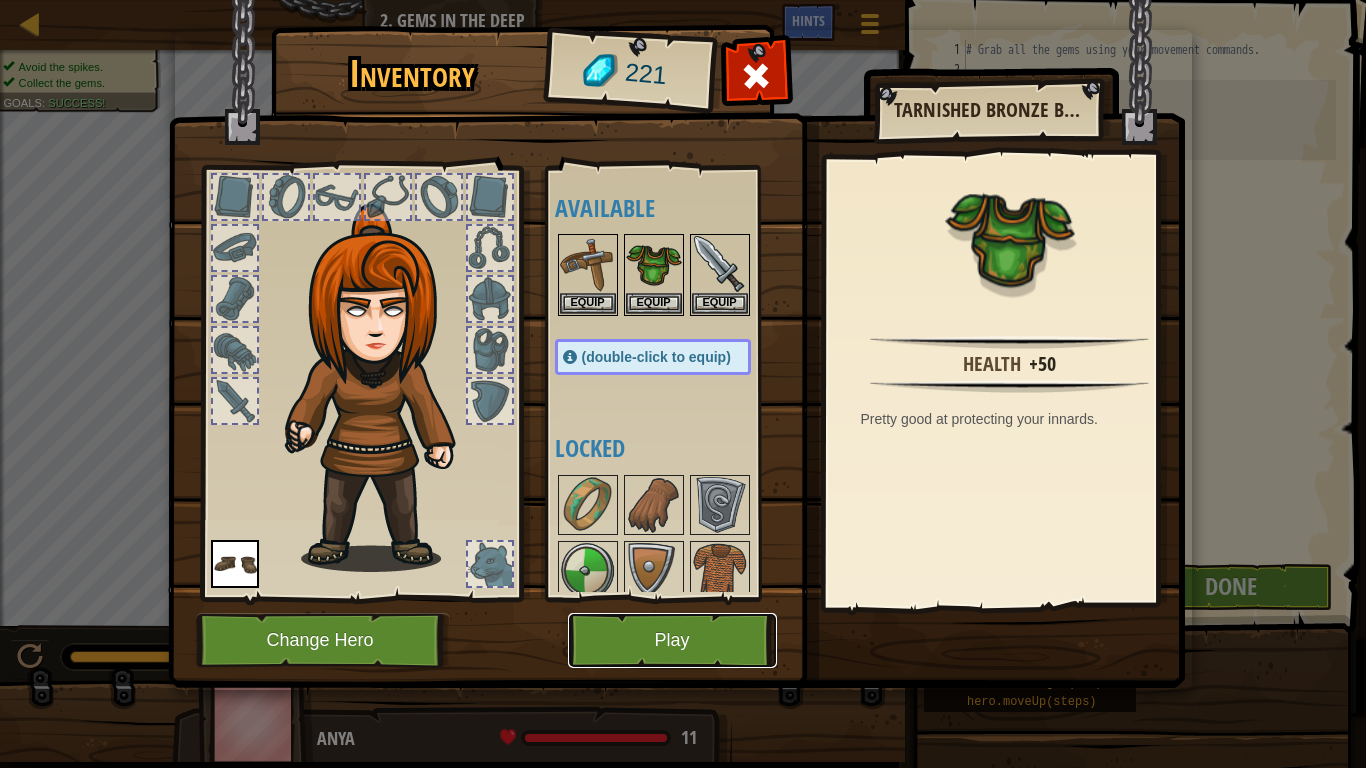 click on "Play" at bounding box center (672, 640) 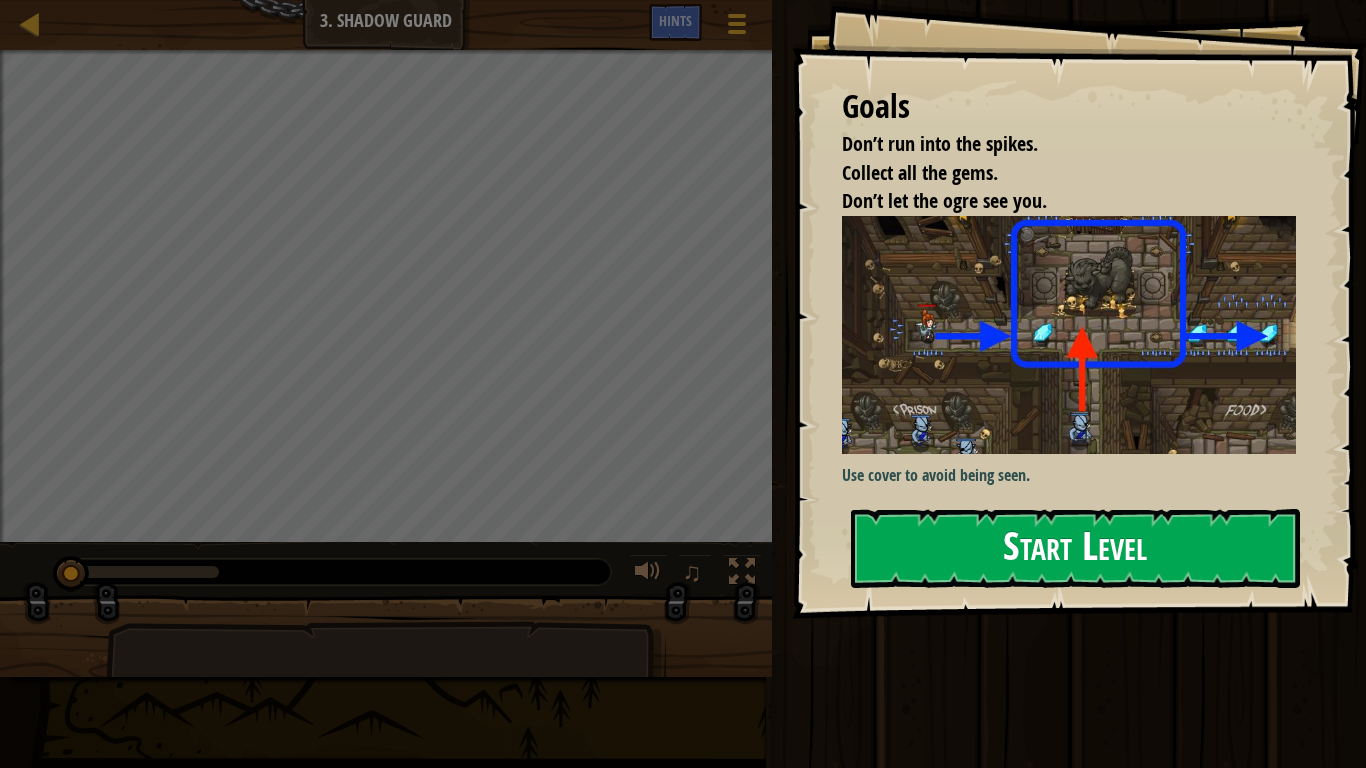 click on "Start Level" at bounding box center [1075, 548] 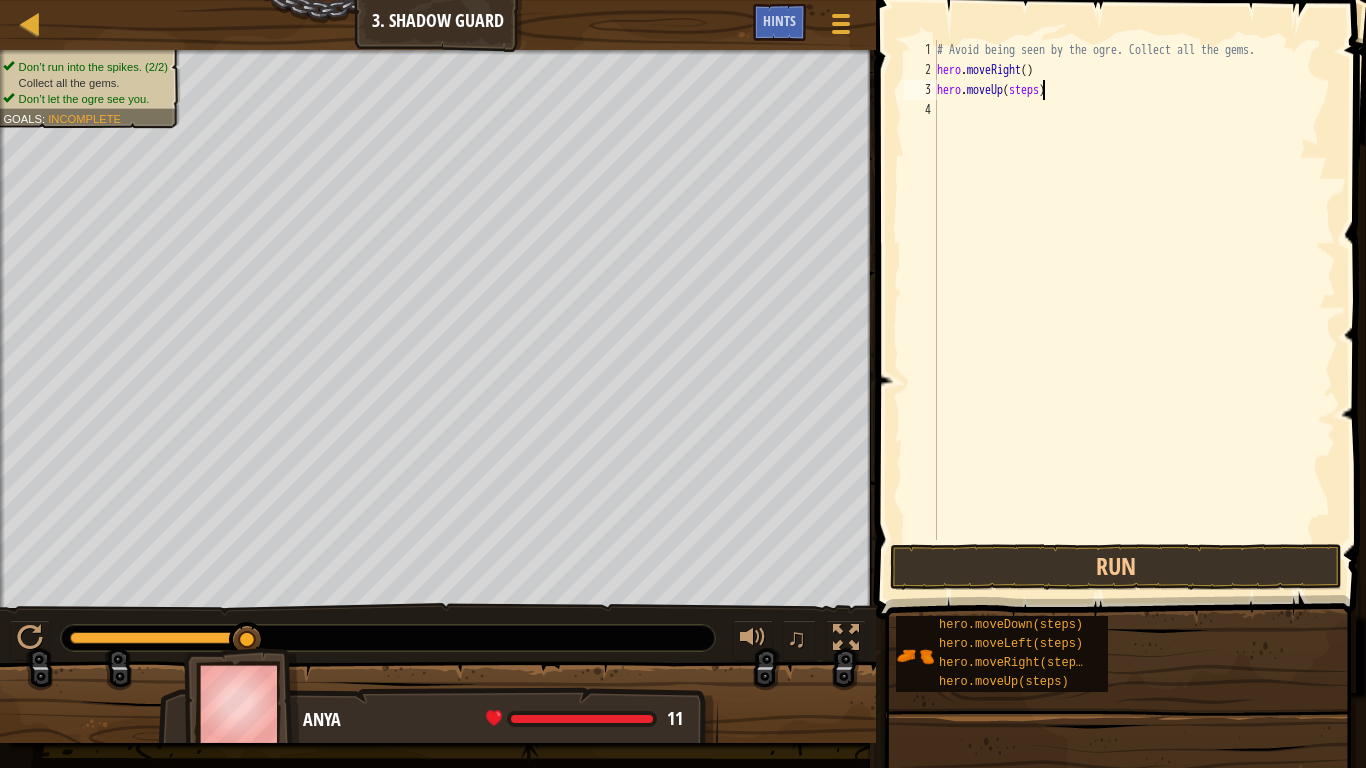 click on "# Avoid being seen by the ogre. Collect all the gems. hero . moveRight ( ) hero . moveUp ( steps )" at bounding box center (1134, 310) 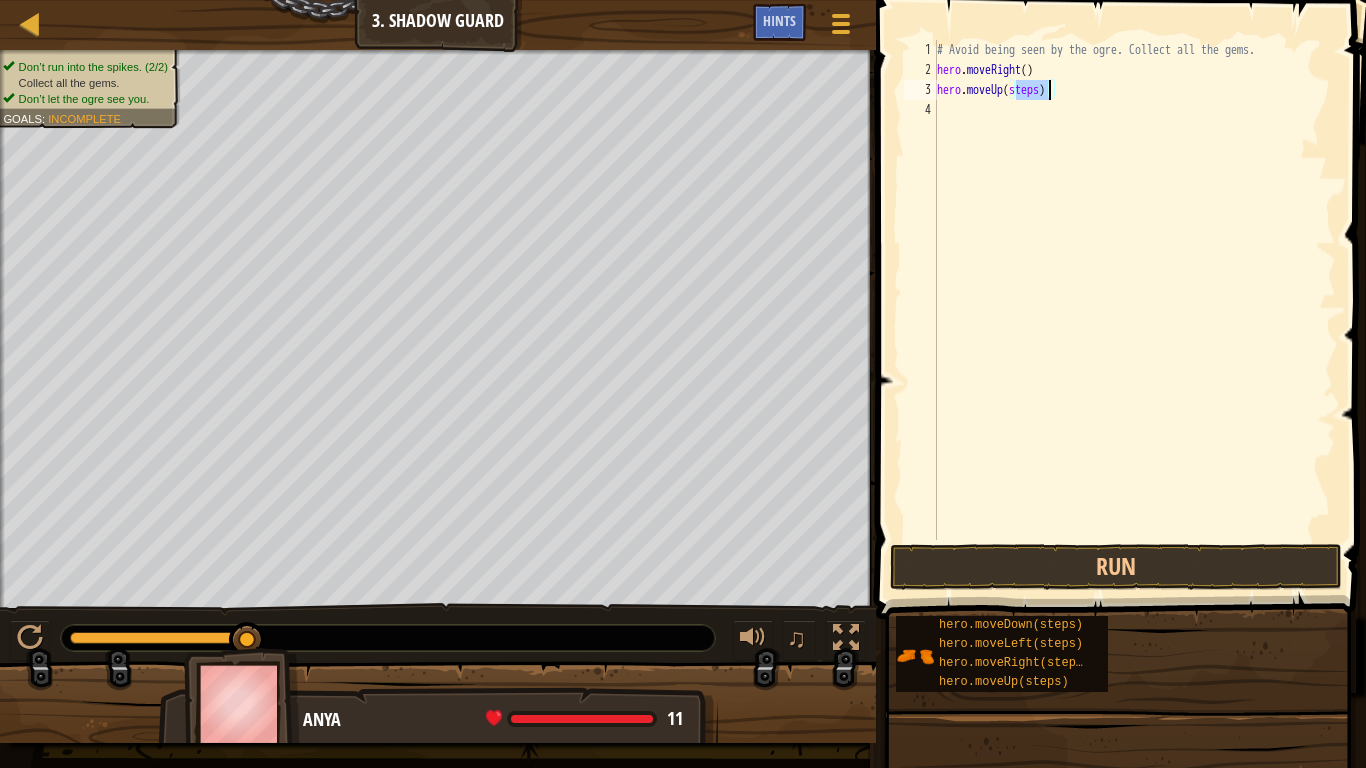 click on "# Avoid being seen by the ogre. Collect all the gems. hero . moveRight ( ) hero . moveUp ( steps )" at bounding box center [1134, 310] 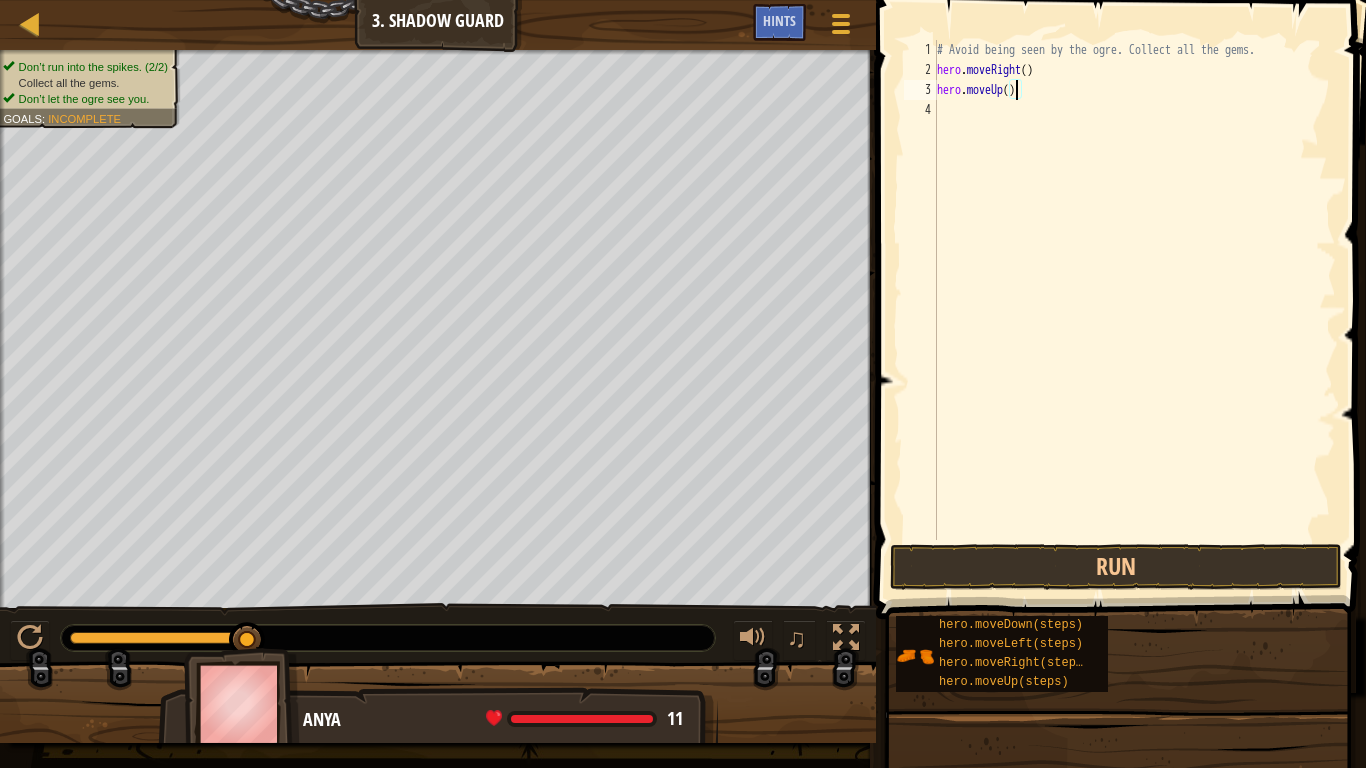 scroll, scrollTop: 9, scrollLeft: 7, axis: both 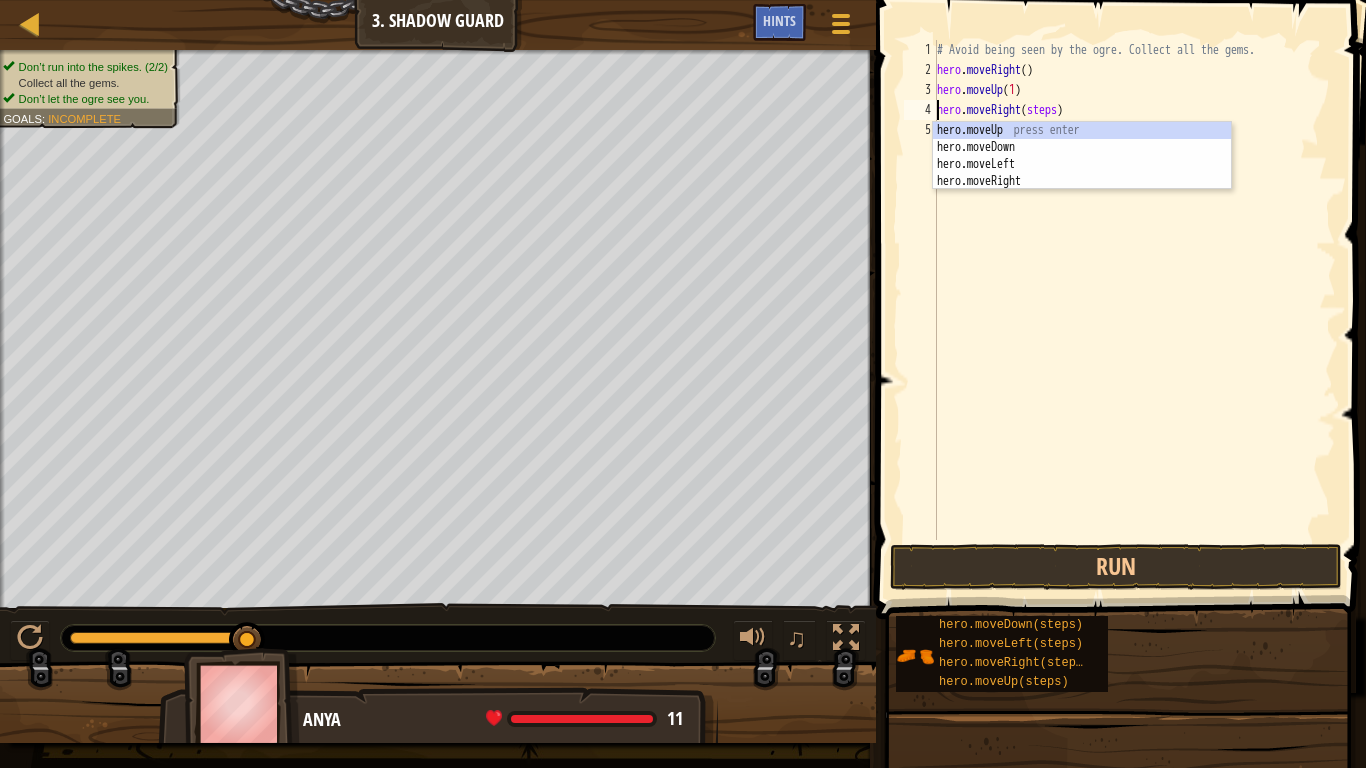 click on "# Avoid being seen by the ogre. Collect all the gems. hero . moveRight ( ) hero . moveUp ( 1 ) hero . moveRight ( steps )" at bounding box center [1134, 310] 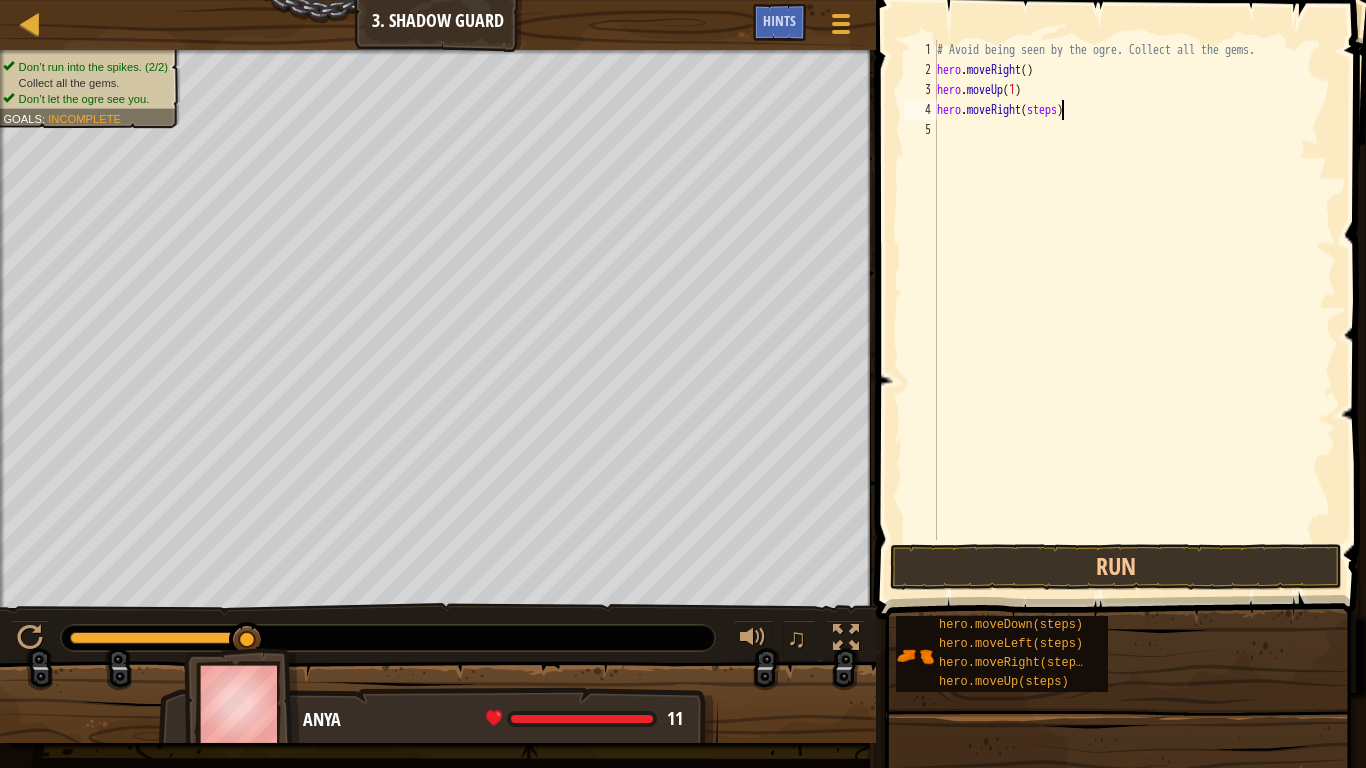 click on "# Avoid being seen by the ogre. Collect all the gems. hero . moveRight ( ) hero . moveUp ( 1 ) hero . moveRight ( steps )" at bounding box center [1134, 310] 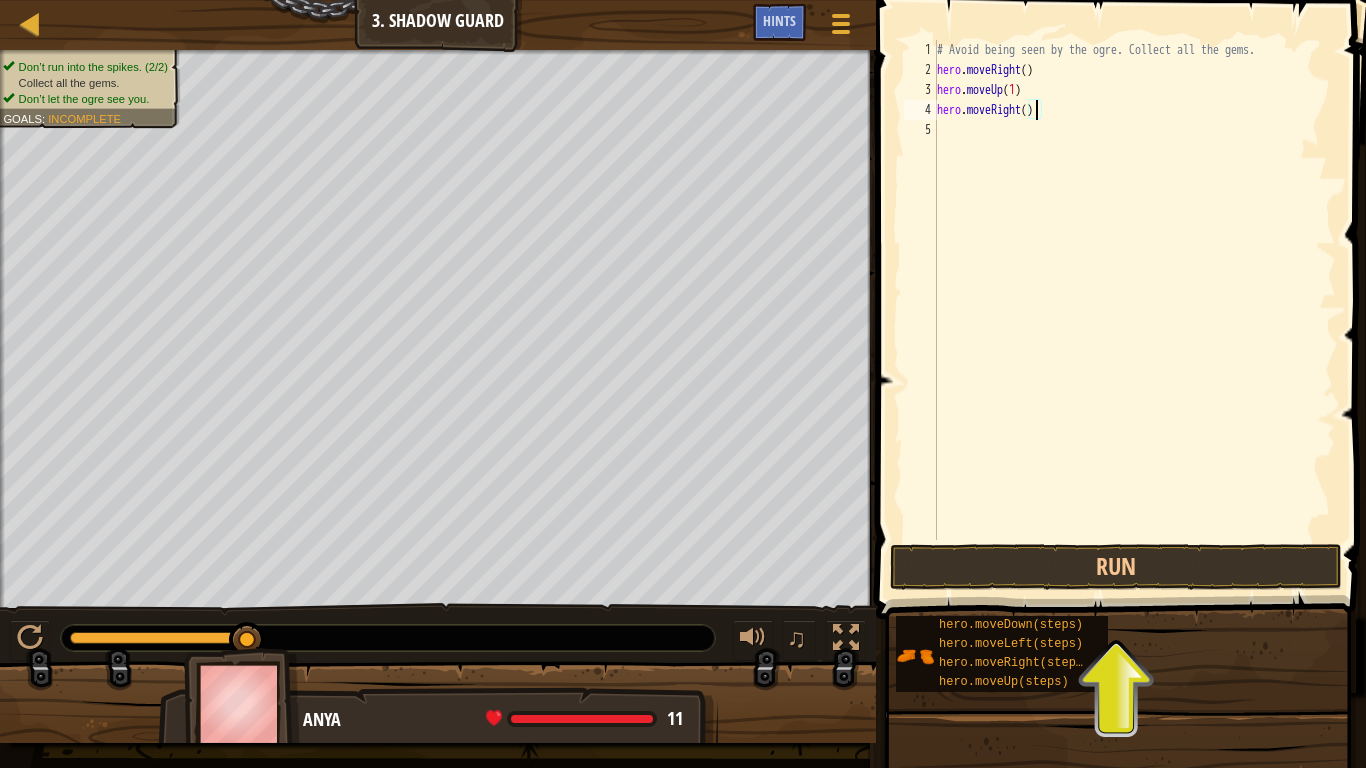 scroll, scrollTop: 9, scrollLeft: 8, axis: both 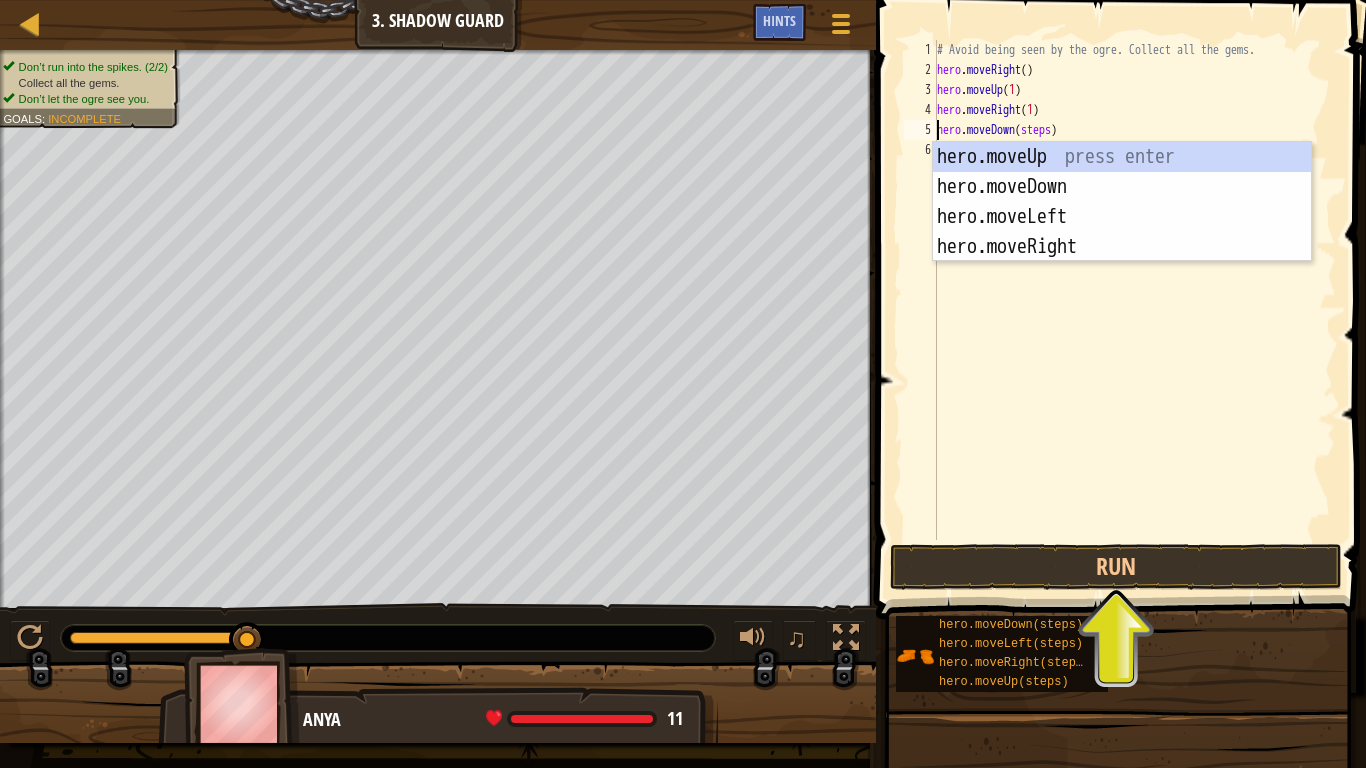 click on "# Avoid being seen by the ogre. Collect all the gems. hero . moveRight ( ) hero . moveUp ( 1 ) hero . moveRight ( 1 ) hero . moveDown ( steps )" at bounding box center [1134, 310] 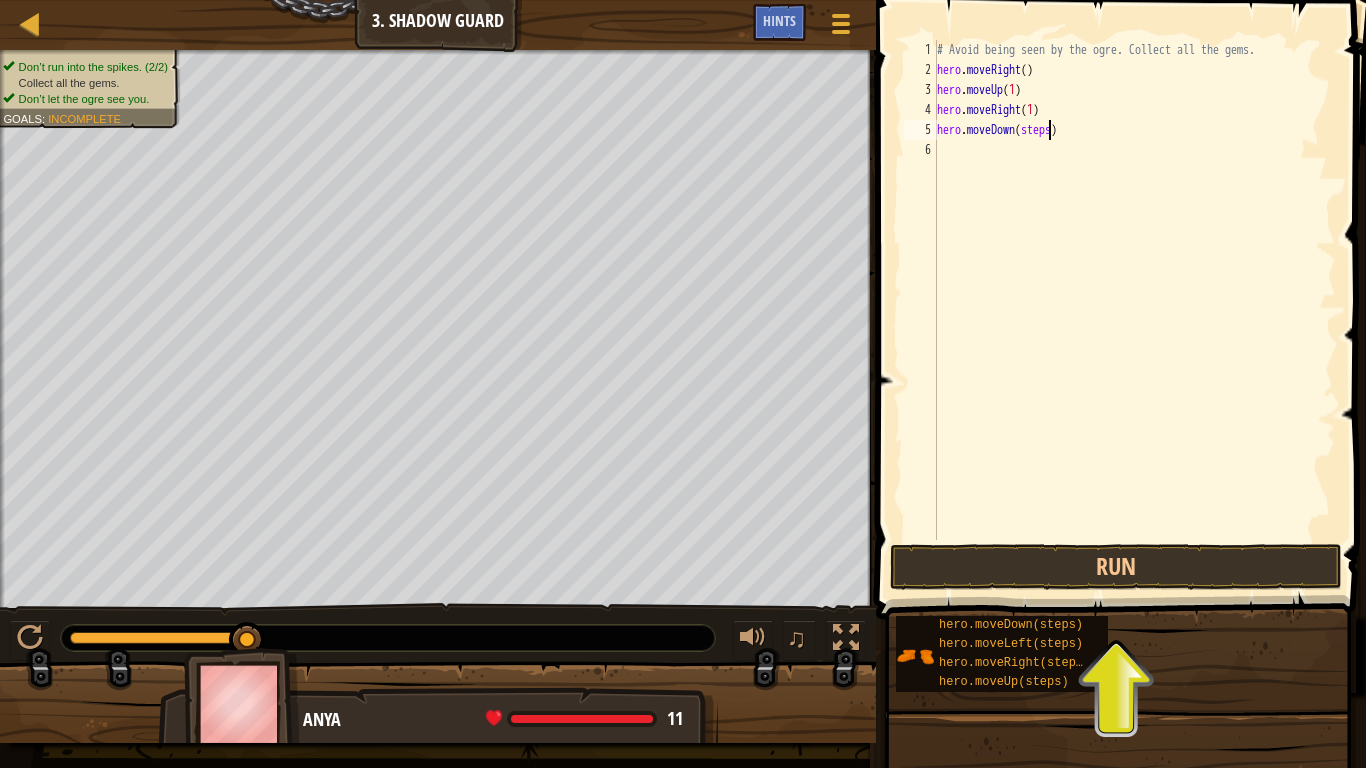 click on "# Avoid being seen by the ogre. Collect all the gems. hero . moveRight ( ) hero . moveUp ( 1 ) hero . moveRight ( 1 ) hero . moveDown ( steps )" at bounding box center [1134, 310] 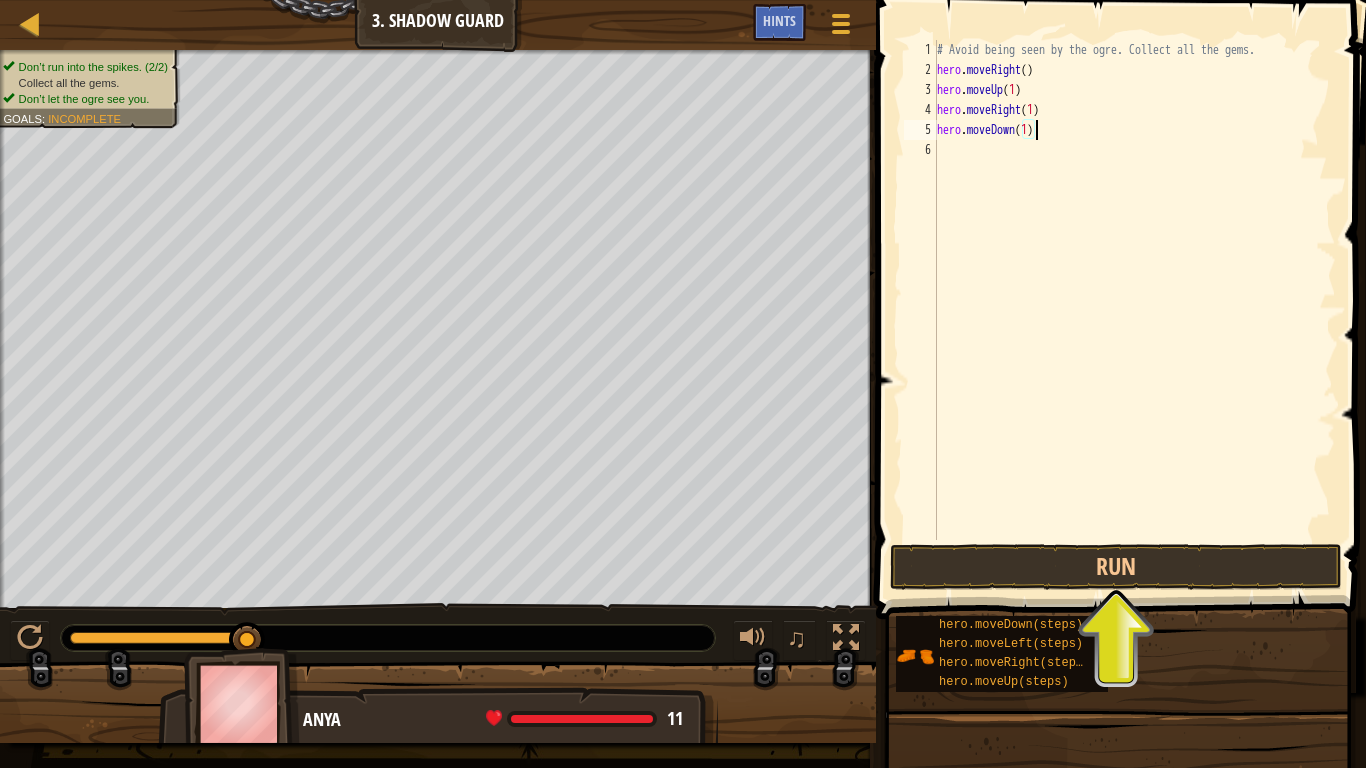 scroll, scrollTop: 9, scrollLeft: 8, axis: both 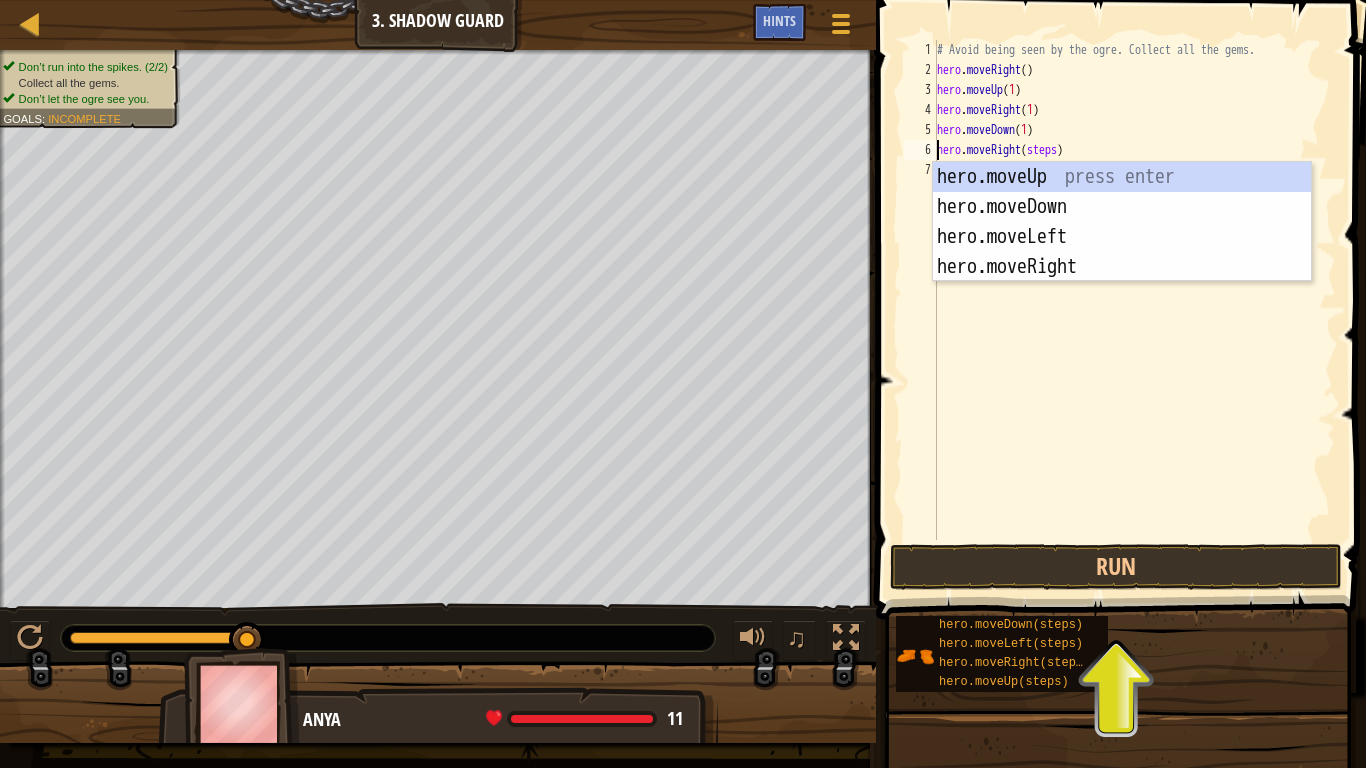click on "# Avoid being seen by the ogre. Collect all the gems. hero . moveRight ( ) hero . moveUp ( 1 ) hero . moveRight ( 1 ) hero . moveDown ( 1 ) hero . moveRight ( steps )" at bounding box center (1134, 310) 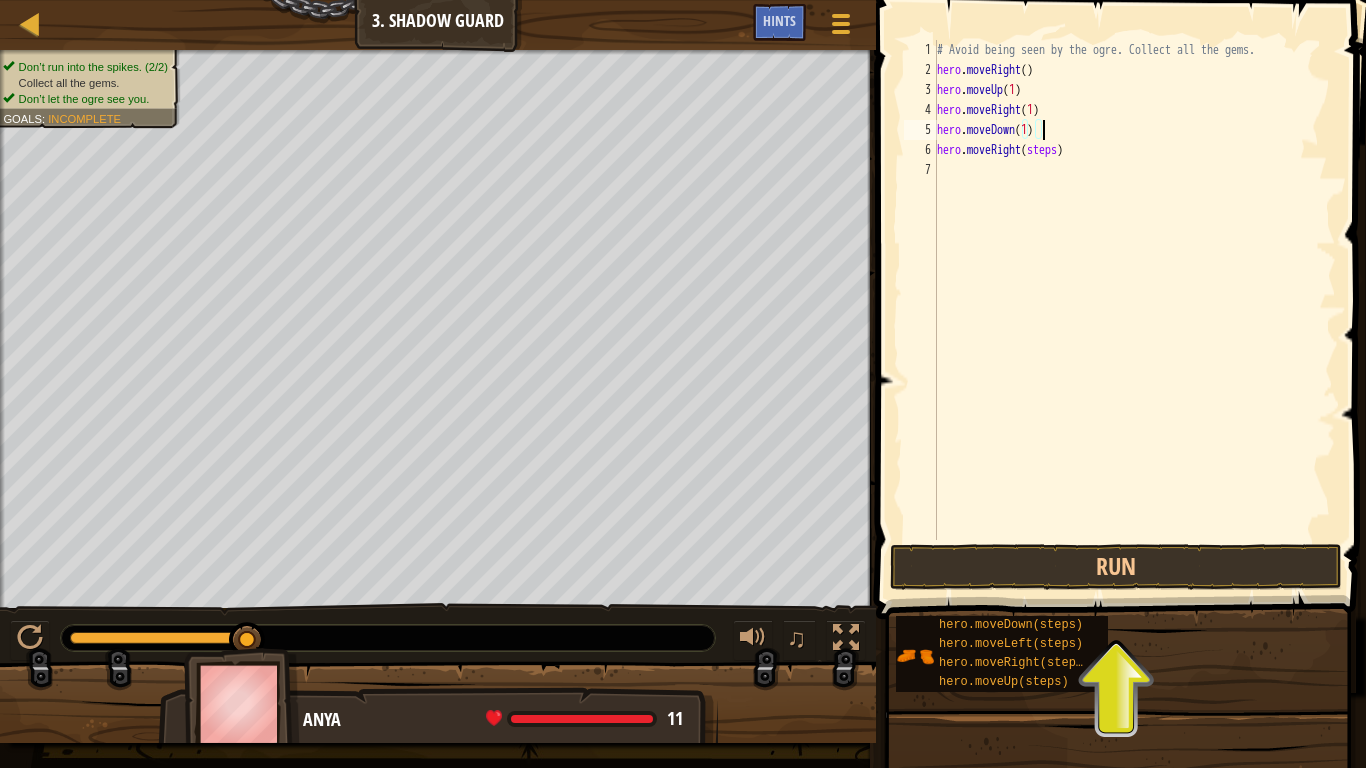 click on "# Avoid being seen by the ogre. Collect all the gems. hero . moveRight ( ) hero . moveUp ( 1 ) hero . moveRight ( 1 ) hero . moveDown ( 1 ) hero . moveRight ( steps )" at bounding box center (1134, 310) 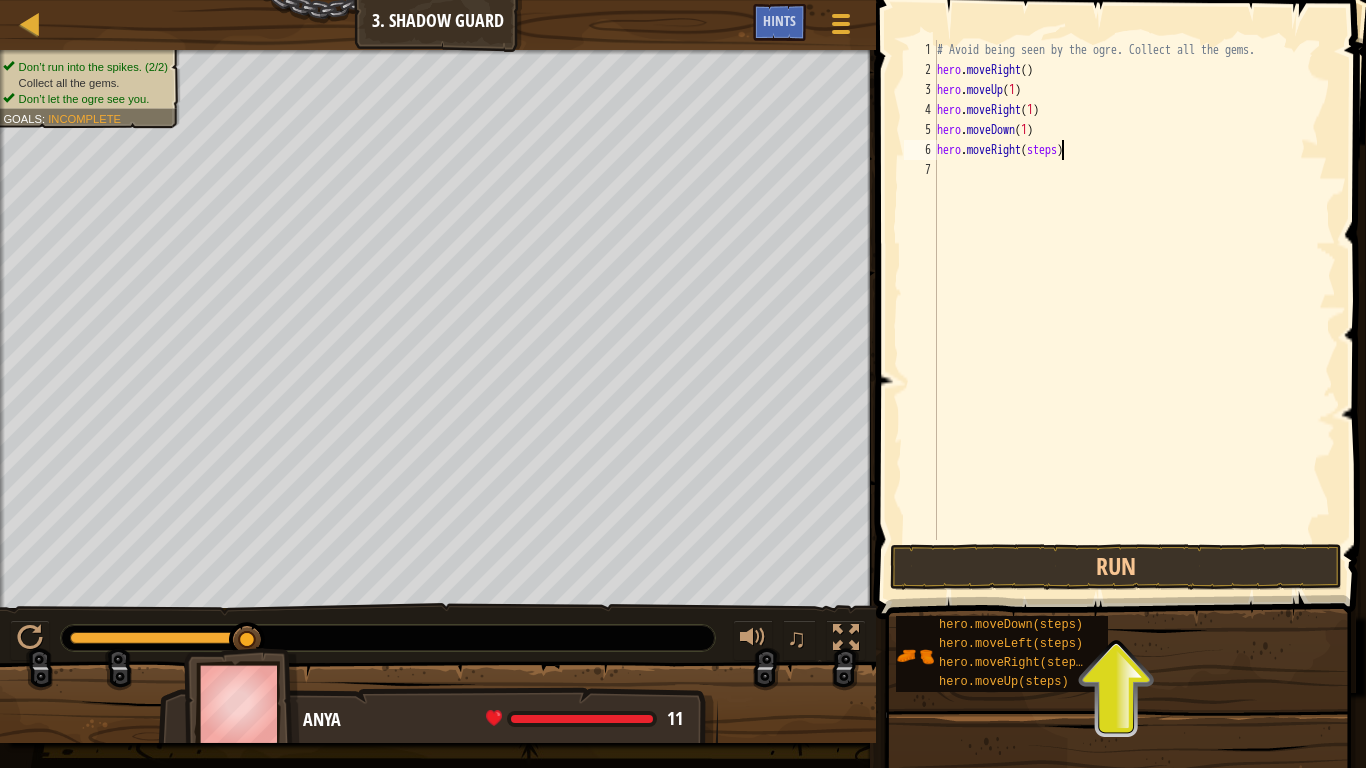 click on "# Avoid being seen by the ogre. Collect all the gems. hero . moveRight ( ) hero . moveUp ( 1 ) hero . moveRight ( 1 ) hero . moveDown ( 1 ) hero . moveRight ( steps )" at bounding box center [1134, 310] 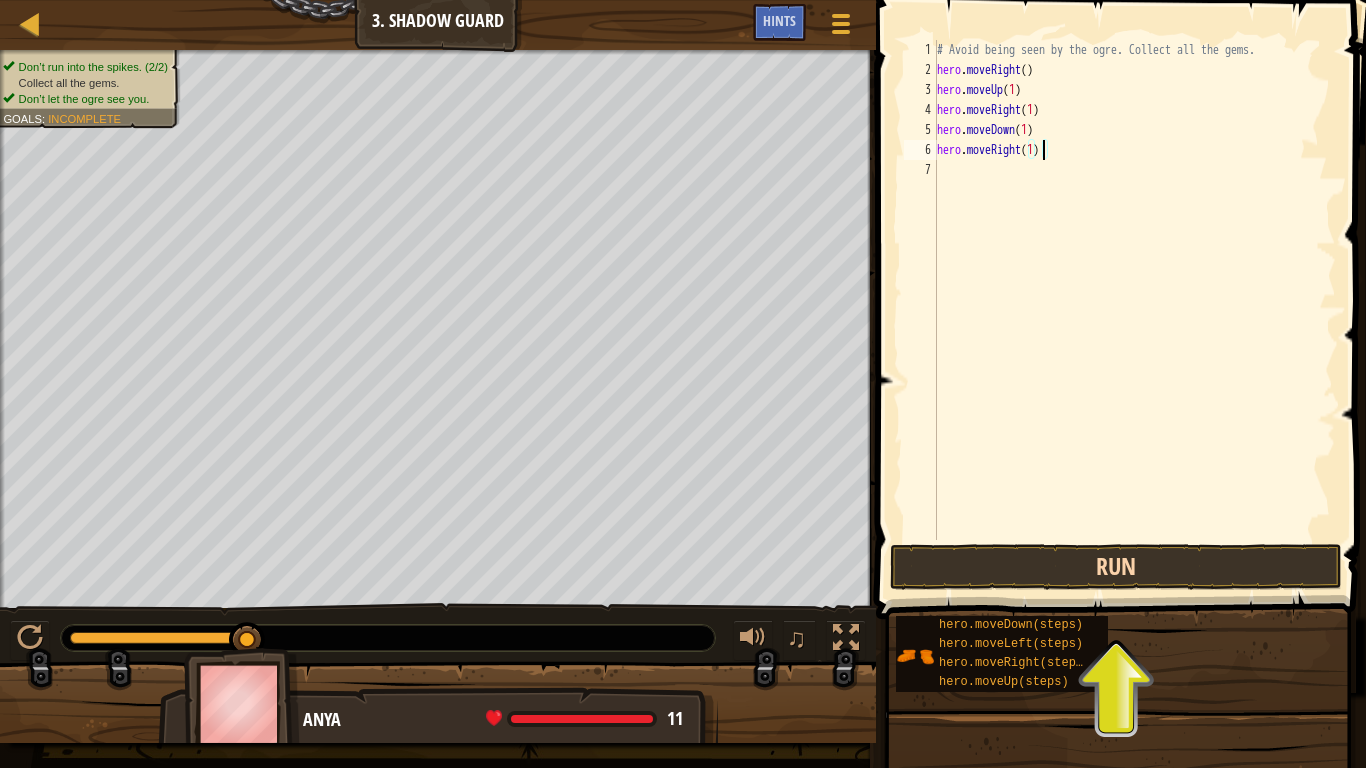 type on "hero.moveRight(1)" 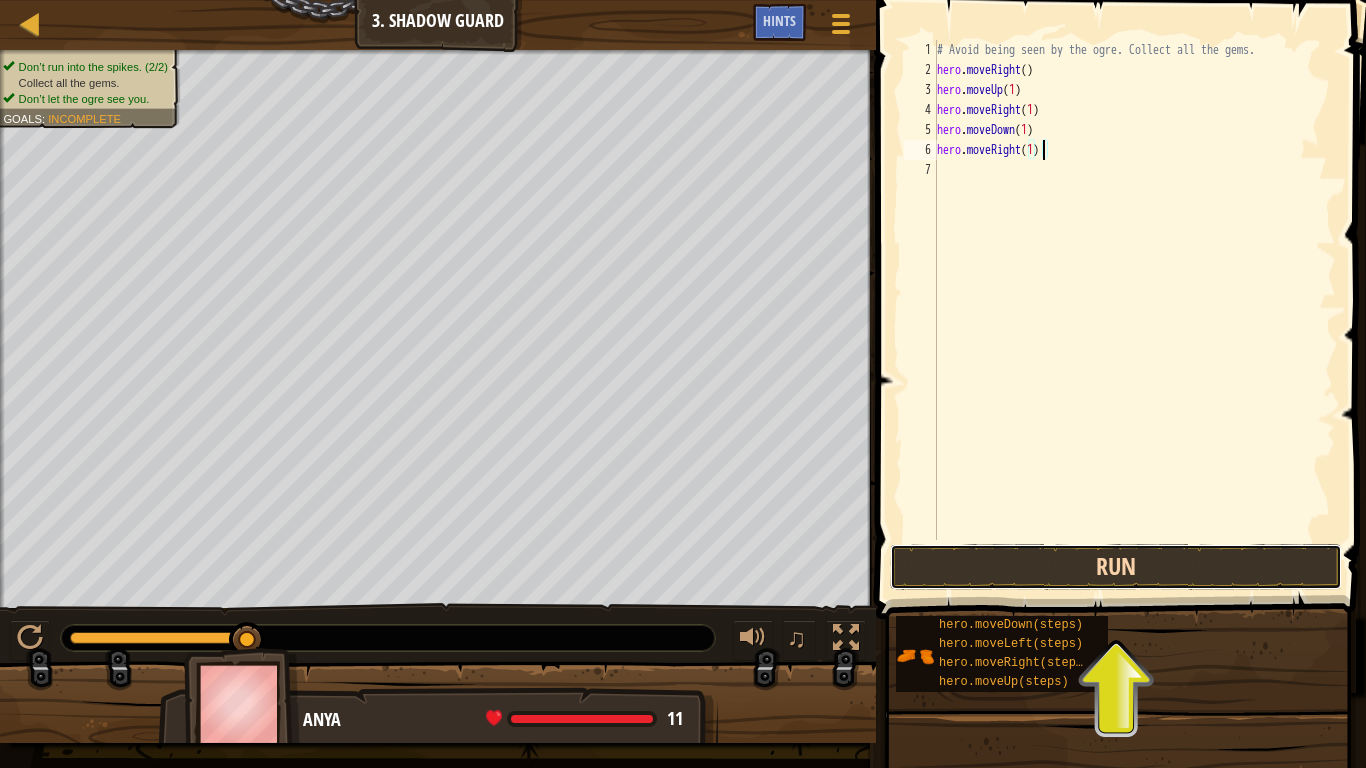 click on "Run" at bounding box center (1116, 567) 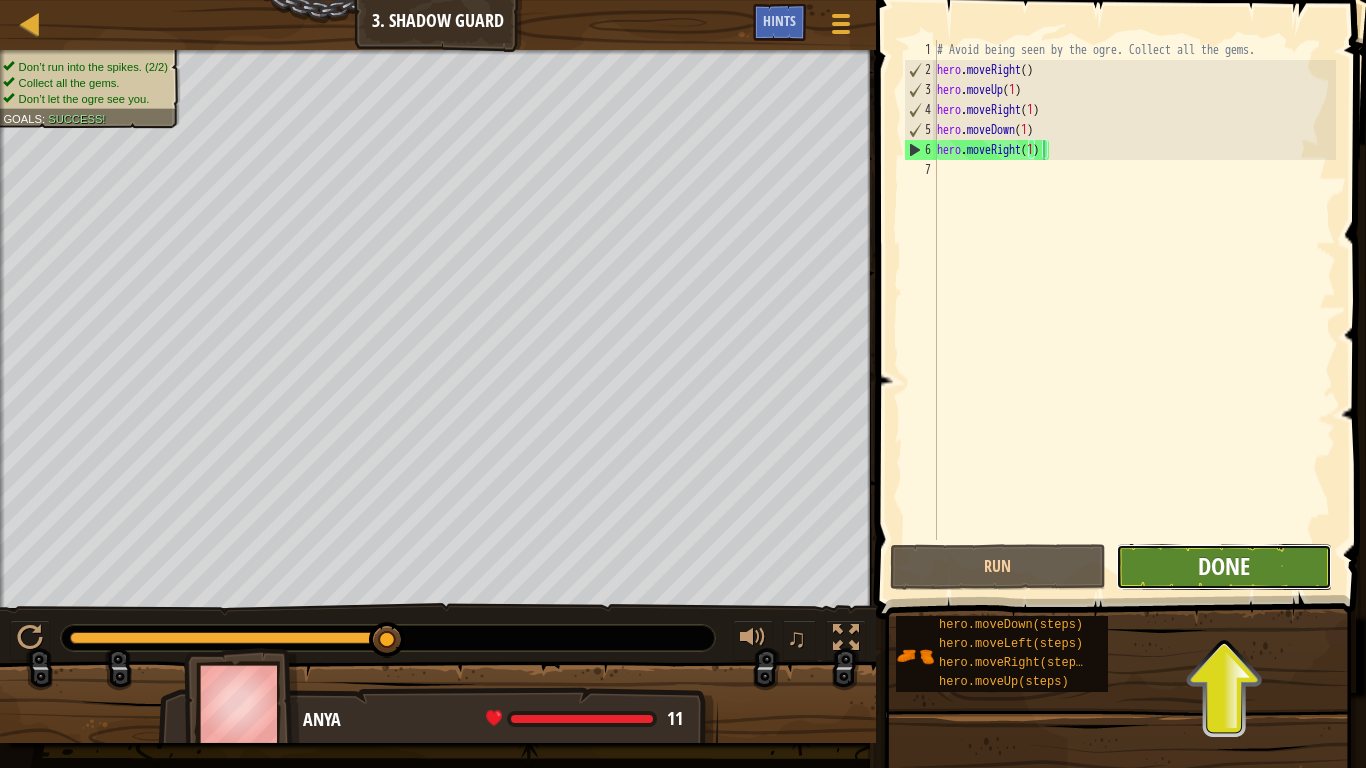 click on "Done" at bounding box center [1224, 566] 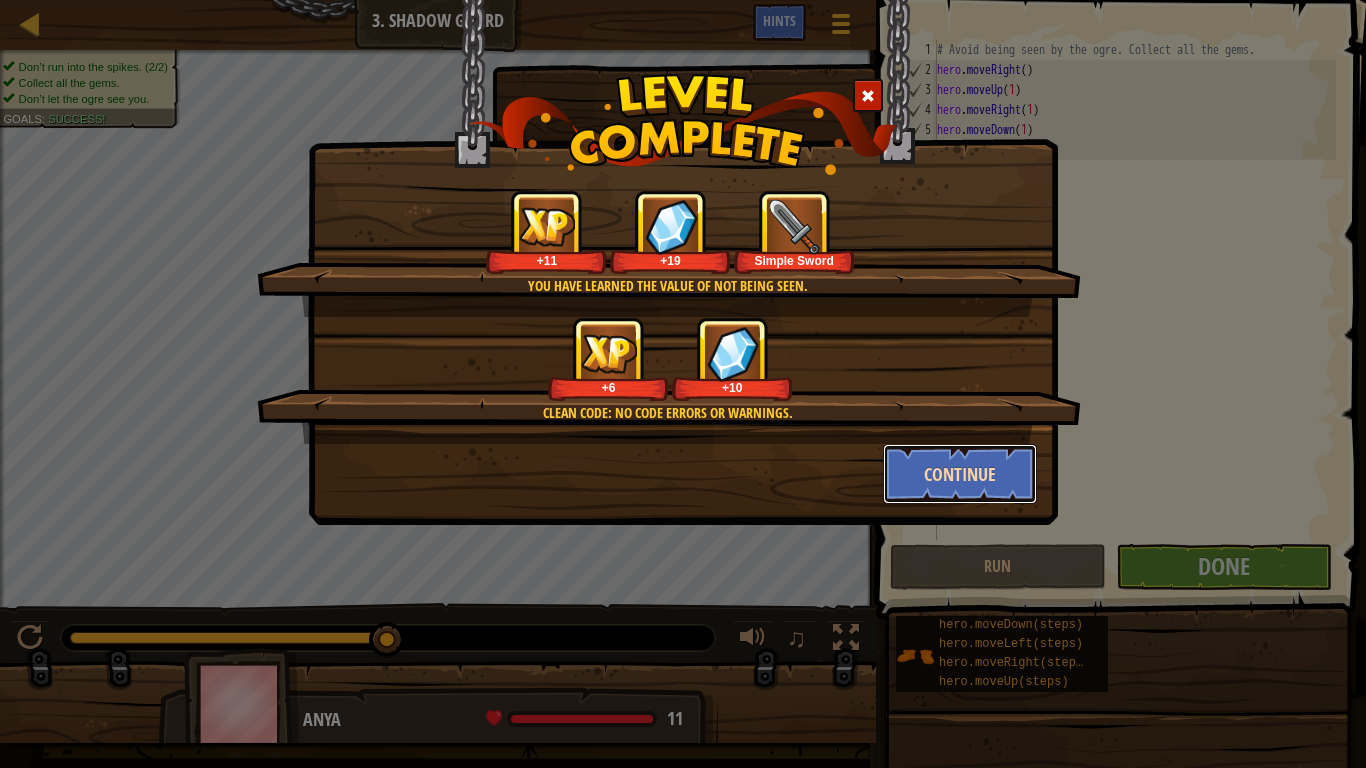 click on "Continue" at bounding box center [960, 474] 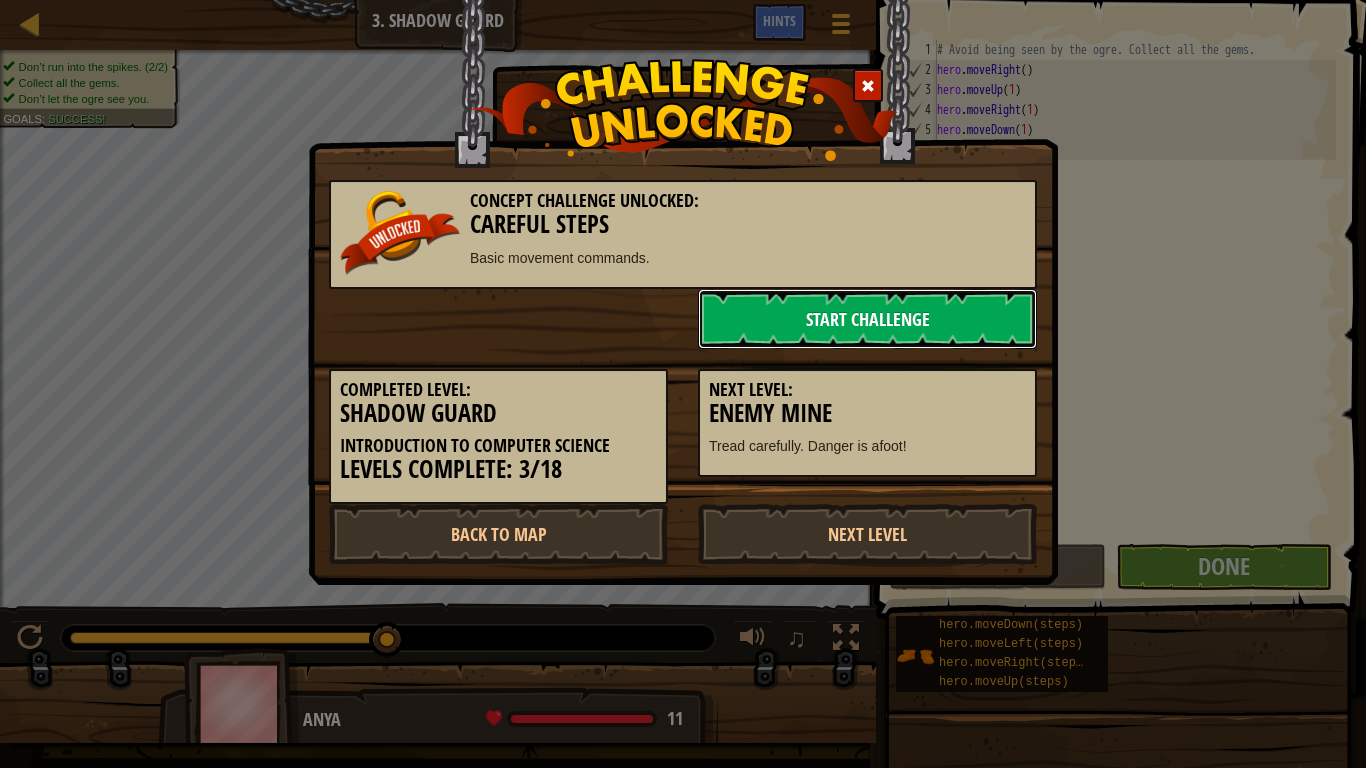 click on "Start Challenge" at bounding box center (867, 319) 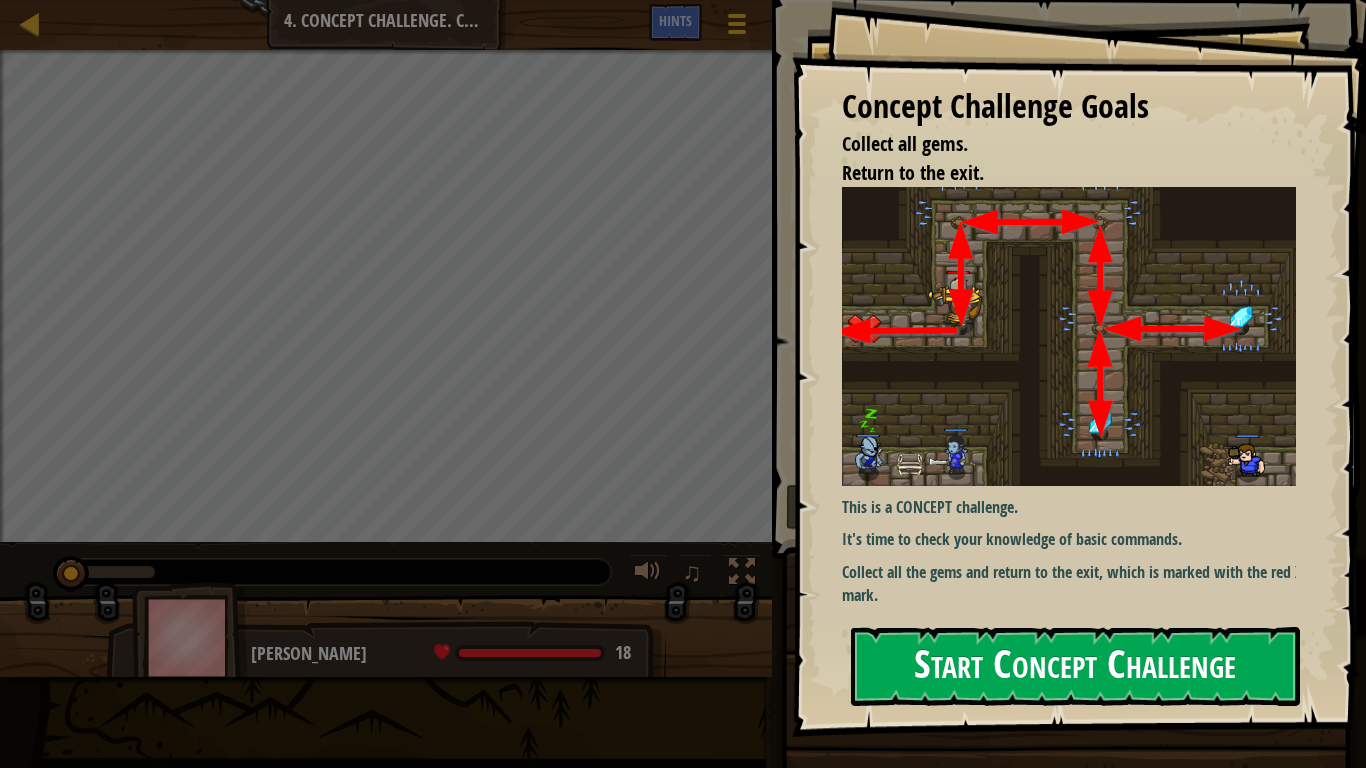 click on "Start Concept Challenge" at bounding box center (1075, 666) 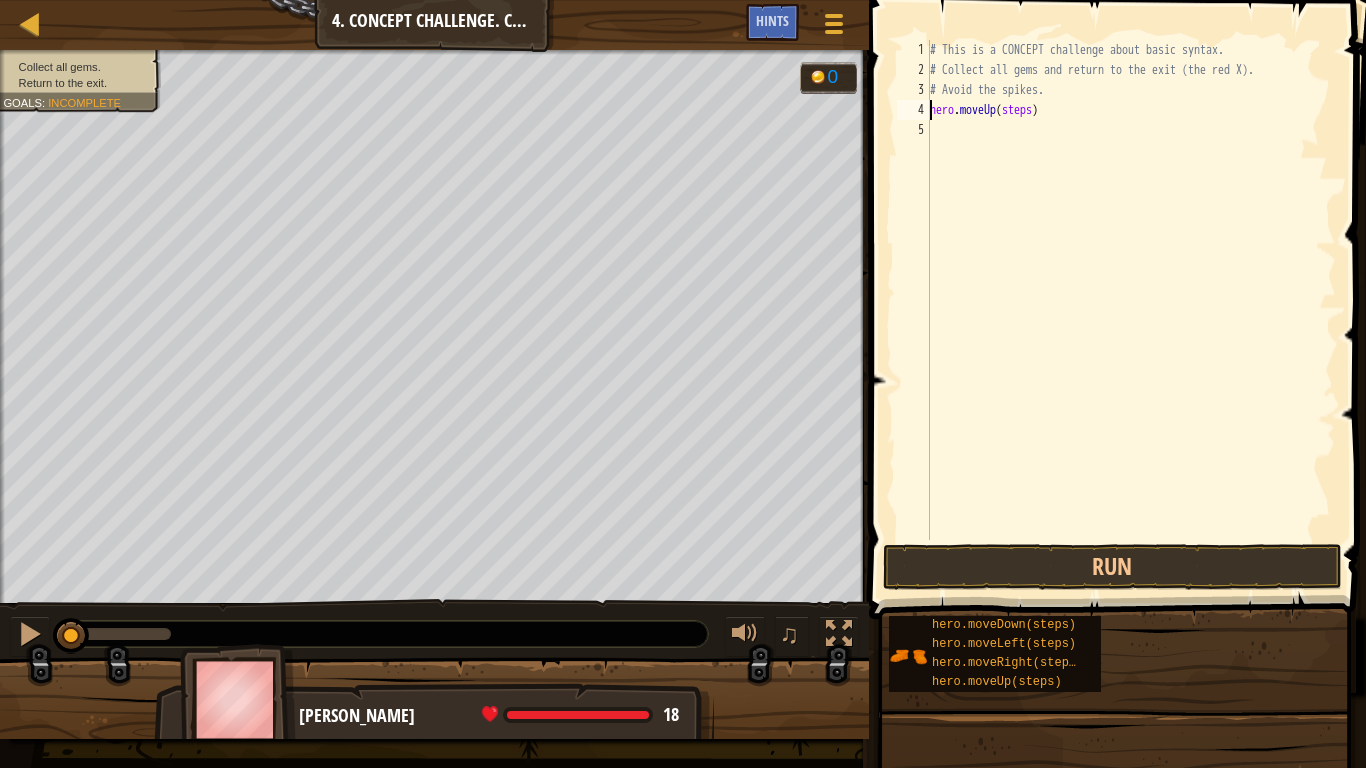 click on "# This is a CONCEPT challenge about basic syntax. # Collect all gems and return to the exit (the red X). # Avoid the spikes. hero . moveUp ( steps )" at bounding box center (1131, 310) 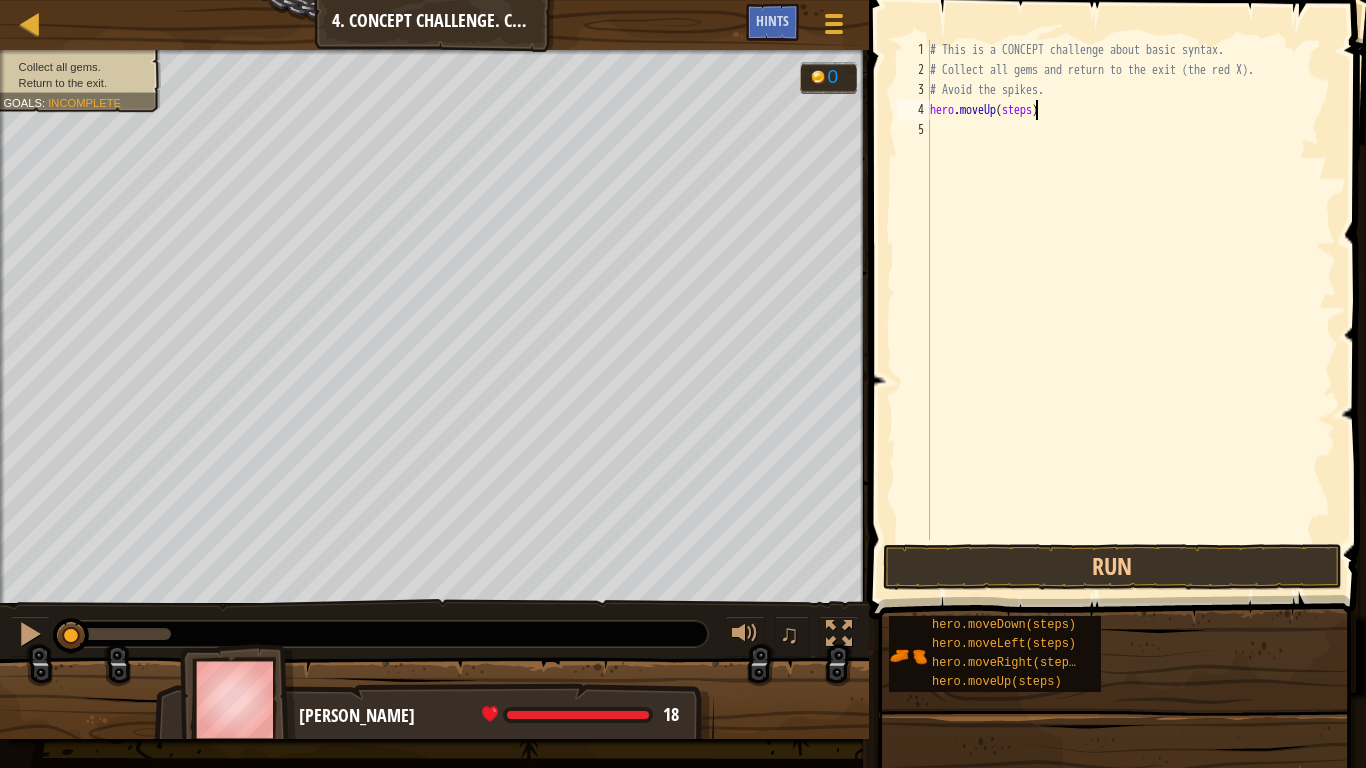 click on "# This is a CONCEPT challenge about basic syntax. # Collect all gems and return to the exit (the red X). # Avoid the spikes. hero . moveUp ( steps )" at bounding box center (1131, 310) 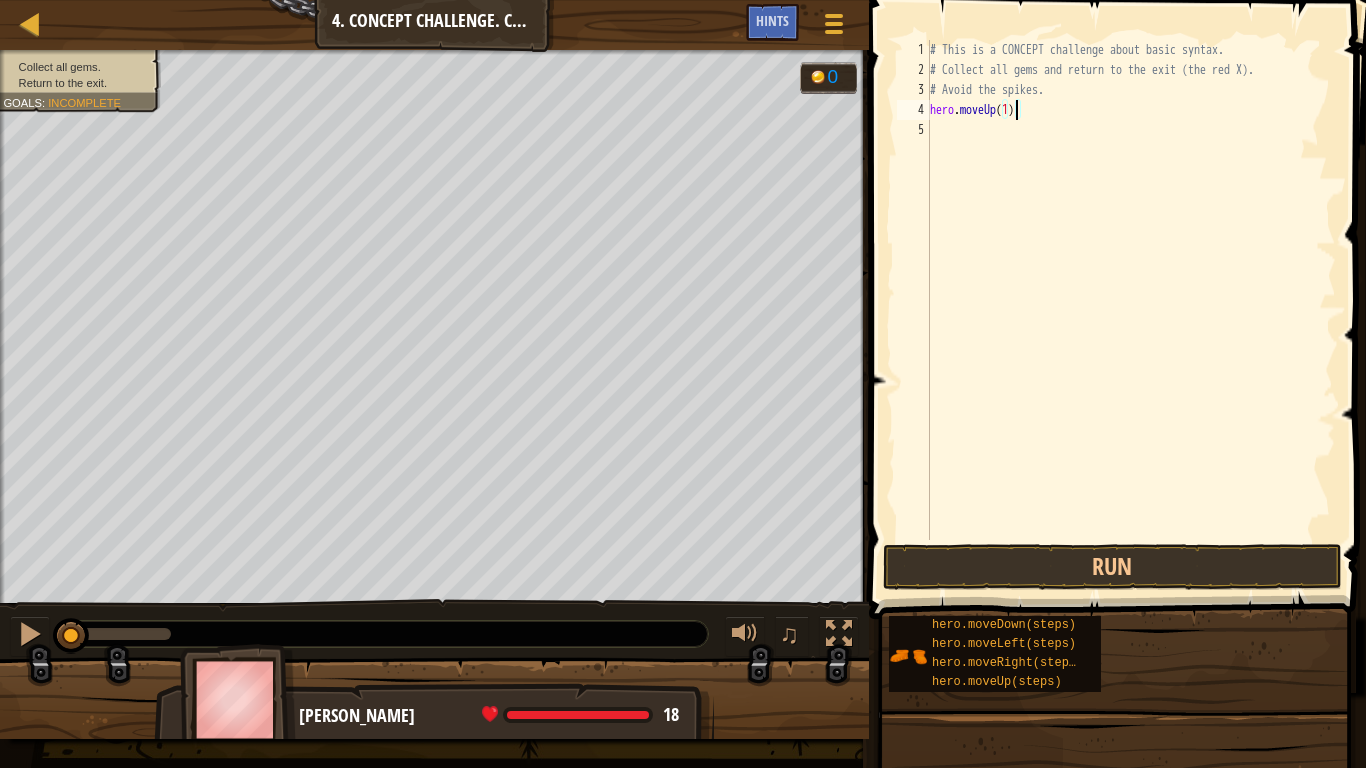 scroll, scrollTop: 9, scrollLeft: 6, axis: both 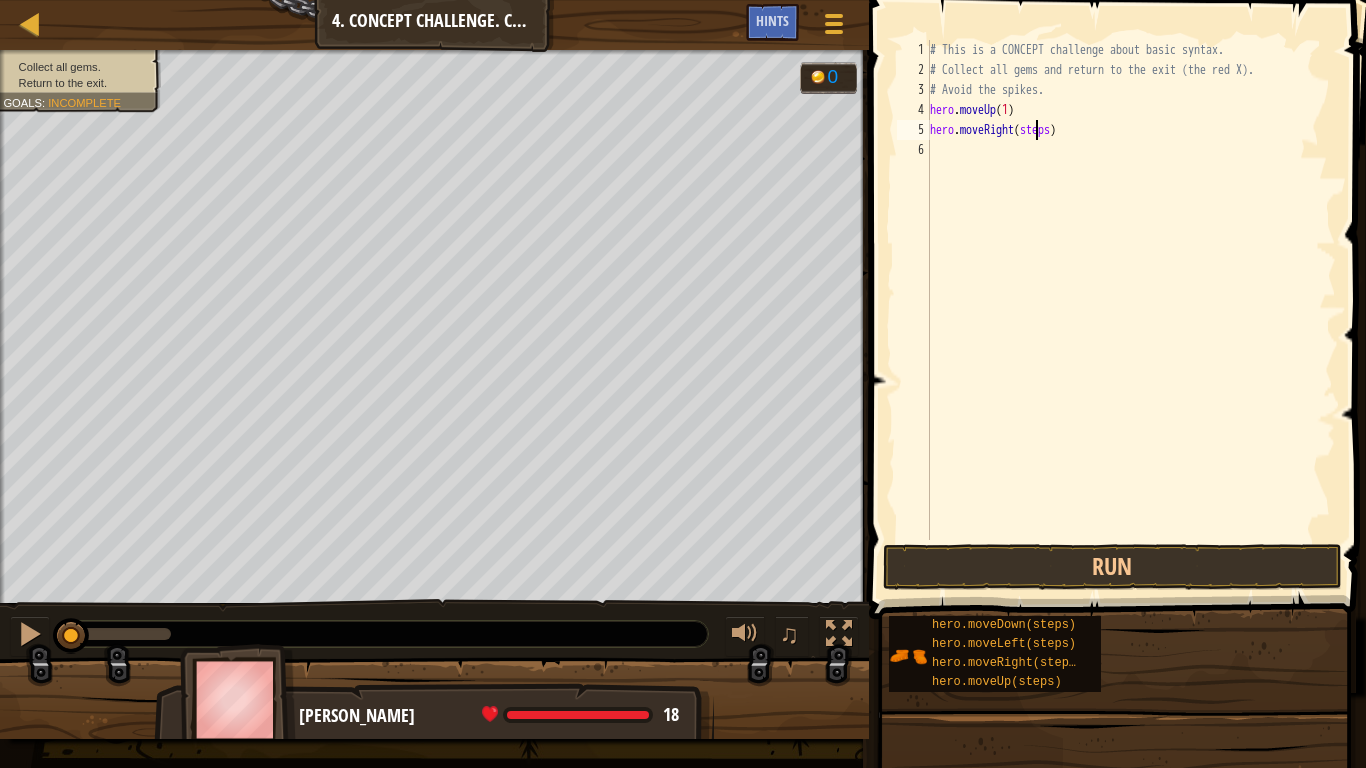 click on "# This is a CONCEPT challenge about basic syntax. # Collect all gems and return to the exit (the red X). # Avoid the spikes. hero . moveUp ( 1 ) hero . moveRight ( steps )" at bounding box center (1131, 310) 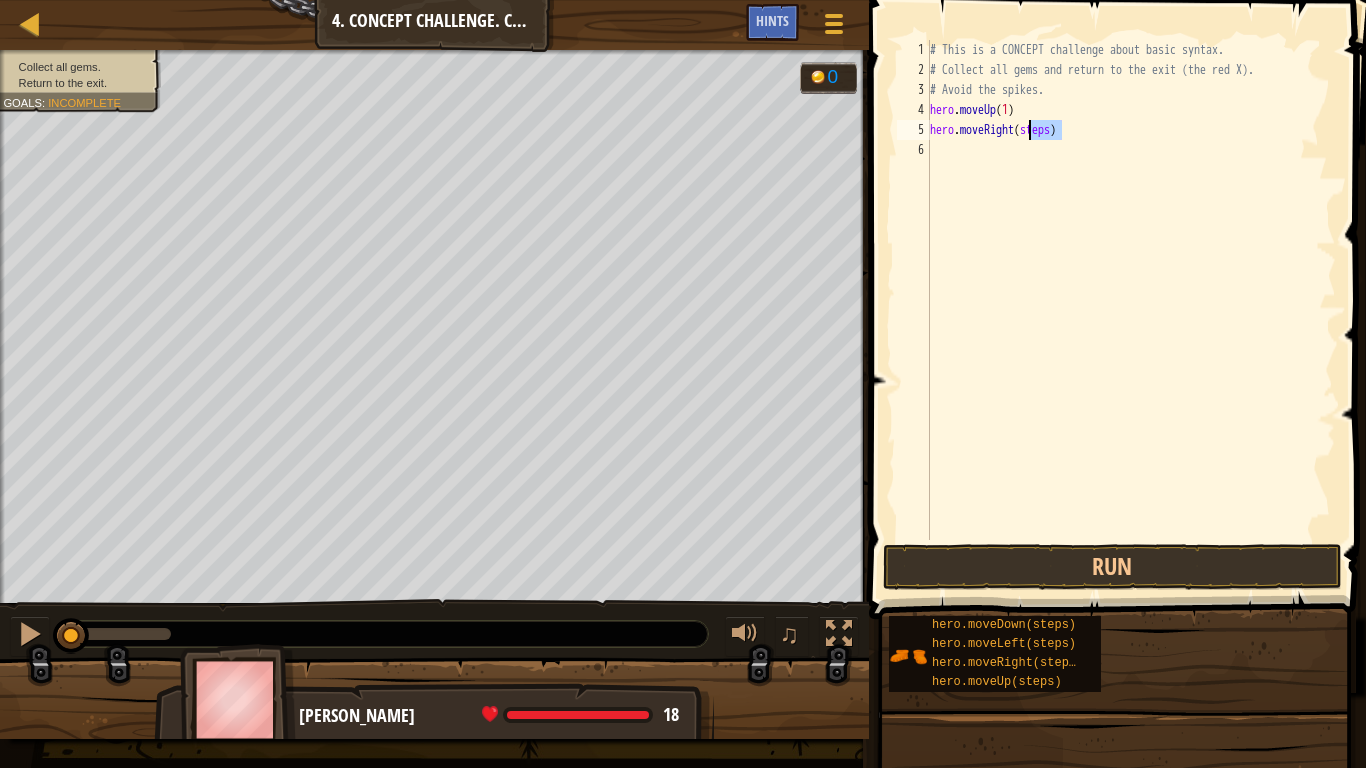 click on "# This is a CONCEPT challenge about basic syntax. # Collect all gems and return to the exit (the red X). # Avoid the spikes. hero . moveUp ( 1 ) hero . moveRight ( steps )" at bounding box center [1131, 310] 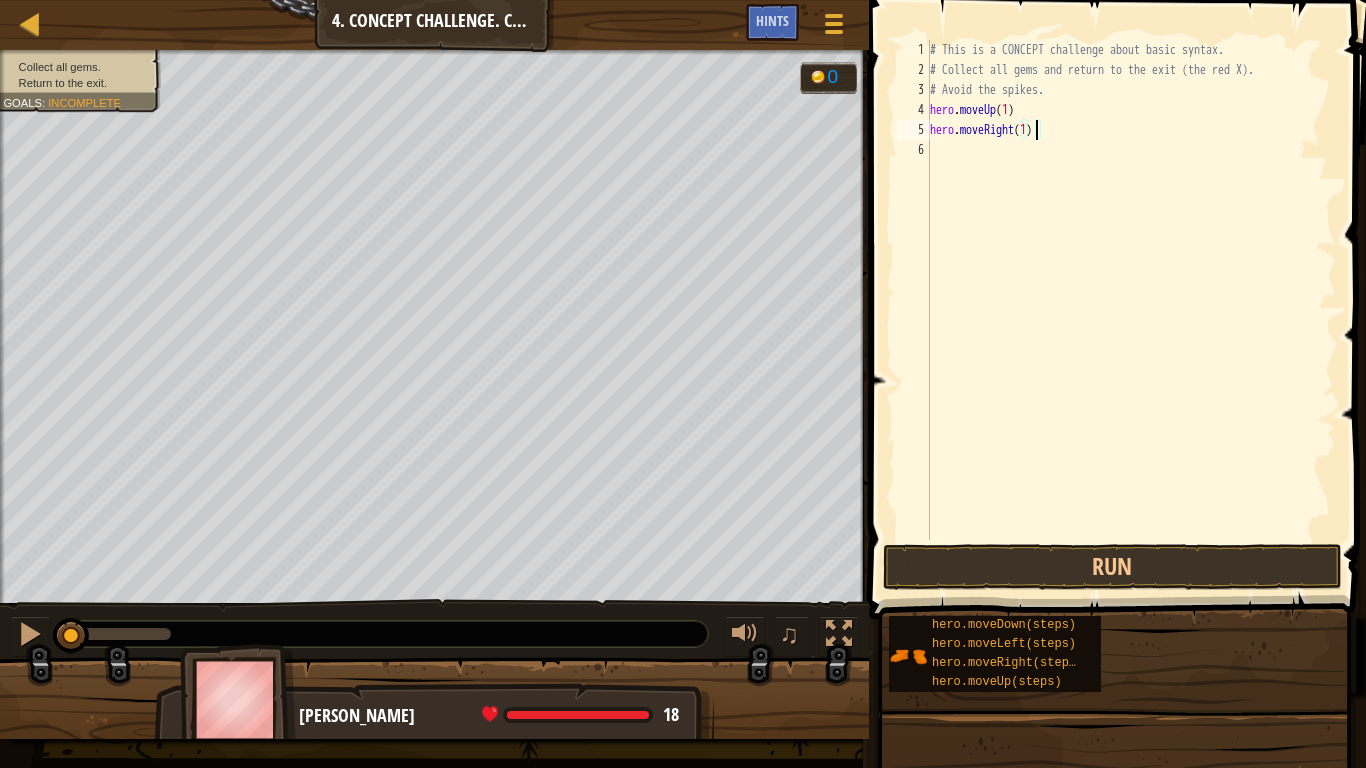 scroll, scrollTop: 9, scrollLeft: 8, axis: both 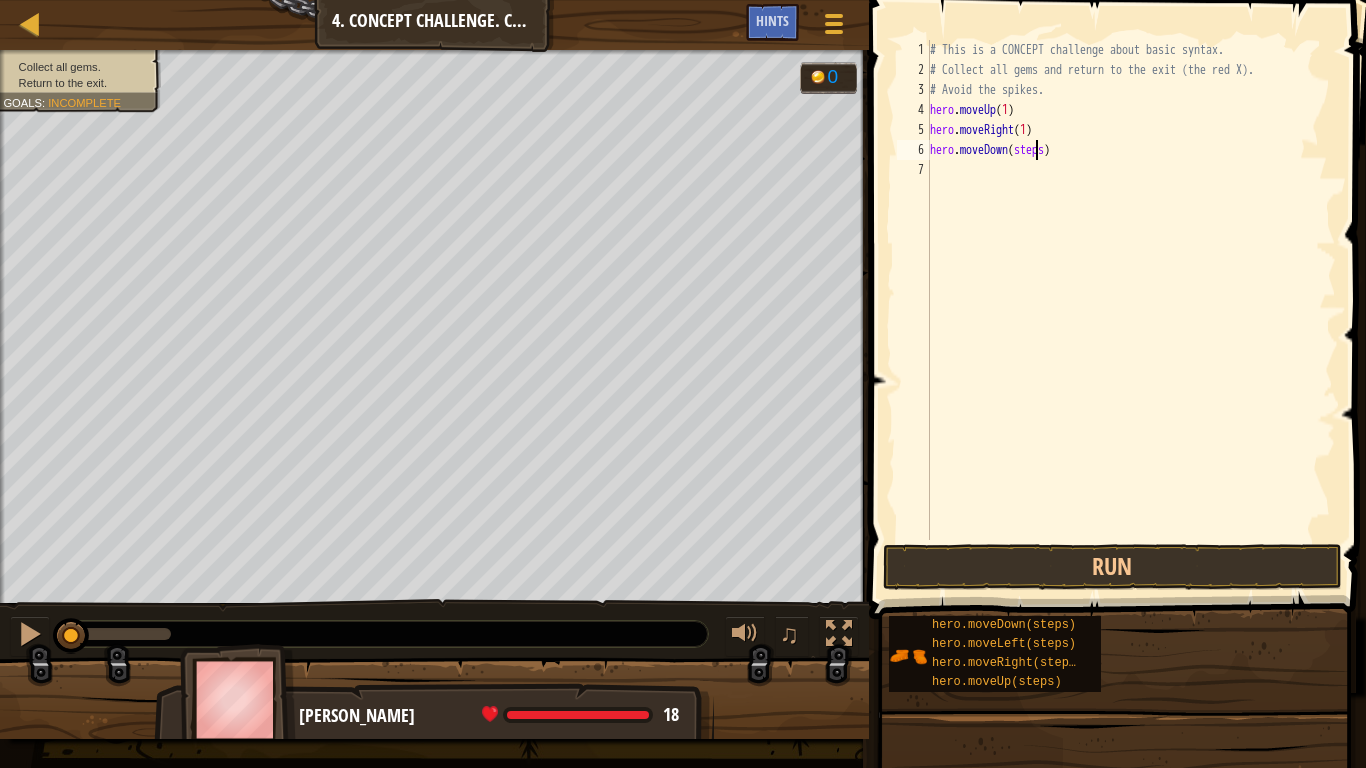 click on "# This is a CONCEPT challenge about basic syntax. # Collect all gems and return to the exit (the red X). # Avoid the spikes. hero . moveUp ( 1 ) hero . moveRight ( 1 ) hero . moveDown ( steps )" at bounding box center (1131, 310) 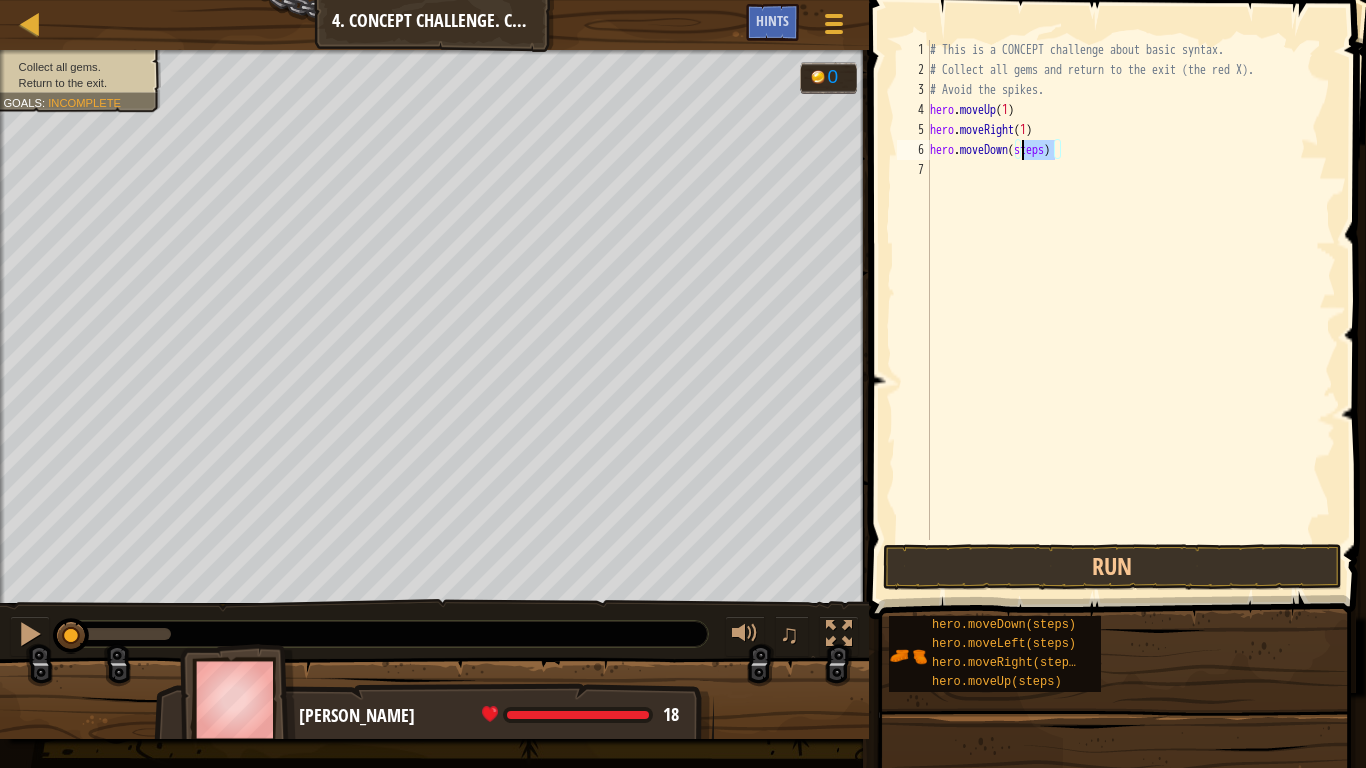 scroll, scrollTop: 9, scrollLeft: 7, axis: both 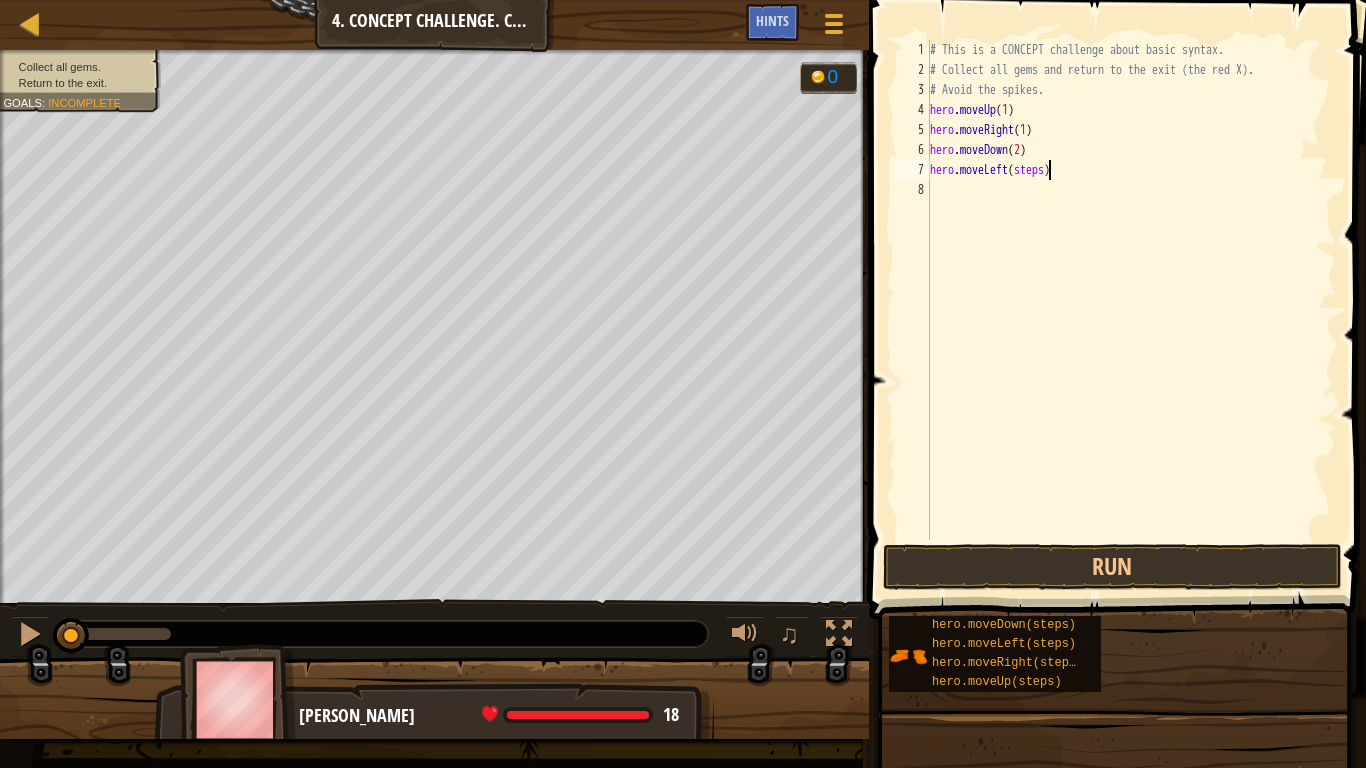 click on "# This is a CONCEPT challenge about basic syntax. # Collect all gems and return to the exit (the red X). # Avoid the spikes. hero . moveUp ( 1 ) hero . moveRight ( 1 ) hero . moveDown ( 2 ) hero . moveLeft ( steps )" at bounding box center [1131, 310] 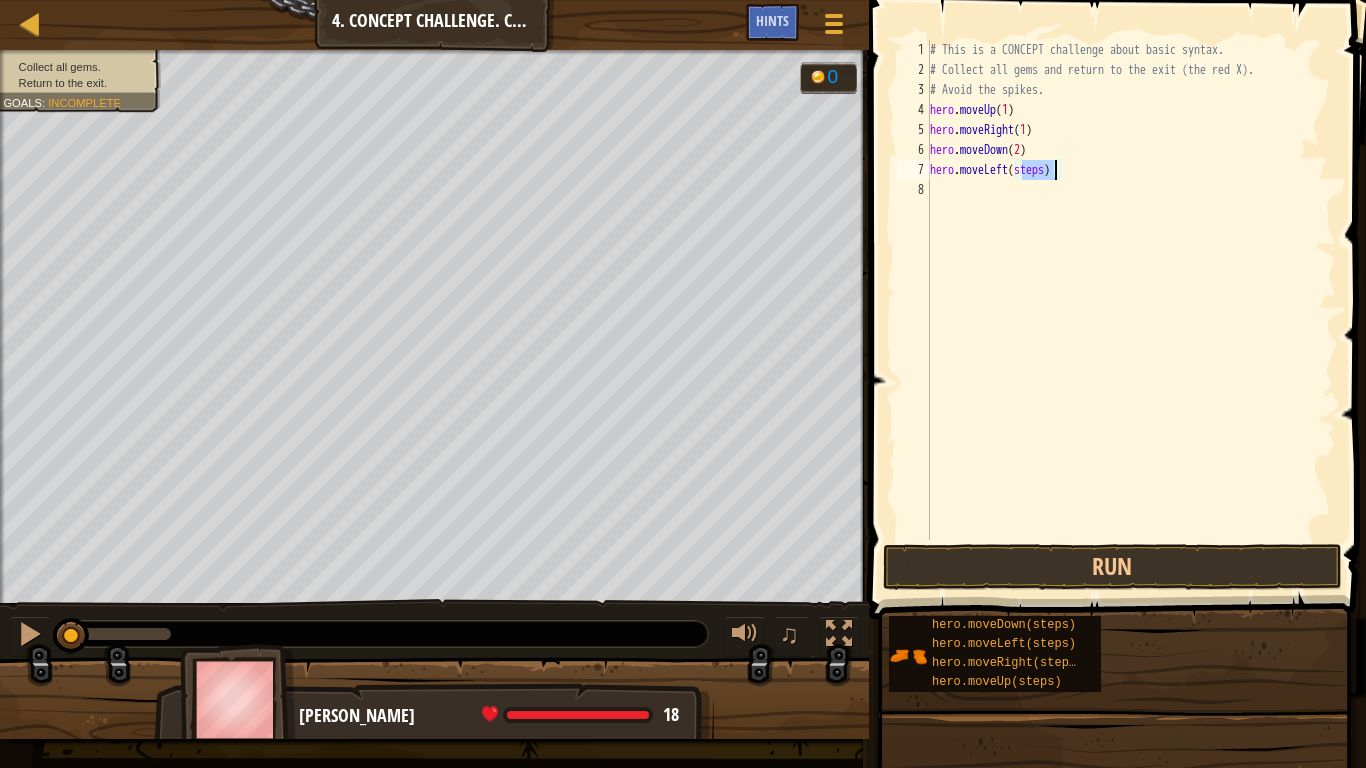 click on "# This is a CONCEPT challenge about basic syntax. # Collect all gems and return to the exit (the red X). # Avoid the spikes. hero . moveUp ( 1 ) hero . moveRight ( 1 ) hero . moveDown ( 2 ) hero . moveLeft ( steps )" at bounding box center (1131, 310) 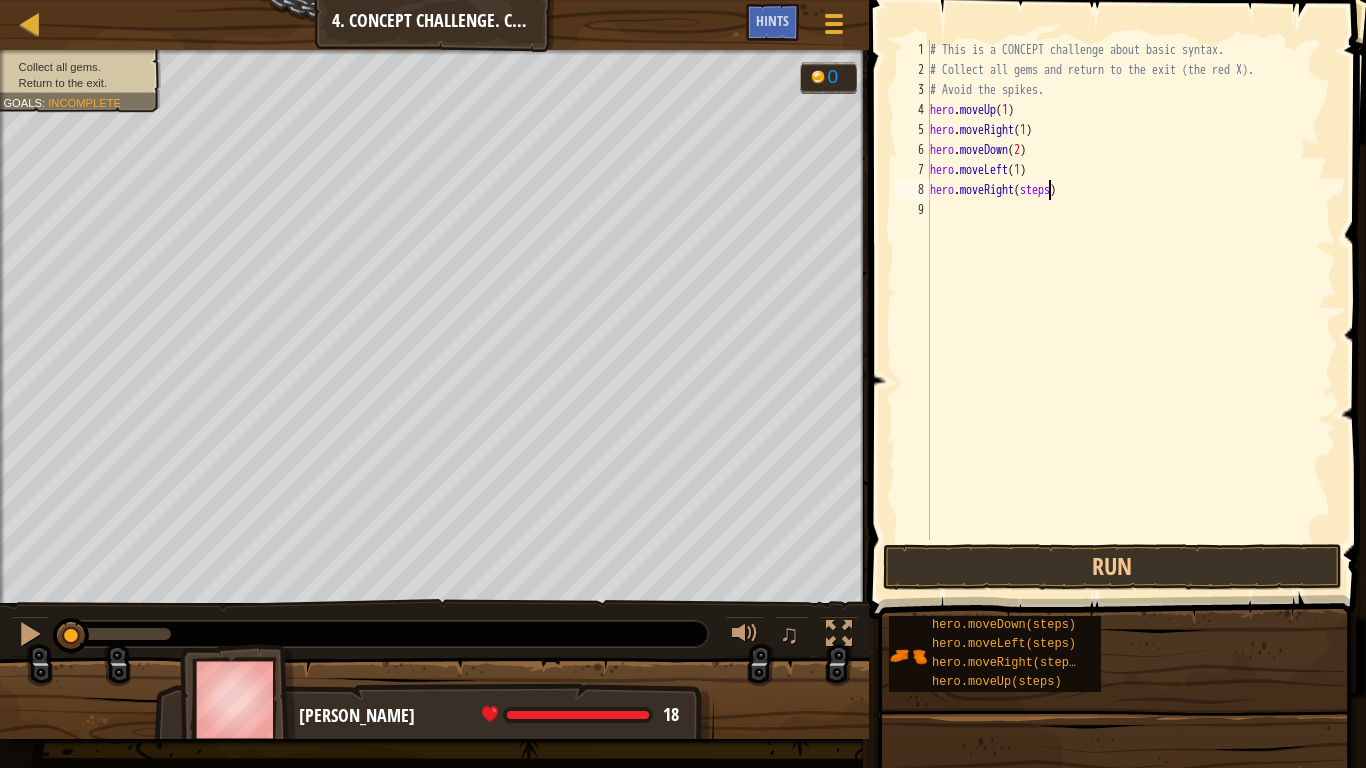 click on "# This is a CONCEPT challenge about basic syntax. # Collect all gems and return to the exit (the red X). # Avoid the spikes. hero . moveUp ( 1 ) hero . moveRight ( 1 ) hero . moveDown ( 2 ) hero . moveLeft ( 1 ) hero . moveRight ( steps )" at bounding box center (1131, 310) 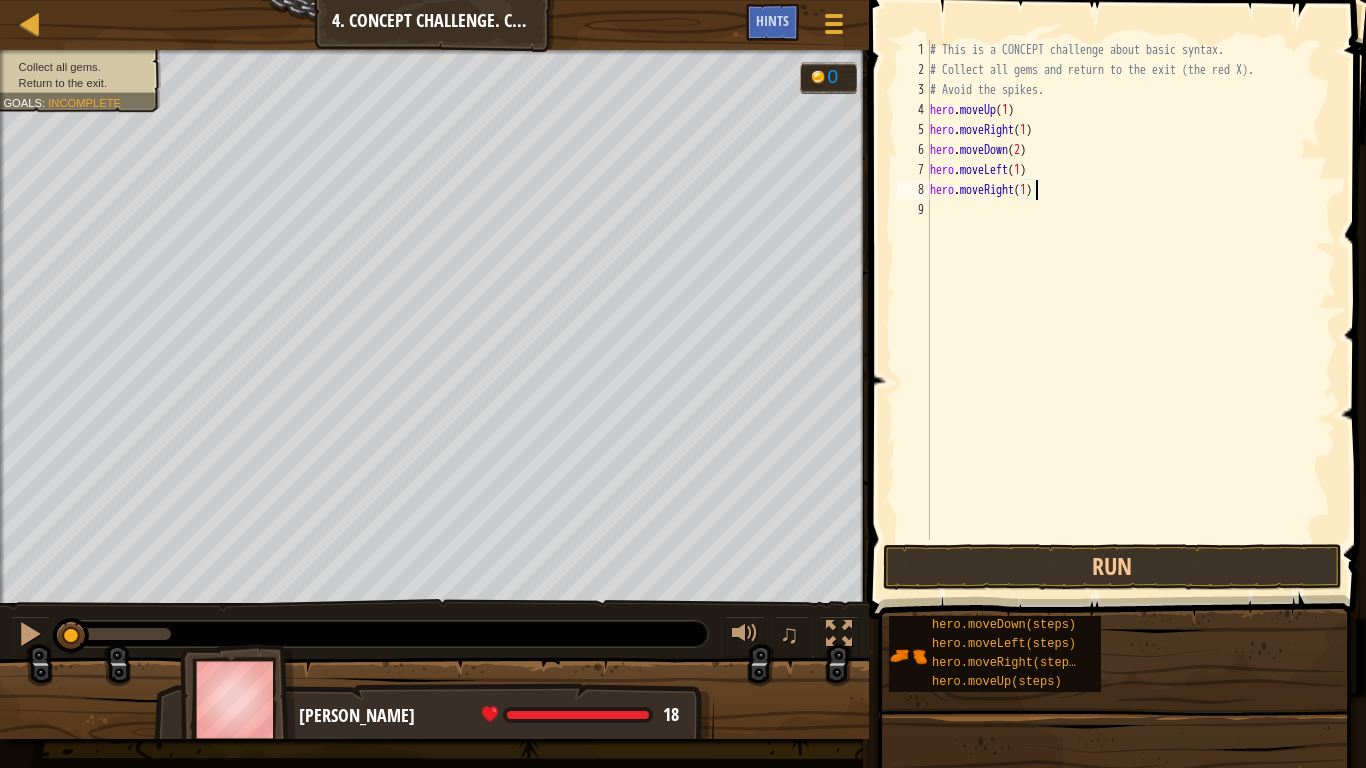 scroll, scrollTop: 9, scrollLeft: 8, axis: both 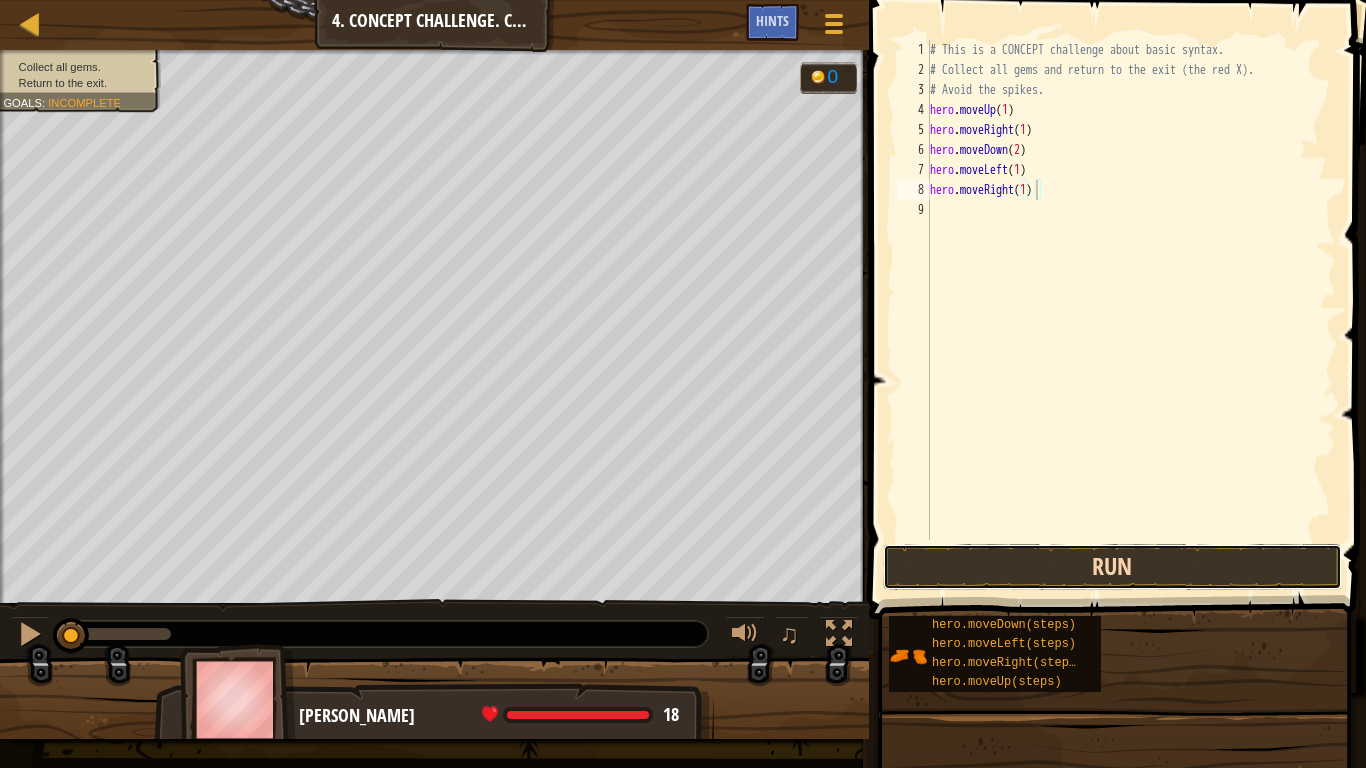 click on "Run" at bounding box center (1112, 567) 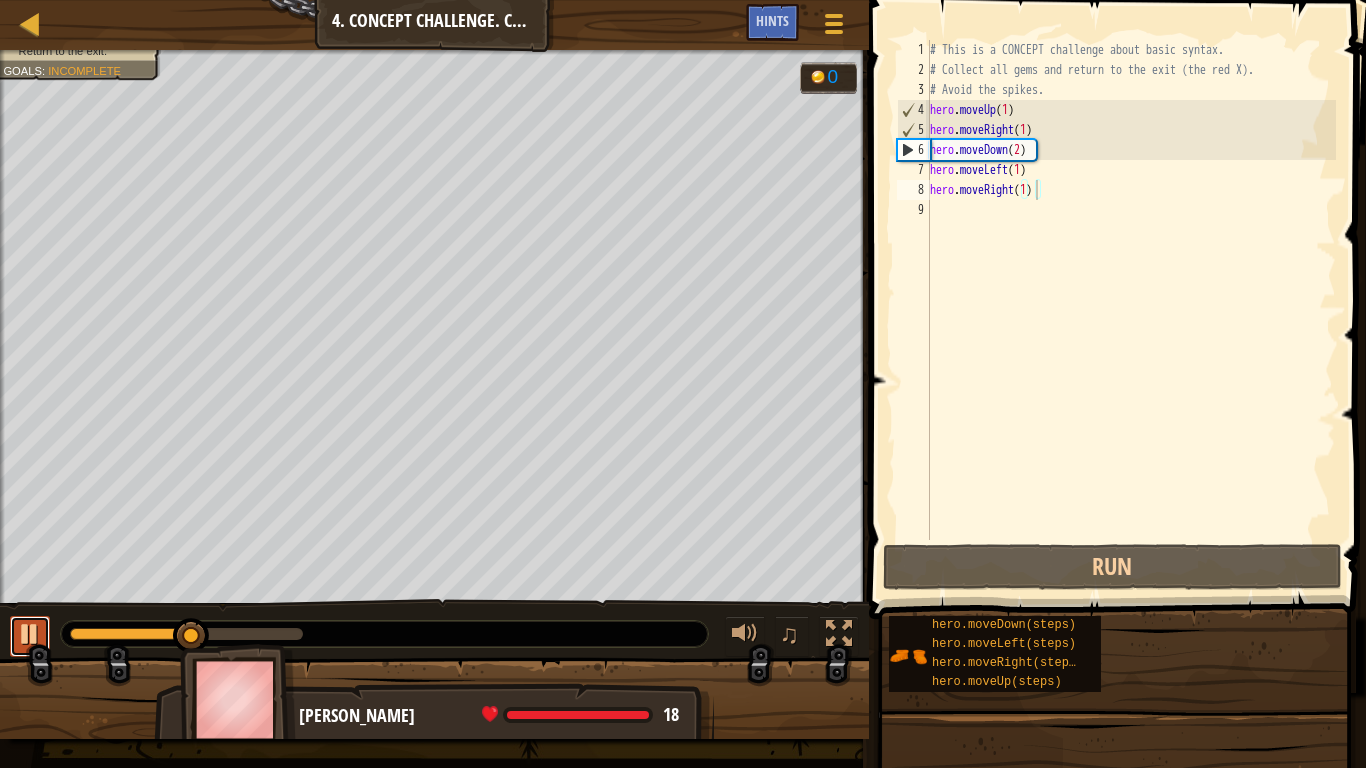 click at bounding box center [30, 634] 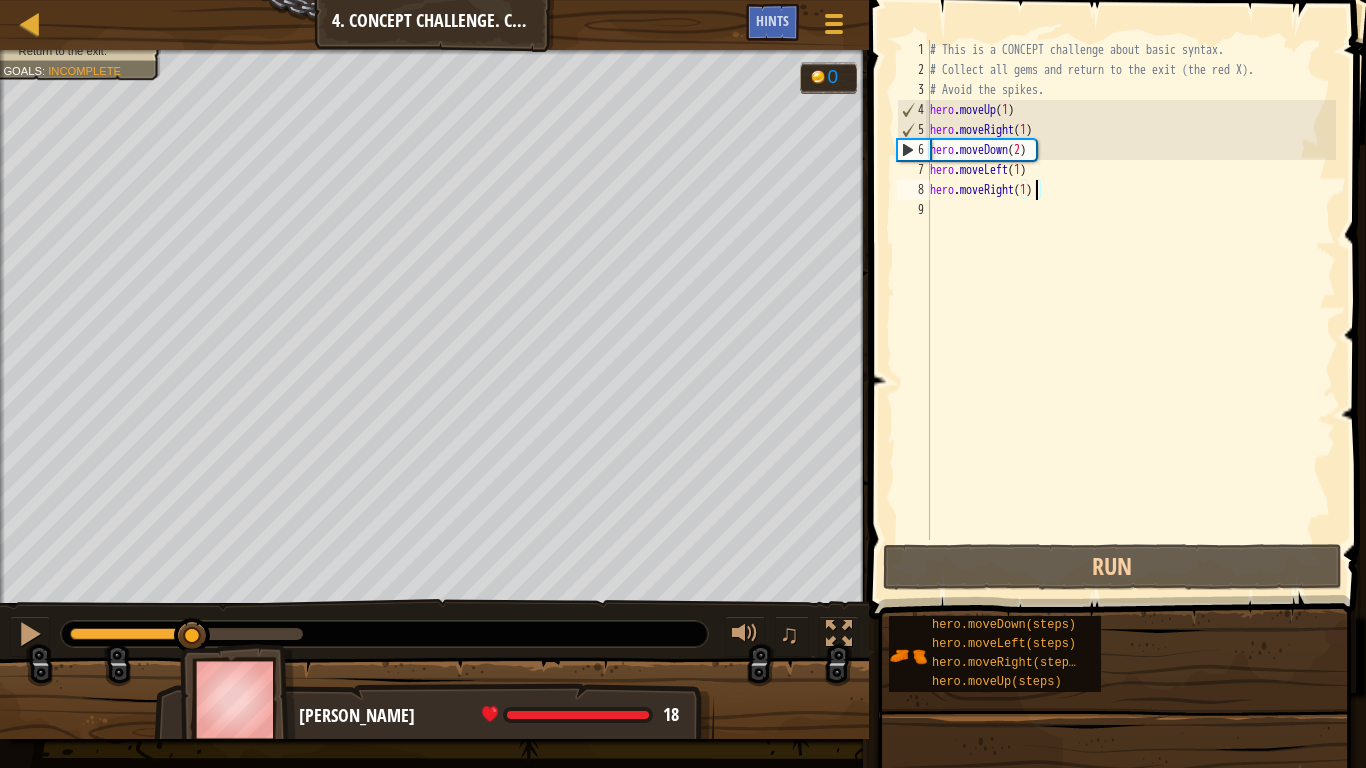 click on "# This is a CONCEPT challenge about basic syntax. # Collect all gems and return to the exit (the red X). # Avoid the spikes. hero . moveUp ( 1 ) hero . moveRight ( 1 ) hero . moveDown ( 2 ) hero . moveLeft ( 1 ) hero . moveRight ( 1 )" at bounding box center [1131, 310] 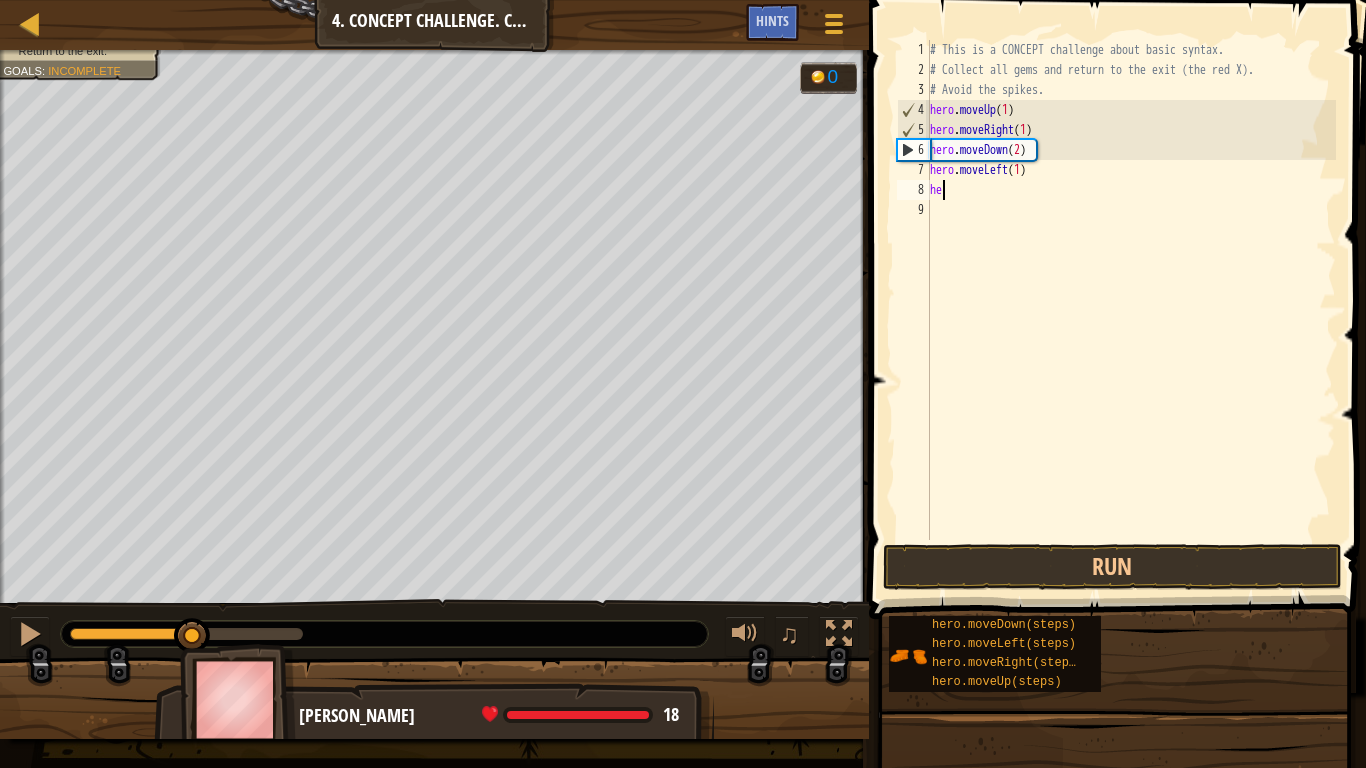 scroll, scrollTop: 9, scrollLeft: 0, axis: vertical 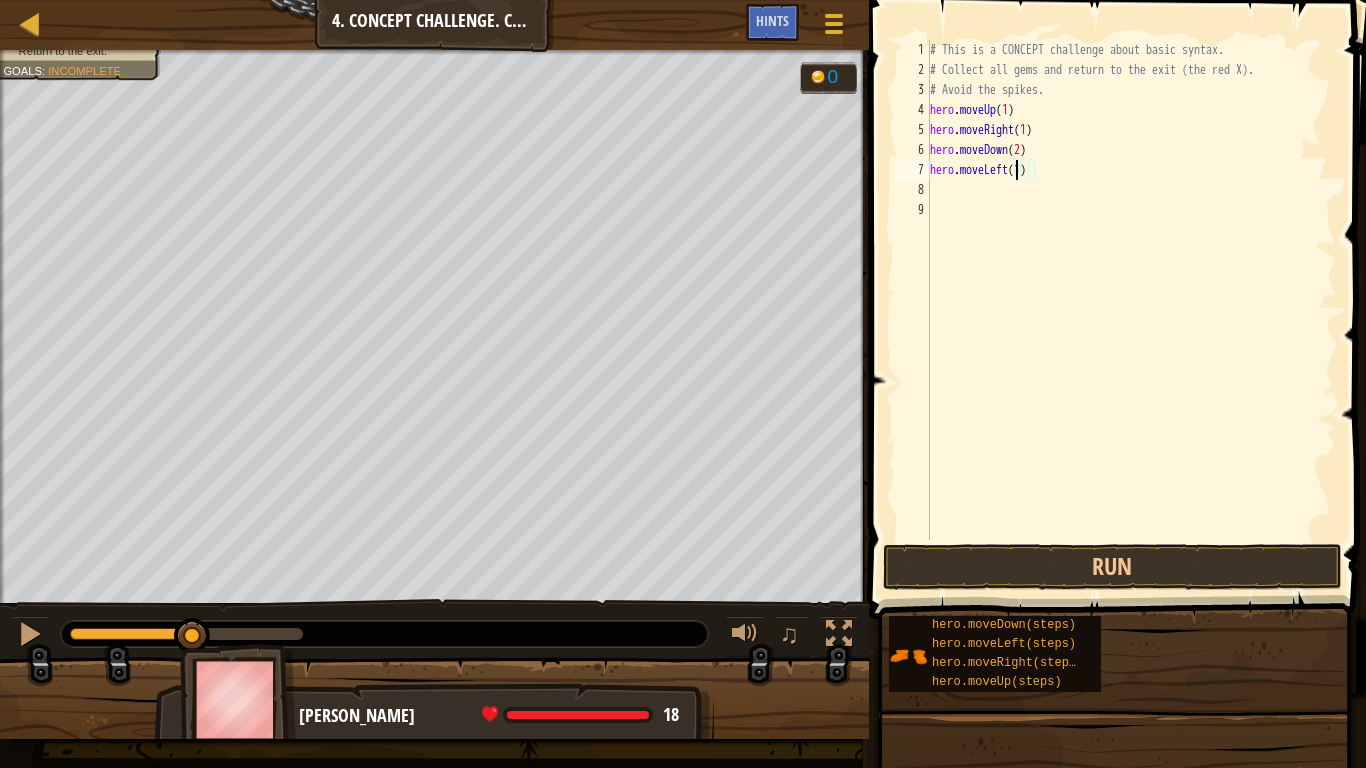 click on "# This is a CONCEPT challenge about basic syntax. # Collect all gems and return to the exit (the red X). # Avoid the spikes. hero . moveUp ( 1 ) hero . moveRight ( 1 ) hero . moveDown ( 2 ) hero . moveLeft ( 1 )" at bounding box center [1131, 310] 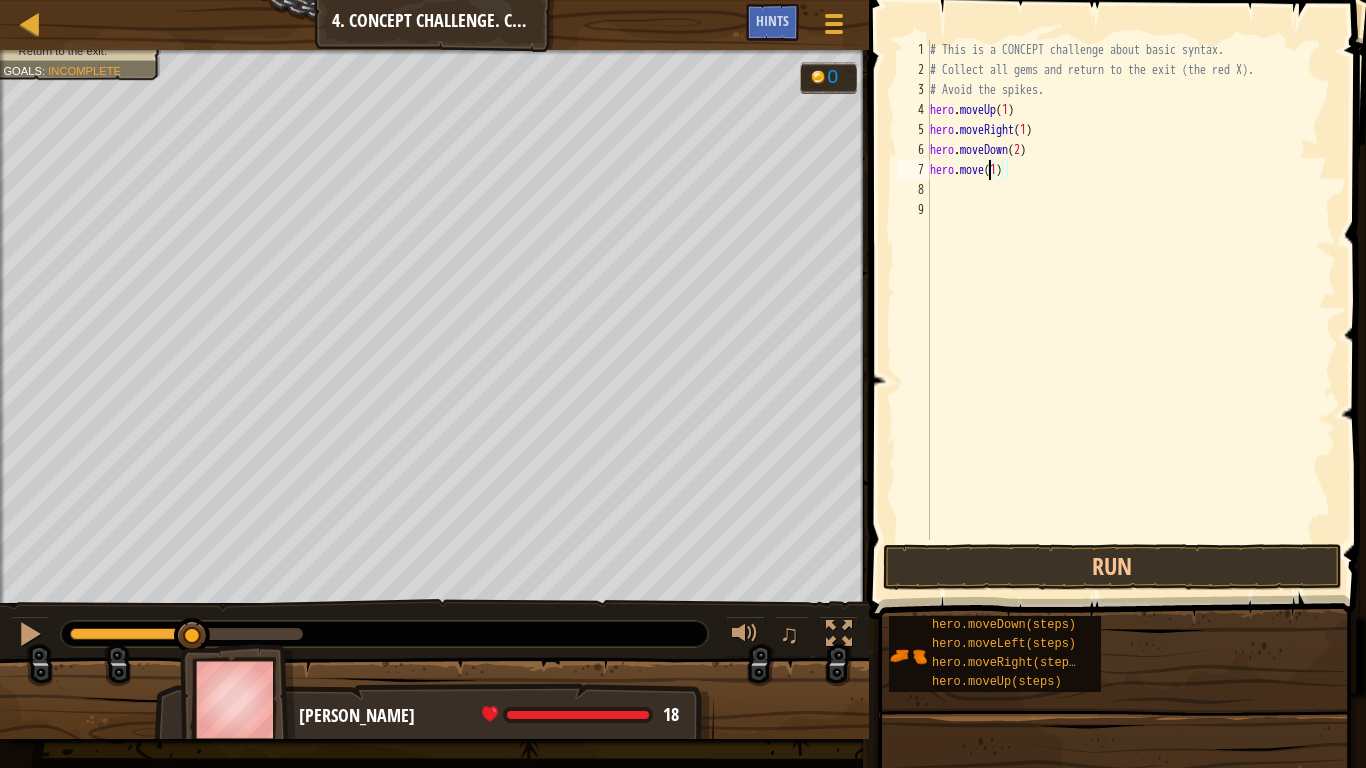 scroll, scrollTop: 9, scrollLeft: 5, axis: both 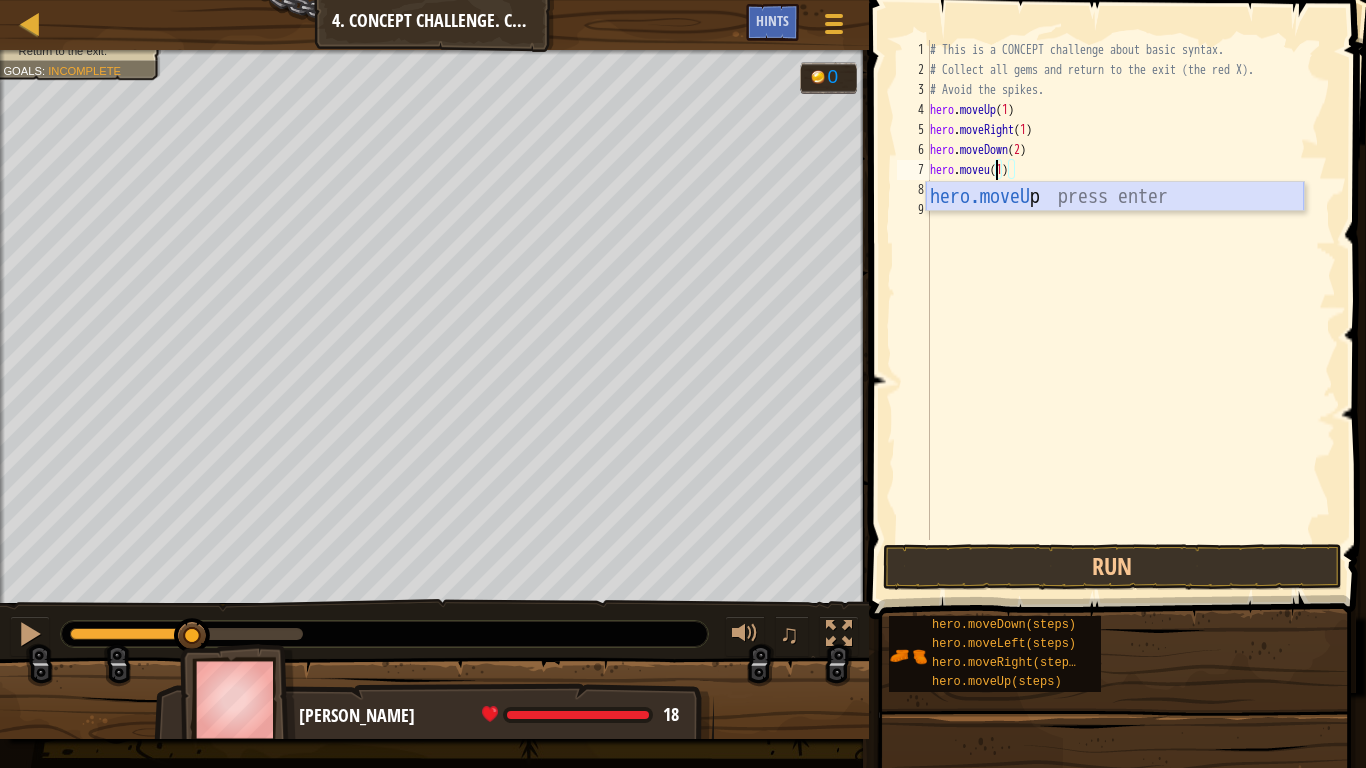 click on "hero.moveU p press enter" at bounding box center [1115, 227] 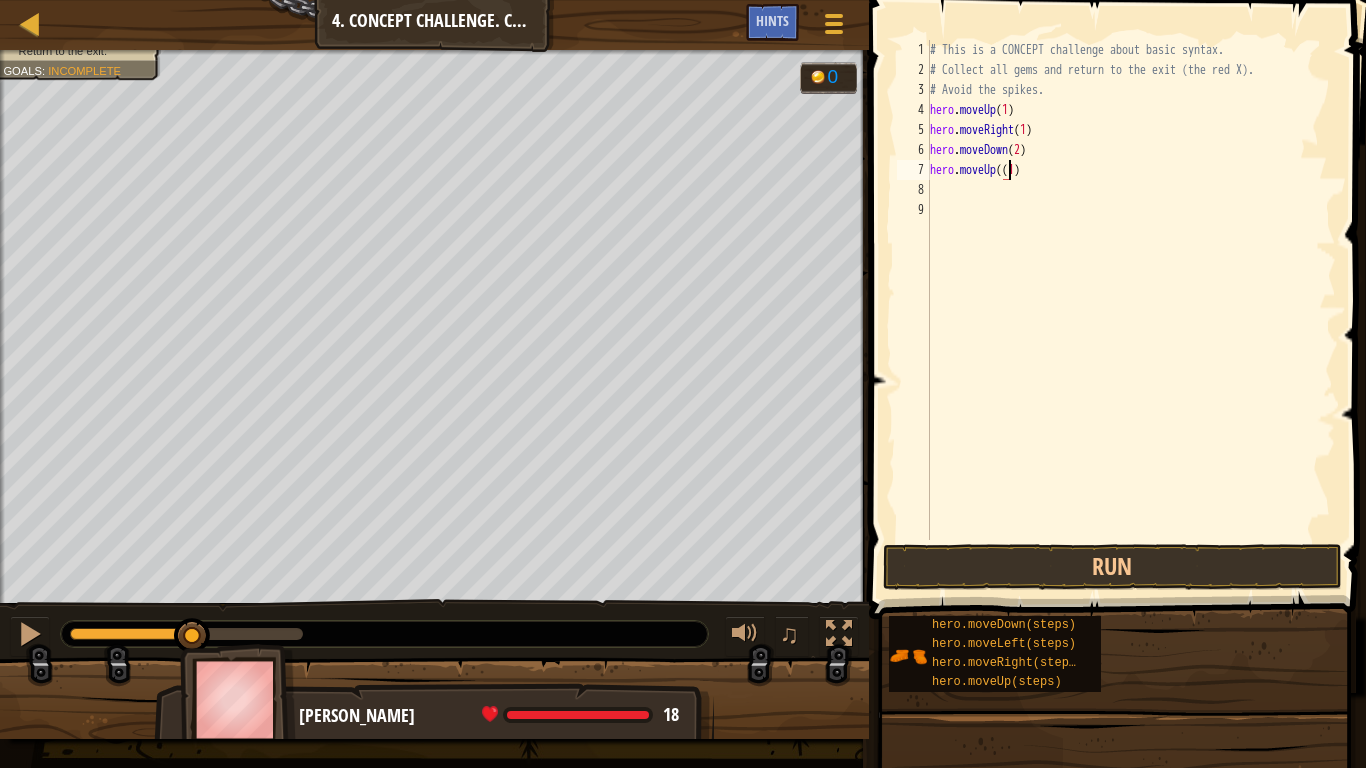 type on "hero.moveUp(1)" 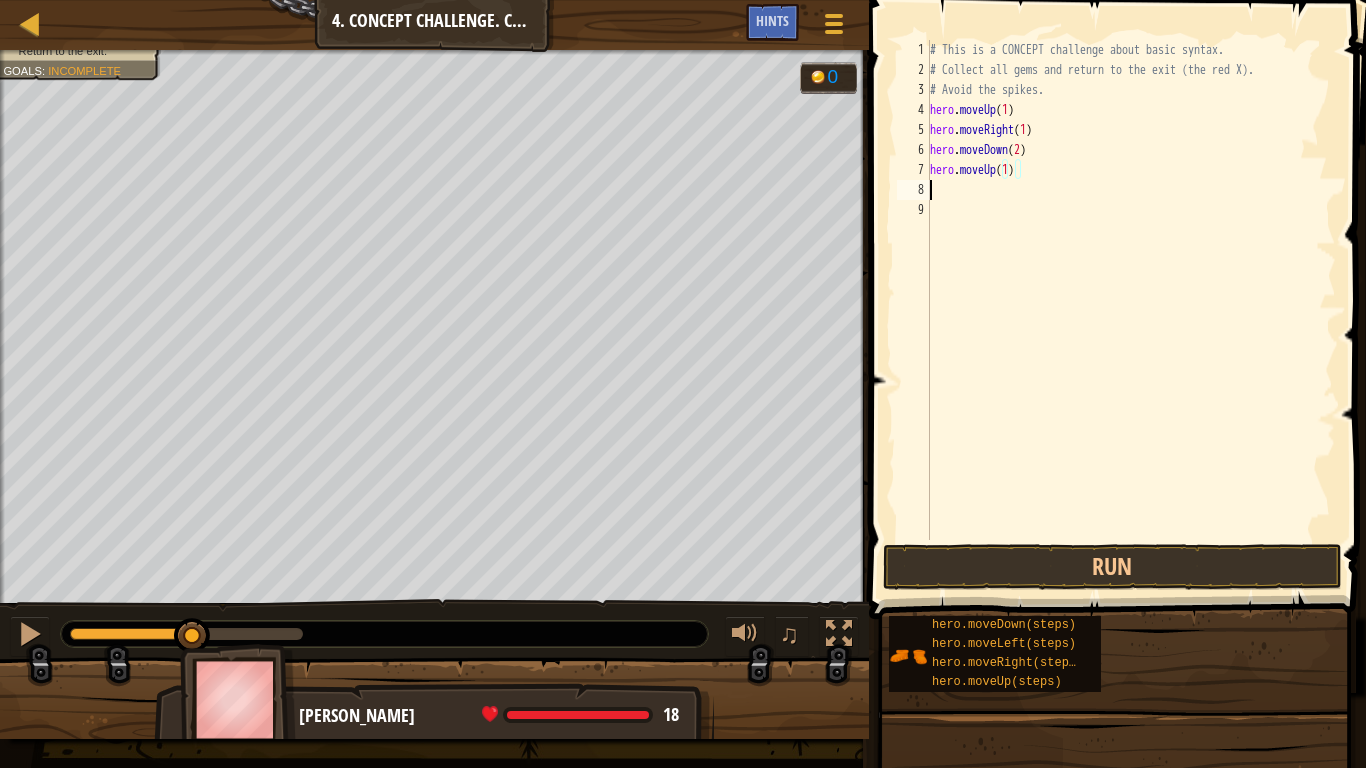 click on "# This is a CONCEPT challenge about basic syntax. # Collect all gems and return to the exit (the red X). # Avoid the spikes. hero . moveUp ( 1 ) hero . moveRight ( 1 ) hero . moveDown ( 2 ) hero . moveUp ( 1 )" at bounding box center [1131, 310] 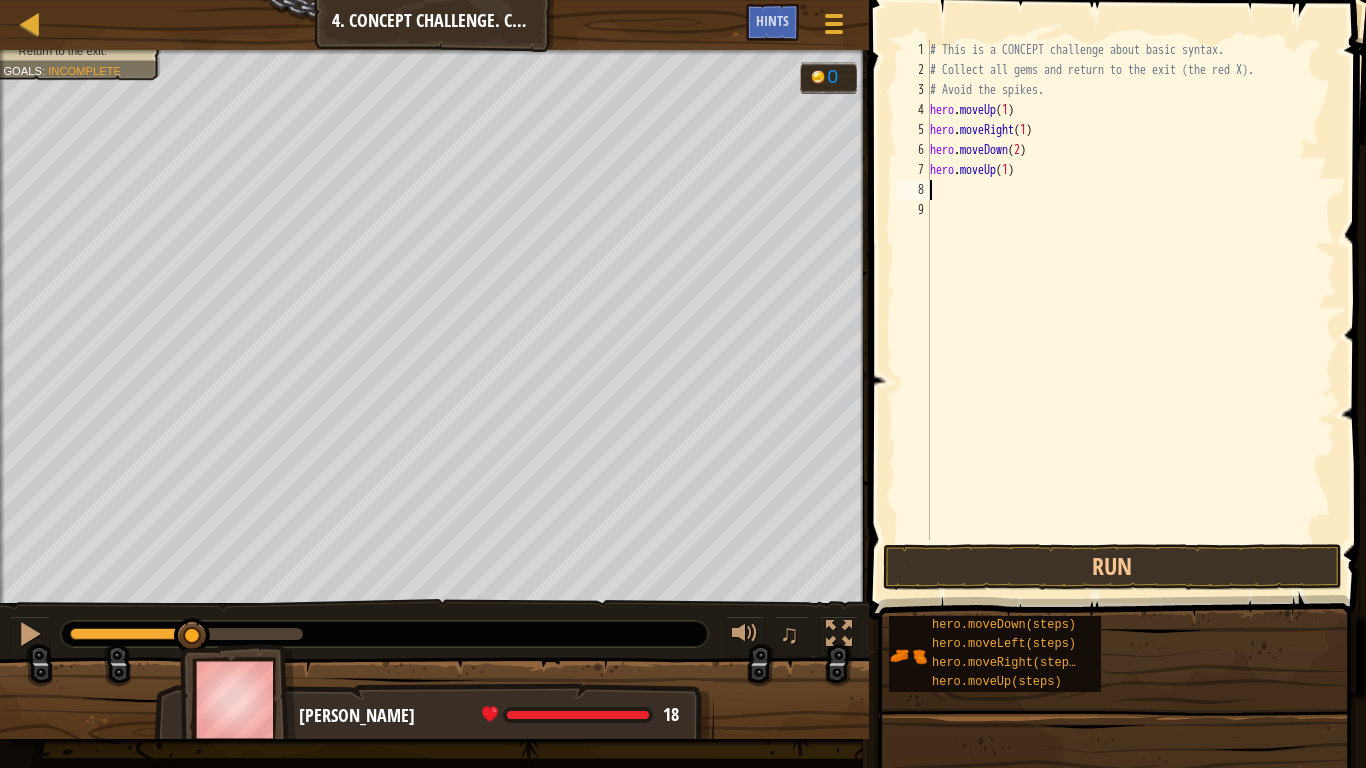 scroll, scrollTop: 9, scrollLeft: 0, axis: vertical 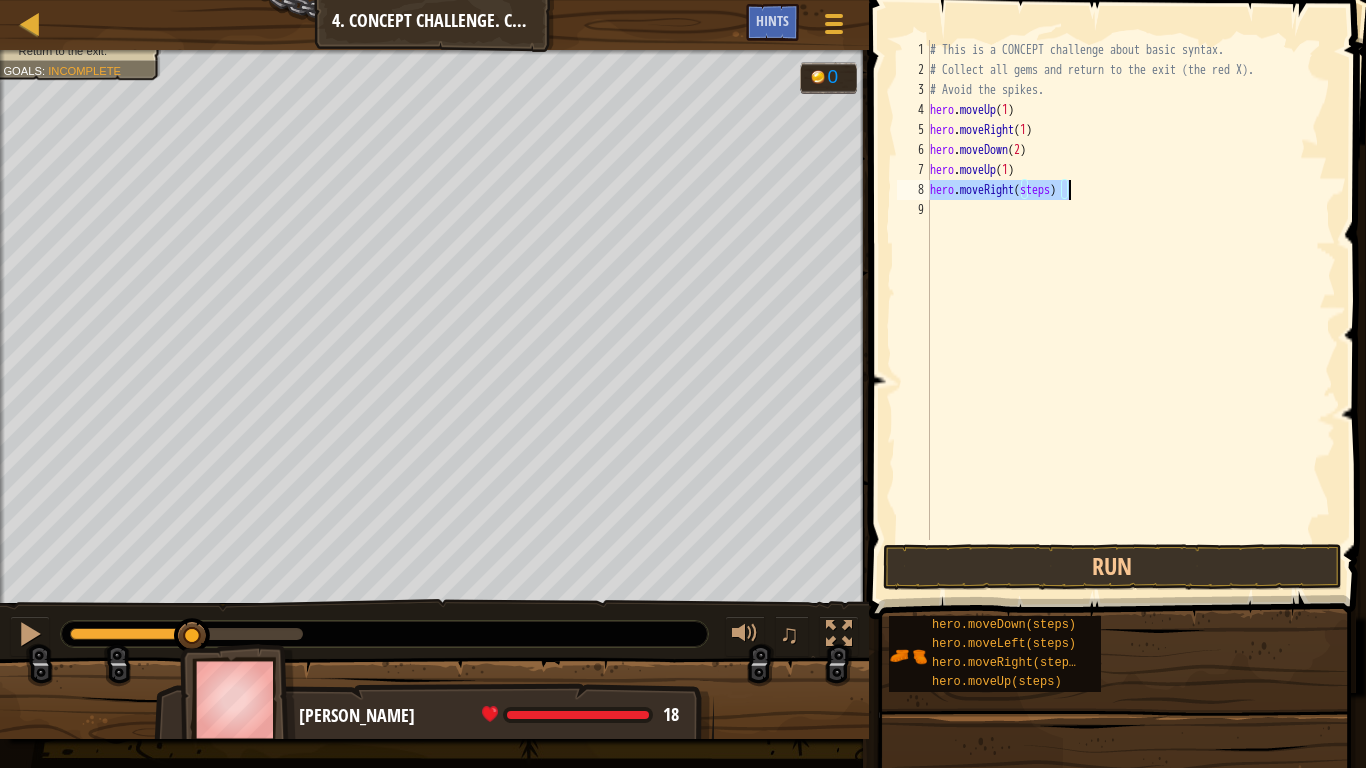 click on "# This is a CONCEPT challenge about basic syntax. # Collect all gems and return to the exit (the red X). # Avoid the spikes. hero . moveUp ( 1 ) hero . moveRight ( 1 ) hero . moveDown ( 2 ) hero . moveUp ( 1 ) hero . moveRight ( steps )" at bounding box center [1131, 290] 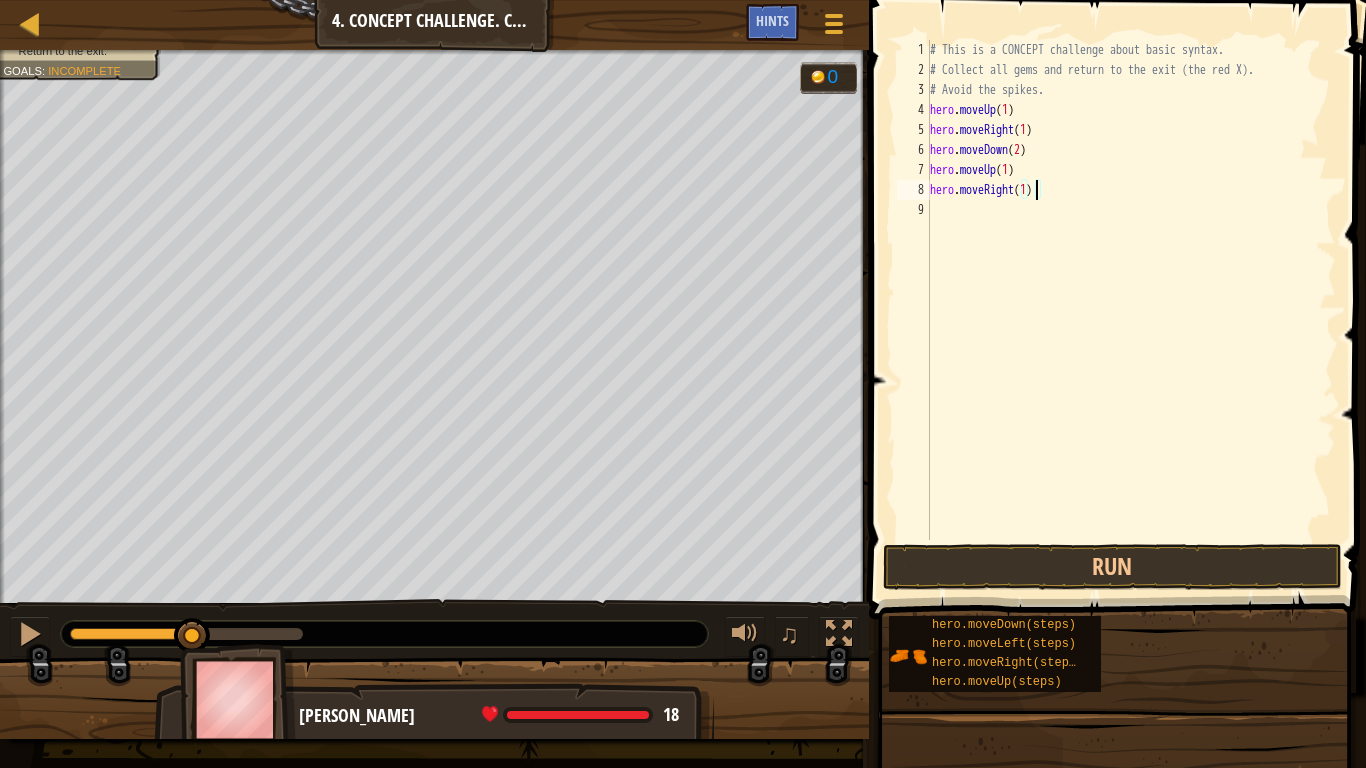 scroll, scrollTop: 9, scrollLeft: 8, axis: both 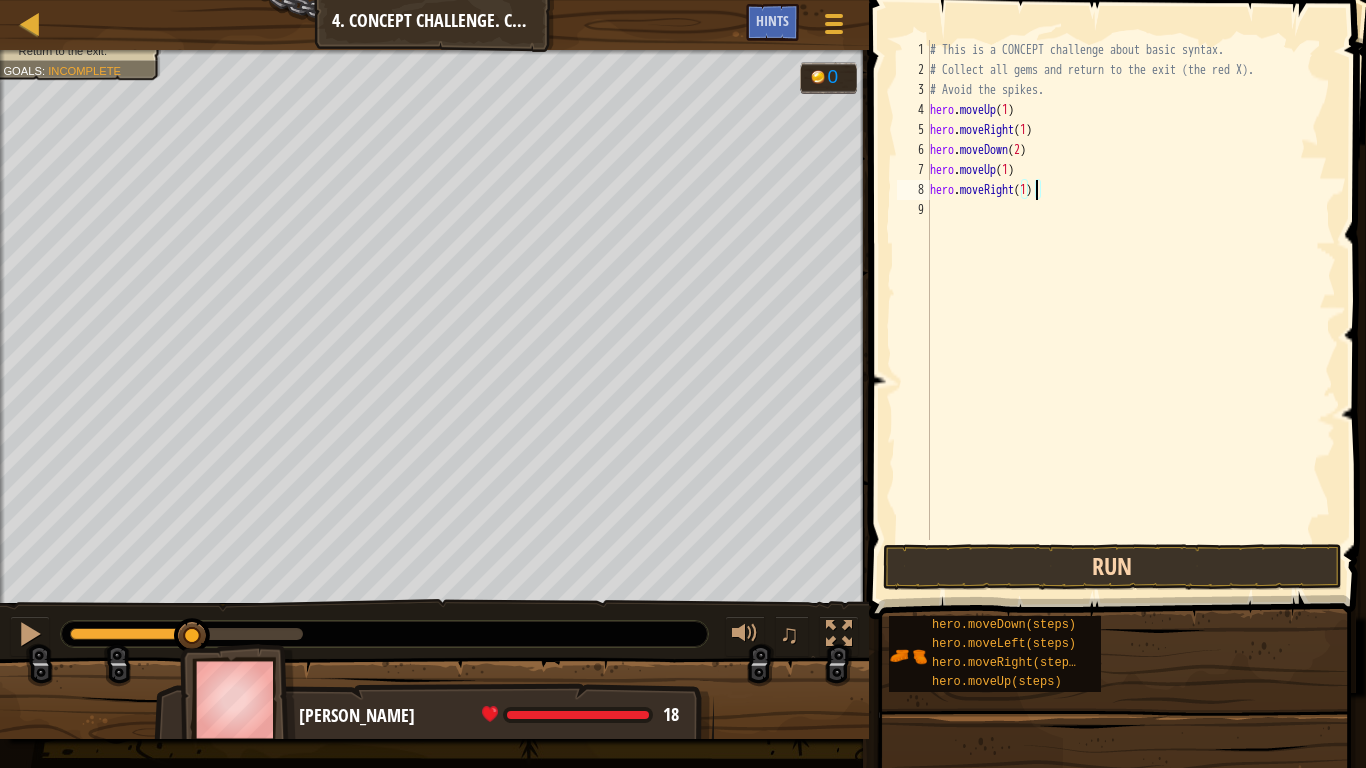type on "hero.moveRight(1)" 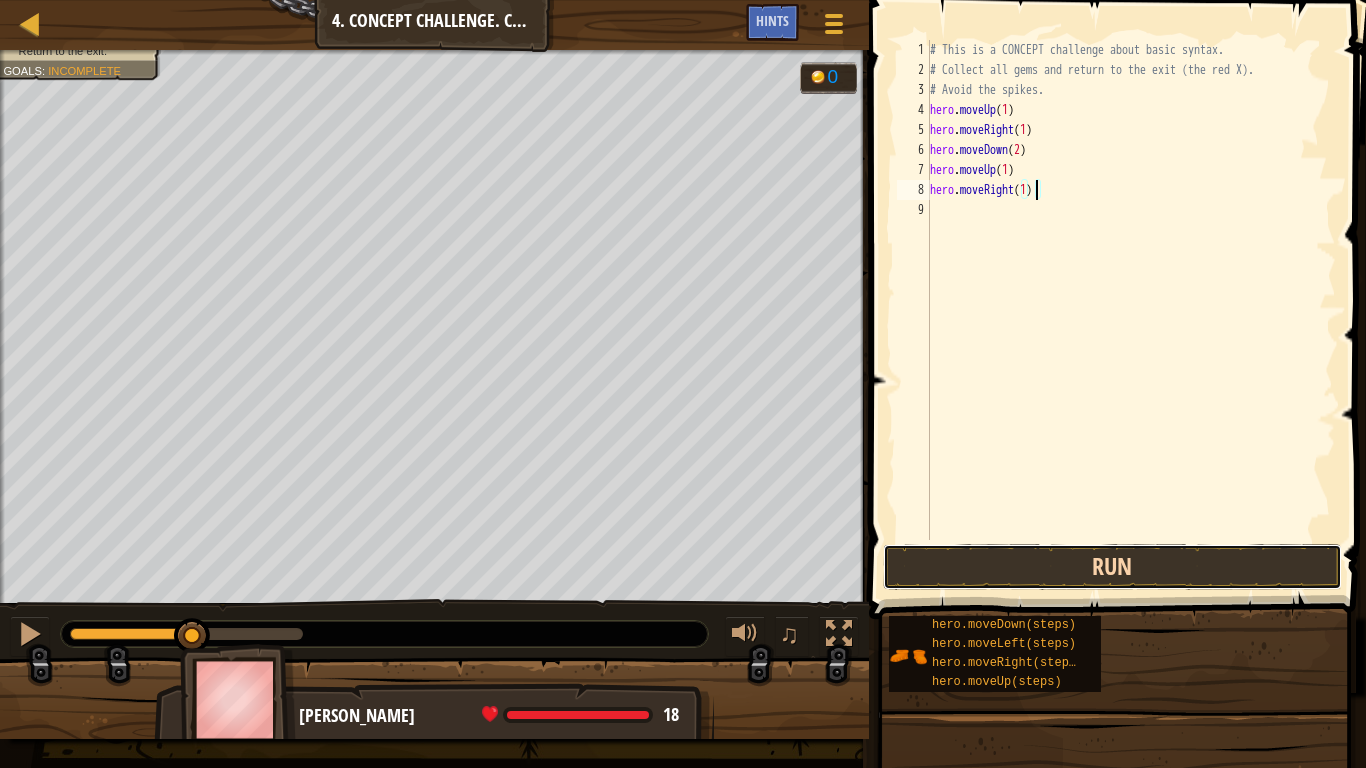 click on "Run" at bounding box center [1112, 567] 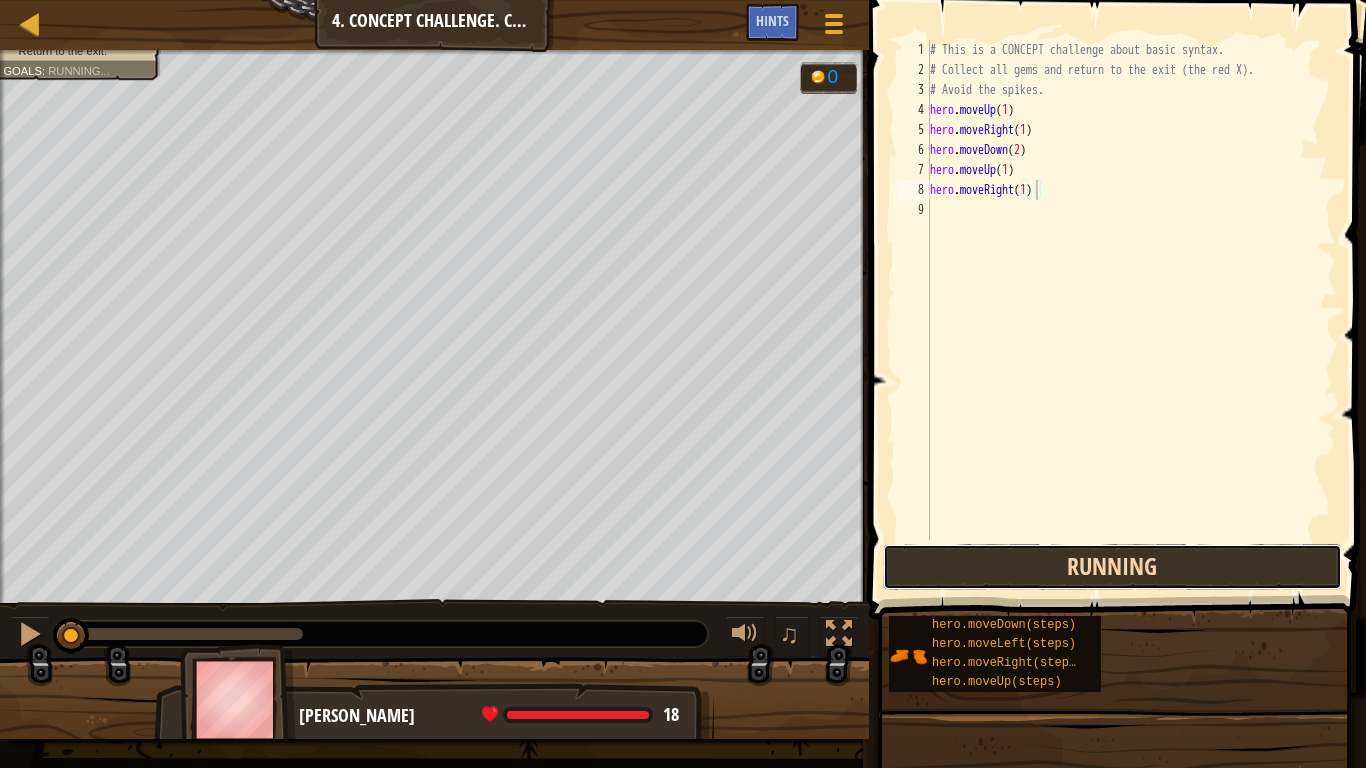 click on "Running" at bounding box center [1112, 567] 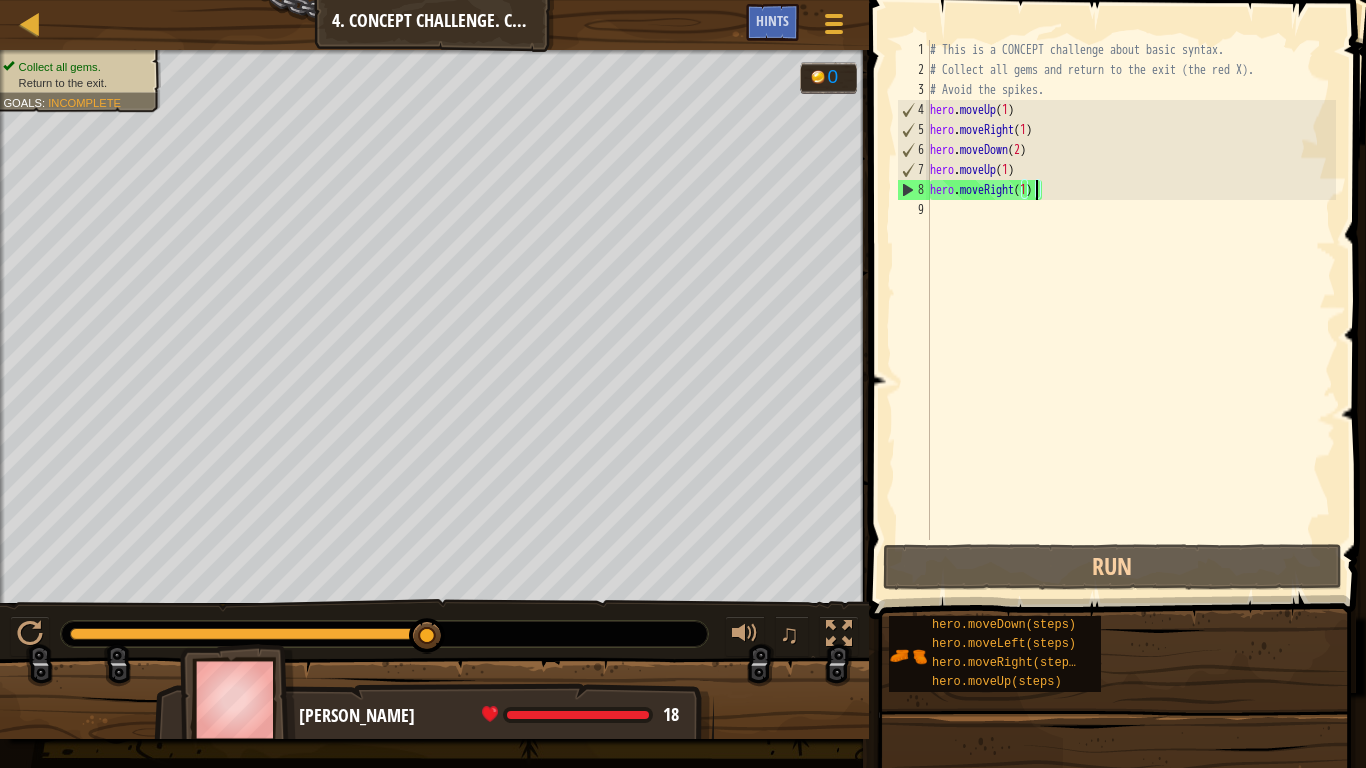 click on "# This is a CONCEPT challenge about basic syntax. # Collect all gems and return to the exit (the red X). # Avoid the spikes. hero . moveUp ( 1 ) hero . moveRight ( 1 ) hero . moveDown ( 2 ) hero . moveUp ( 1 ) hero . moveRight ( 1 )" at bounding box center (1131, 310) 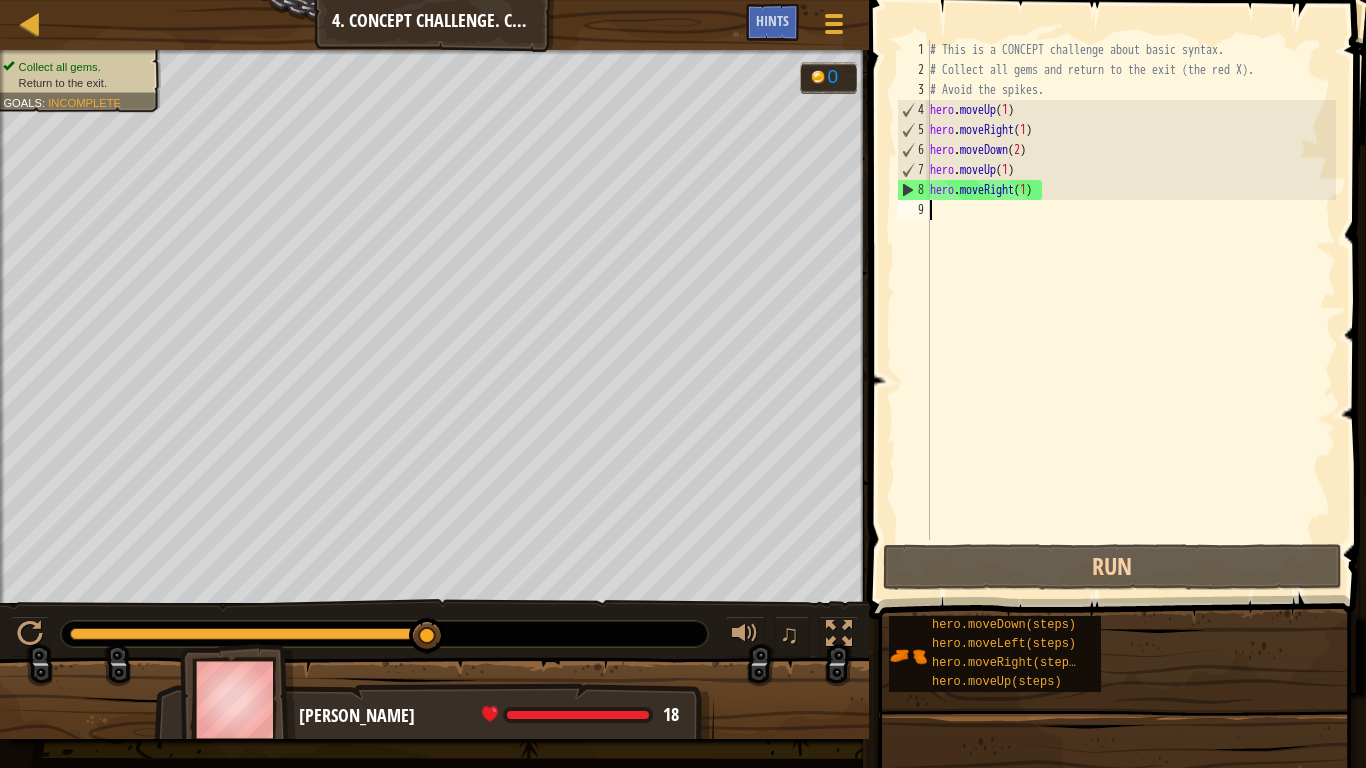 click on "# This is a CONCEPT challenge about basic syntax. # Collect all gems and return to the exit (the red X). # Avoid the spikes. hero . moveUp ( 1 ) hero . moveRight ( 1 ) hero . moveDown ( 2 ) hero . moveUp ( 1 ) hero . moveRight ( 1 )" at bounding box center (1131, 310) 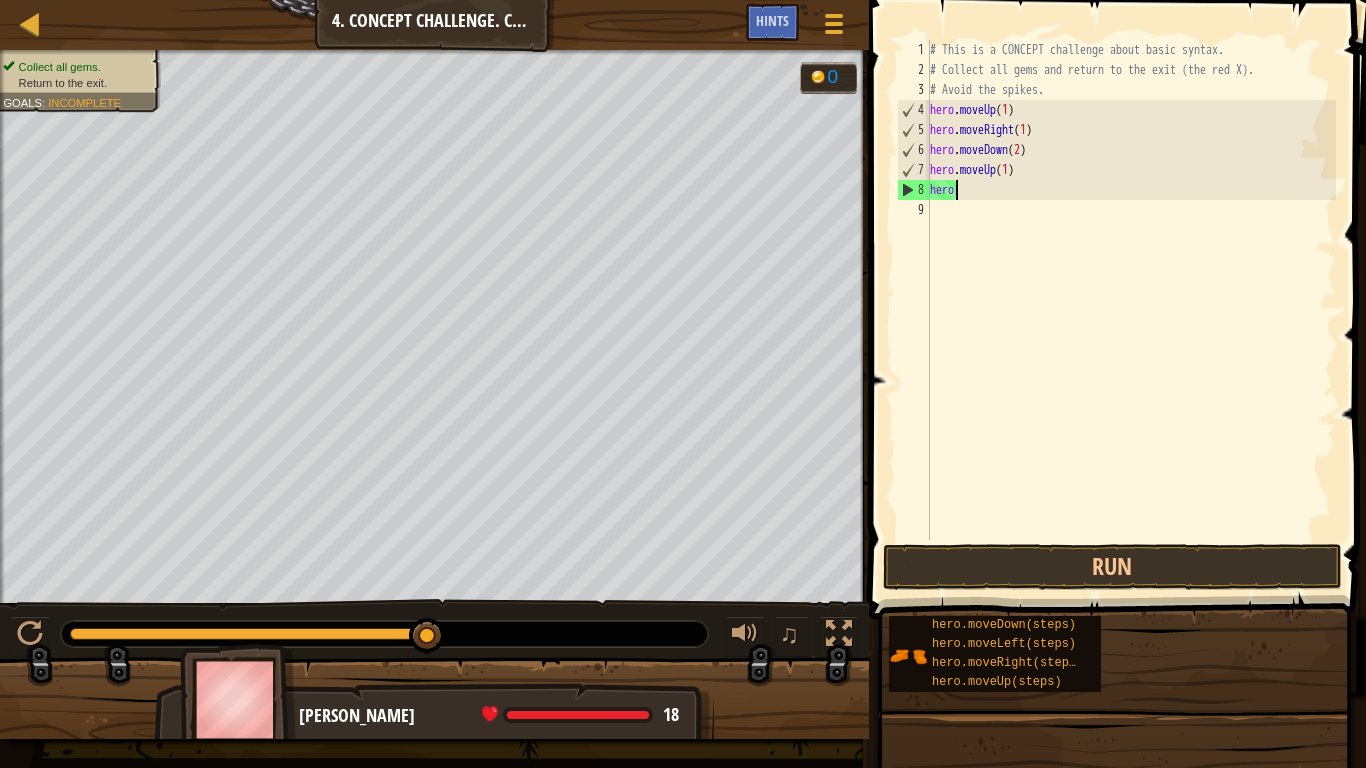 type on "h" 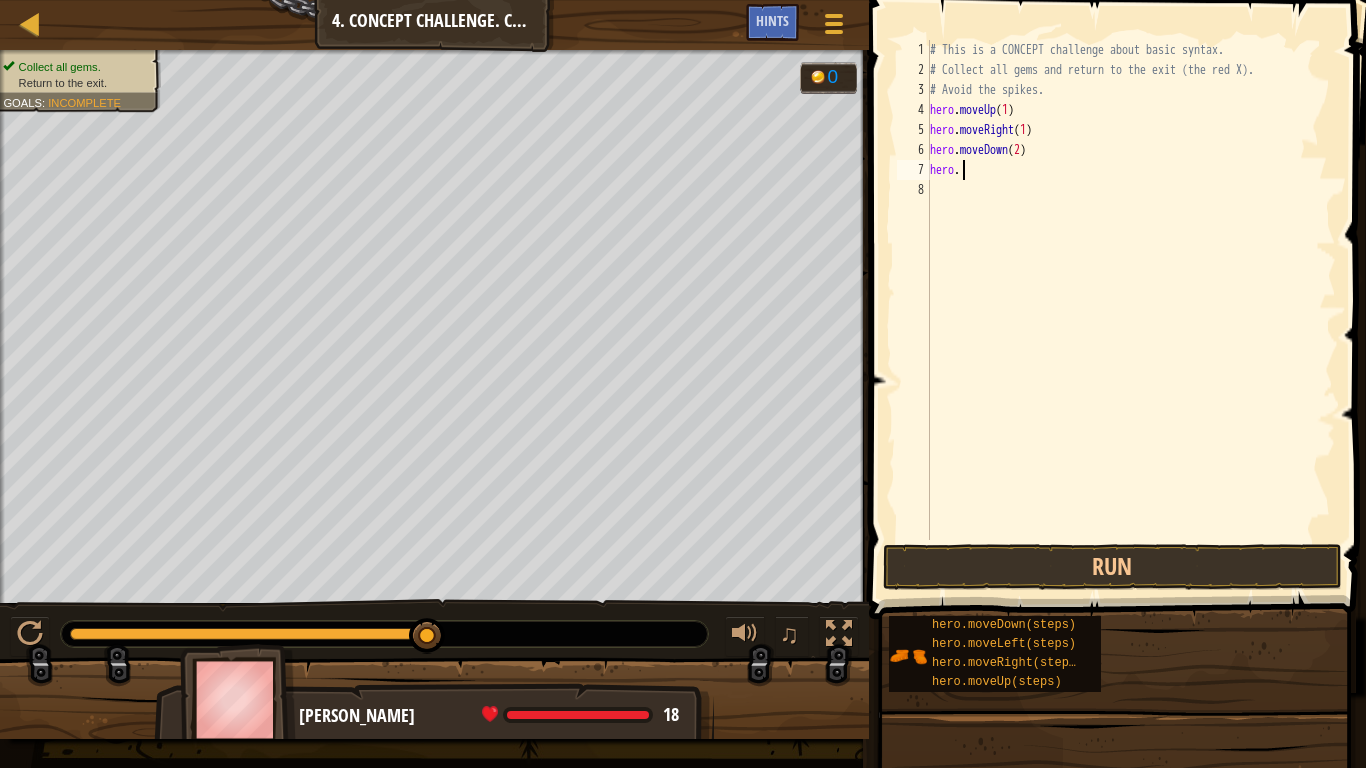 type on "h" 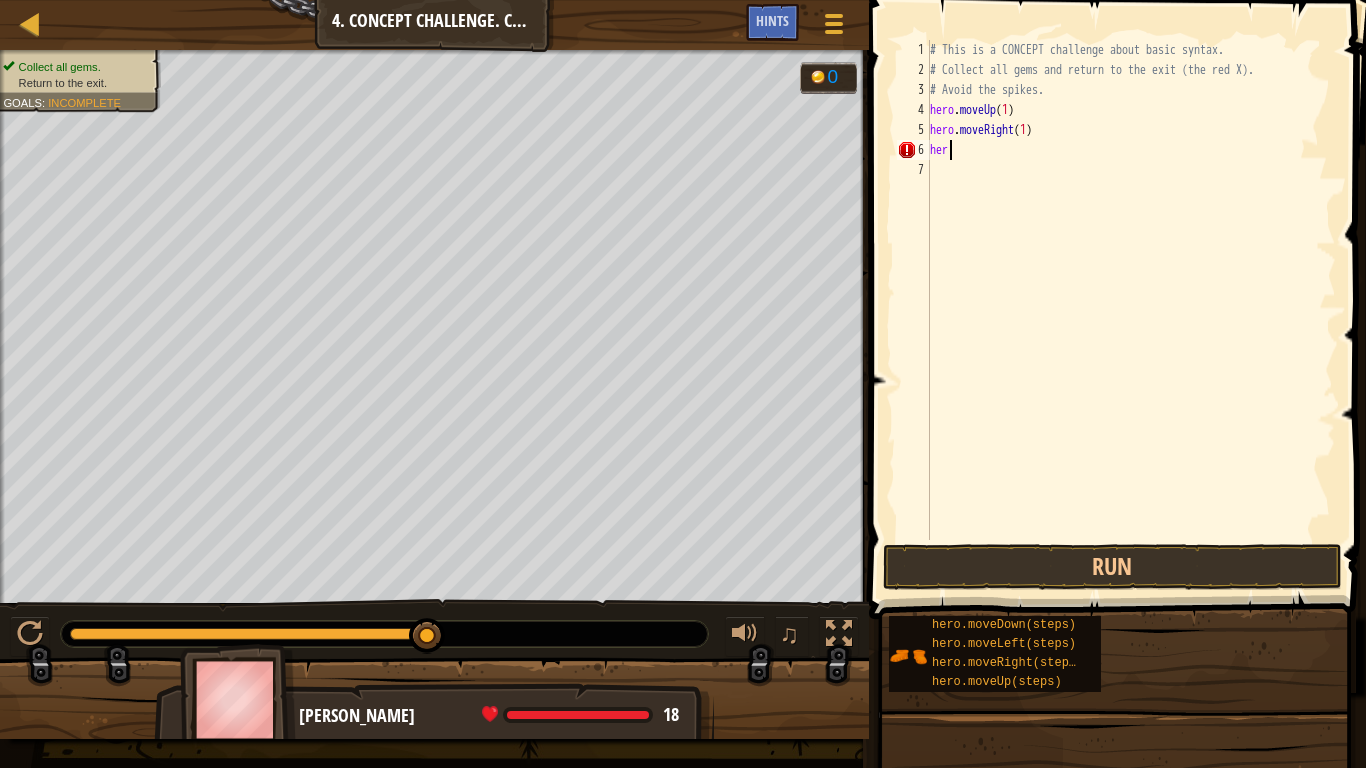 scroll, scrollTop: 9, scrollLeft: 0, axis: vertical 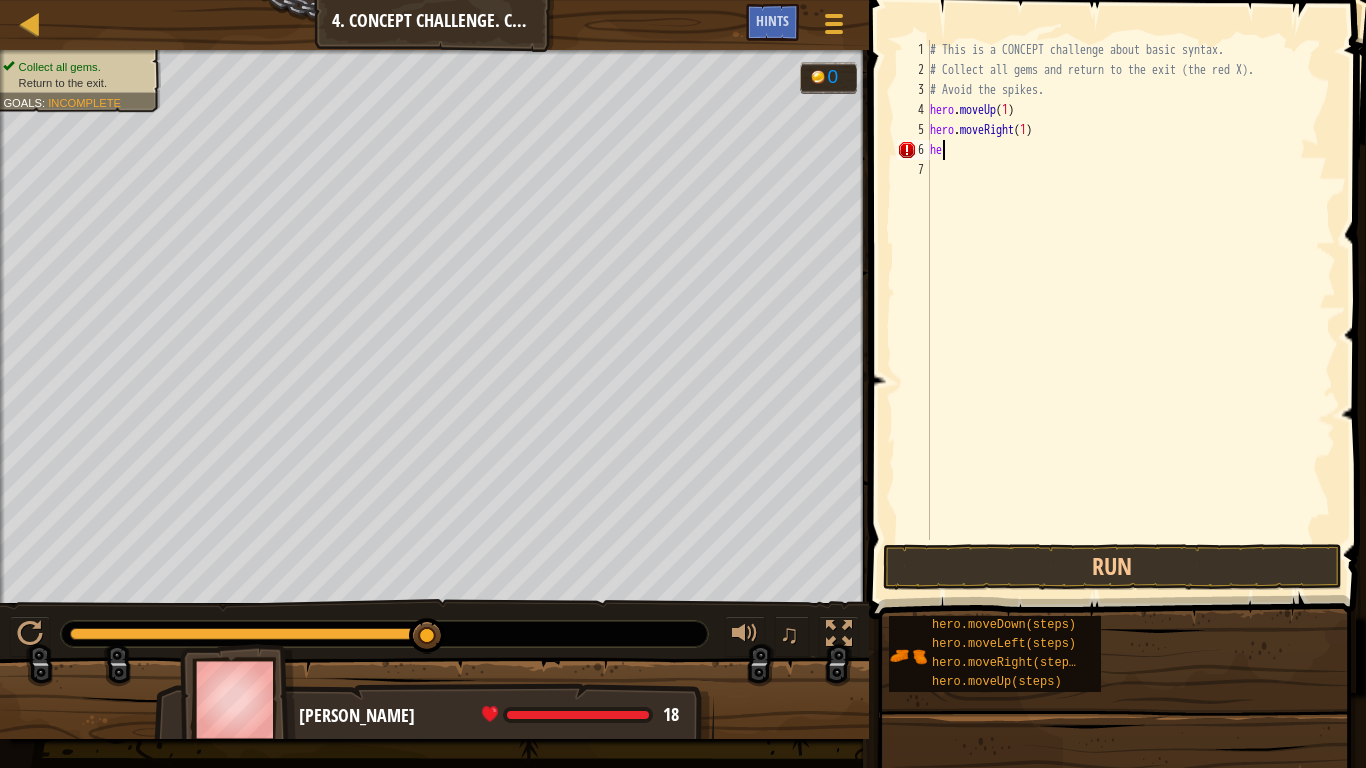 type on "h" 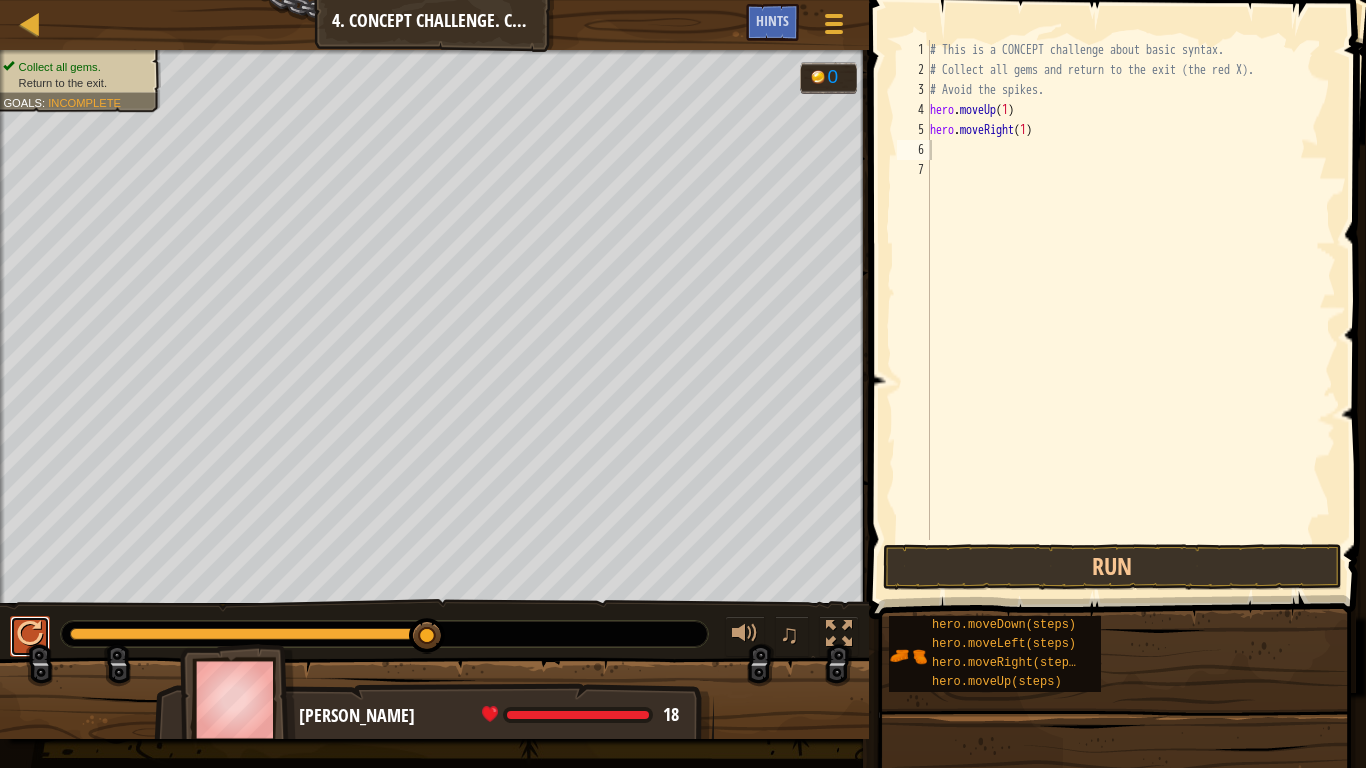 click at bounding box center (30, 634) 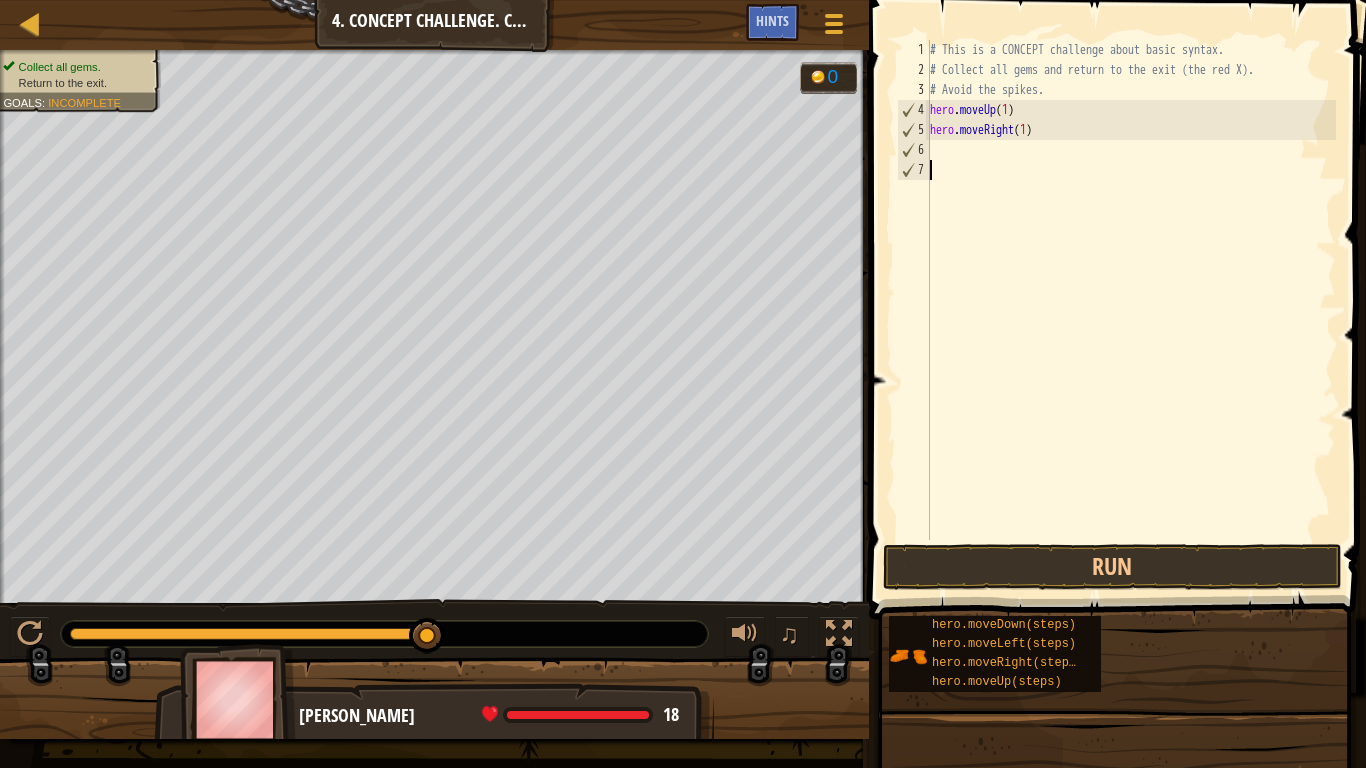 drag, startPoint x: 986, startPoint y: 377, endPoint x: 989, endPoint y: 358, distance: 19.235384 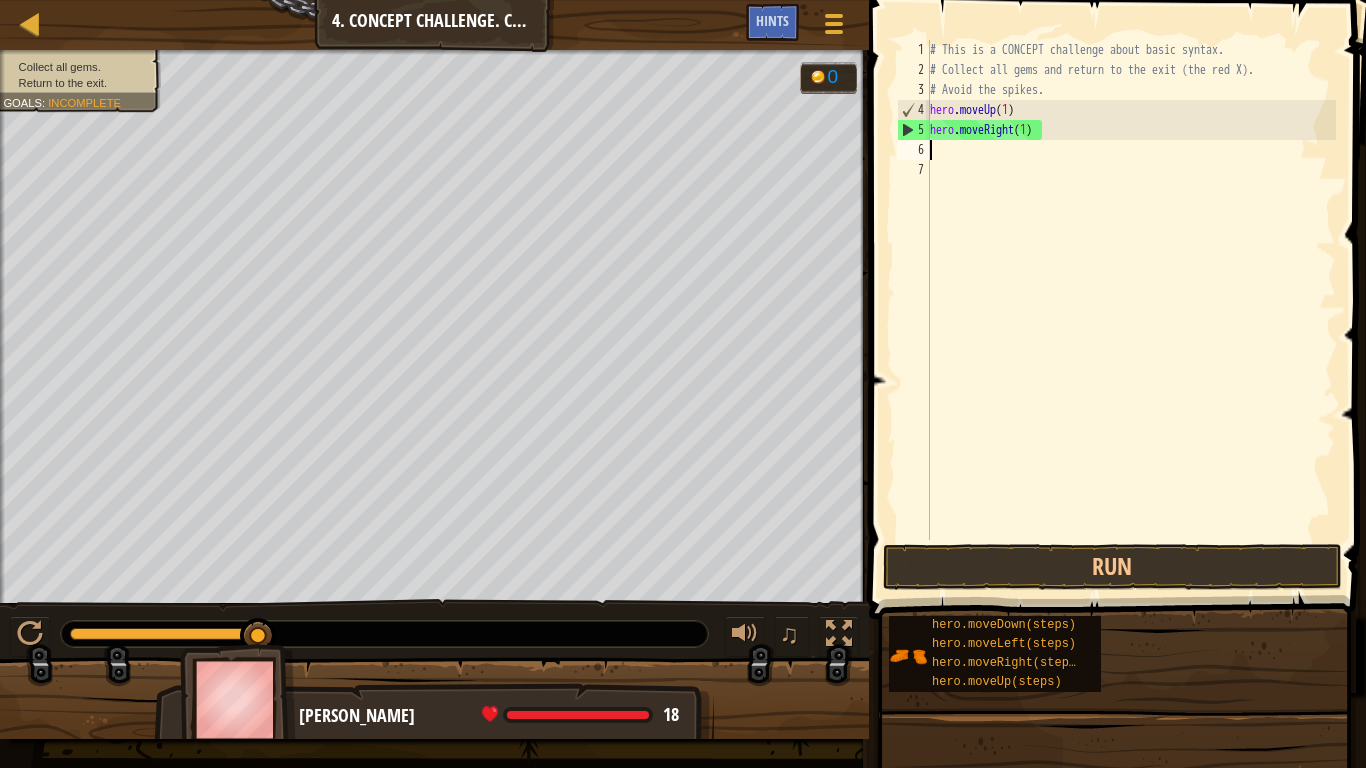 click on "# This is a CONCEPT challenge about basic syntax. # Collect all gems and return to the exit (the red X). # Avoid the spikes. hero . moveUp ( 1 ) hero . moveRight ( 1 )" at bounding box center (1131, 310) 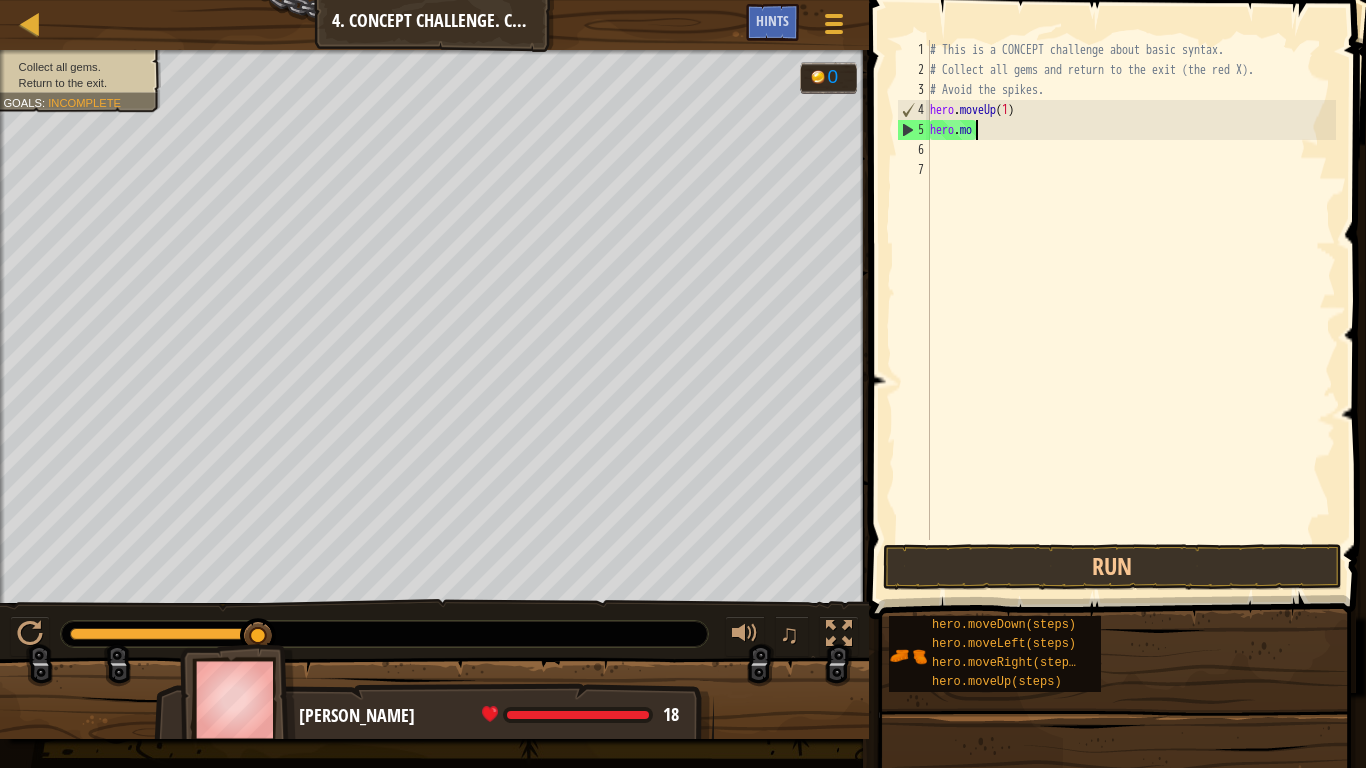 type on "h" 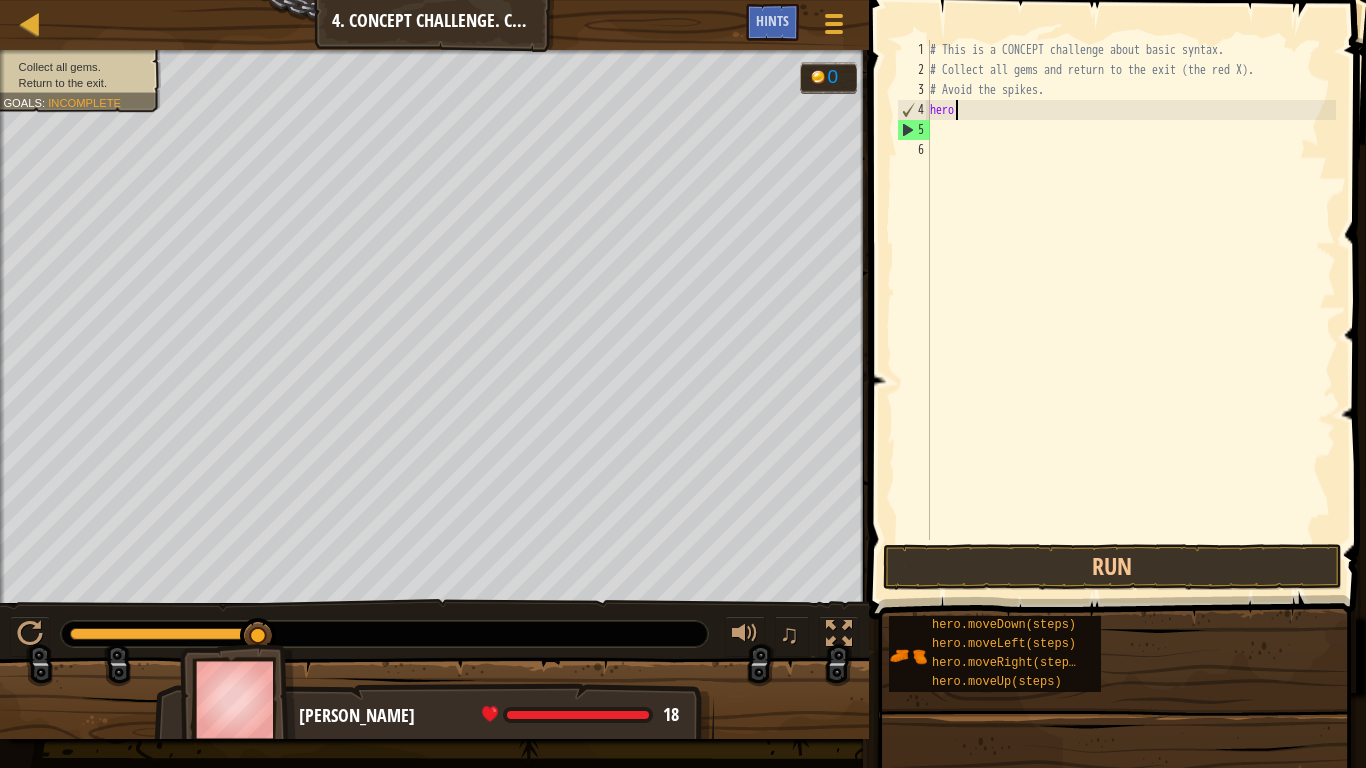 type on "h" 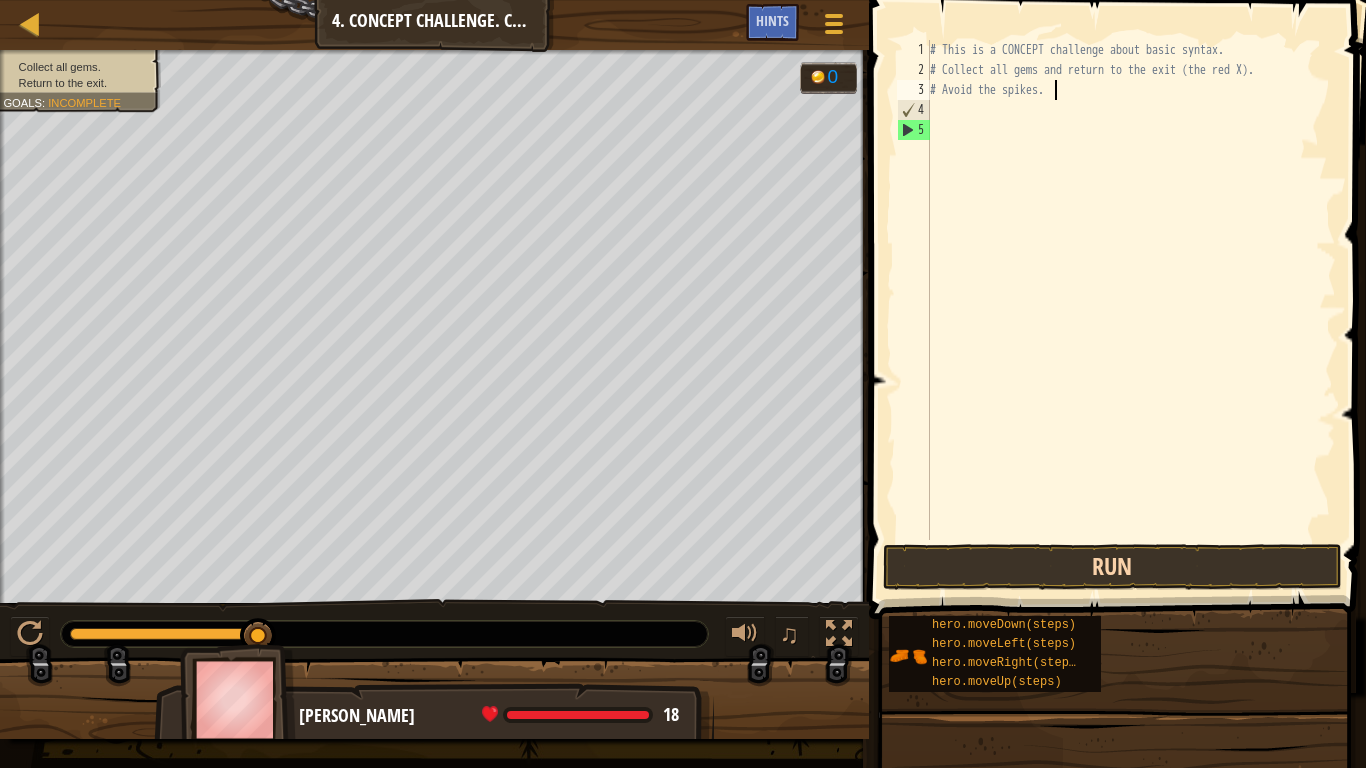 type on "# Avoid the spikes" 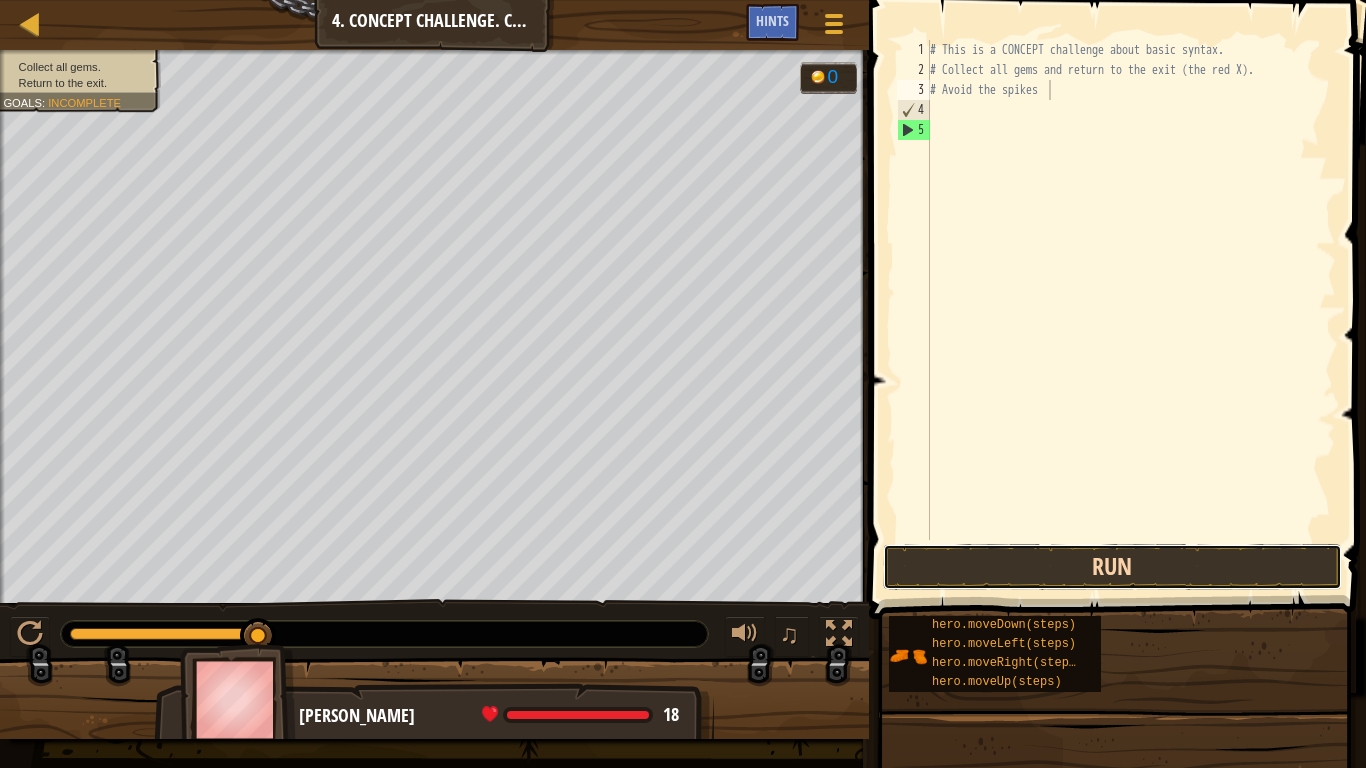 click on "Run" at bounding box center (1112, 567) 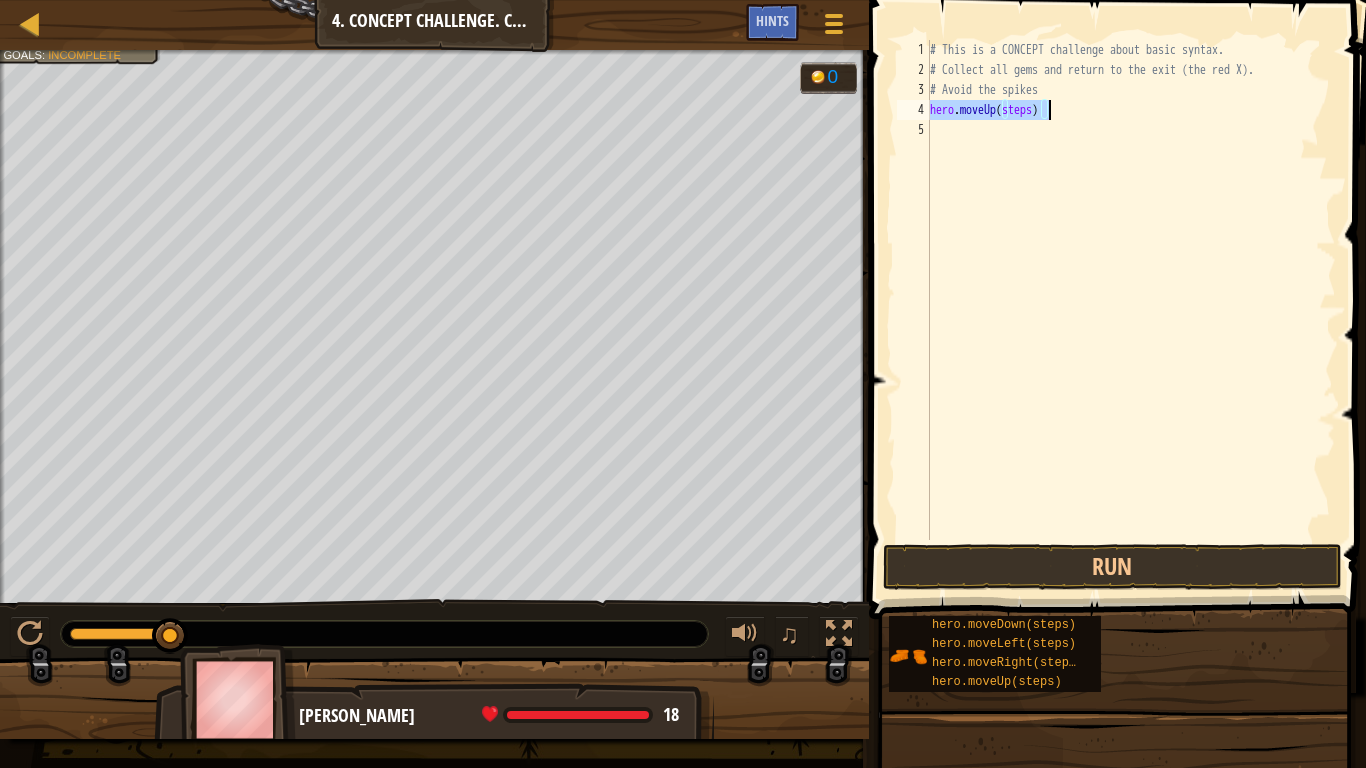 click on "# This is a CONCEPT challenge about basic syntax. # Collect all gems and return to the exit (the red X). # Avoid the spikes hero . moveUp ( steps )" at bounding box center (1131, 290) 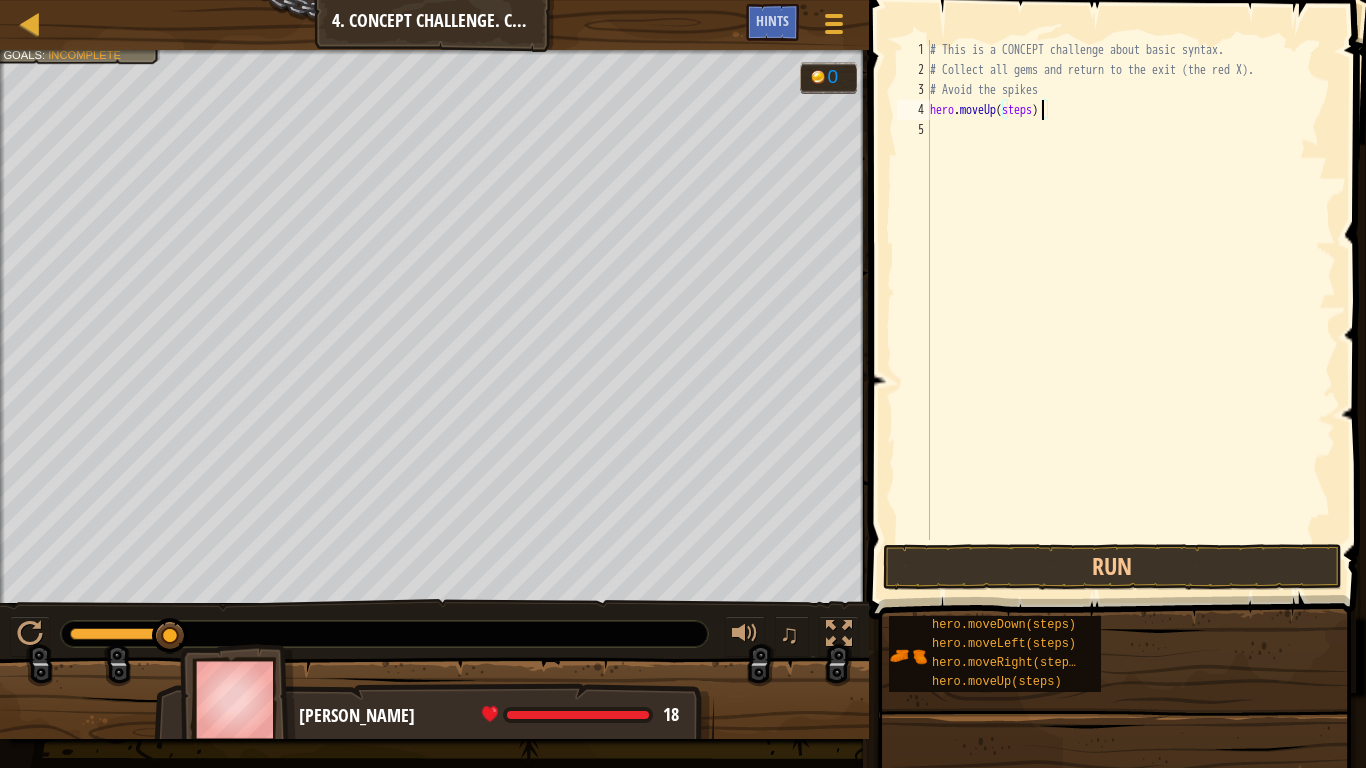 click on "# This is a CONCEPT challenge about basic syntax. # Collect all gems and return to the exit (the red X). # Avoid the spikes hero . moveUp ( steps )" at bounding box center [1131, 310] 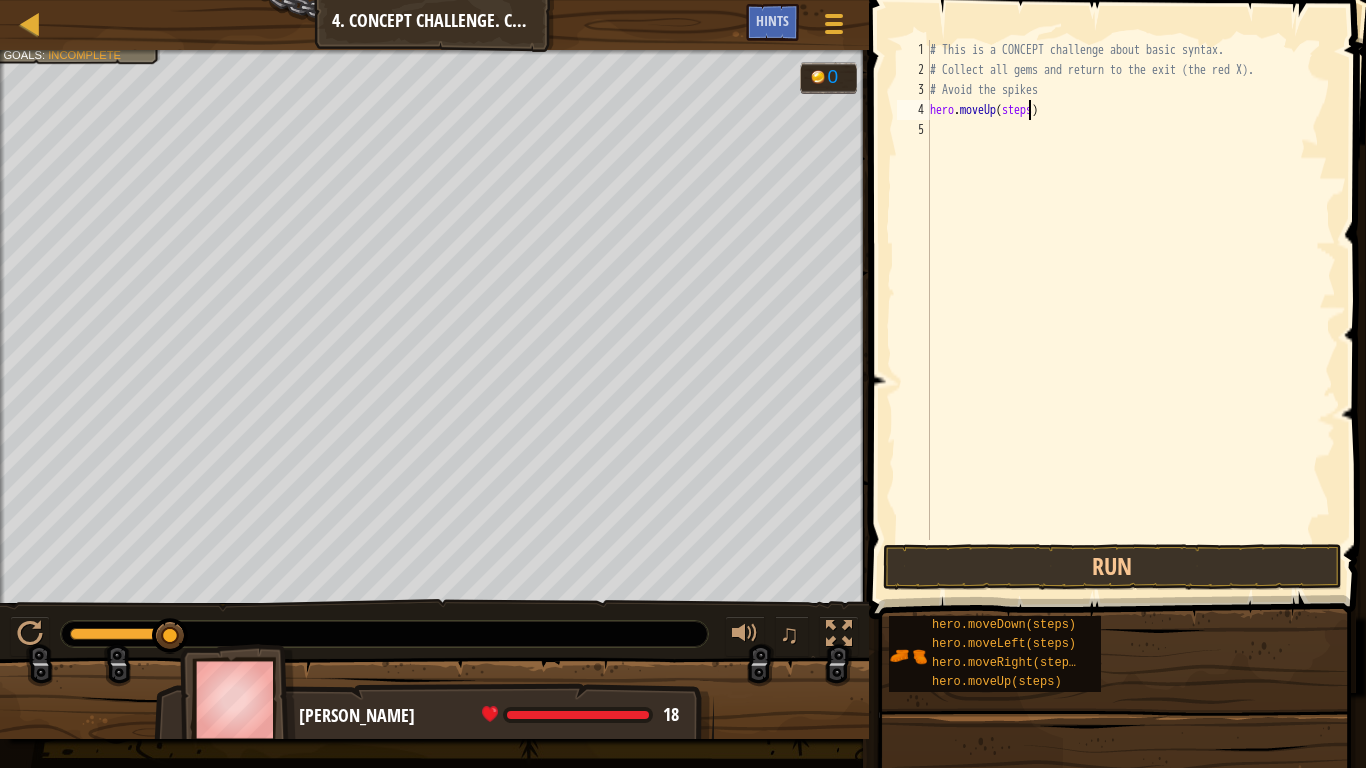 click on "# This is a CONCEPT challenge about basic syntax. # Collect all gems and return to the exit (the red X). # Avoid the spikes hero . moveUp ( steps )" at bounding box center (1131, 310) 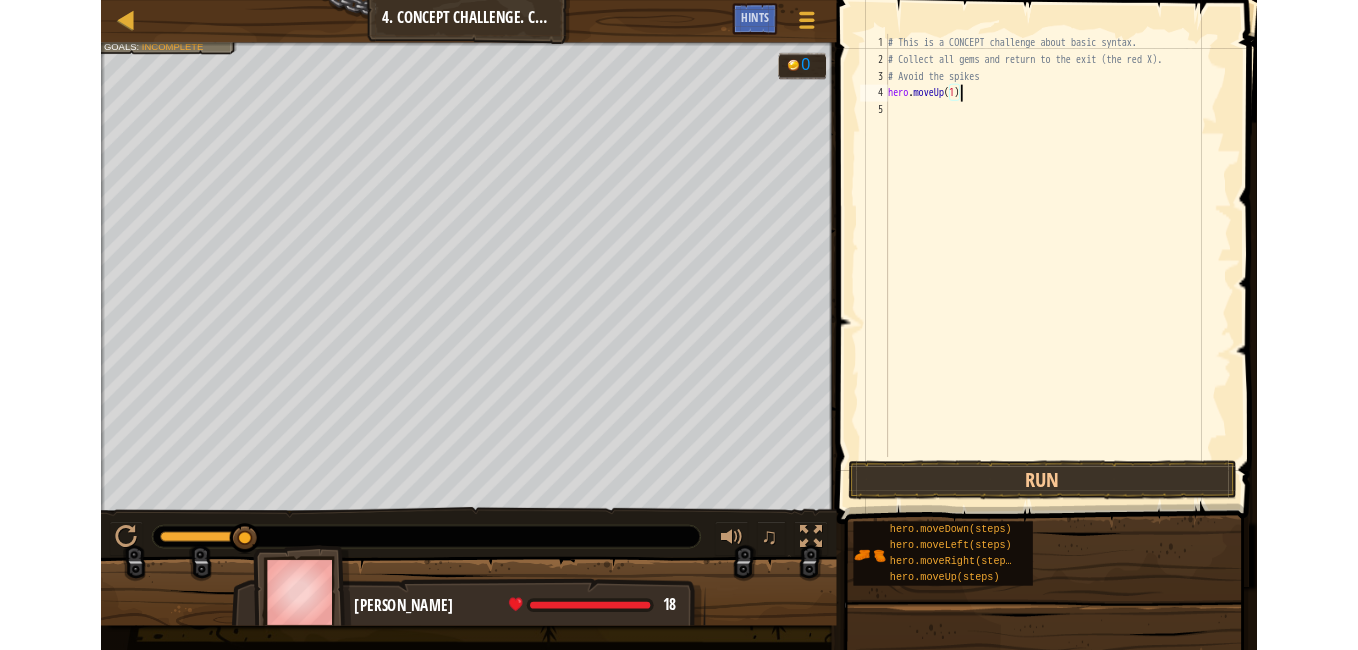 scroll, scrollTop: 9, scrollLeft: 6, axis: both 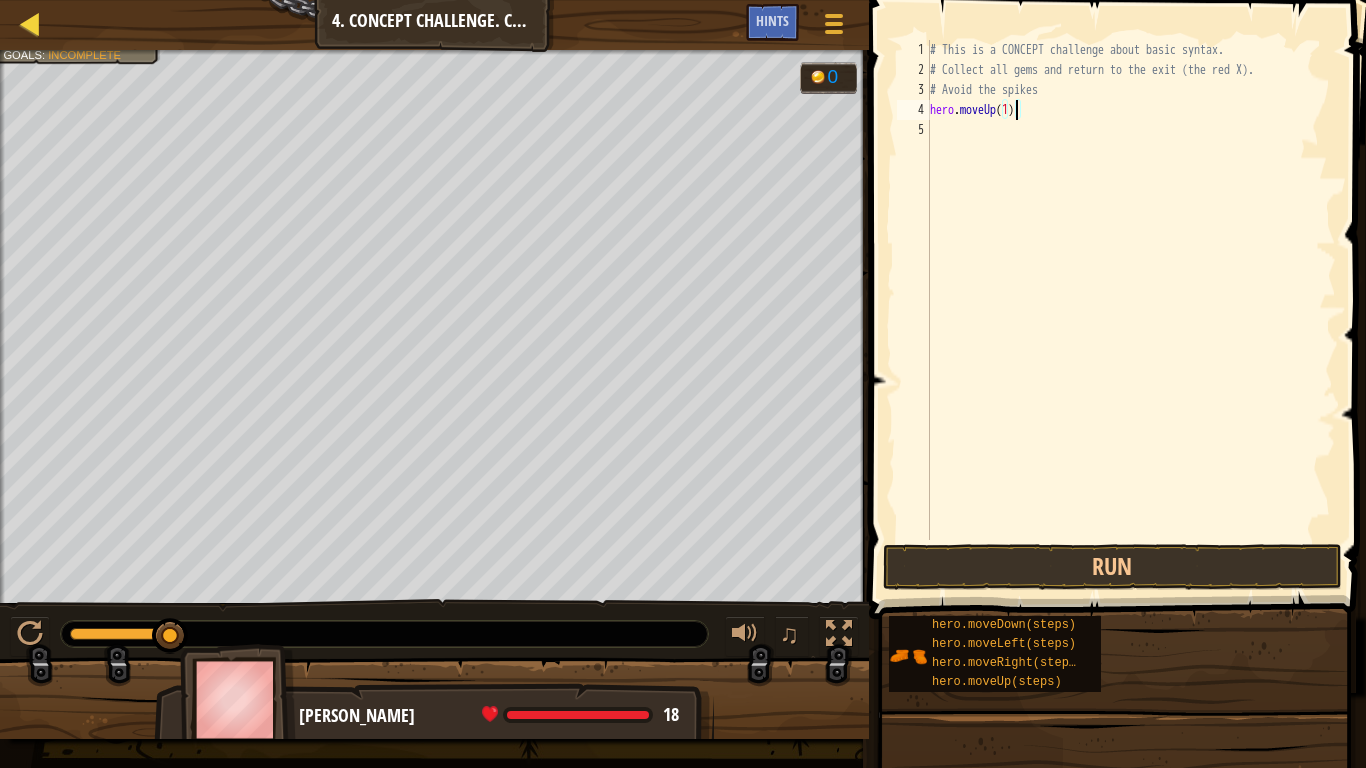 type on "hero.moveUp(1)" 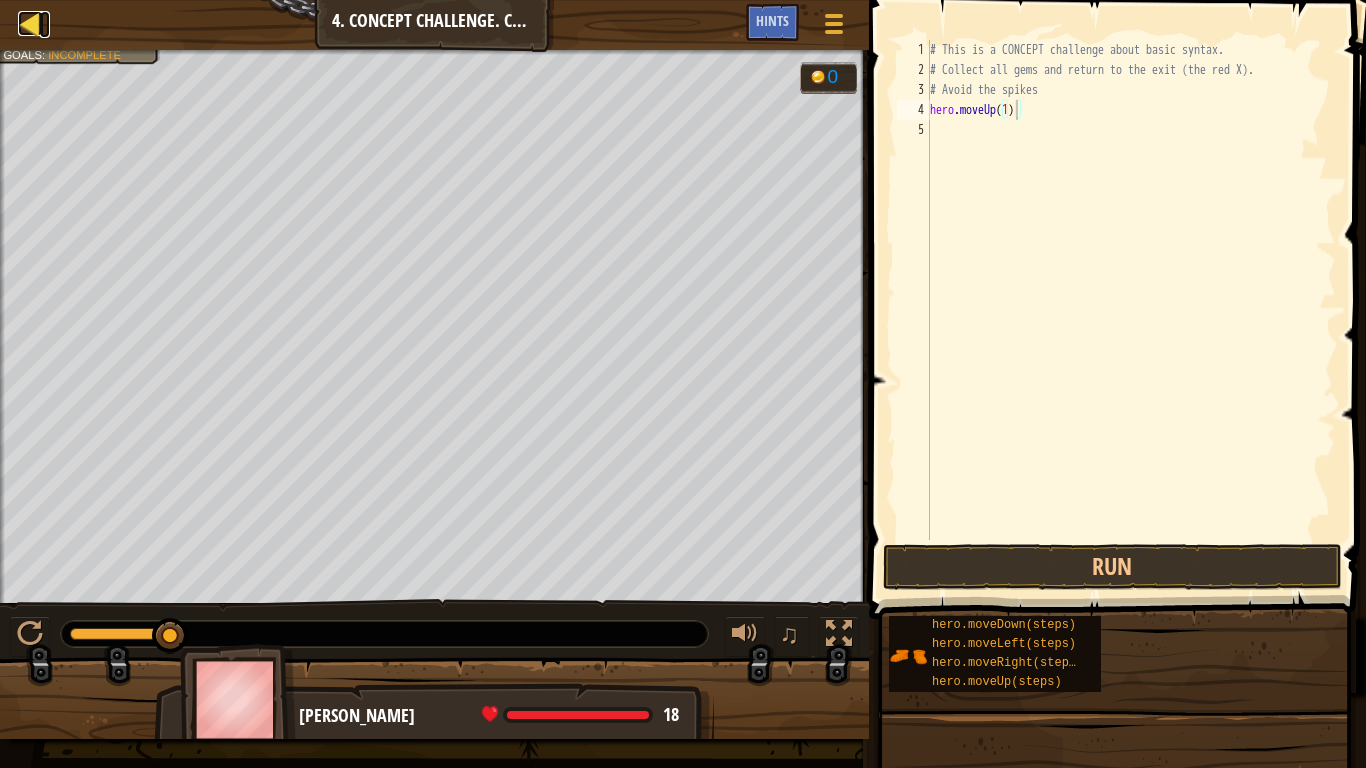 click at bounding box center [30, 23] 